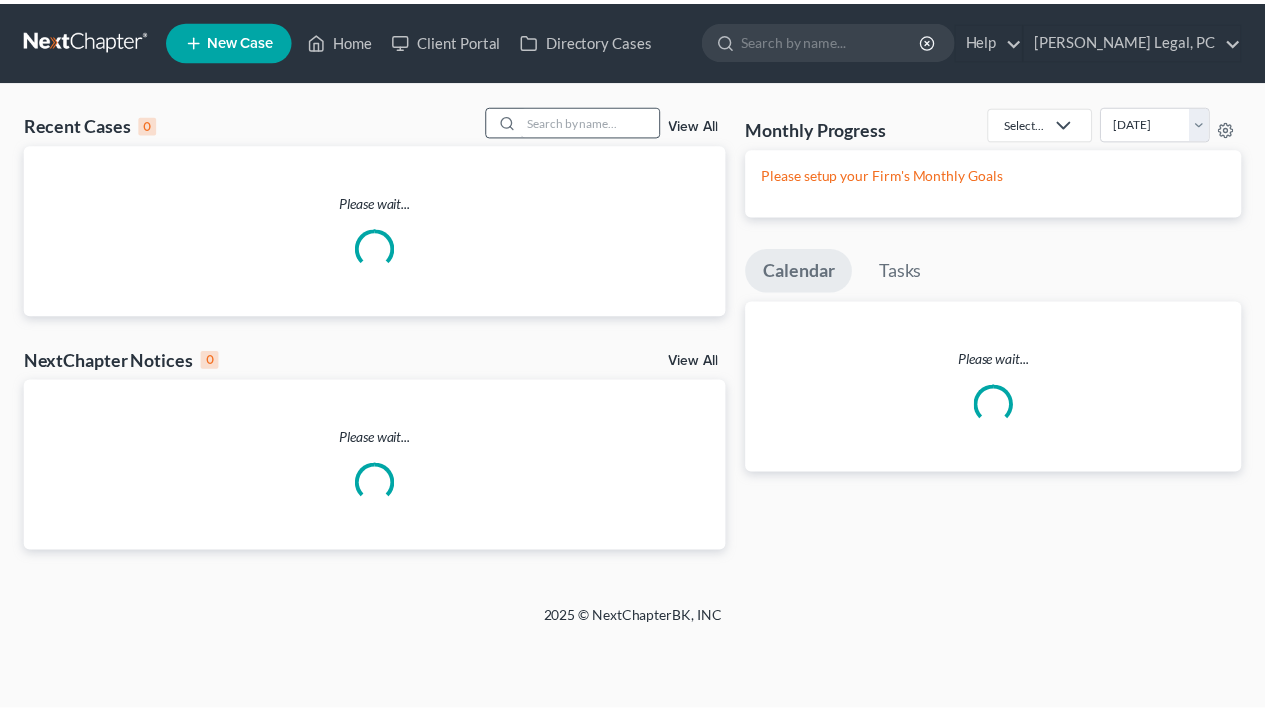 scroll, scrollTop: 0, scrollLeft: 0, axis: both 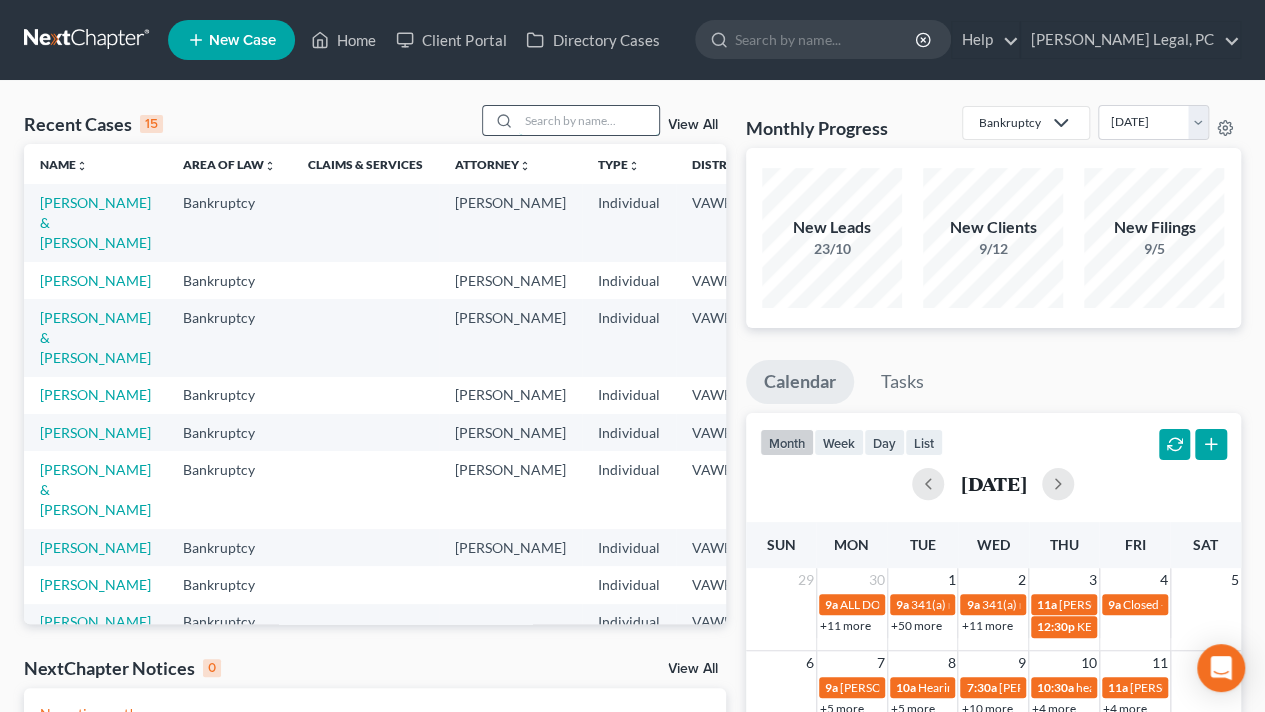 click at bounding box center [589, 120] 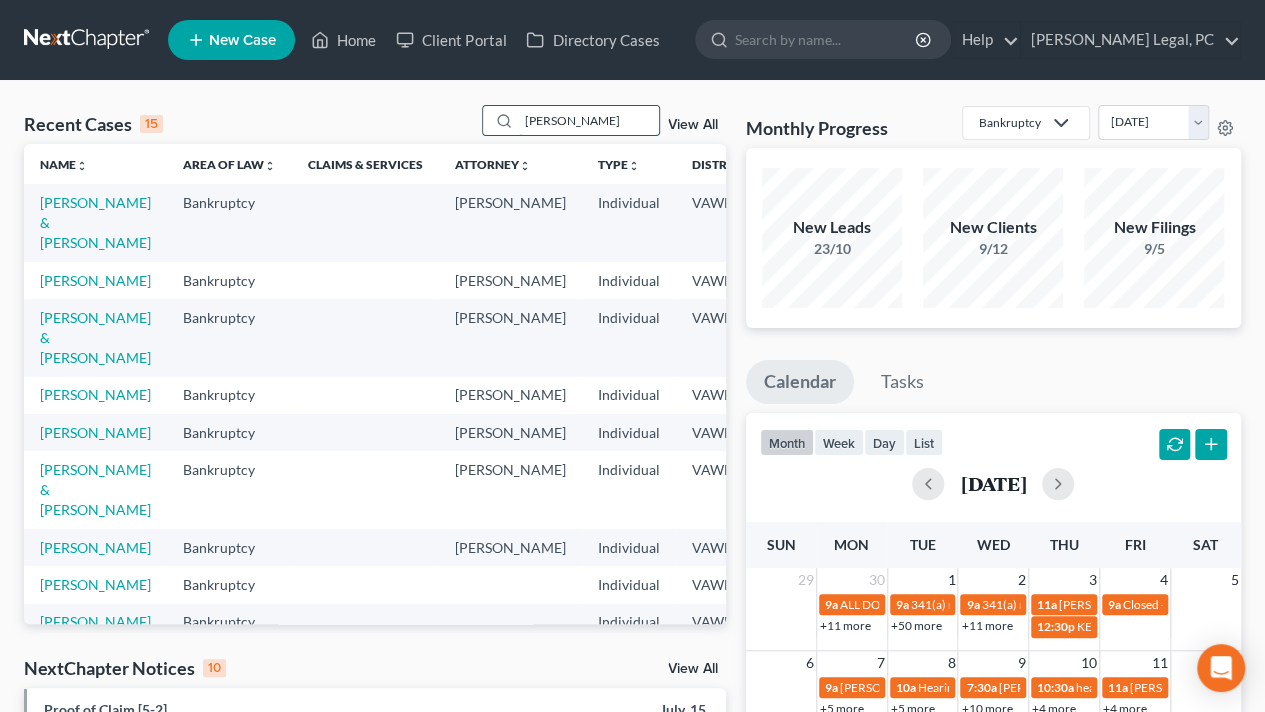 type on "[PERSON_NAME]" 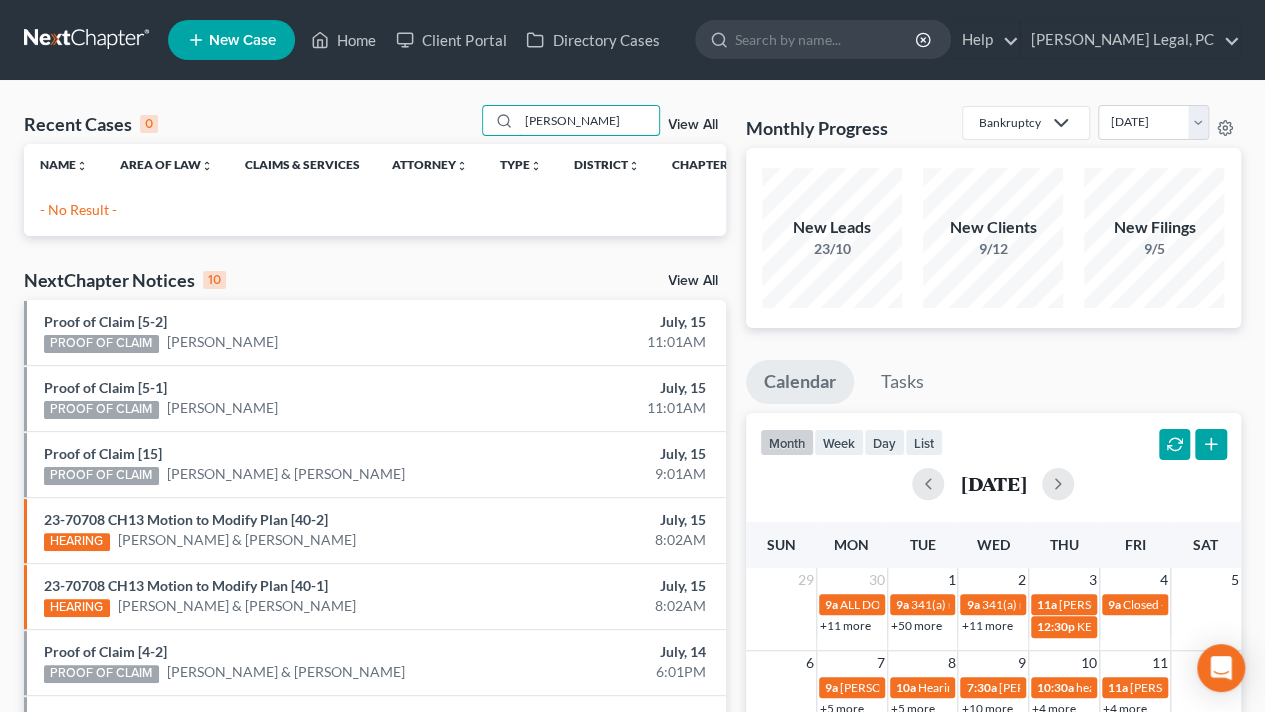 drag, startPoint x: 574, startPoint y: 113, endPoint x: 468, endPoint y: 121, distance: 106.30146 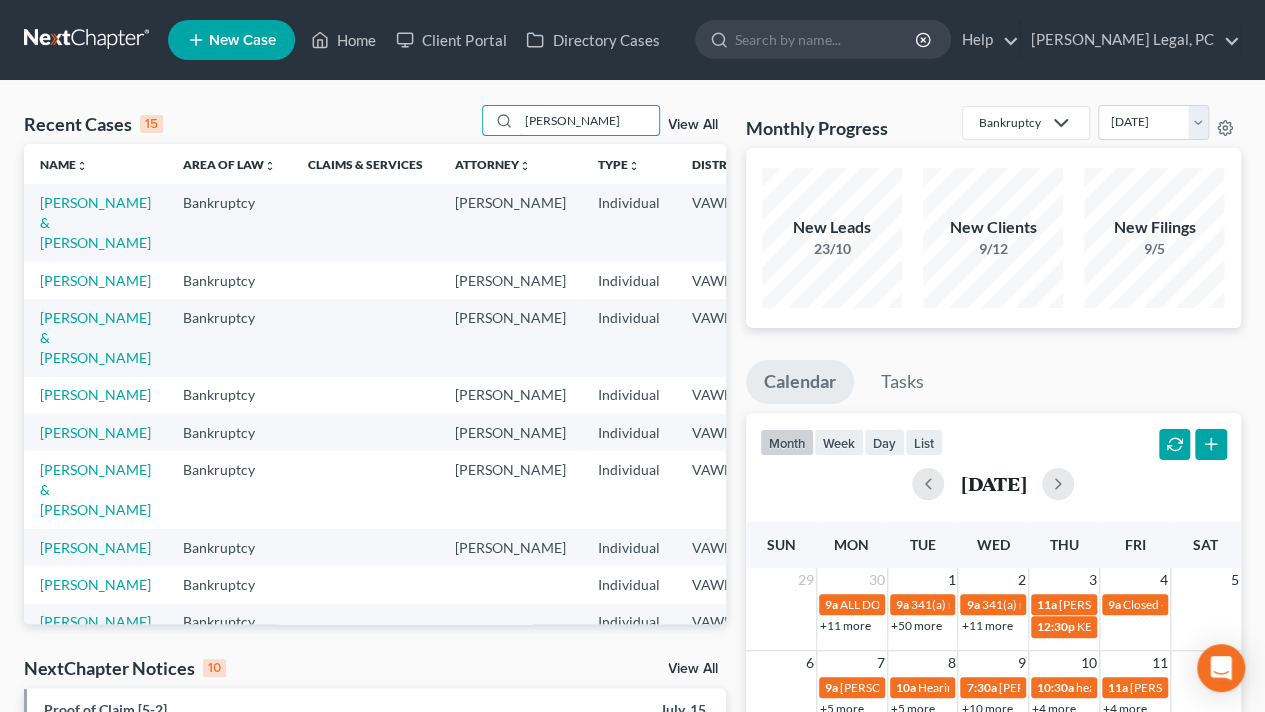type on "[PERSON_NAME]" 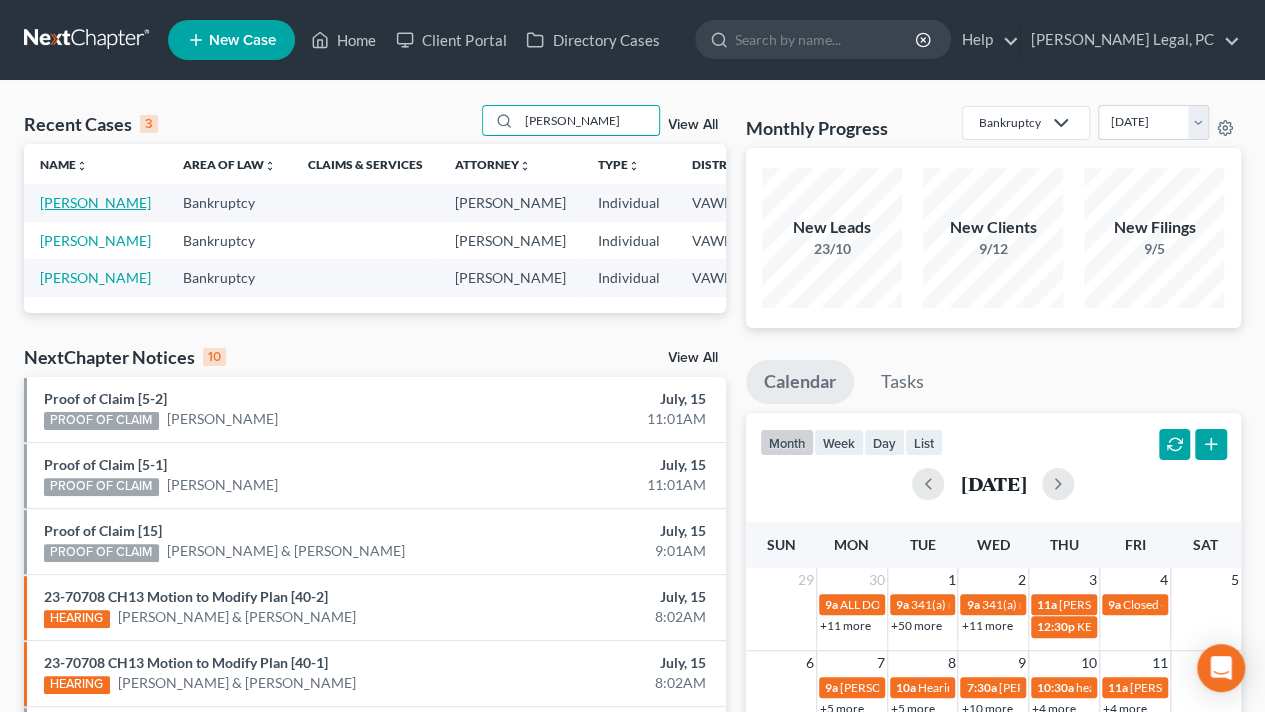 click on "[PERSON_NAME]" at bounding box center [95, 202] 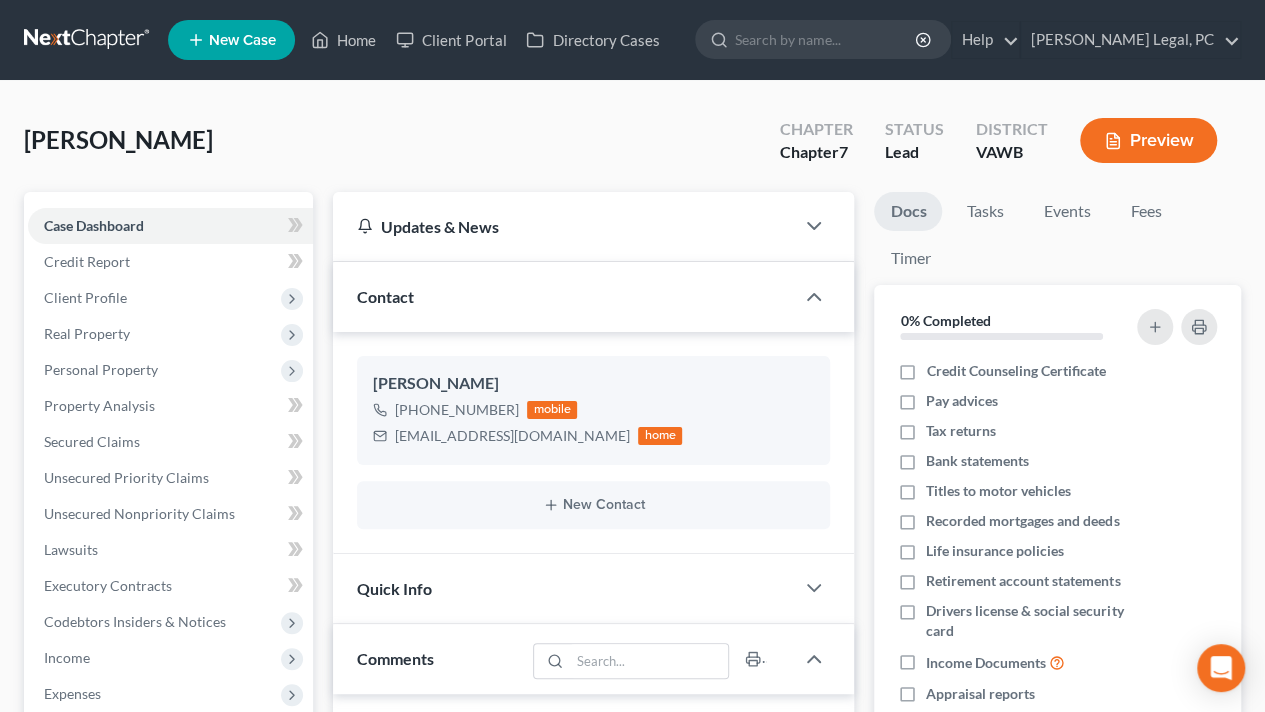 scroll, scrollTop: 148, scrollLeft: 0, axis: vertical 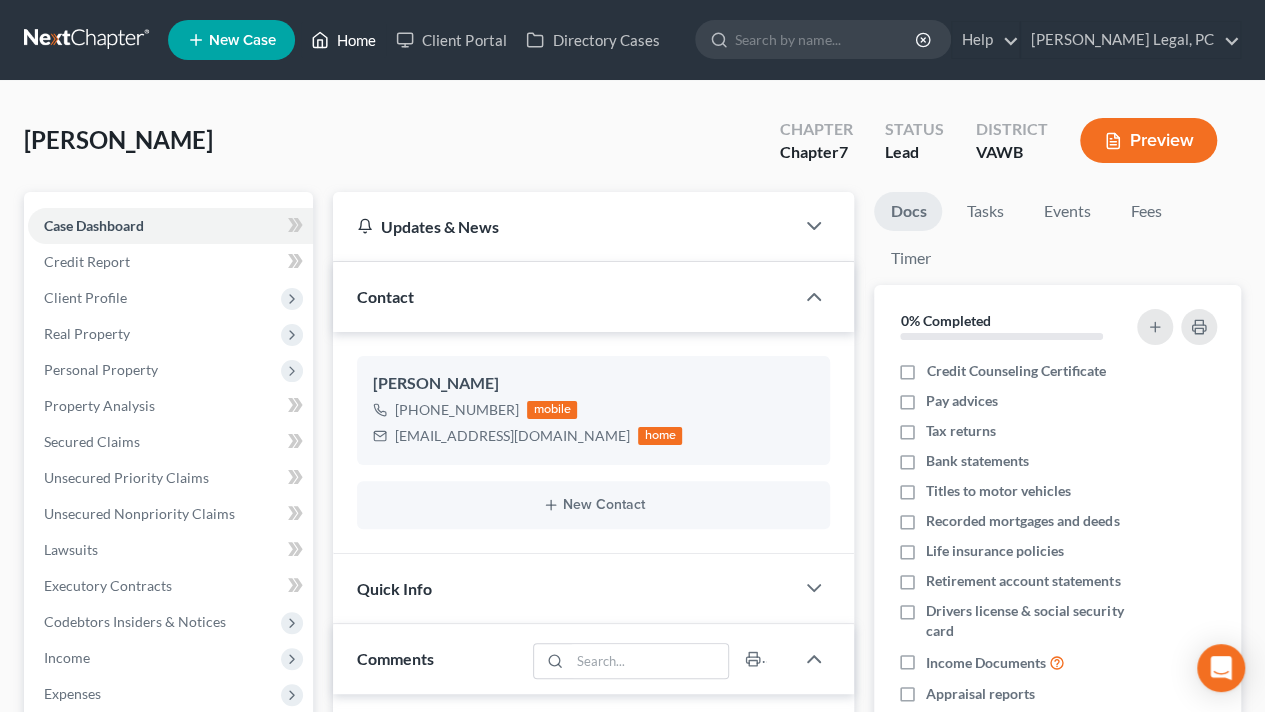 click on "Home" at bounding box center (343, 40) 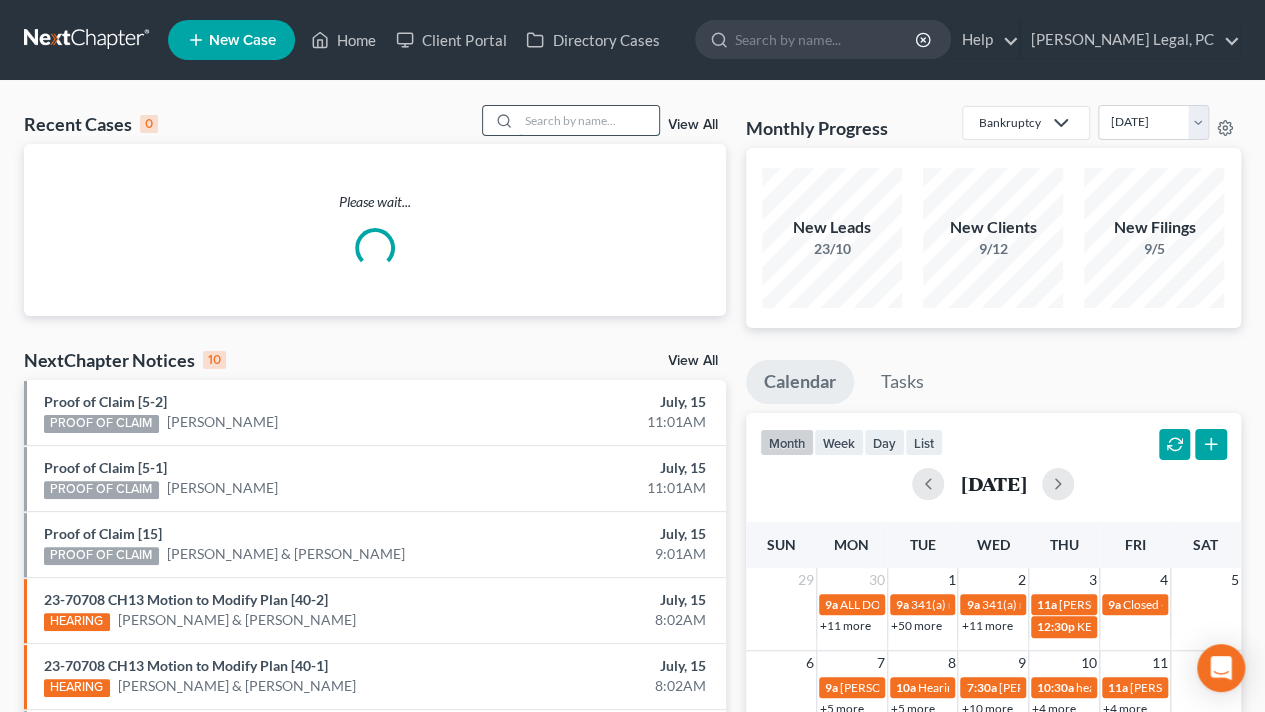 click at bounding box center [589, 120] 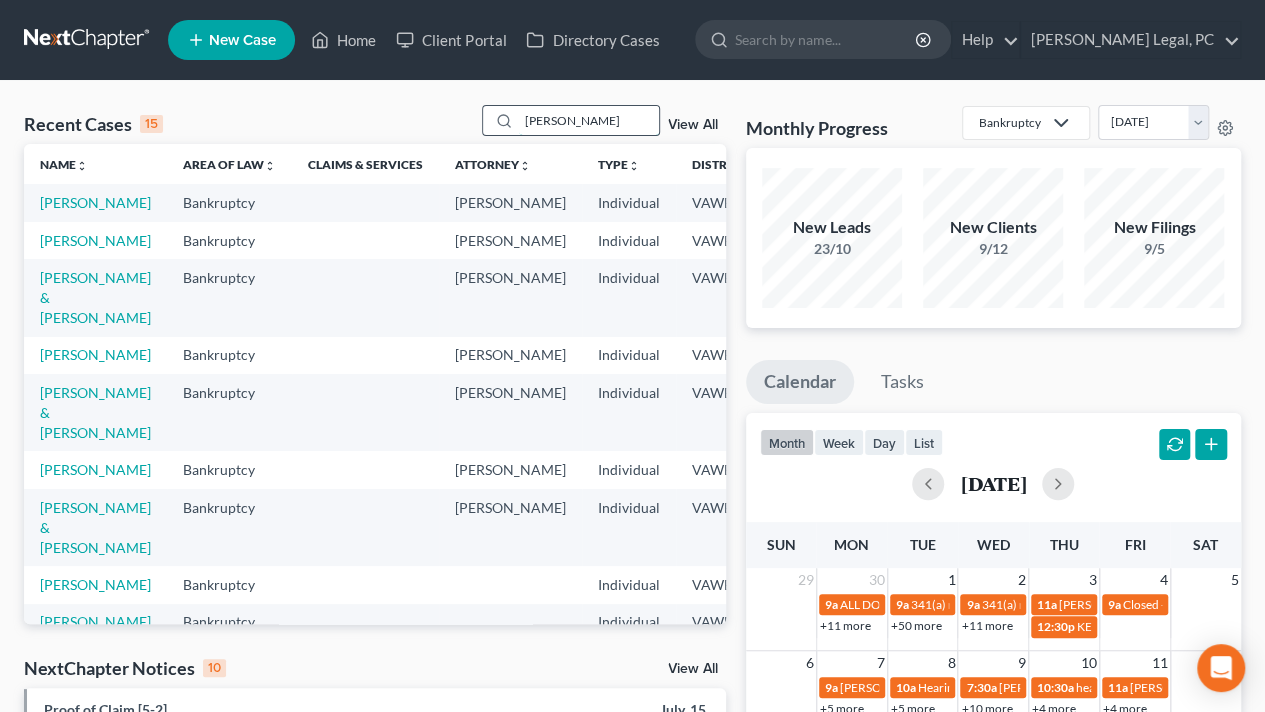 type on "[PERSON_NAME]" 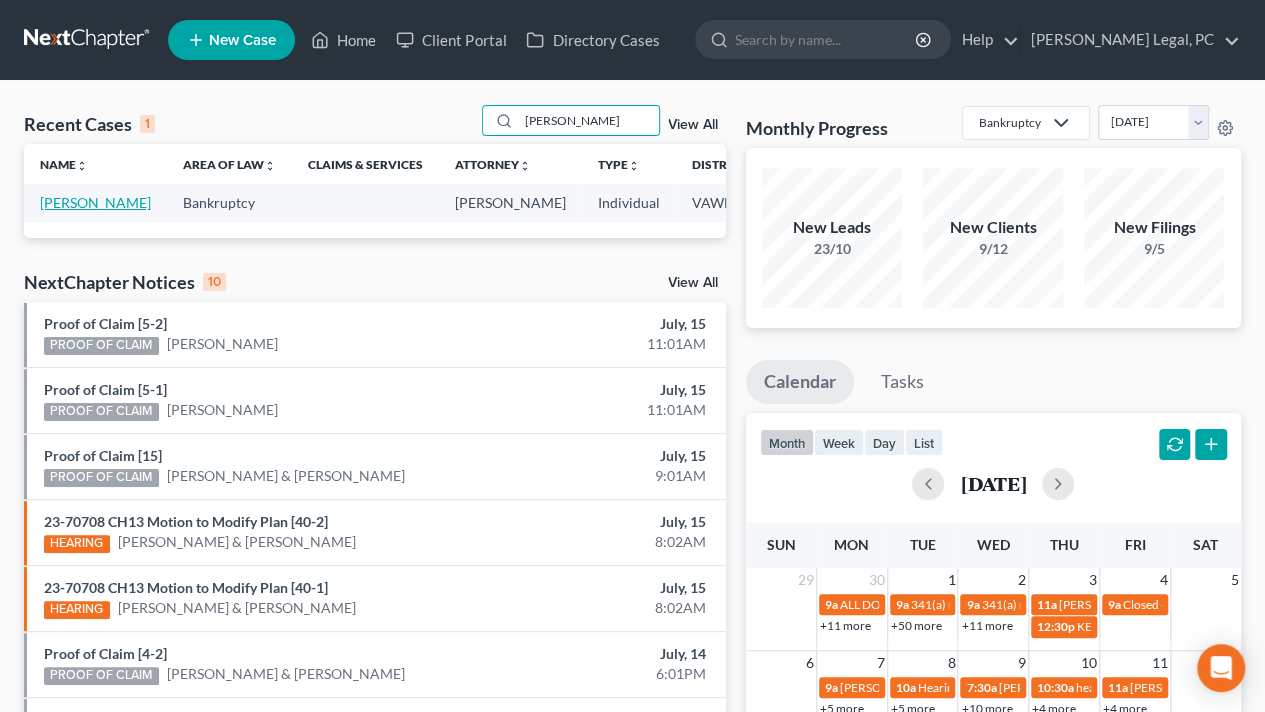 click on "[PERSON_NAME]" at bounding box center (95, 202) 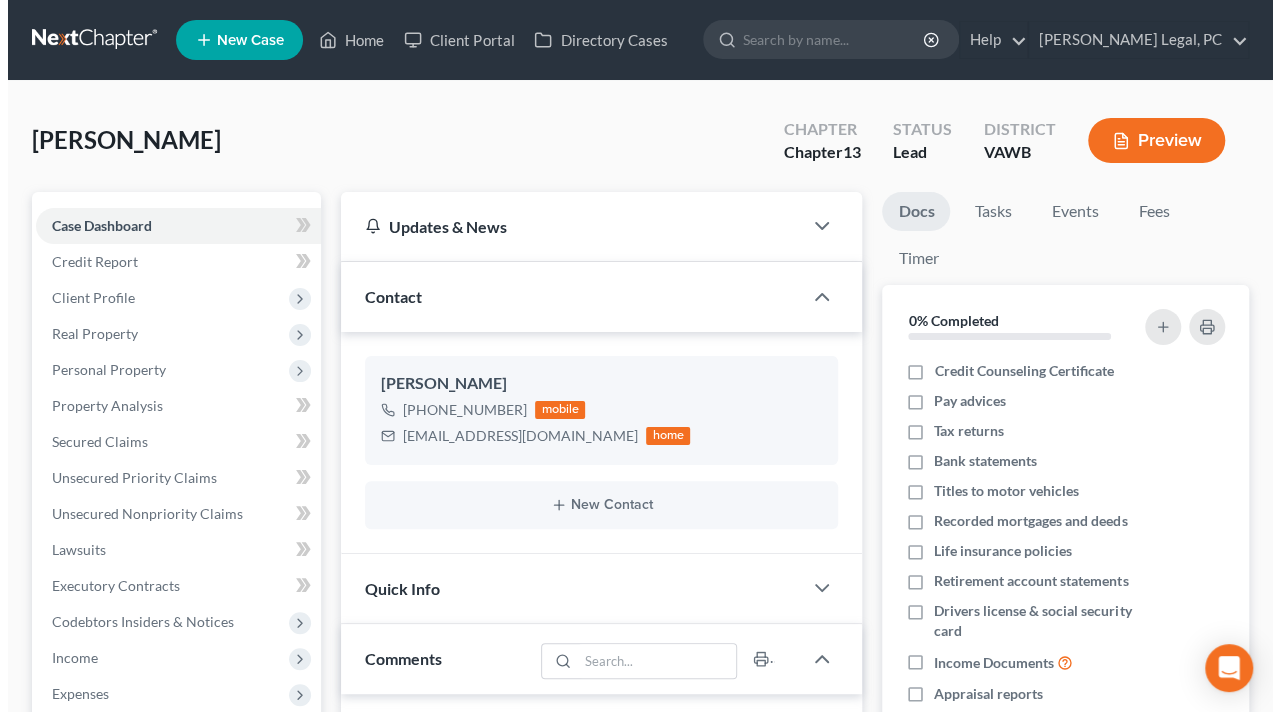 scroll, scrollTop: 1211, scrollLeft: 0, axis: vertical 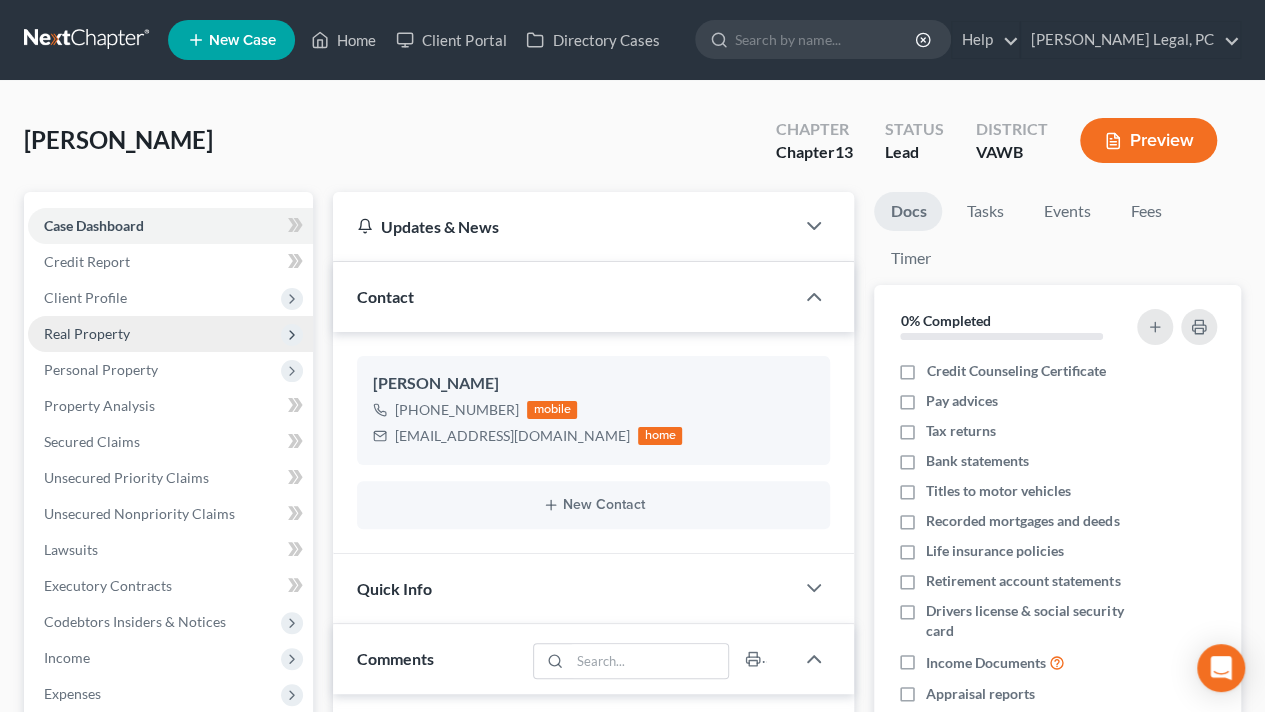 click on "Real Property" at bounding box center (170, 334) 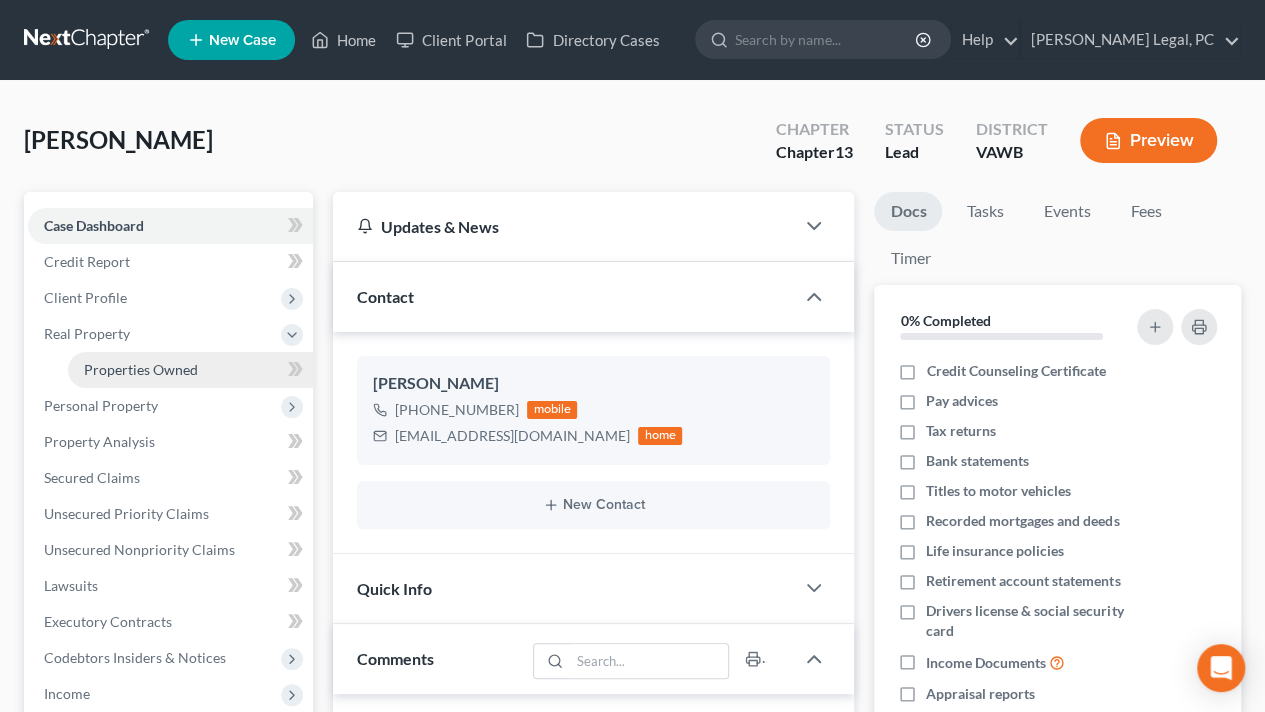 click on "Properties Owned" at bounding box center [190, 370] 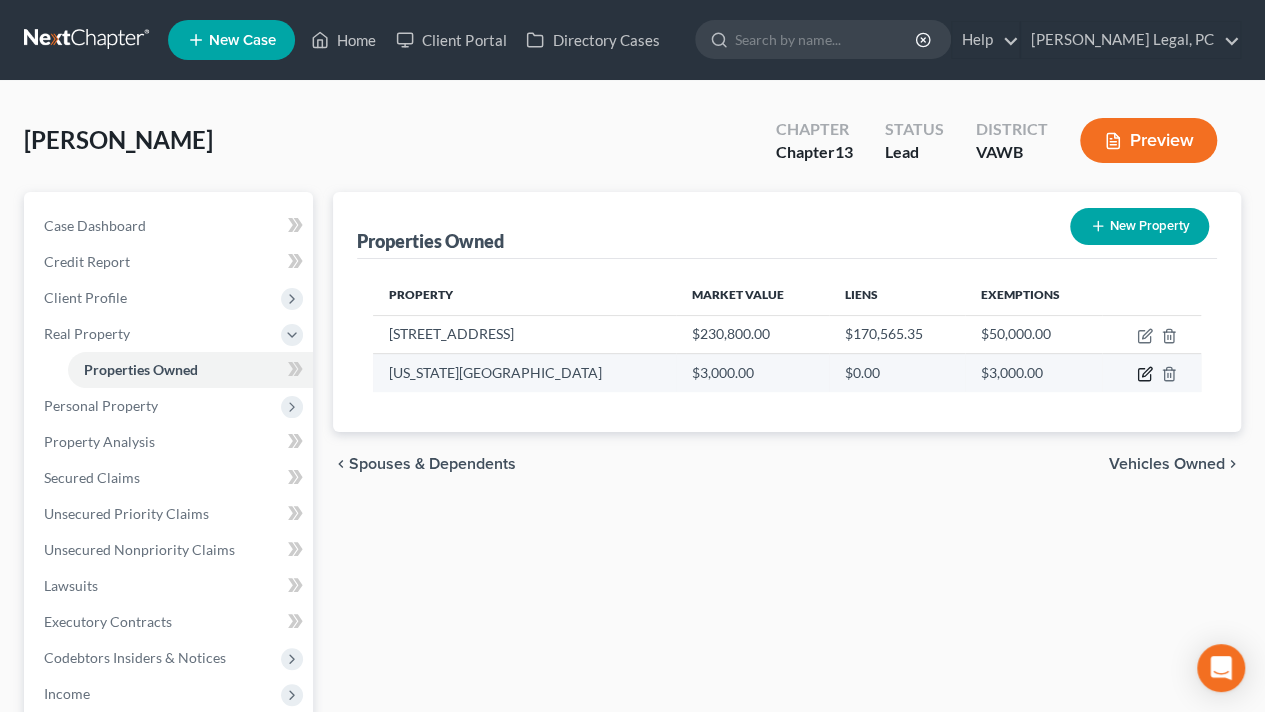 click 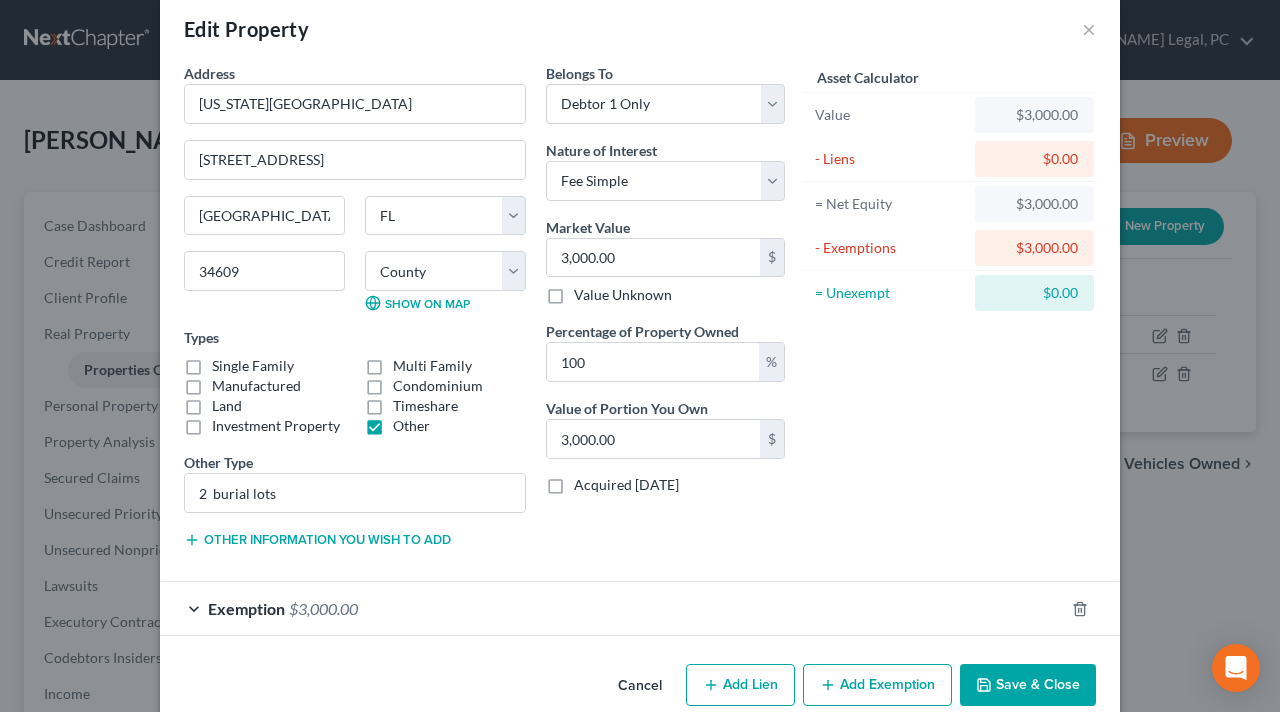 scroll, scrollTop: 58, scrollLeft: 0, axis: vertical 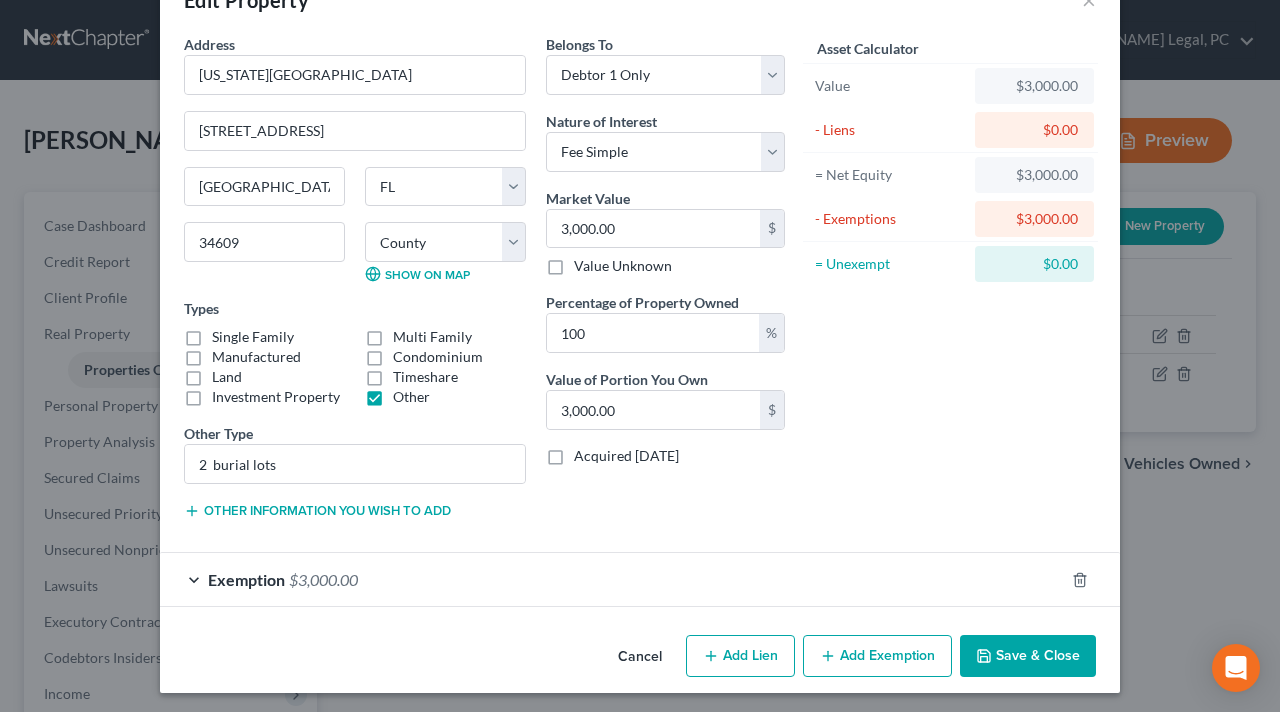 click on "Save & Close" at bounding box center [1028, 656] 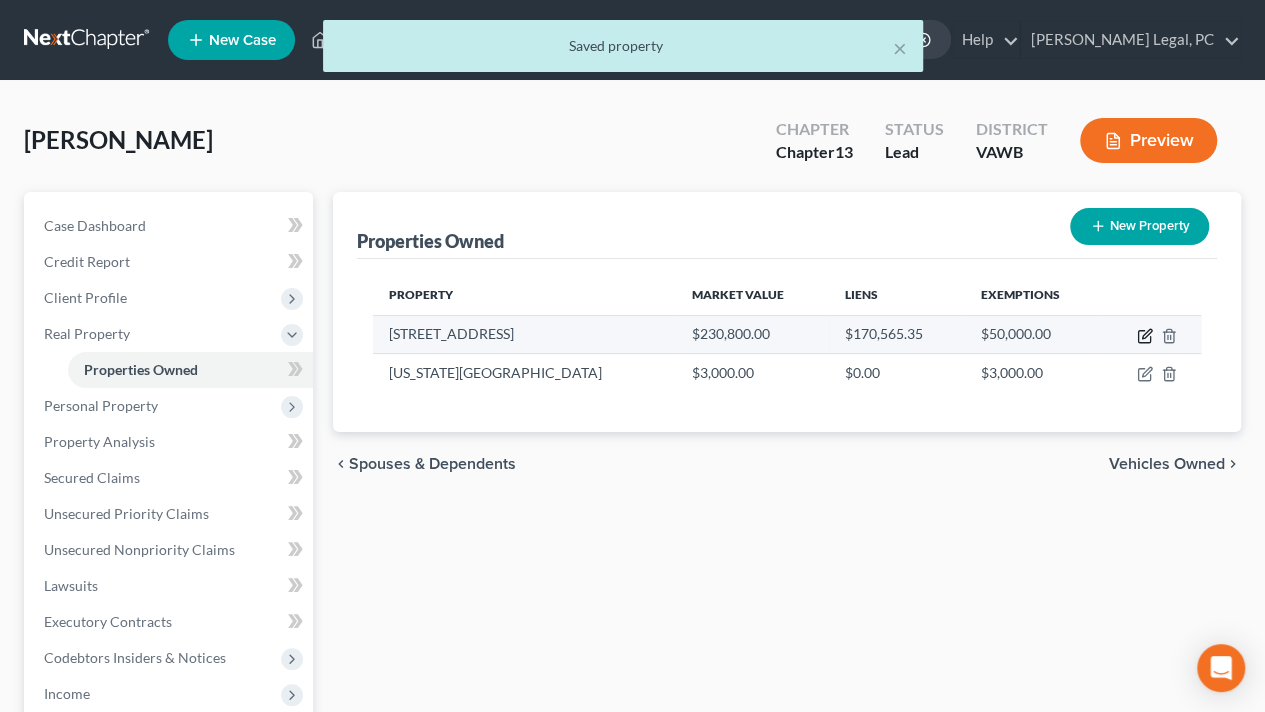 click 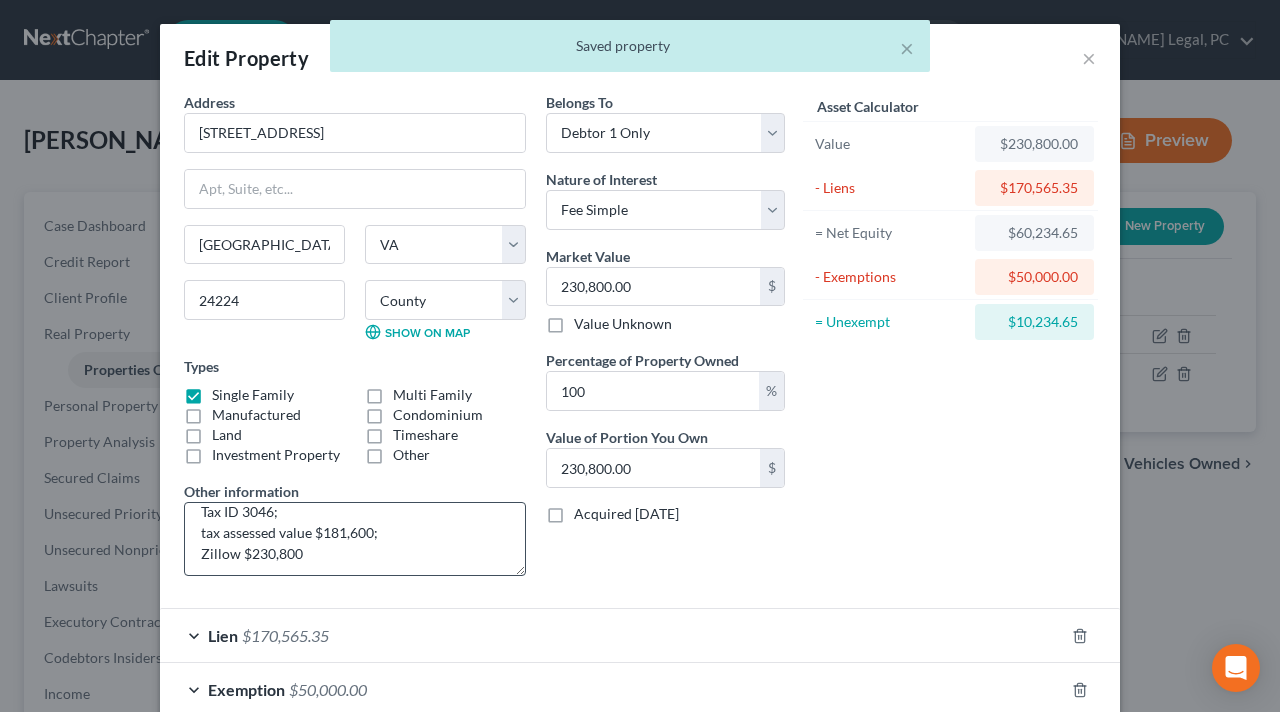scroll, scrollTop: 21, scrollLeft: 0, axis: vertical 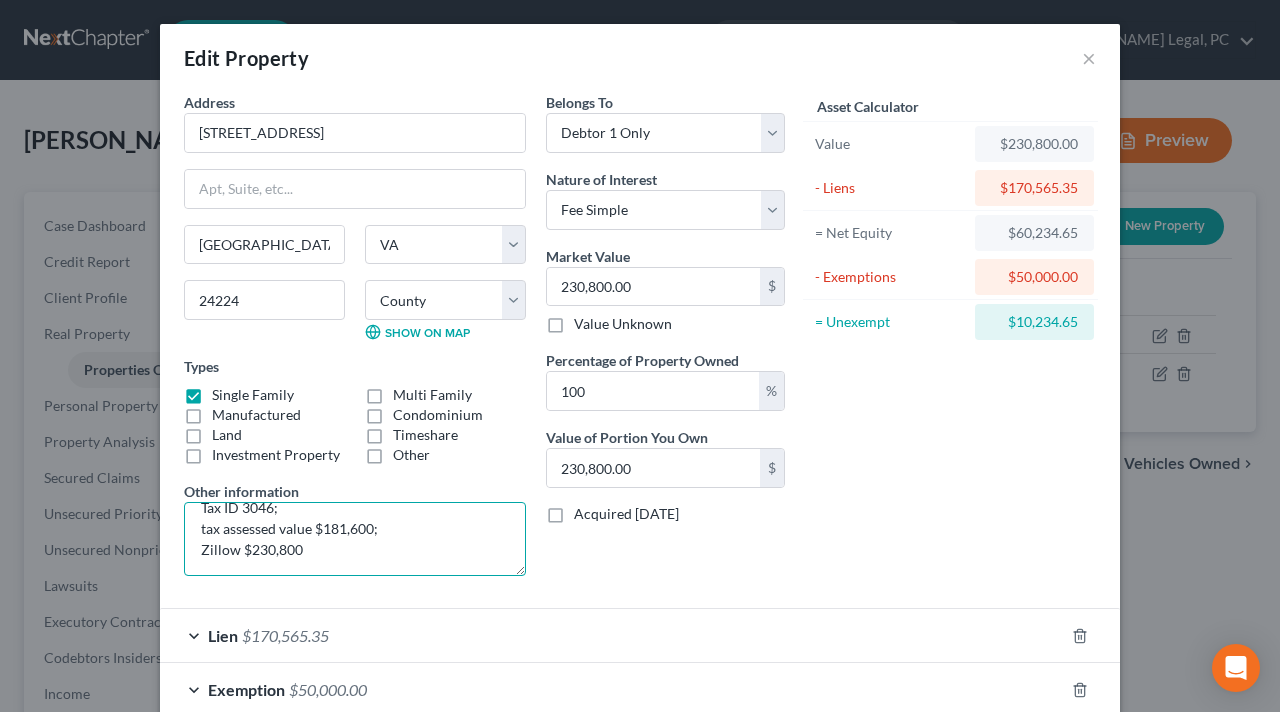 drag, startPoint x: 324, startPoint y: 542, endPoint x: 96, endPoint y: 556, distance: 228.42941 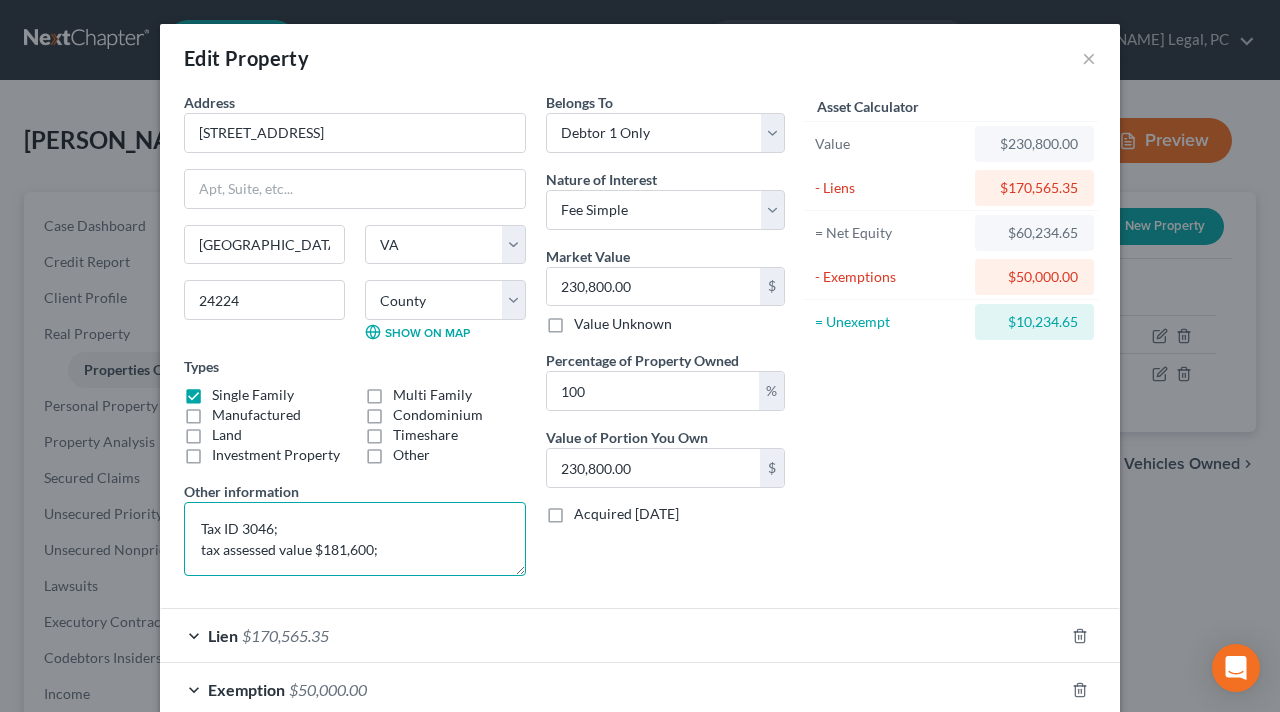 scroll, scrollTop: 0, scrollLeft: 0, axis: both 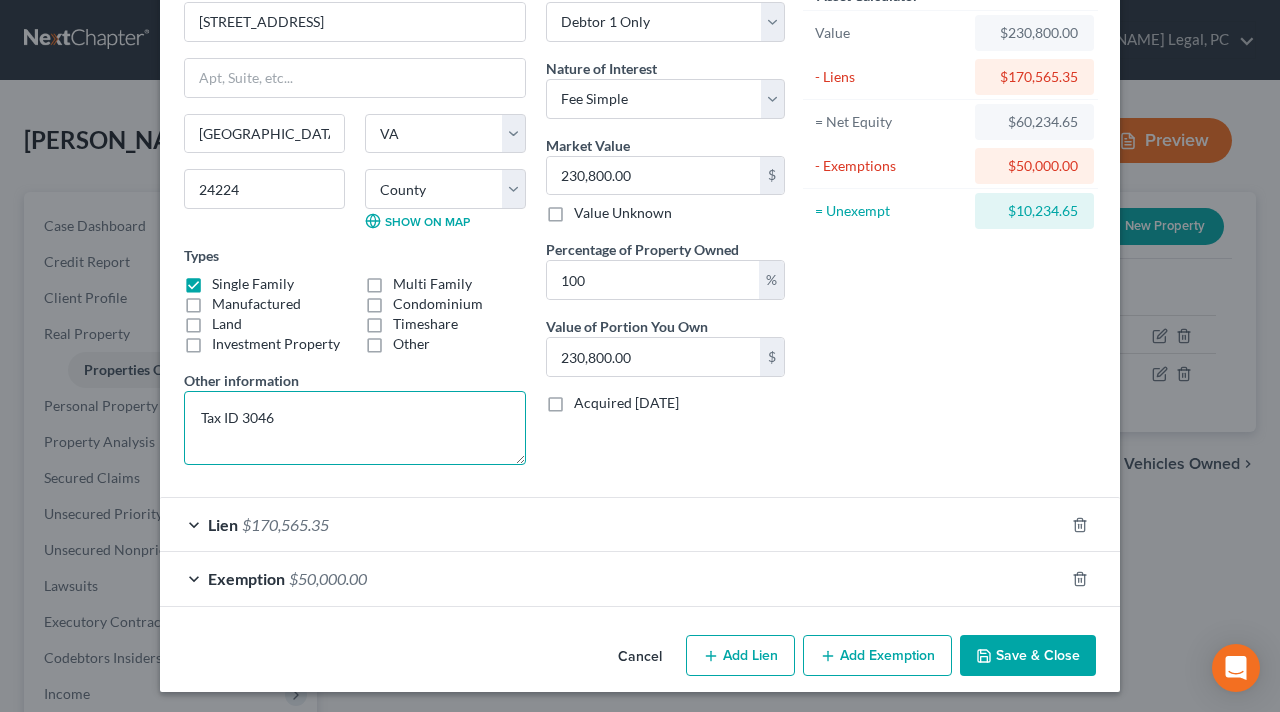 type on "Tax ID 3046" 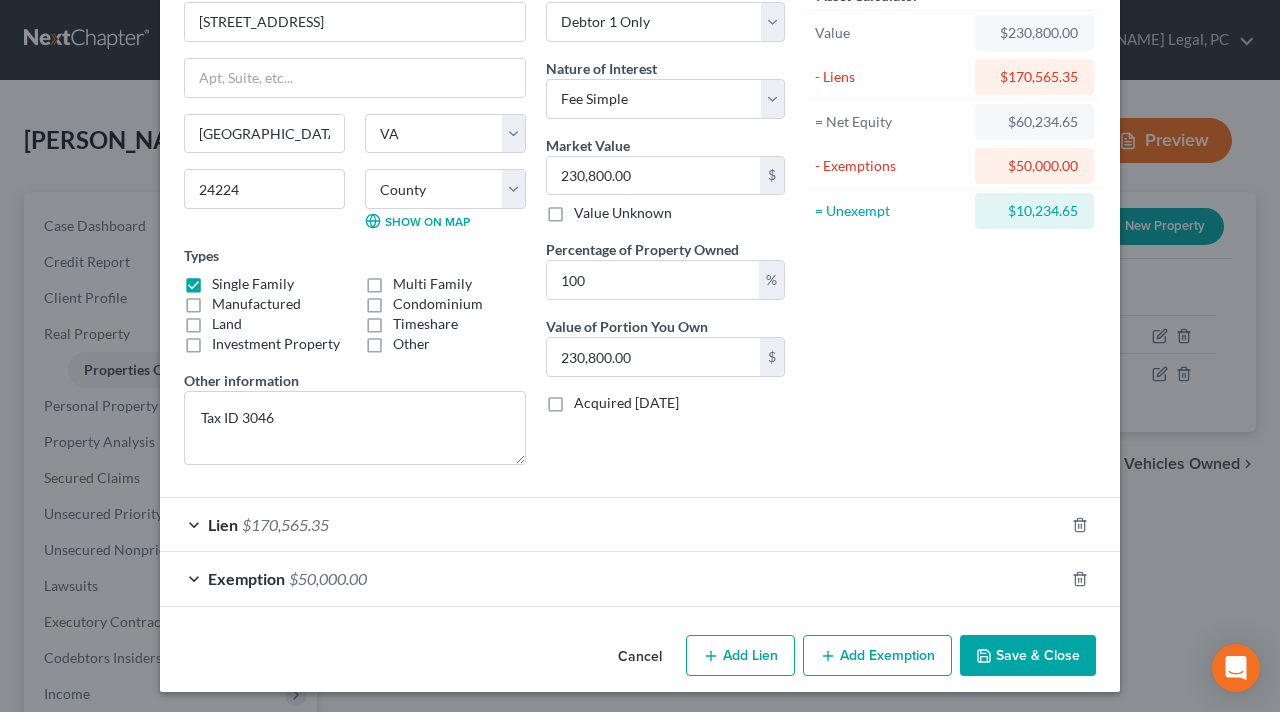 click on "Save & Close" at bounding box center (1028, 656) 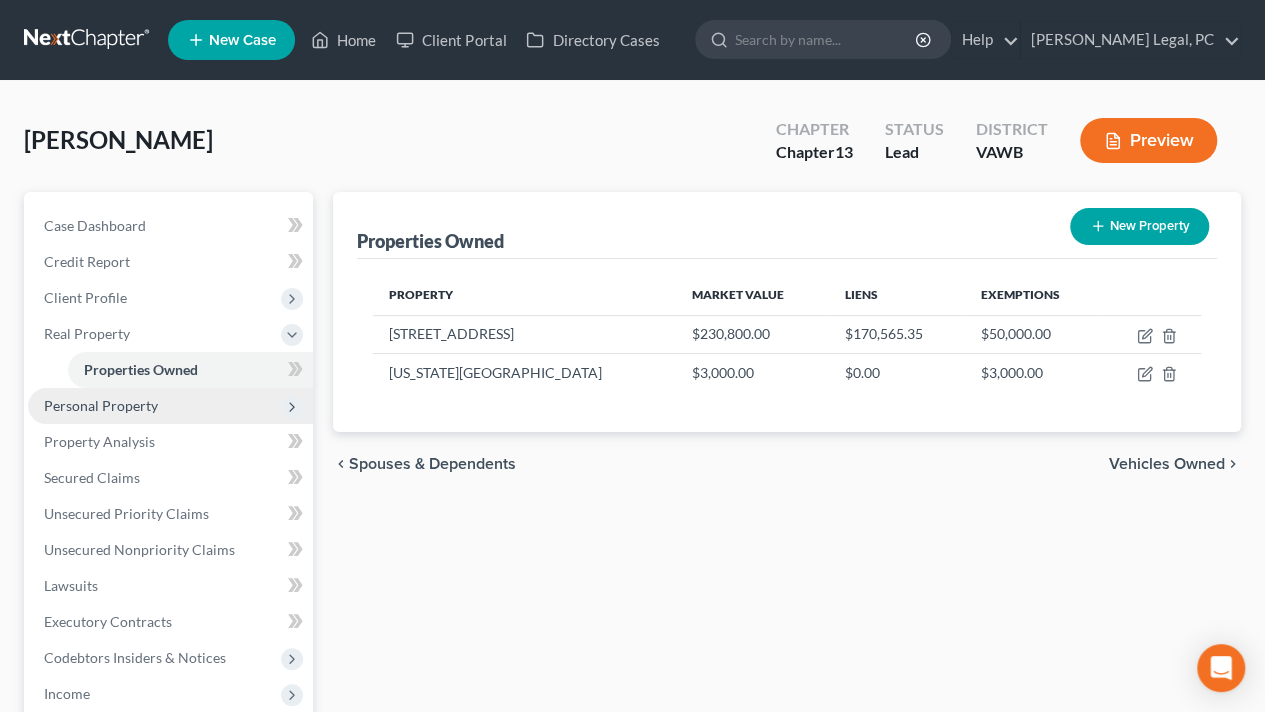 click on "Personal Property" at bounding box center [101, 405] 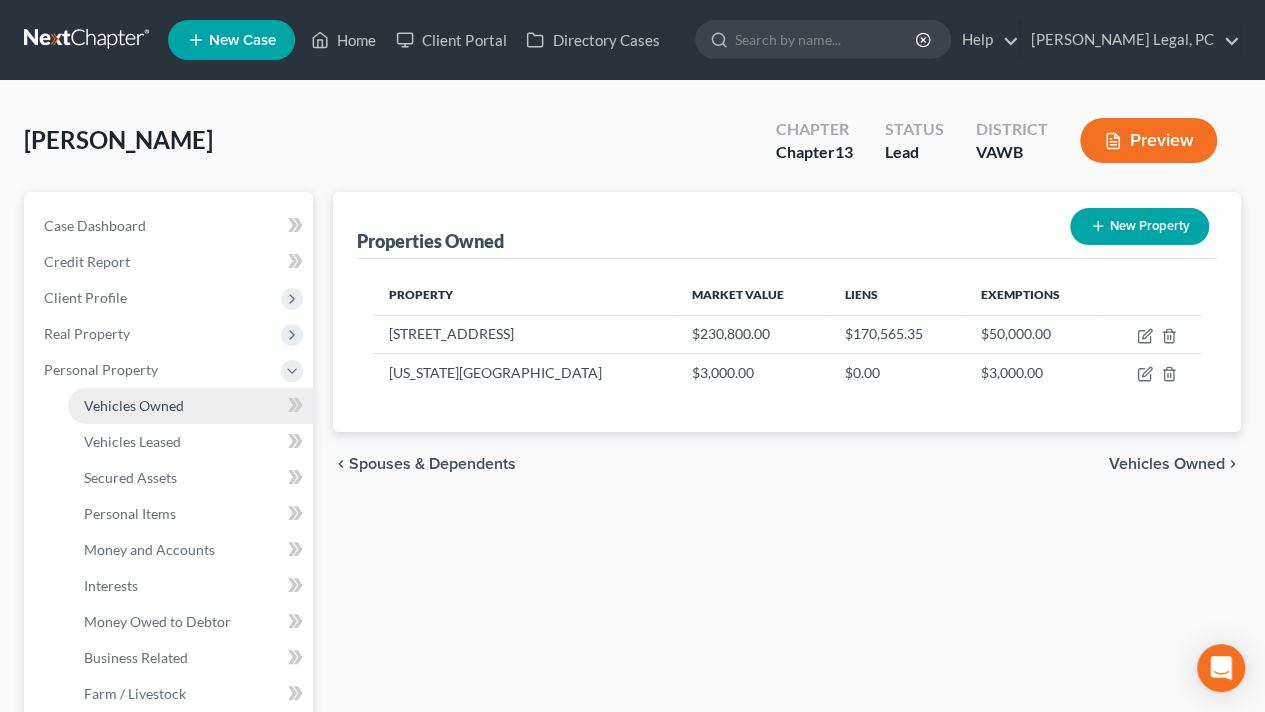 click on "Vehicles Owned" at bounding box center [134, 405] 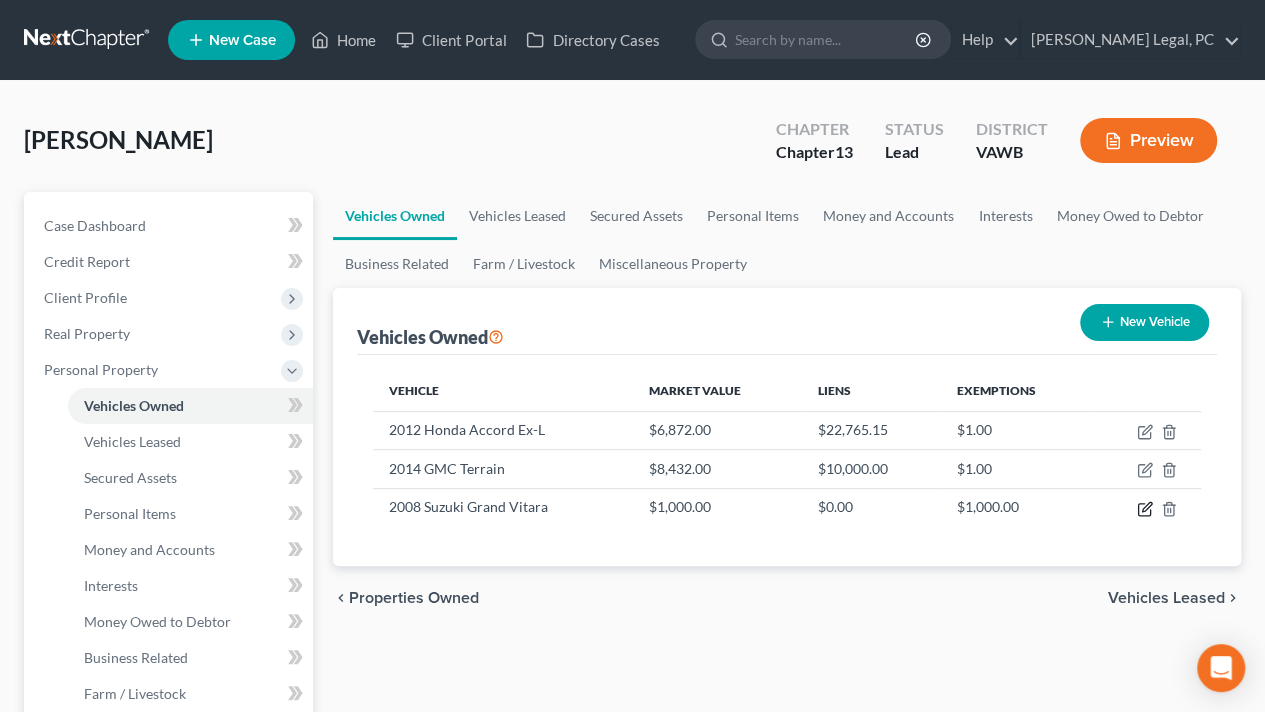 drag, startPoint x: 1148, startPoint y: 510, endPoint x: 1021, endPoint y: 597, distance: 153.94154 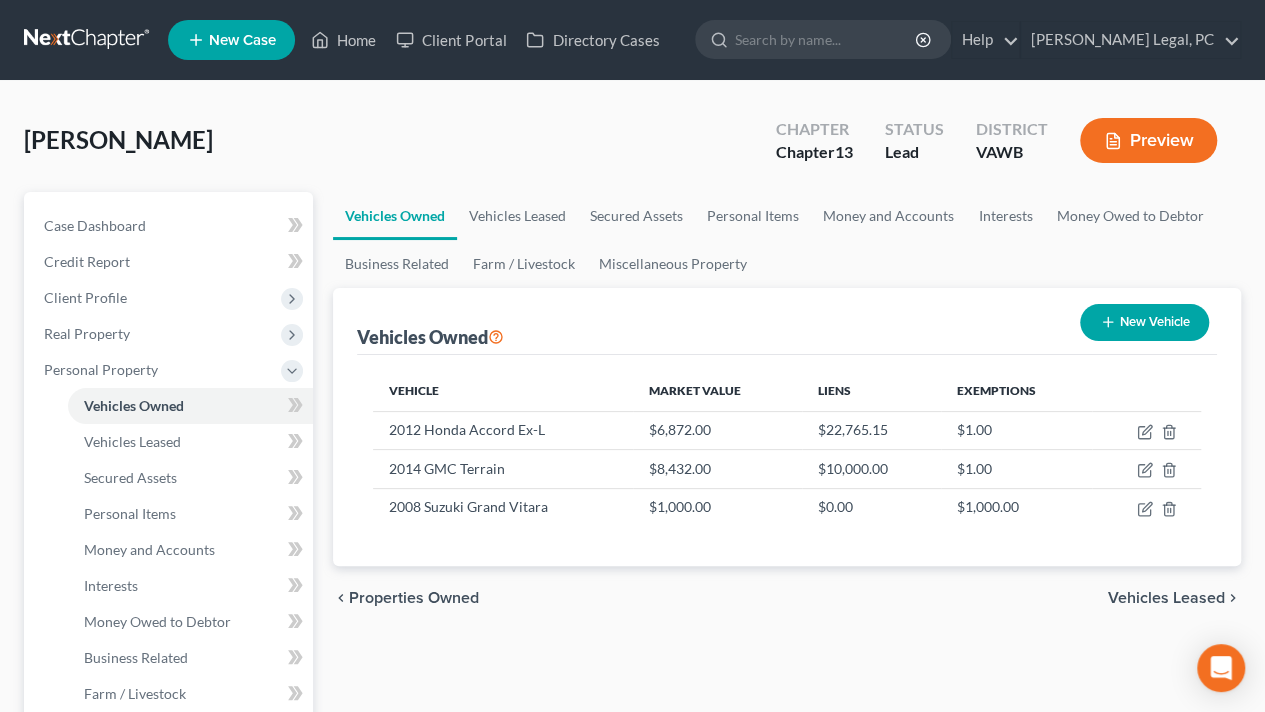 click on "chevron_left
Properties Owned
Vehicles Leased
chevron_right" at bounding box center [787, 598] 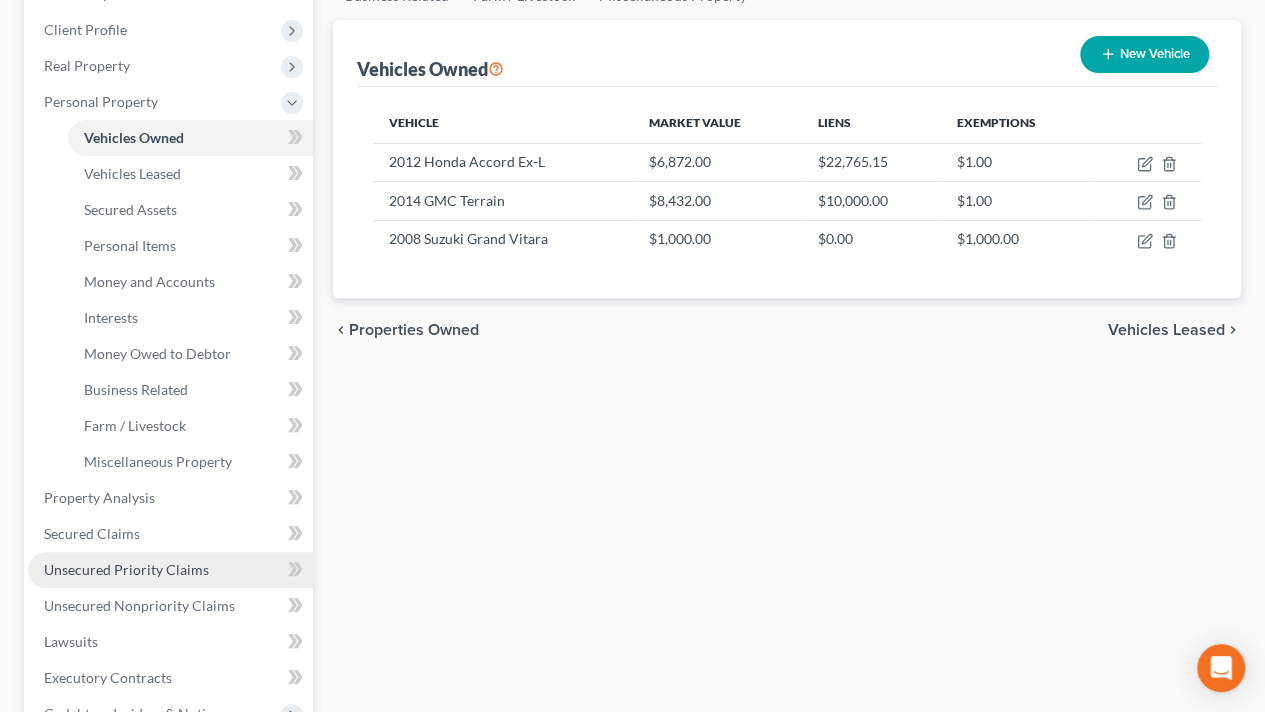 scroll, scrollTop: 300, scrollLeft: 0, axis: vertical 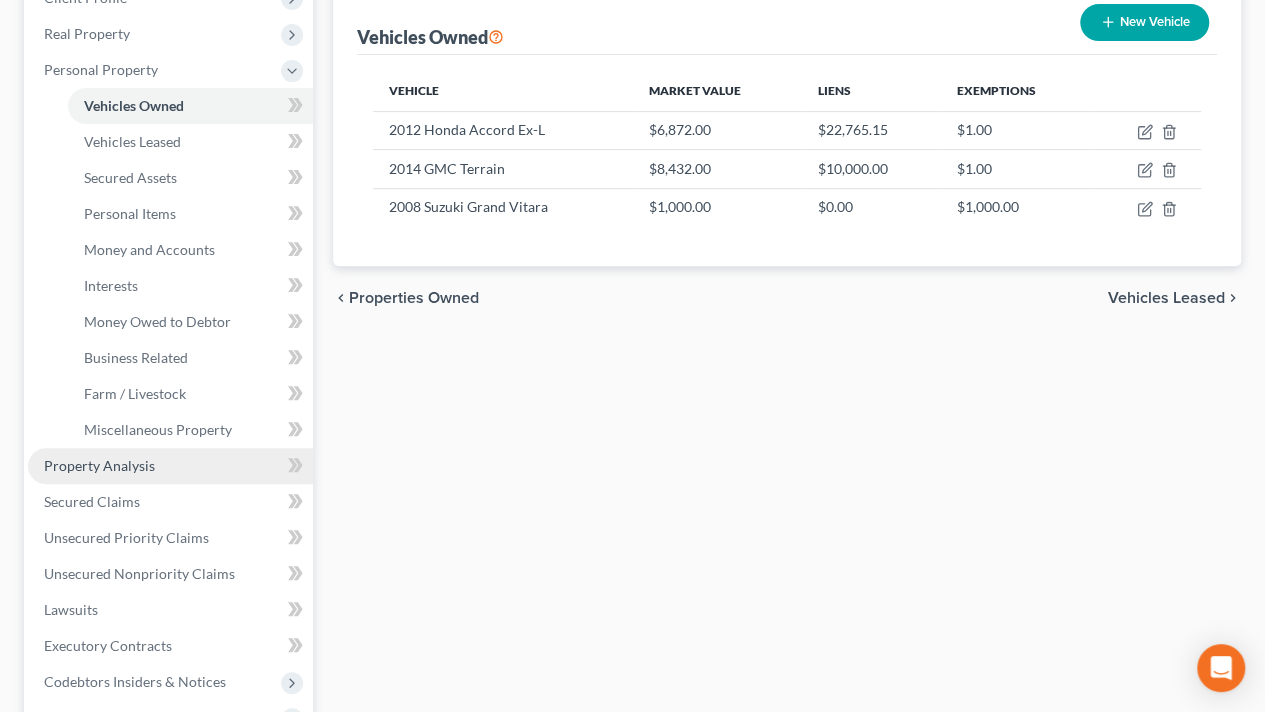 click on "Property Analysis" at bounding box center (99, 465) 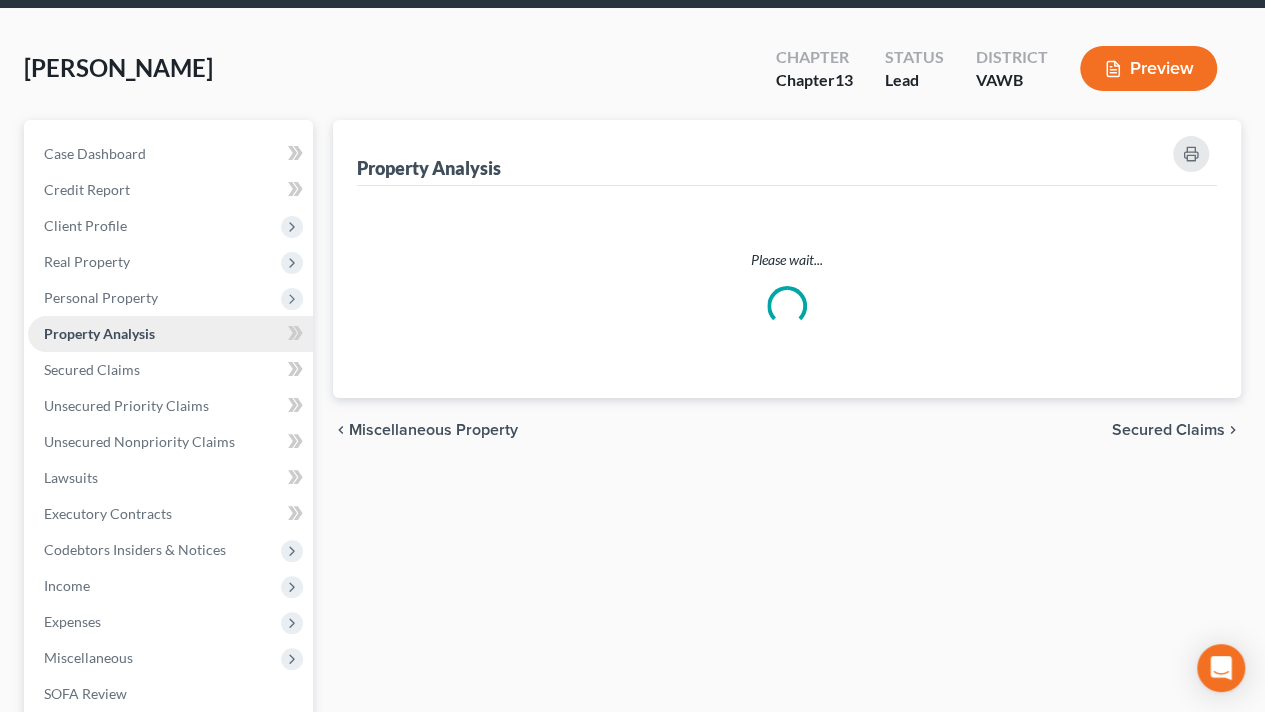 scroll, scrollTop: 0, scrollLeft: 0, axis: both 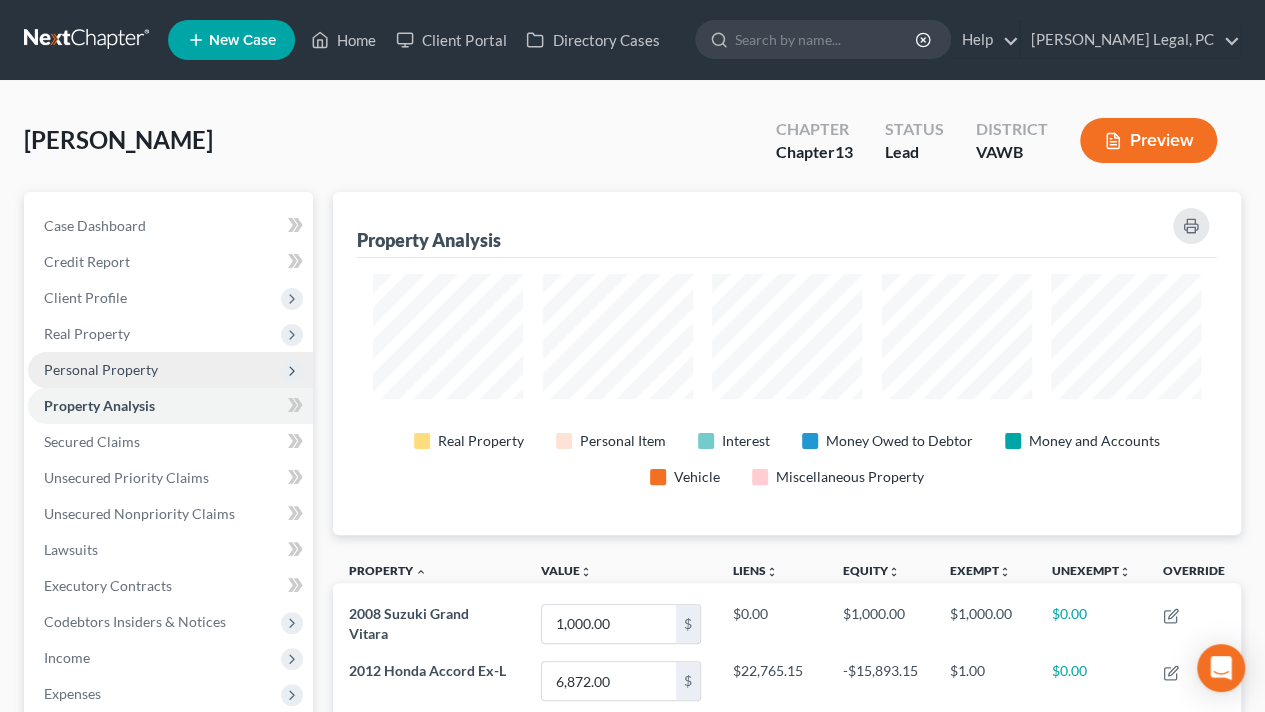 click on "Personal Property" at bounding box center (170, 370) 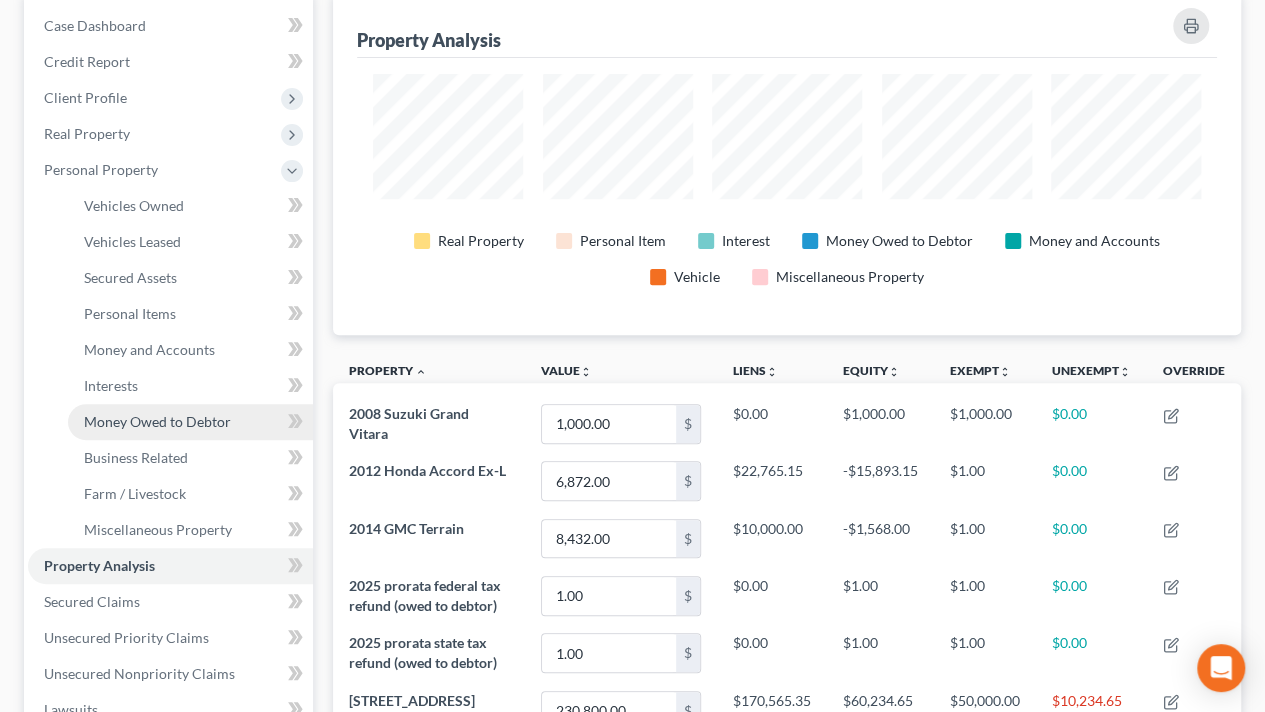 click on "Money Owed to Debtor" at bounding box center [157, 421] 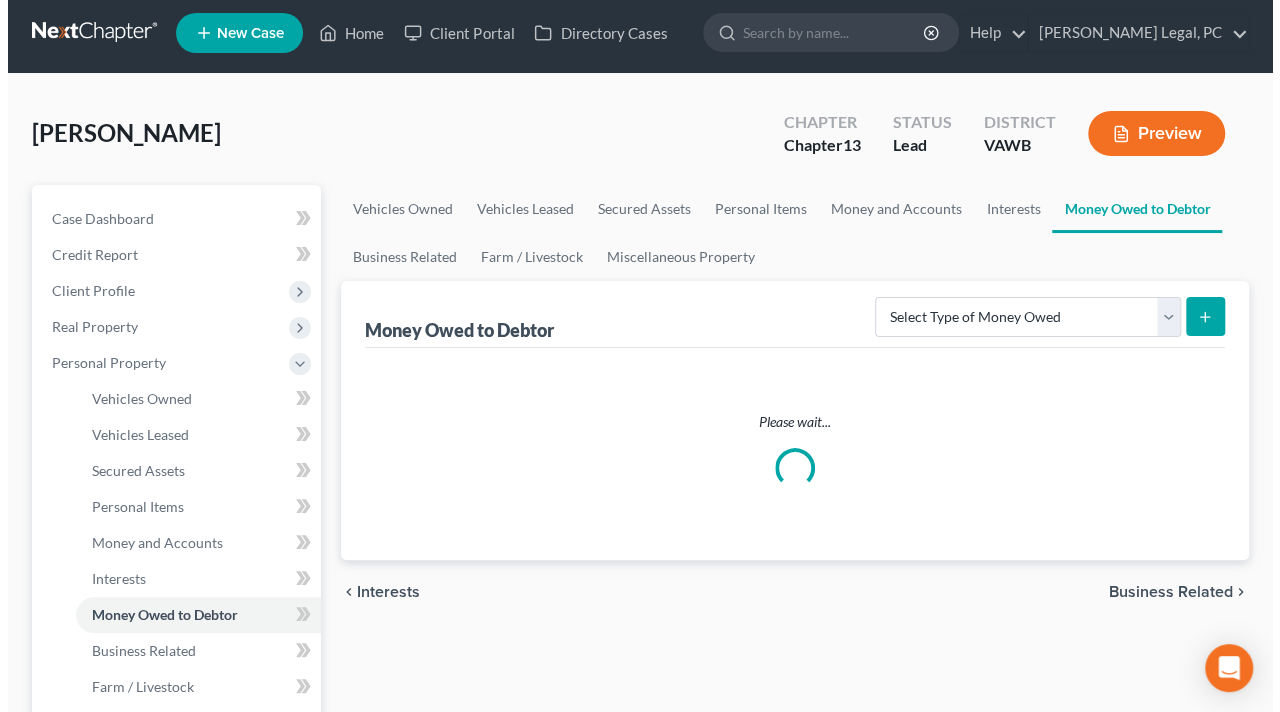 scroll, scrollTop: 0, scrollLeft: 0, axis: both 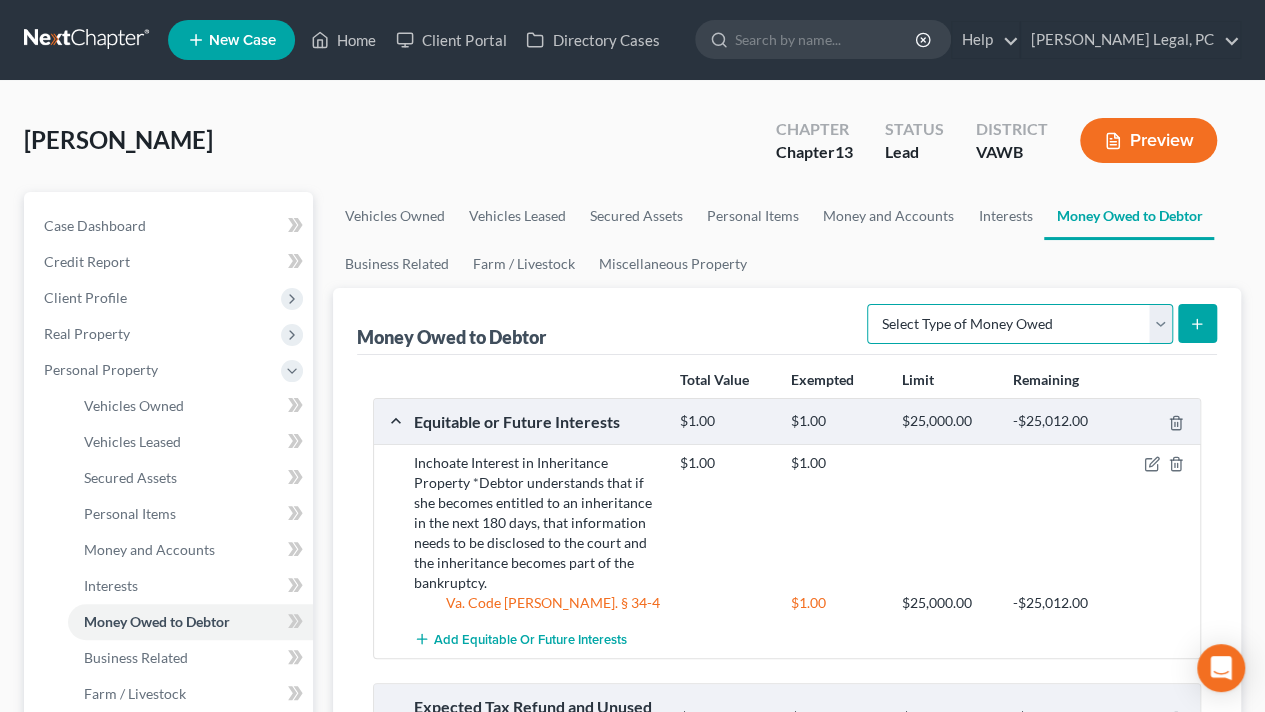 click on "Select Type of Money Owed Accounts Receivable Alimony Child Support Claims Against Third Parties Disability Benefits Disability Insurance Payments Divorce Settlements Equitable or Future Interests Expected Tax Refund and Unused NOLs Financial Assets Not Yet Listed Life Estate of Descendants Maintenance Other Contingent & Unliquidated Claims Property Settlements Sick or Vacation Pay Social Security Benefits Trusts Unpaid Loans Unpaid Wages Workers Compensation" at bounding box center (1020, 324) 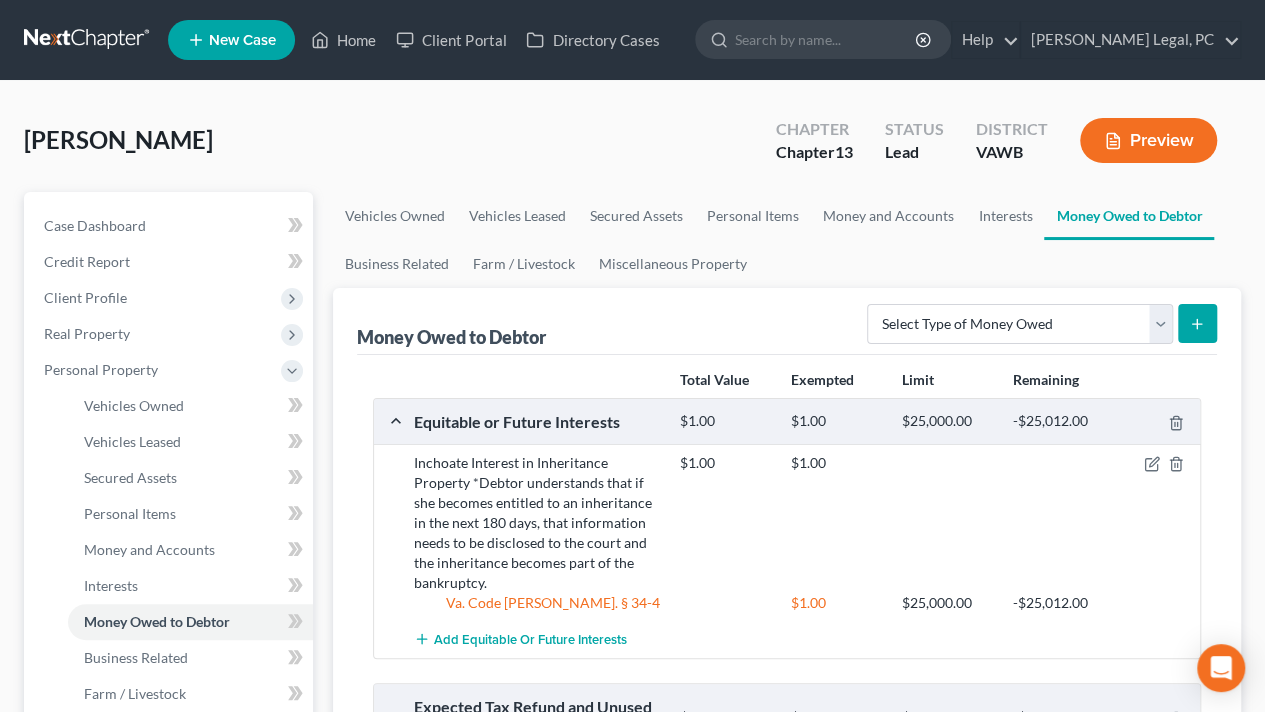 click on "Money Owed to Debtor Select Type of Money Owed Accounts Receivable Alimony Child Support Claims Against Third Parties Disability Benefits Disability Insurance Payments Divorce Settlements Equitable or Future Interests Expected Tax Refund and Unused NOLs Financial Assets Not Yet Listed Life Estate of Descendants Maintenance Other Contingent & Unliquidated Claims Property Settlements Sick or Vacation Pay Social Security Benefits Trusts Unpaid Loans Unpaid Wages Workers Compensation" at bounding box center [787, 321] 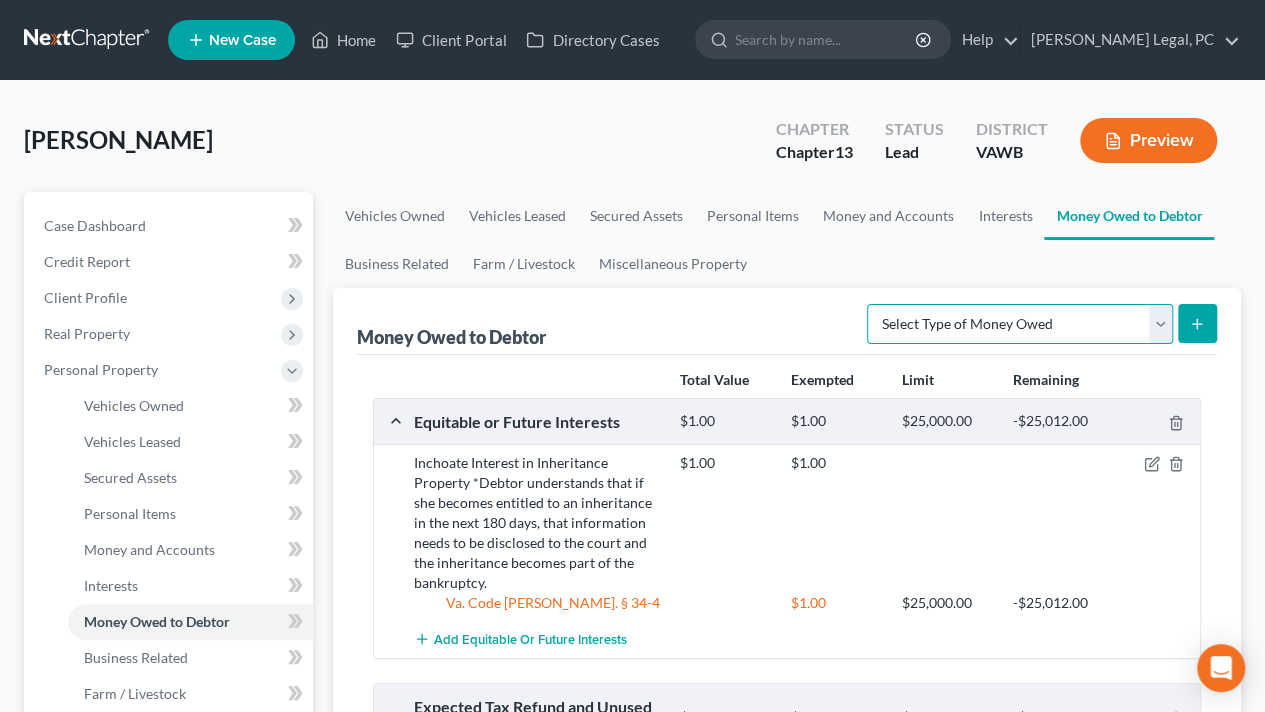 click on "Select Type of Money Owed Accounts Receivable Alimony Child Support Claims Against Third Parties Disability Benefits Disability Insurance Payments Divorce Settlements Equitable or Future Interests Expected Tax Refund and Unused NOLs Financial Assets Not Yet Listed Life Estate of Descendants Maintenance Other Contingent & Unliquidated Claims Property Settlements Sick or Vacation Pay Social Security Benefits Trusts Unpaid Loans Unpaid Wages Workers Compensation" at bounding box center [1020, 324] 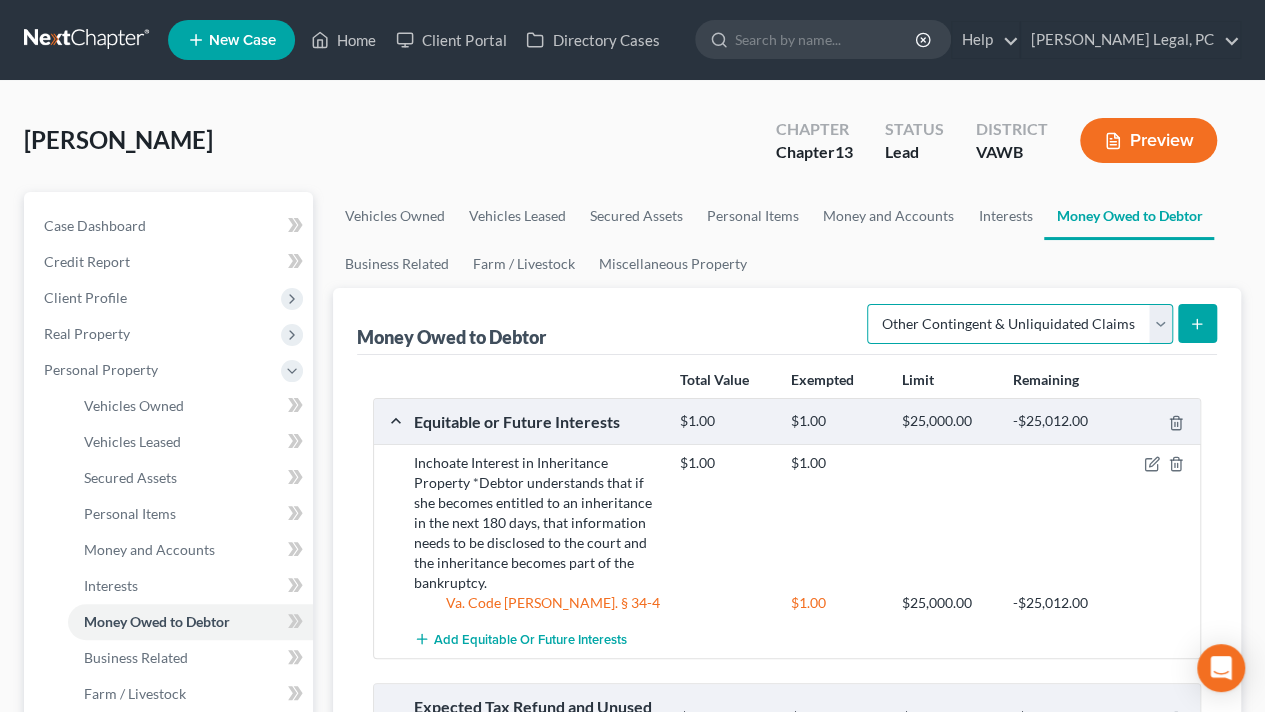 click on "Select Type of Money Owed Accounts Receivable Alimony Child Support Claims Against Third Parties Disability Benefits Disability Insurance Payments Divorce Settlements Equitable or Future Interests Expected Tax Refund and Unused NOLs Financial Assets Not Yet Listed Life Estate of Descendants Maintenance Other Contingent & Unliquidated Claims Property Settlements Sick or Vacation Pay Social Security Benefits Trusts Unpaid Loans Unpaid Wages Workers Compensation" at bounding box center [1020, 324] 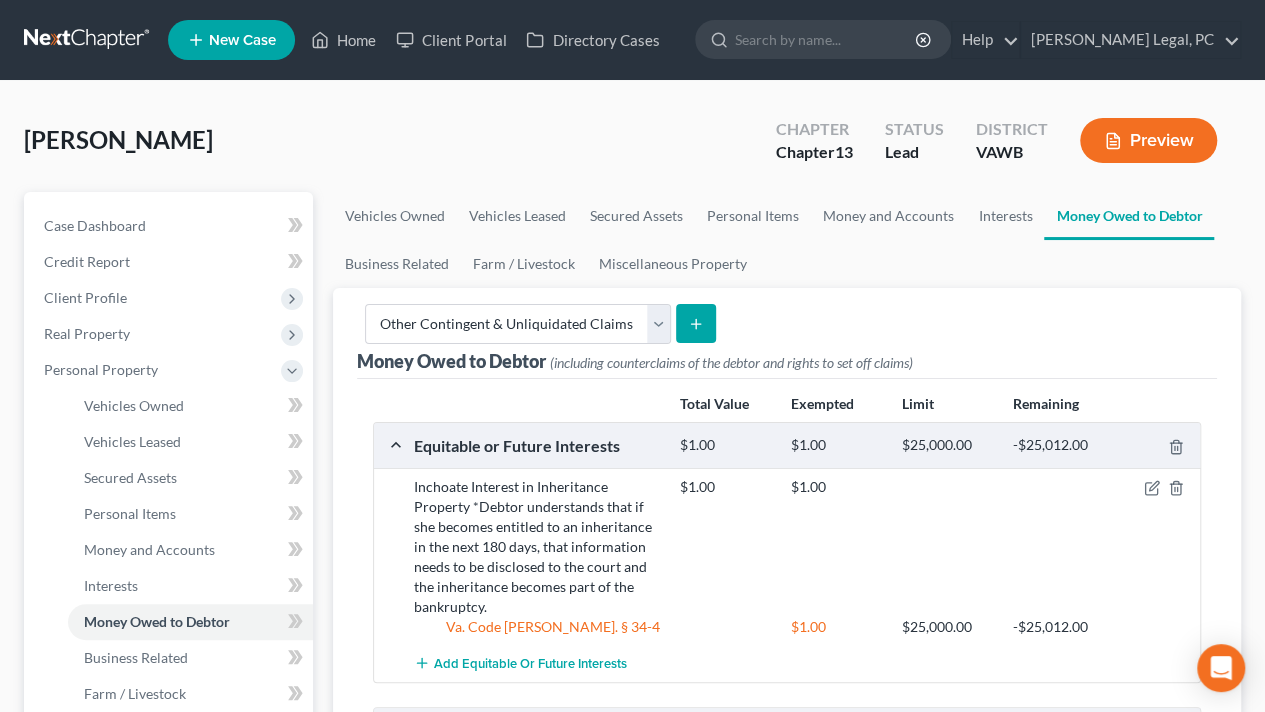 click 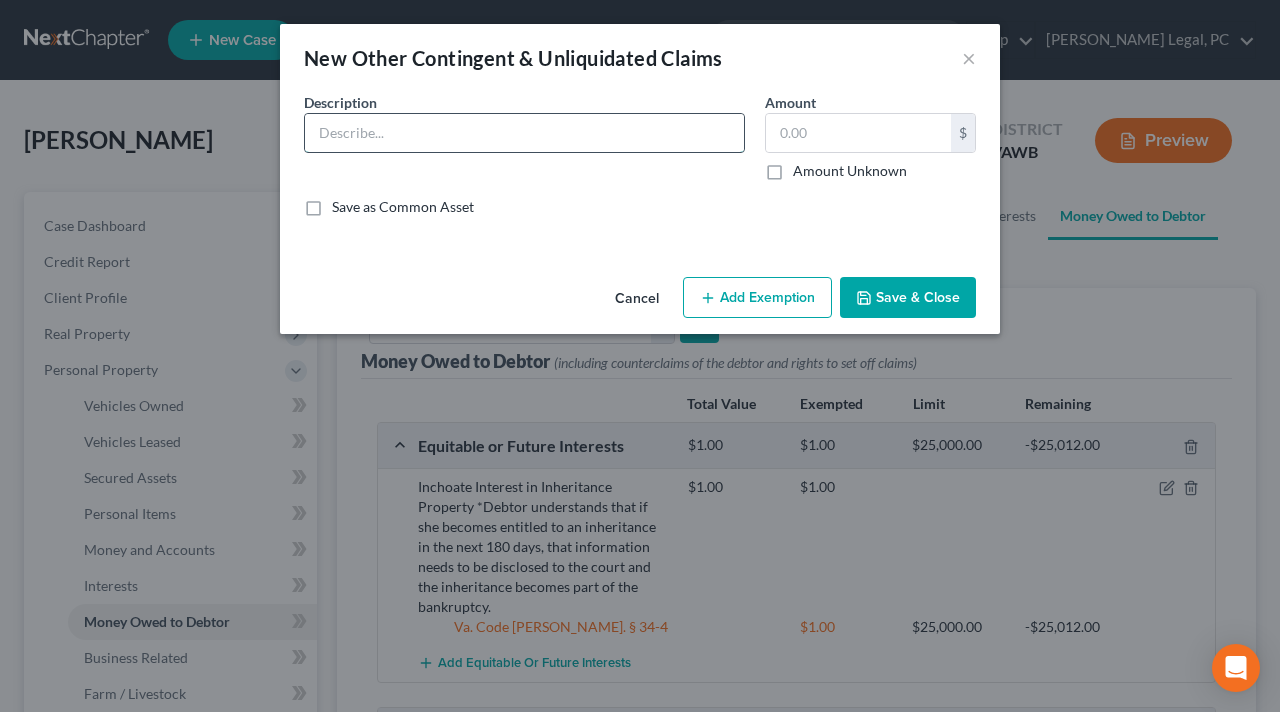 click at bounding box center (524, 133) 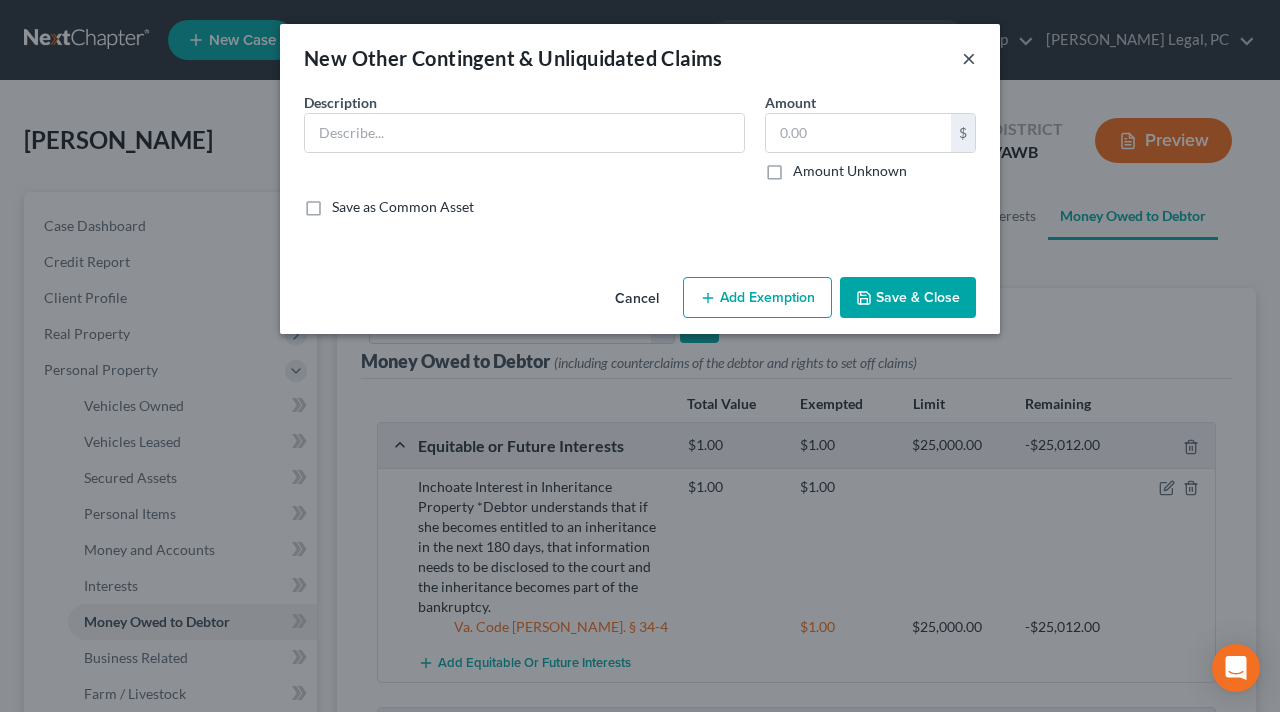 click on "×" at bounding box center [969, 58] 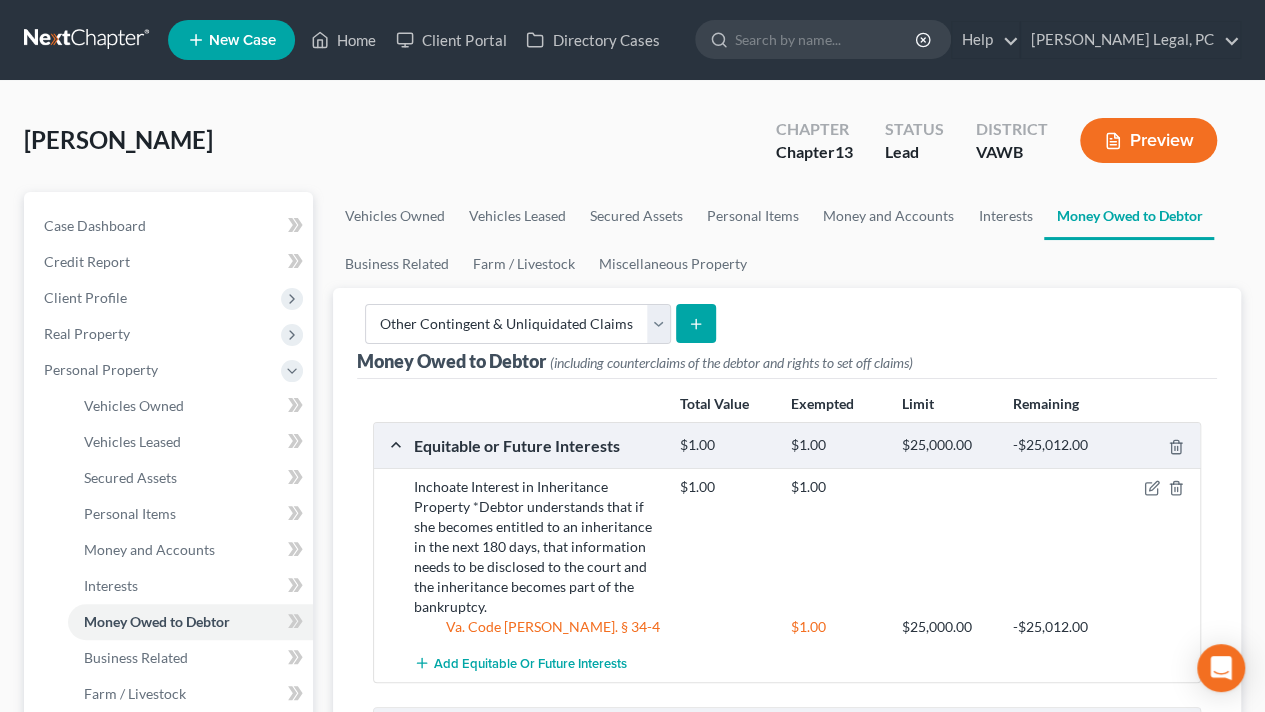 click at bounding box center [695, 323] 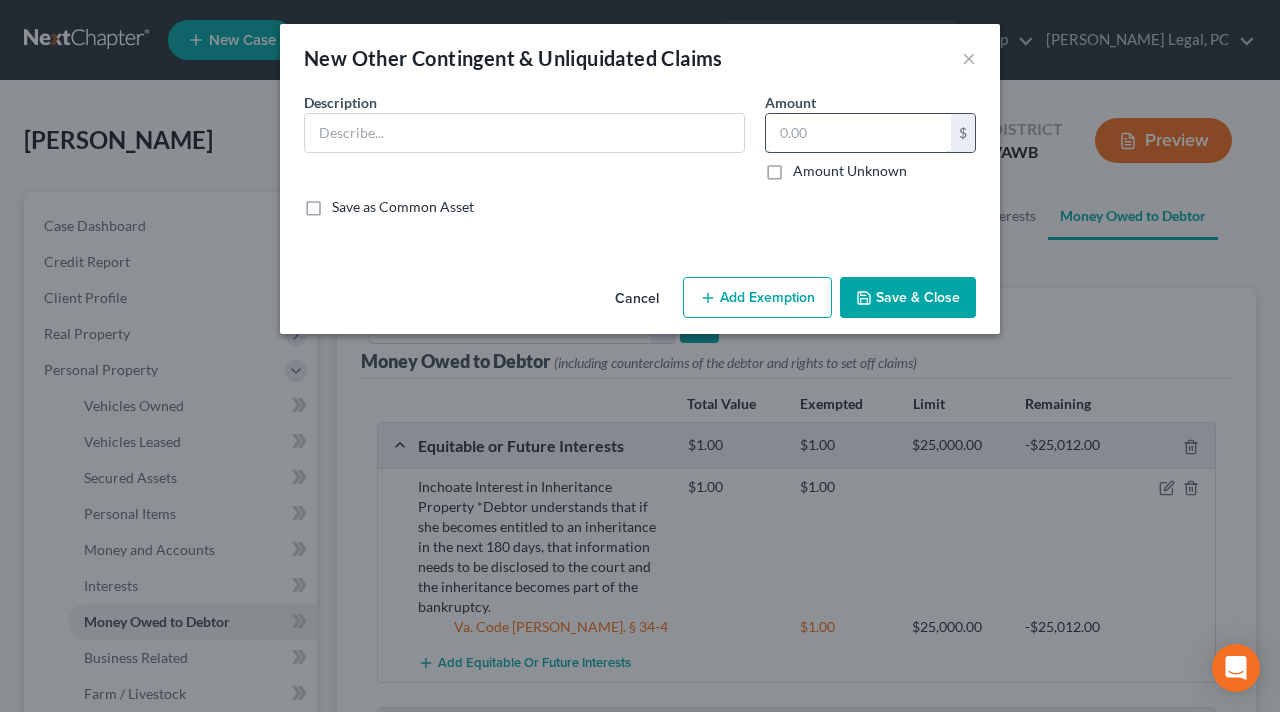 click at bounding box center (858, 133) 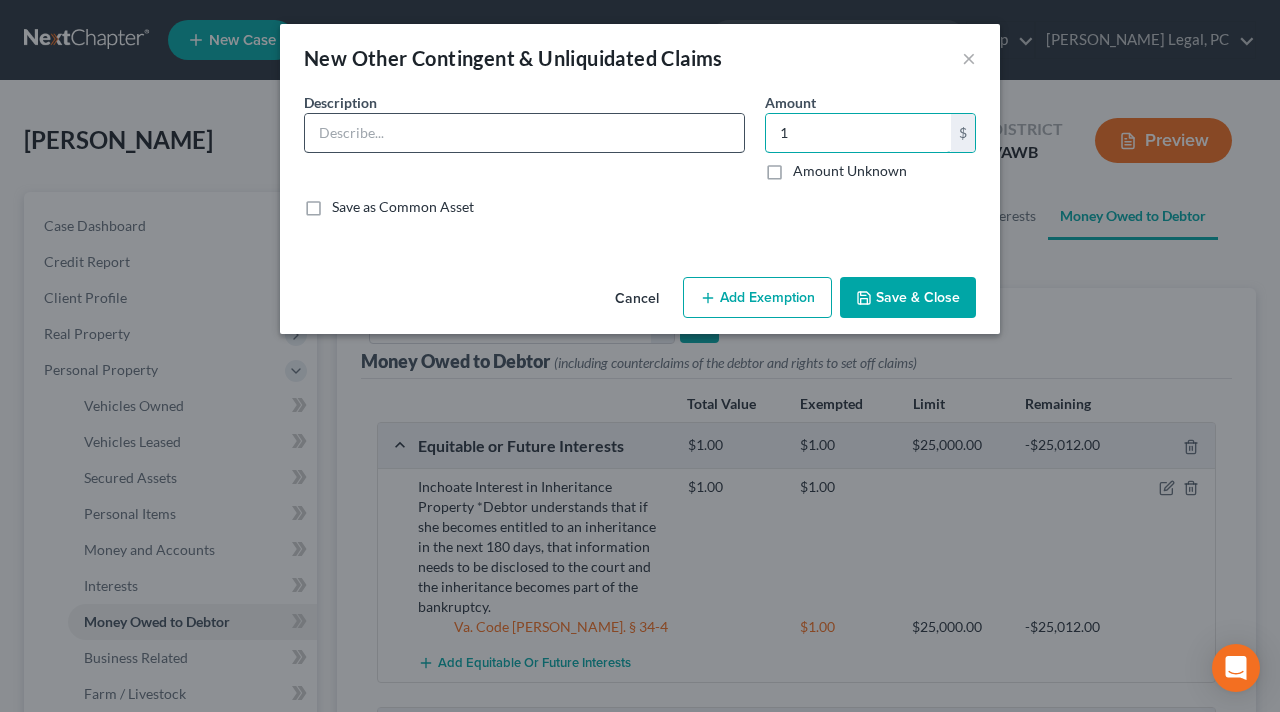 type on "1" 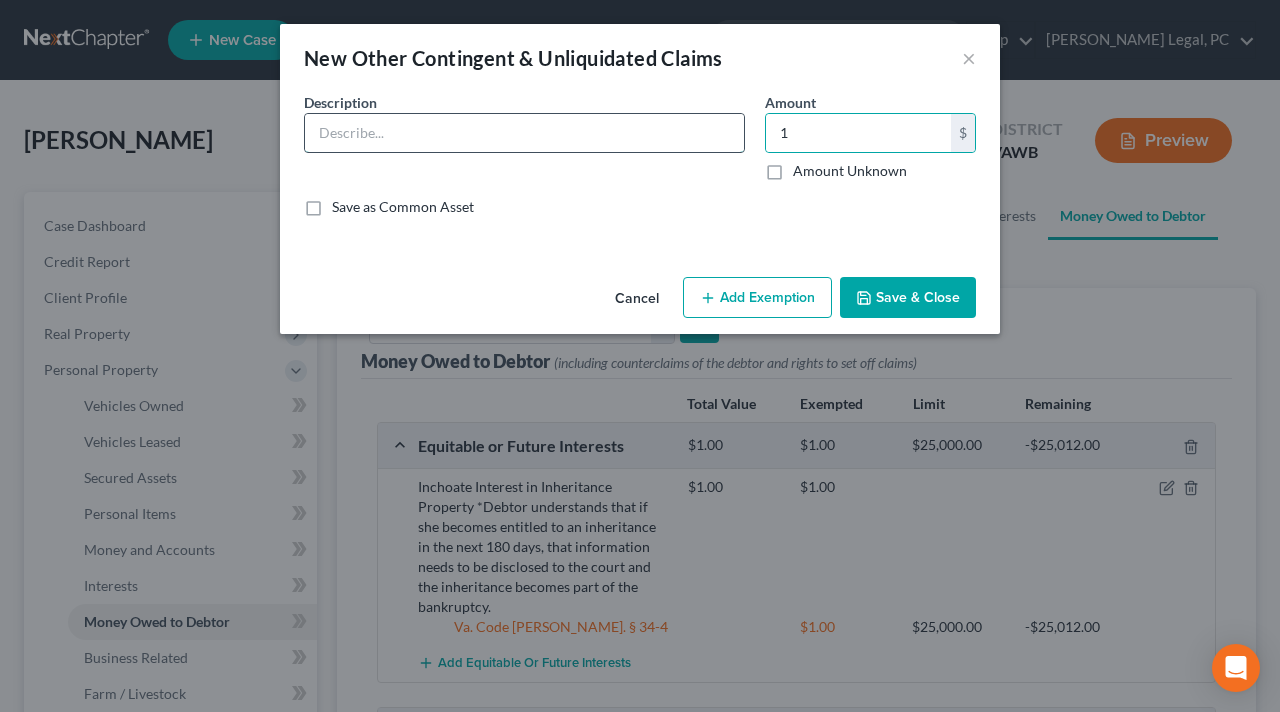 click at bounding box center (524, 133) 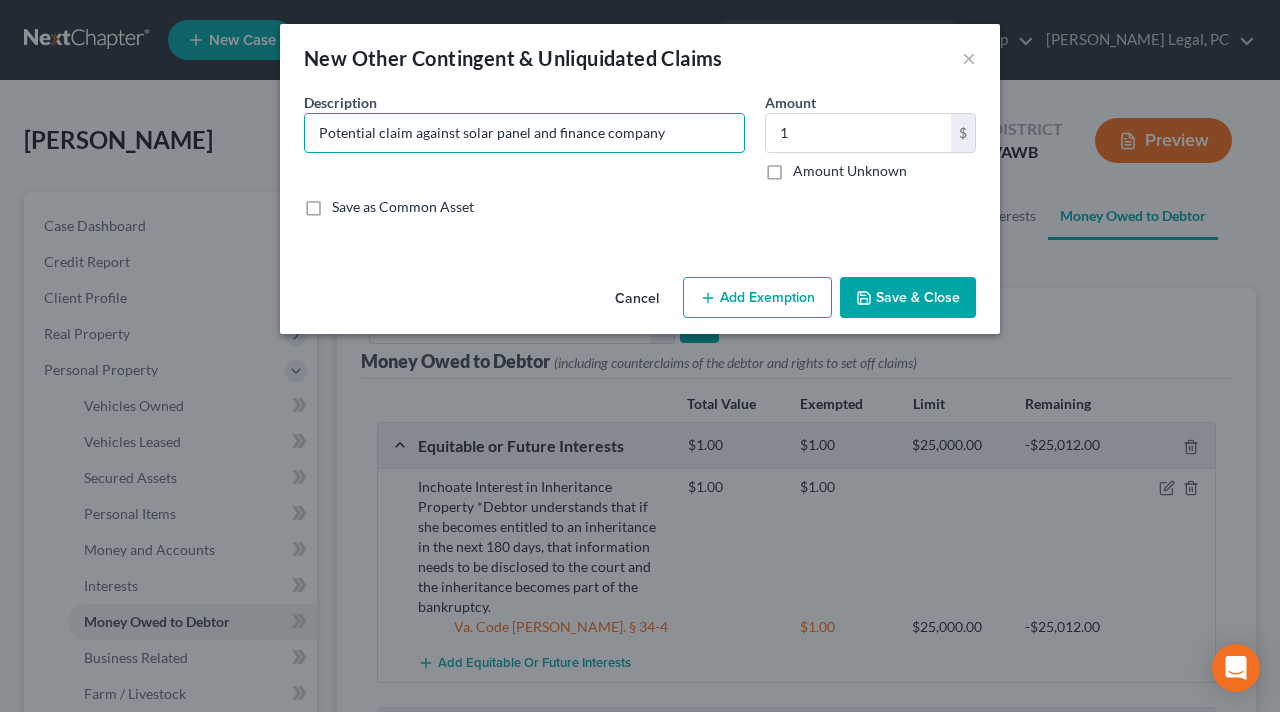 type on "Potential claim against solar panel and finance company" 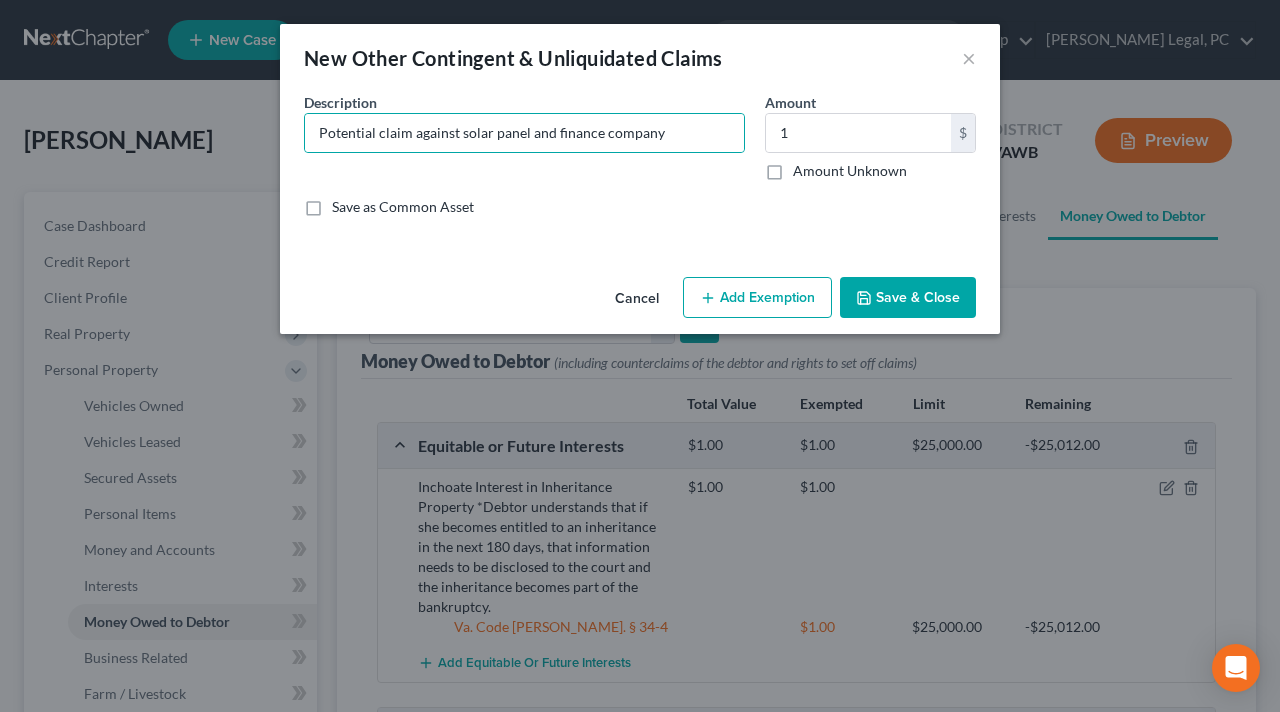 click on "Add Exemption" at bounding box center (757, 298) 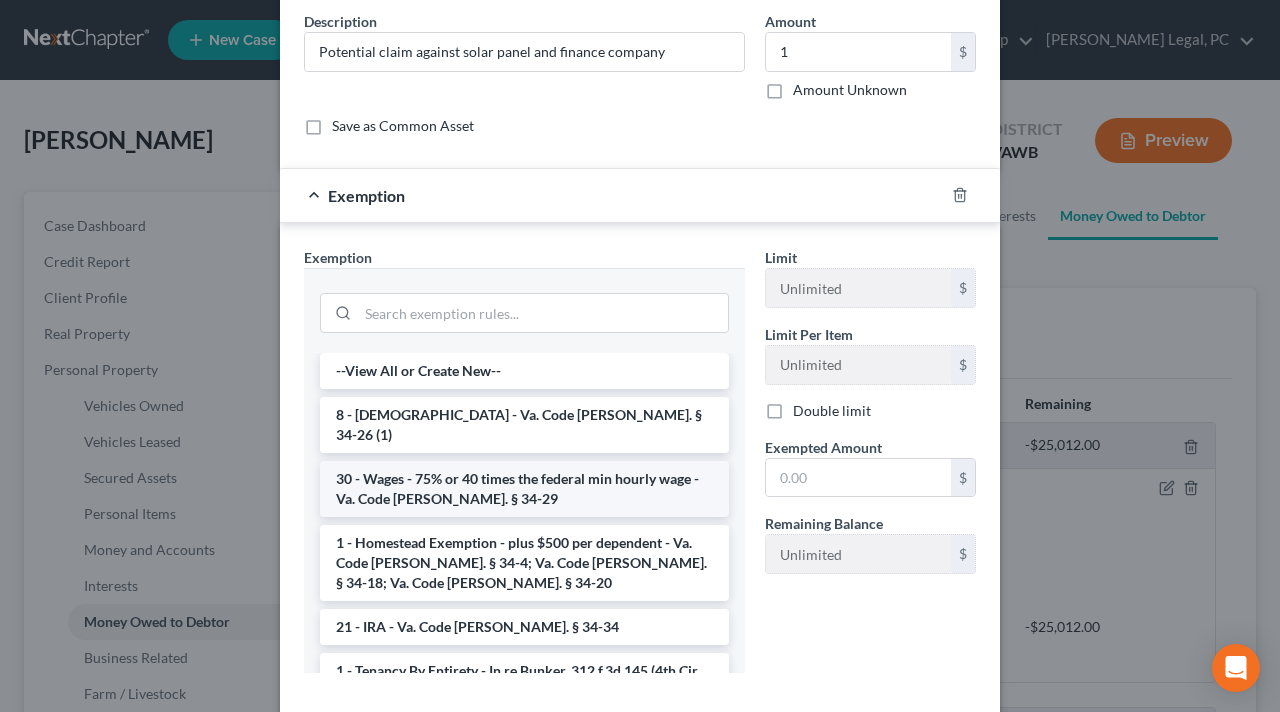 scroll, scrollTop: 182, scrollLeft: 0, axis: vertical 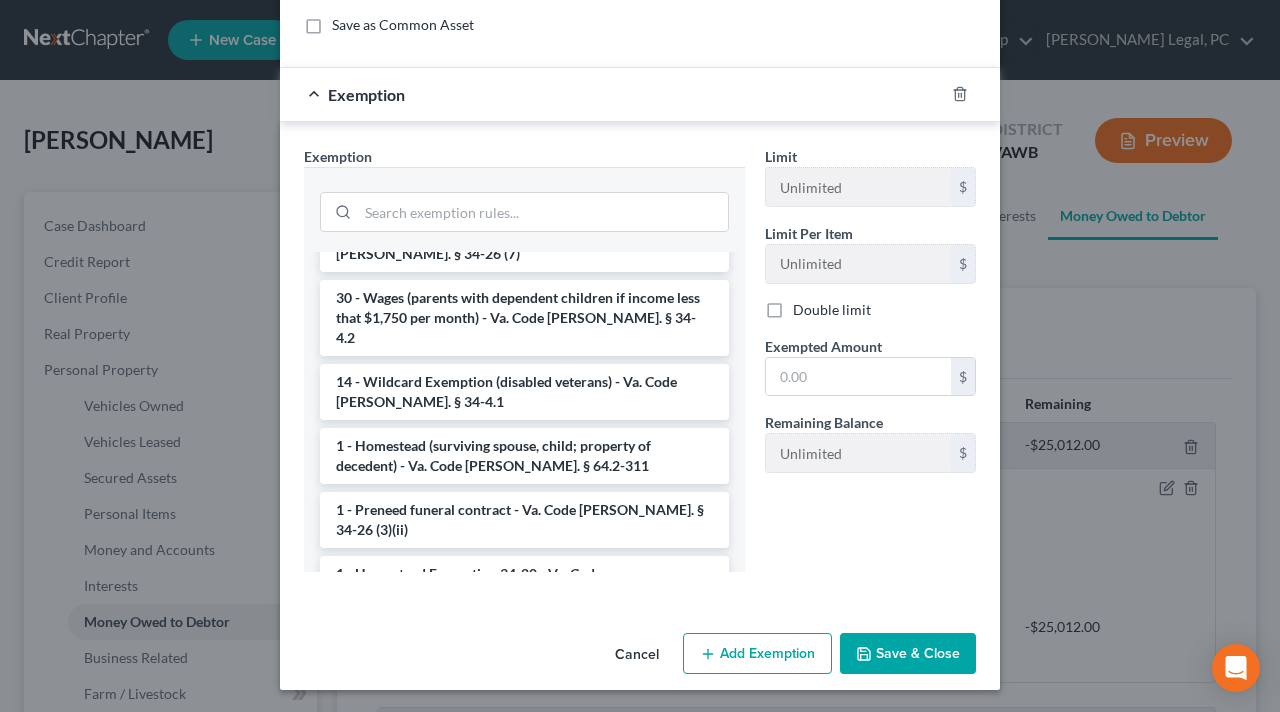 click on "1 - Homestead Exemption 34-4 - Va. Code [PERSON_NAME]. § 34-4" at bounding box center [524, 712] 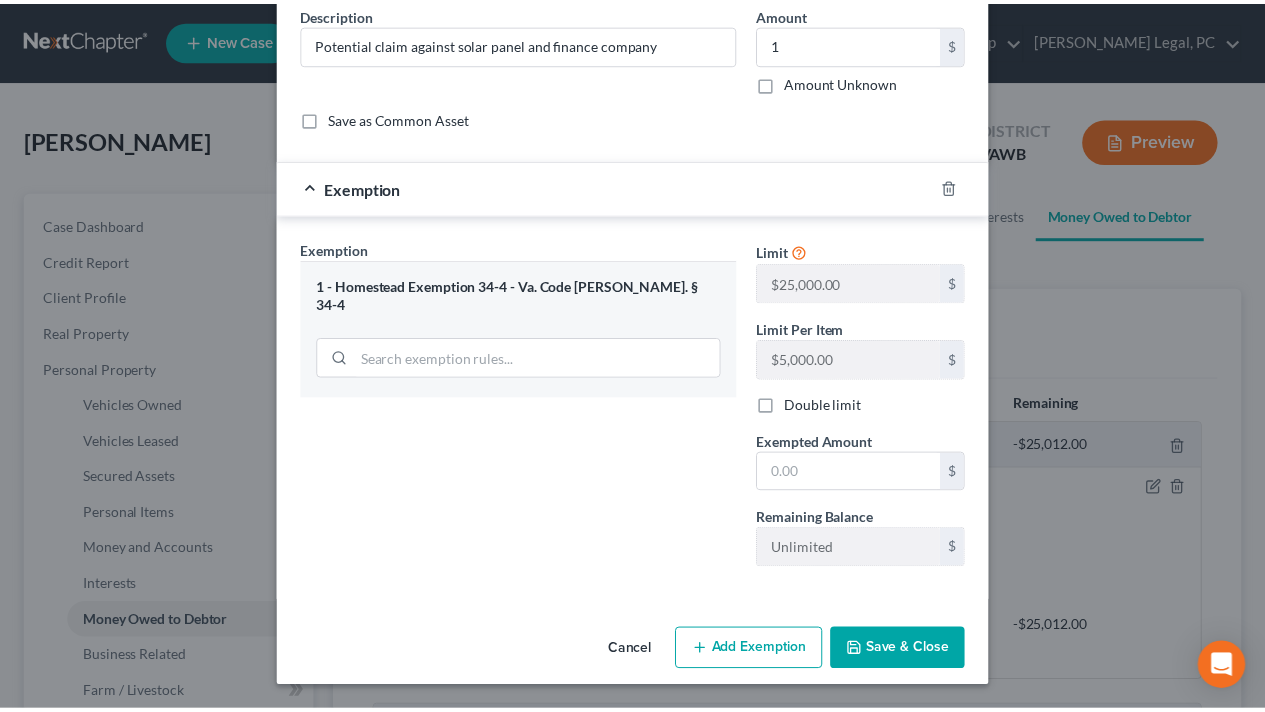 scroll, scrollTop: 84, scrollLeft: 0, axis: vertical 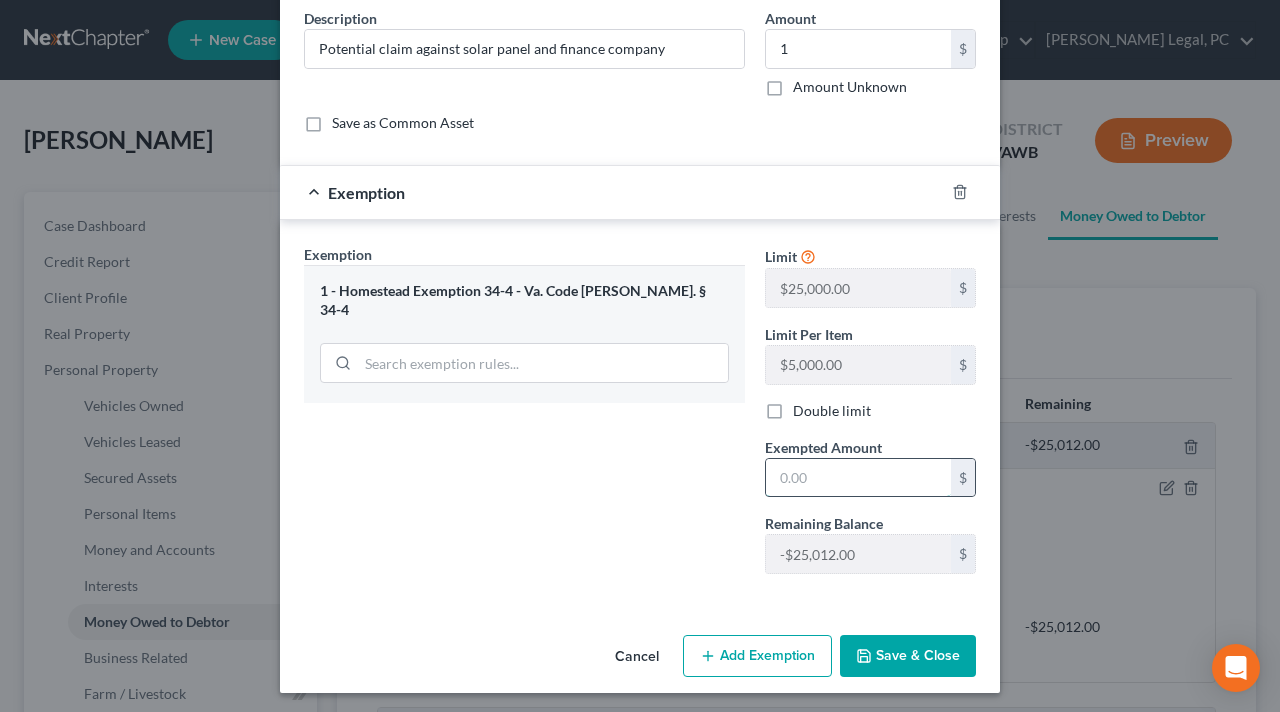 click at bounding box center (858, 478) 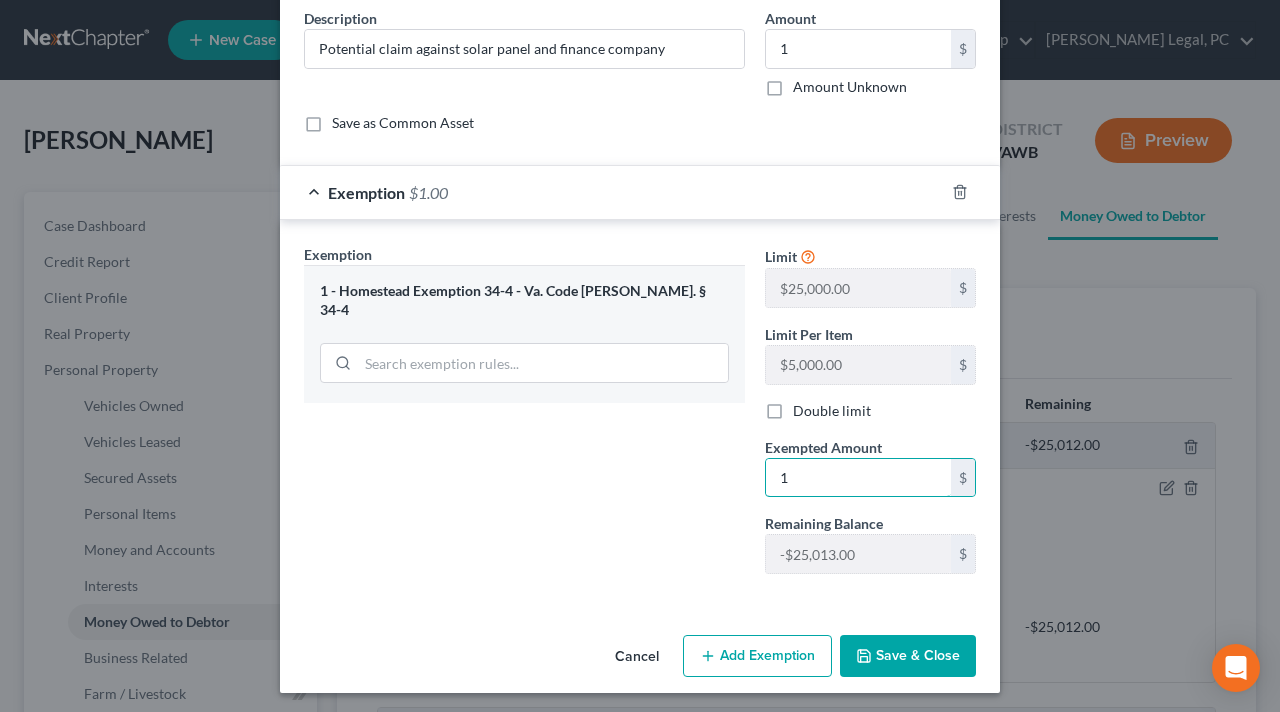 type on "1" 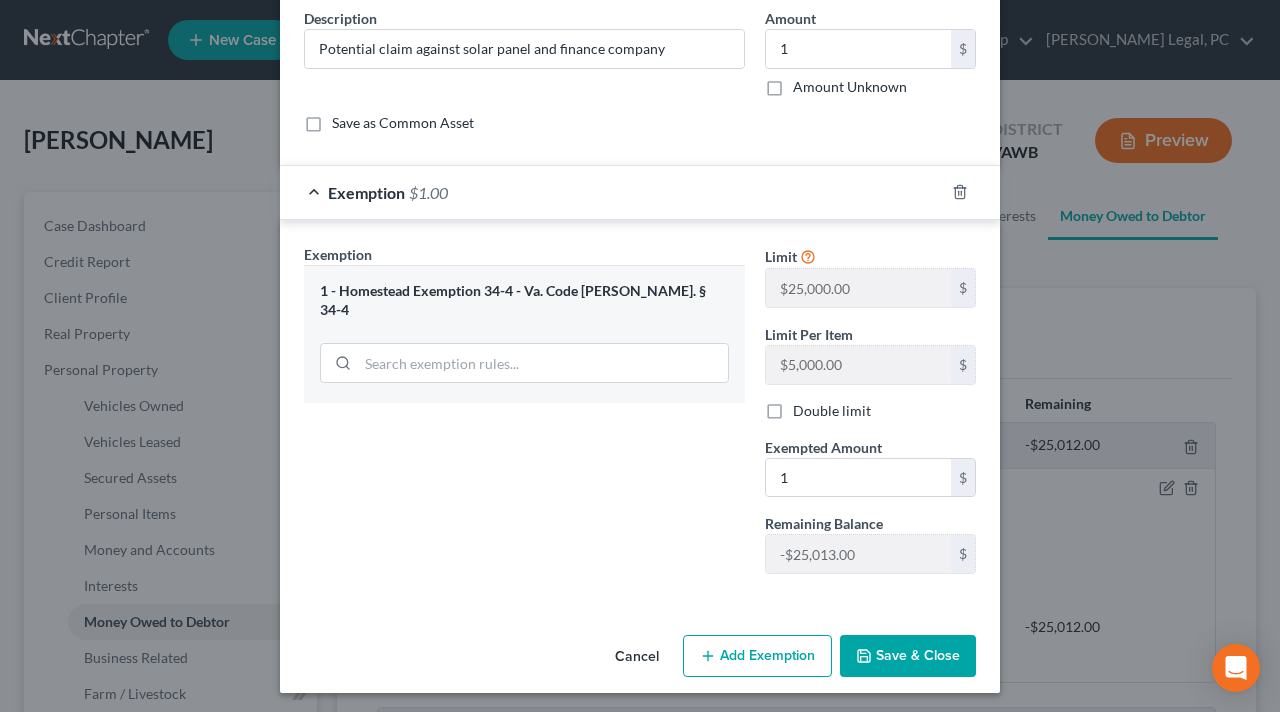 click on "Exemption Set must be selected for CA.
Exemption
*
1 - Homestead Exemption 34-4 - Va. Code [PERSON_NAME]. § 34-4" at bounding box center (524, 417) 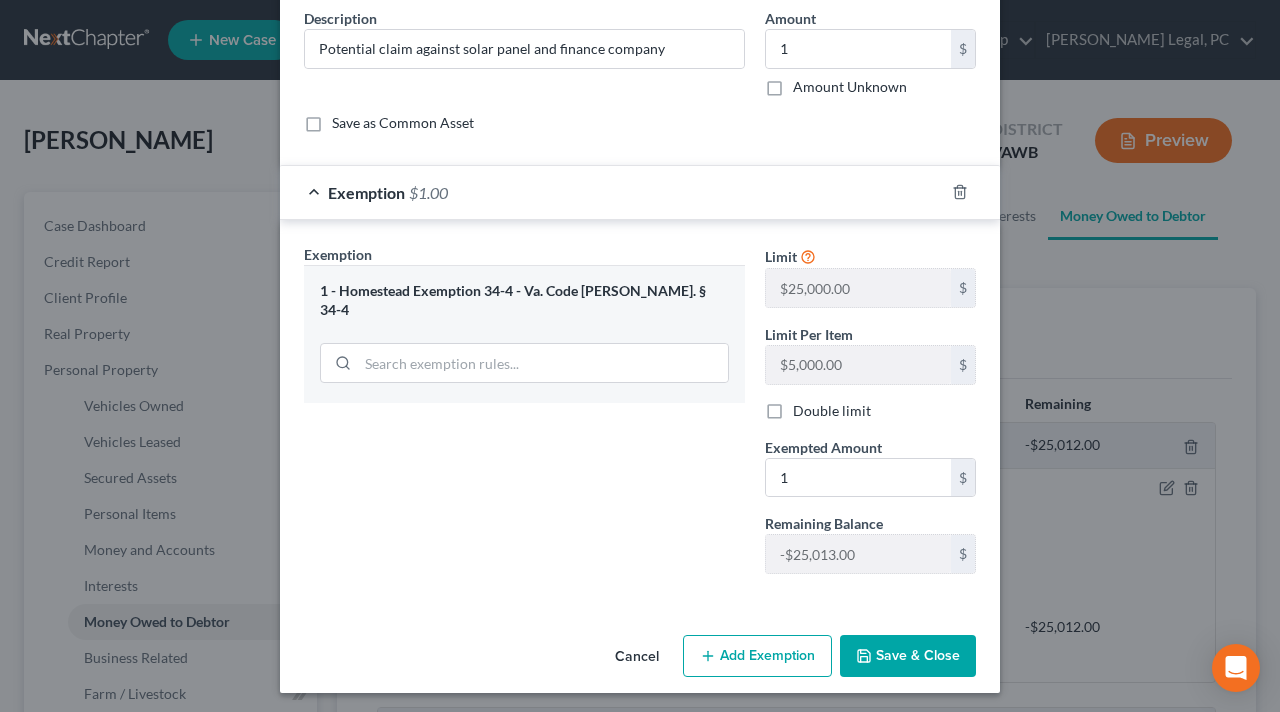 click on "Save & Close" at bounding box center [908, 656] 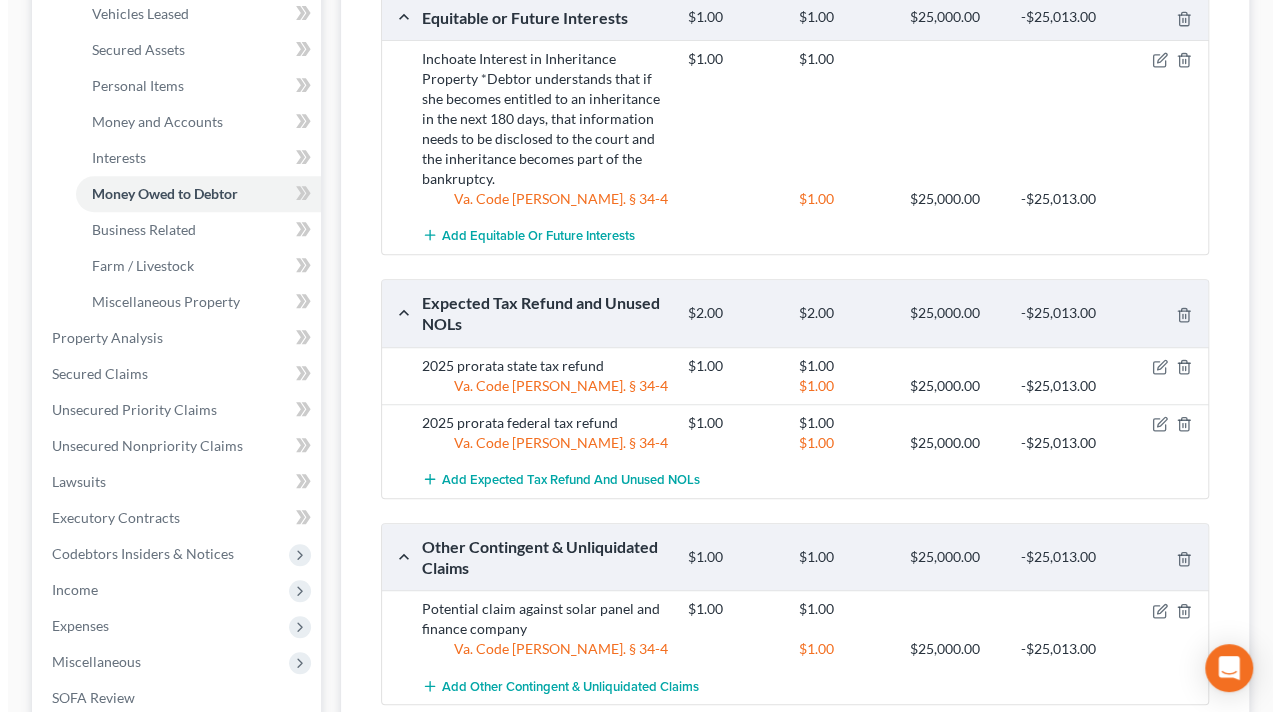 scroll, scrollTop: 0, scrollLeft: 0, axis: both 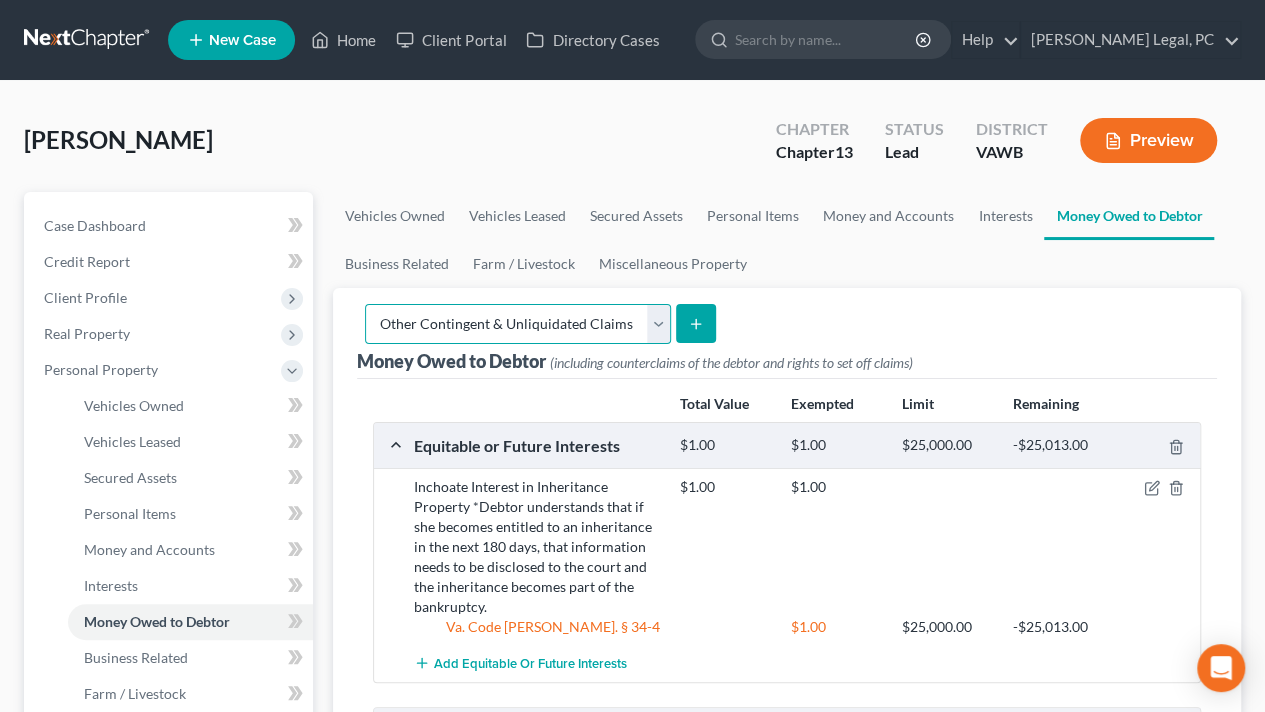 click on "Select Type of Money Owed Accounts Receivable Alimony Child Support Claims Against Third Parties Disability Benefits Disability Insurance Payments Divorce Settlements Equitable or Future Interests Expected Tax Refund and Unused NOLs Financial Assets Not Yet Listed Life Estate of Descendants Maintenance Other Contingent & Unliquidated Claims Property Settlements Sick or Vacation Pay Social Security Benefits Trusts Unpaid Loans Unpaid Wages Workers Compensation" at bounding box center (518, 324) 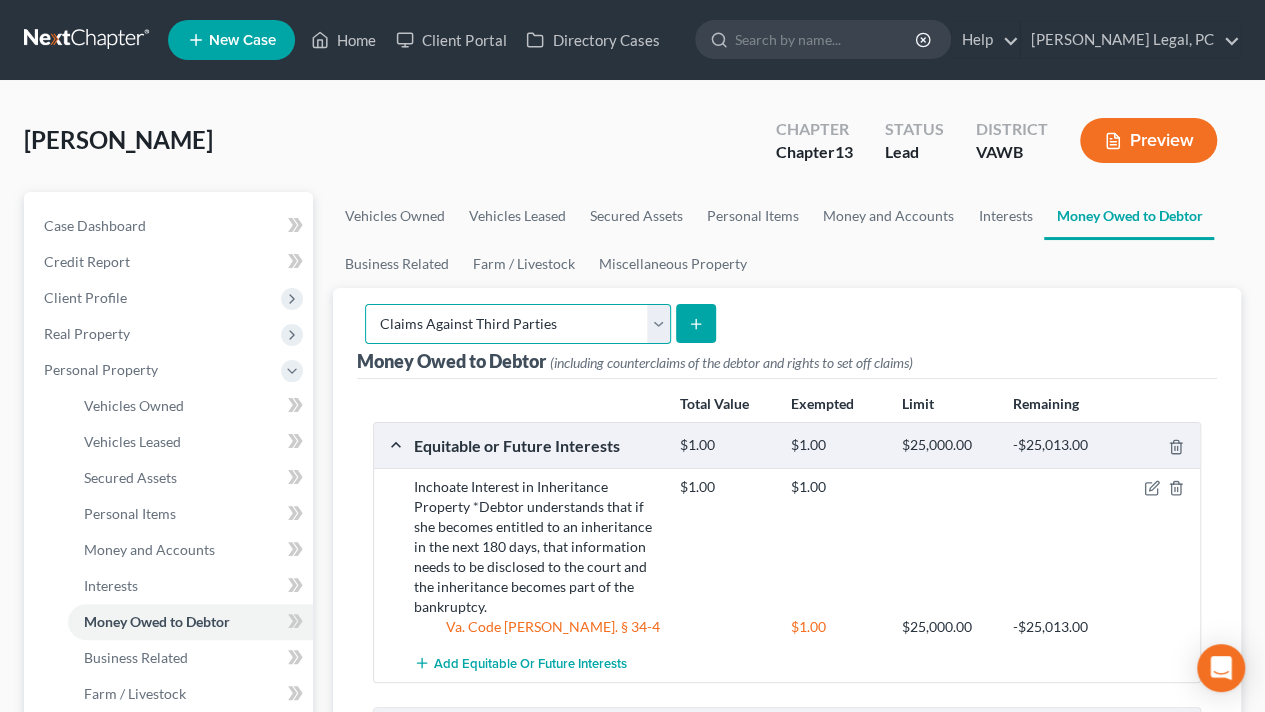 click on "Select Type of Money Owed Accounts Receivable Alimony Child Support Claims Against Third Parties Disability Benefits Disability Insurance Payments Divorce Settlements Equitable or Future Interests Expected Tax Refund and Unused NOLs Financial Assets Not Yet Listed Life Estate of Descendants Maintenance Other Contingent & Unliquidated Claims Property Settlements Sick or Vacation Pay Social Security Benefits Trusts Unpaid Loans Unpaid Wages Workers Compensation" at bounding box center (518, 324) 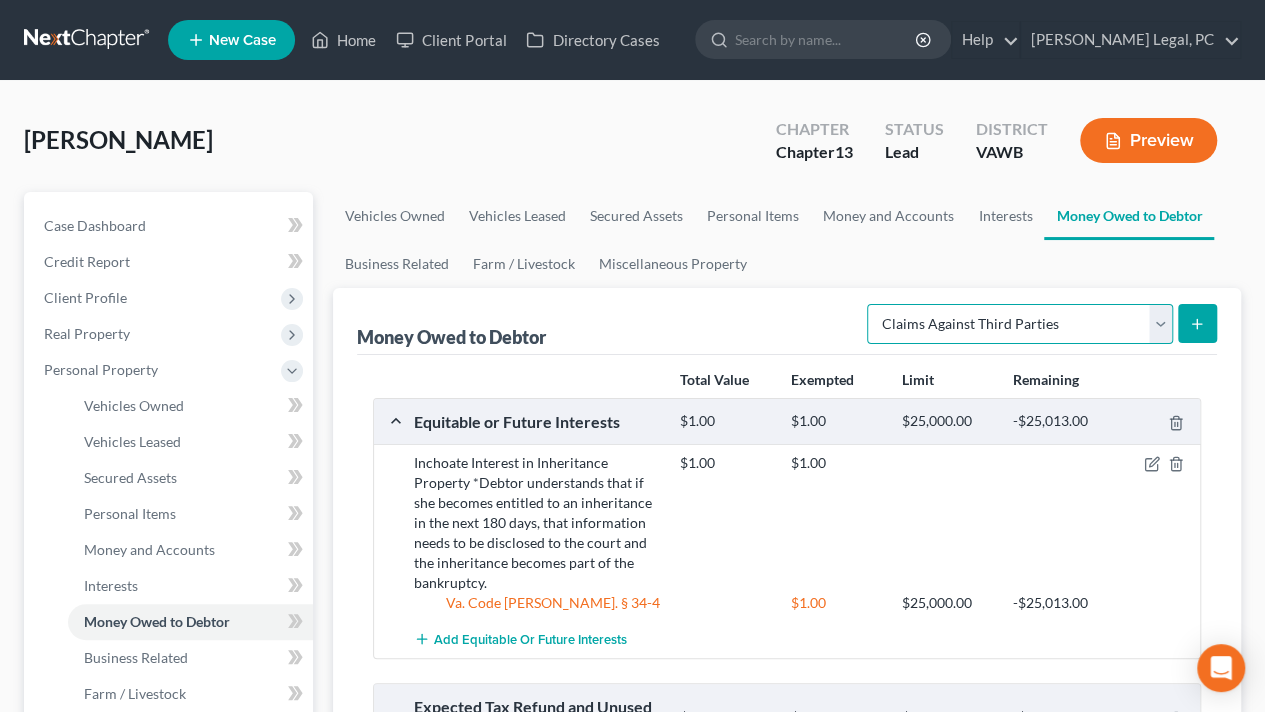 click on "Select Type of Money Owed Accounts Receivable Alimony Child Support Claims Against Third Parties Disability Benefits Disability Insurance Payments Divorce Settlements Equitable or Future Interests Expected Tax Refund and Unused NOLs Financial Assets Not Yet Listed Life Estate of Descendants Maintenance Other Contingent & Unliquidated Claims Property Settlements Sick or Vacation Pay Social Security Benefits Trusts Unpaid Loans Unpaid Wages Workers Compensation" at bounding box center (1020, 324) 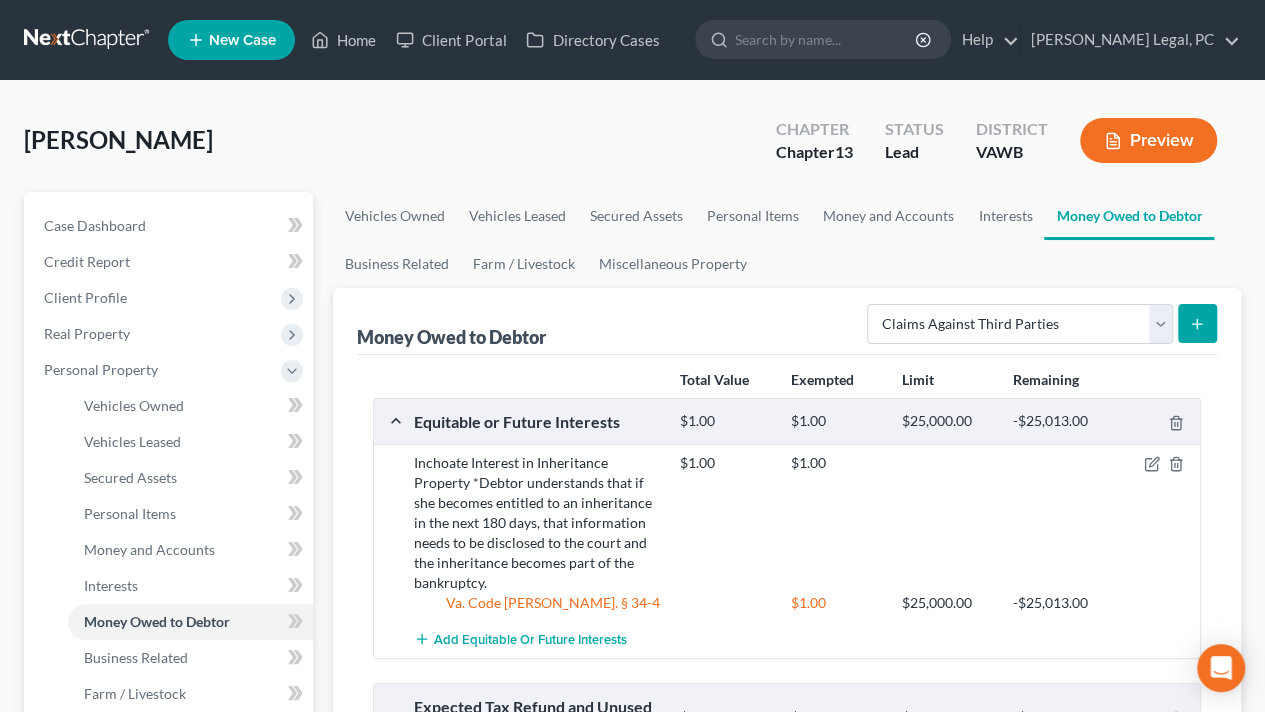 click at bounding box center (1197, 323) 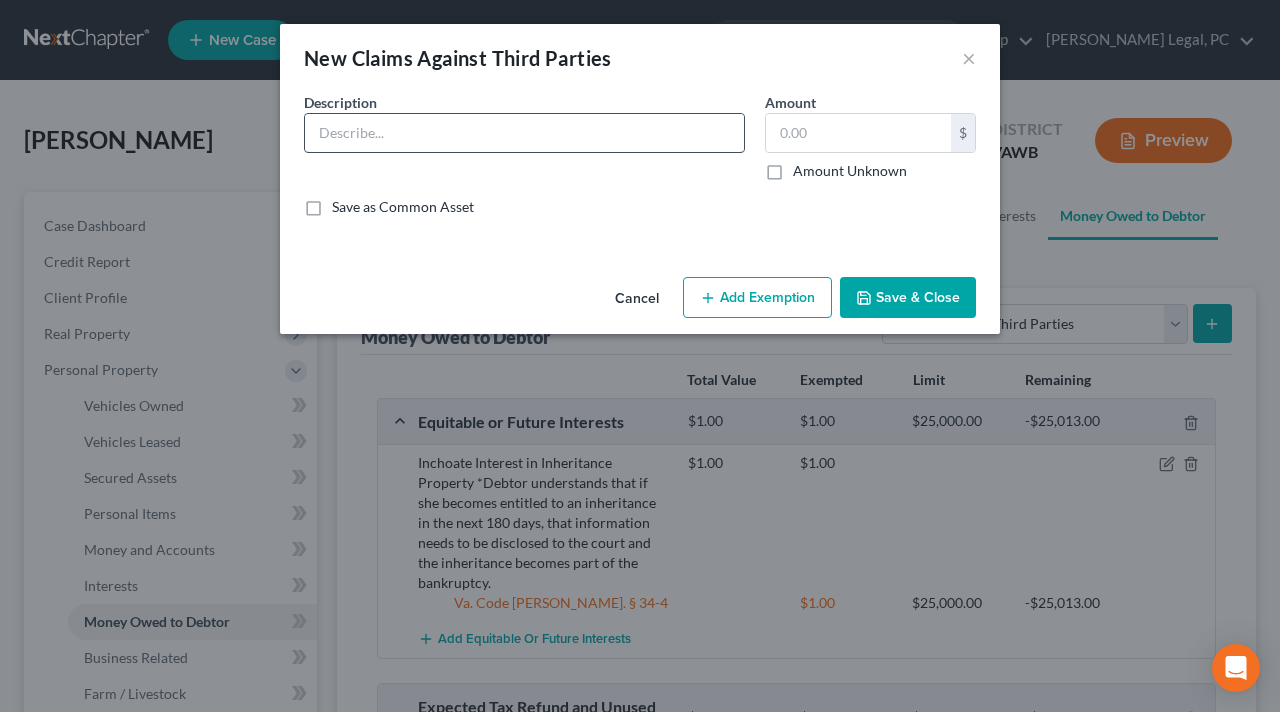 click at bounding box center [524, 133] 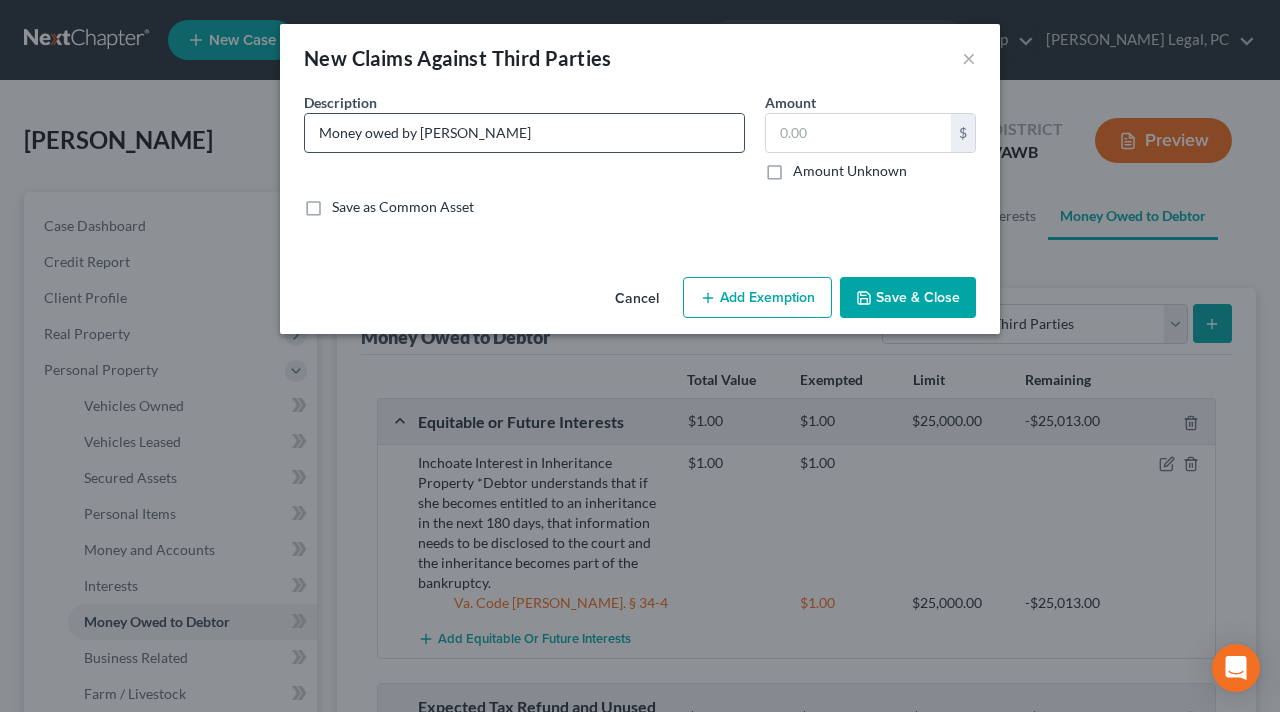 type on "Money owed by [PERSON_NAME]" 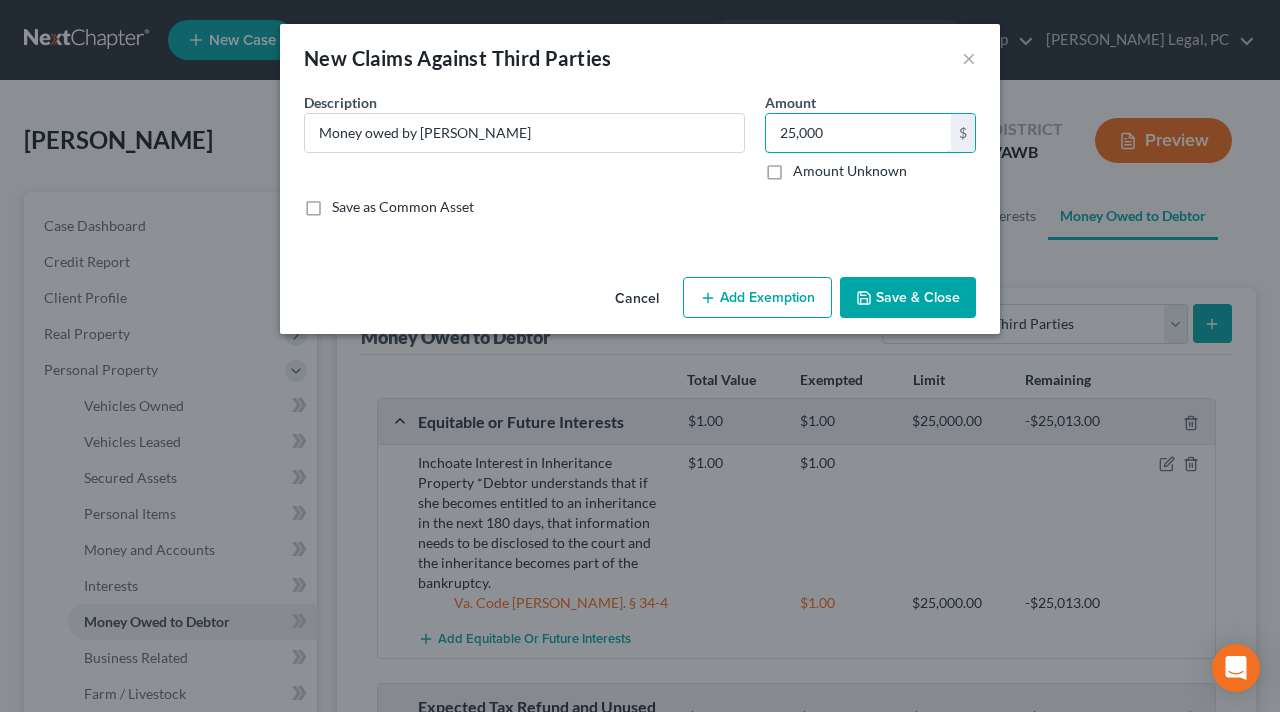 type on "25,000" 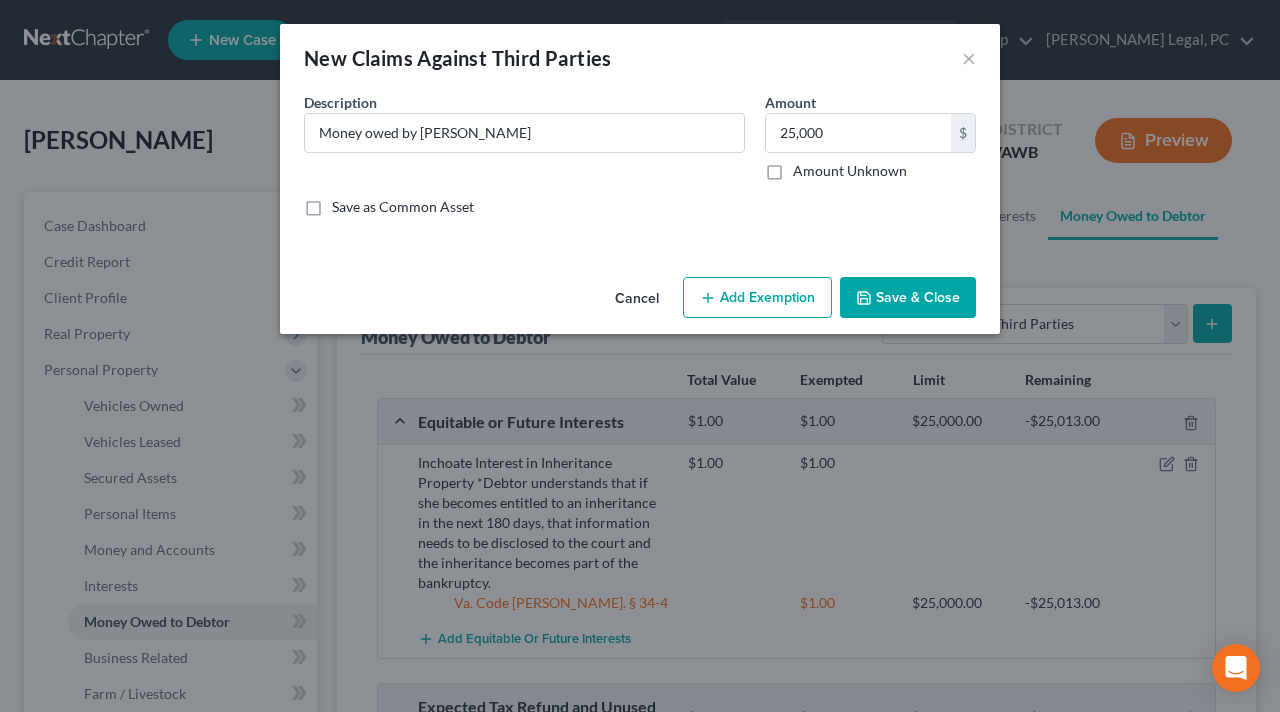 click on "Add Exemption" at bounding box center (757, 298) 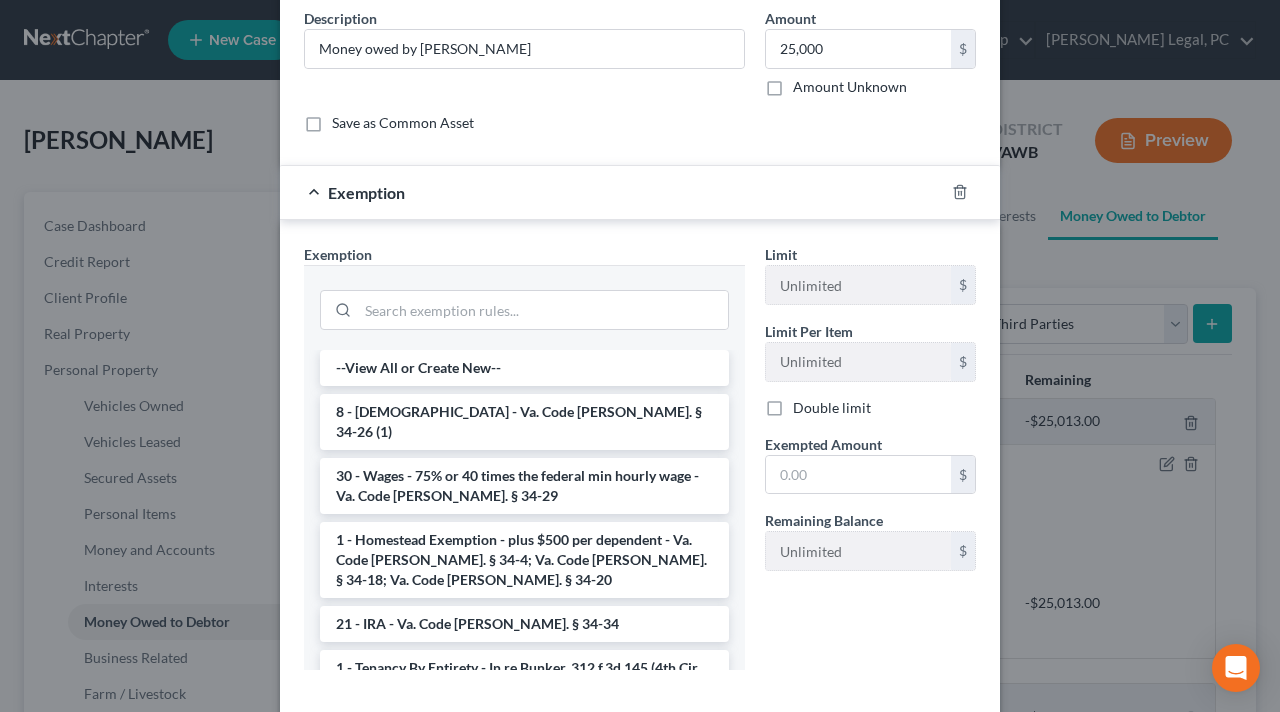 scroll, scrollTop: 182, scrollLeft: 0, axis: vertical 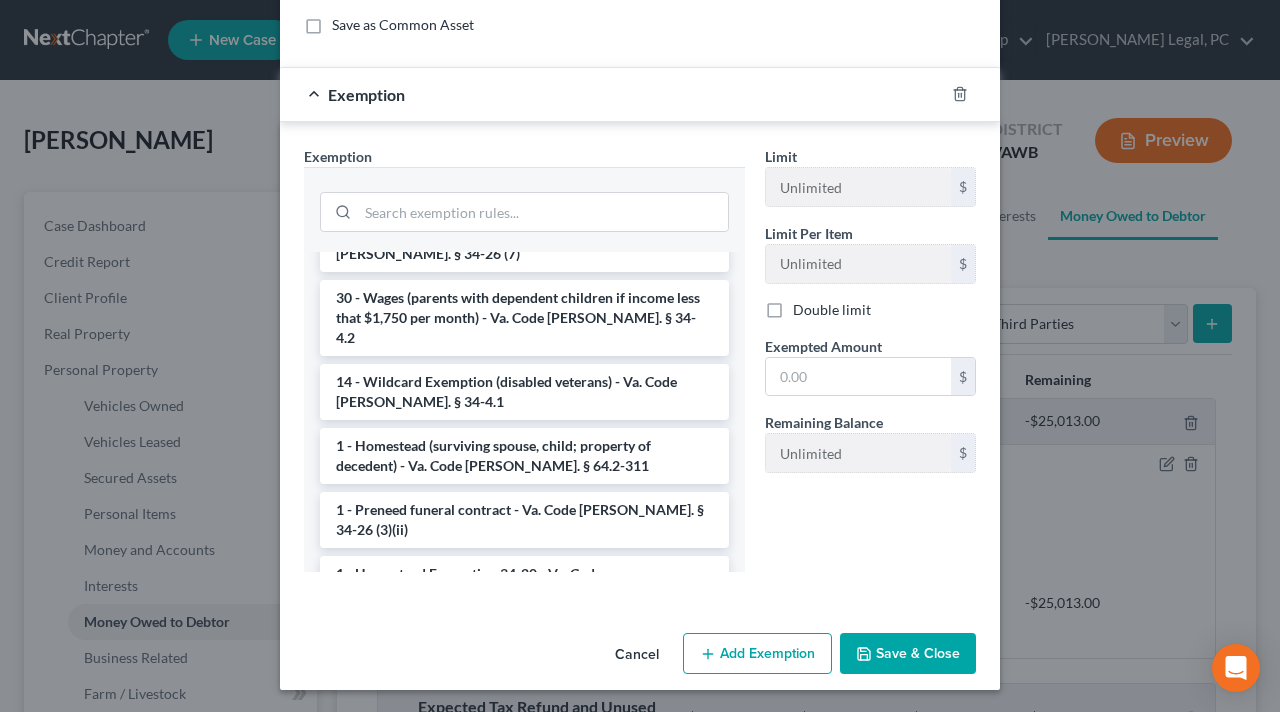 click on "1 - Homestead Exemption 34-4 - Va. Code [PERSON_NAME]. § 34-4" at bounding box center (524, 712) 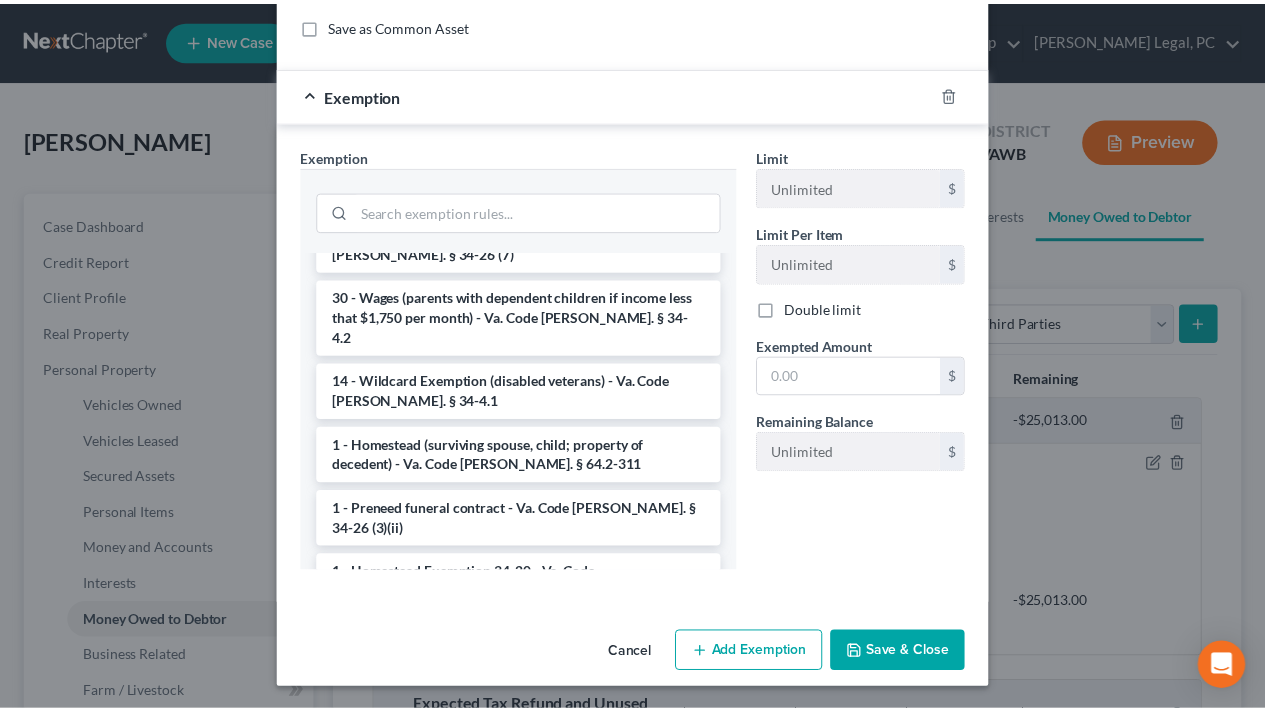 scroll, scrollTop: 84, scrollLeft: 0, axis: vertical 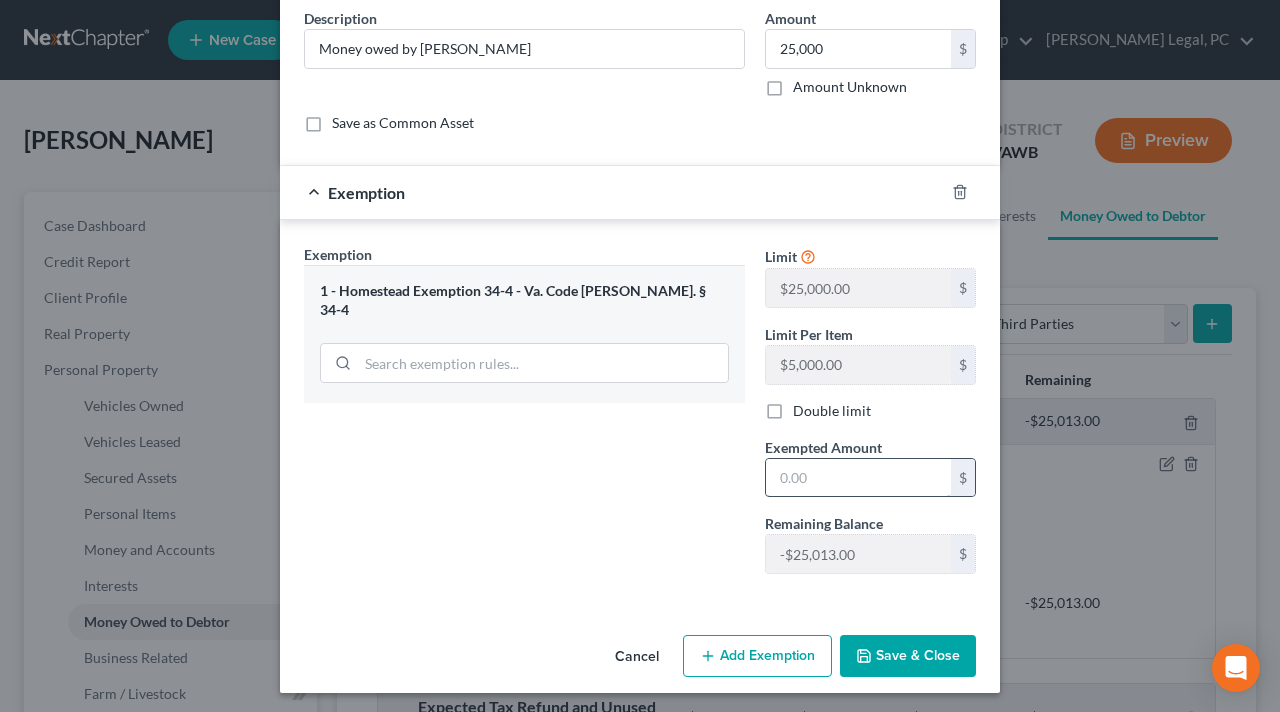 click at bounding box center (858, 478) 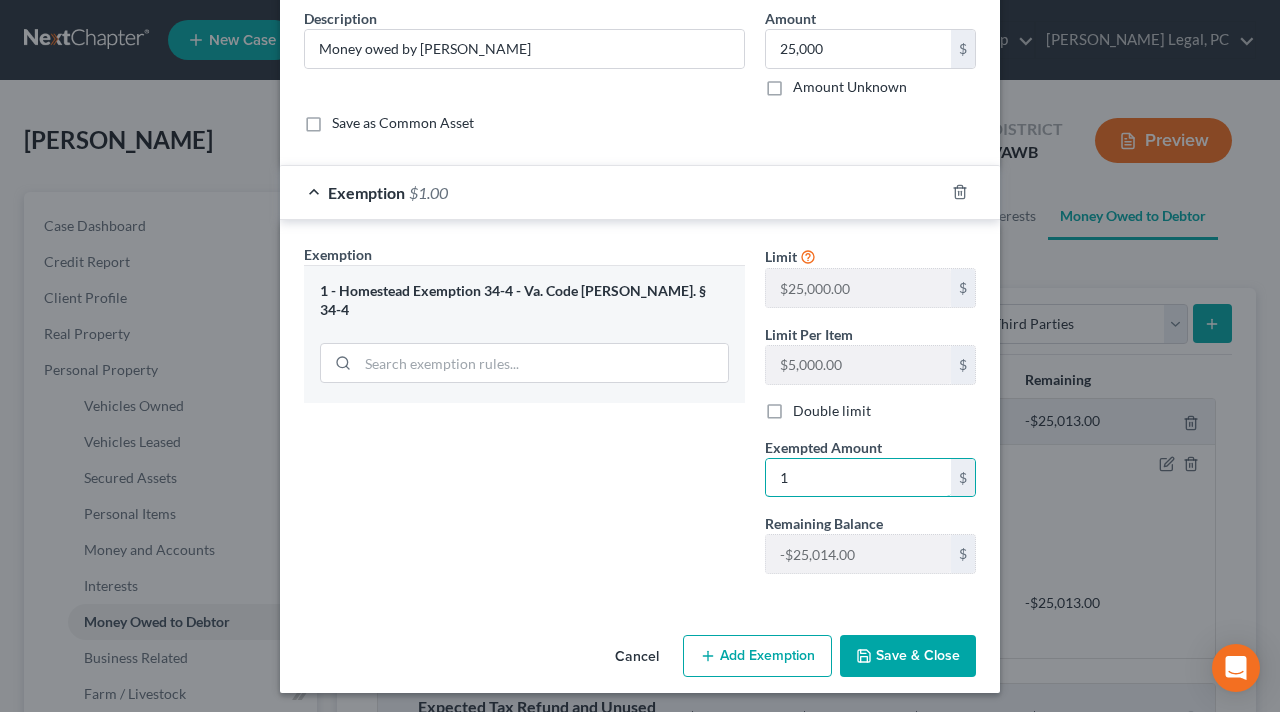 type on "1" 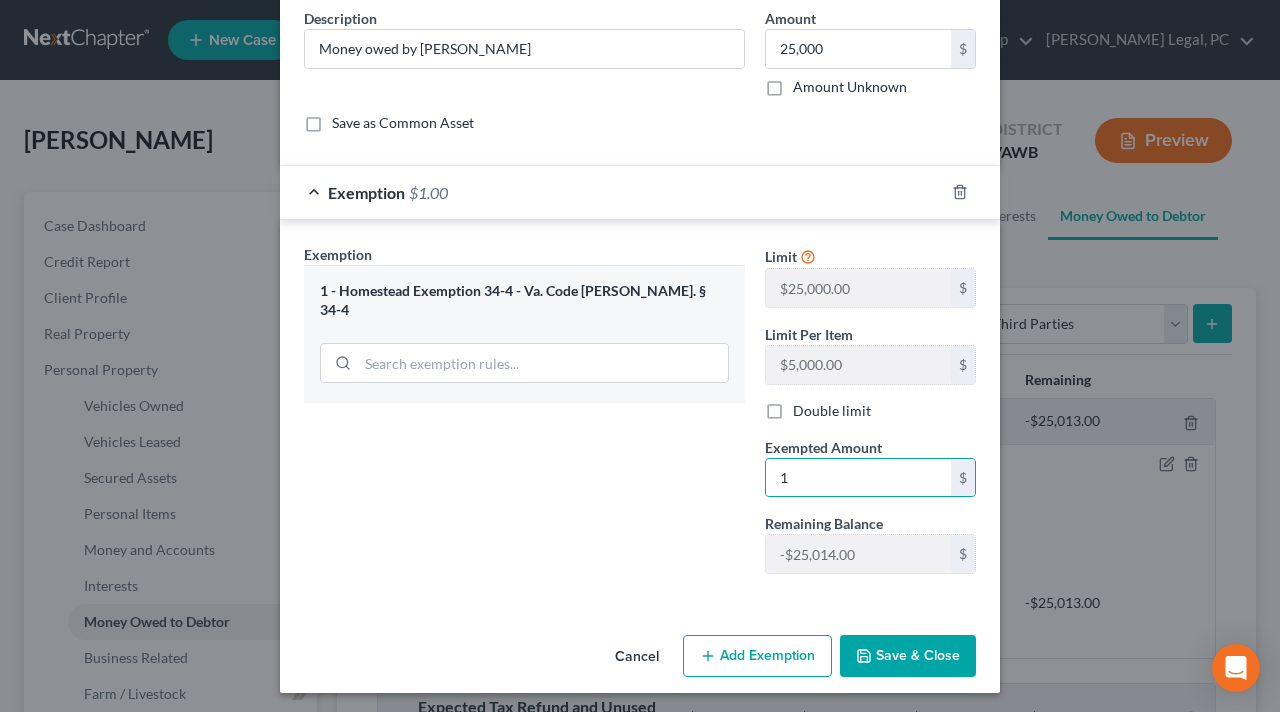 click on "Exemption Set must be selected for CA.
Exemption
*
1 - Homestead Exemption 34-4 - Va. Code [PERSON_NAME]. § 34-4" at bounding box center (524, 417) 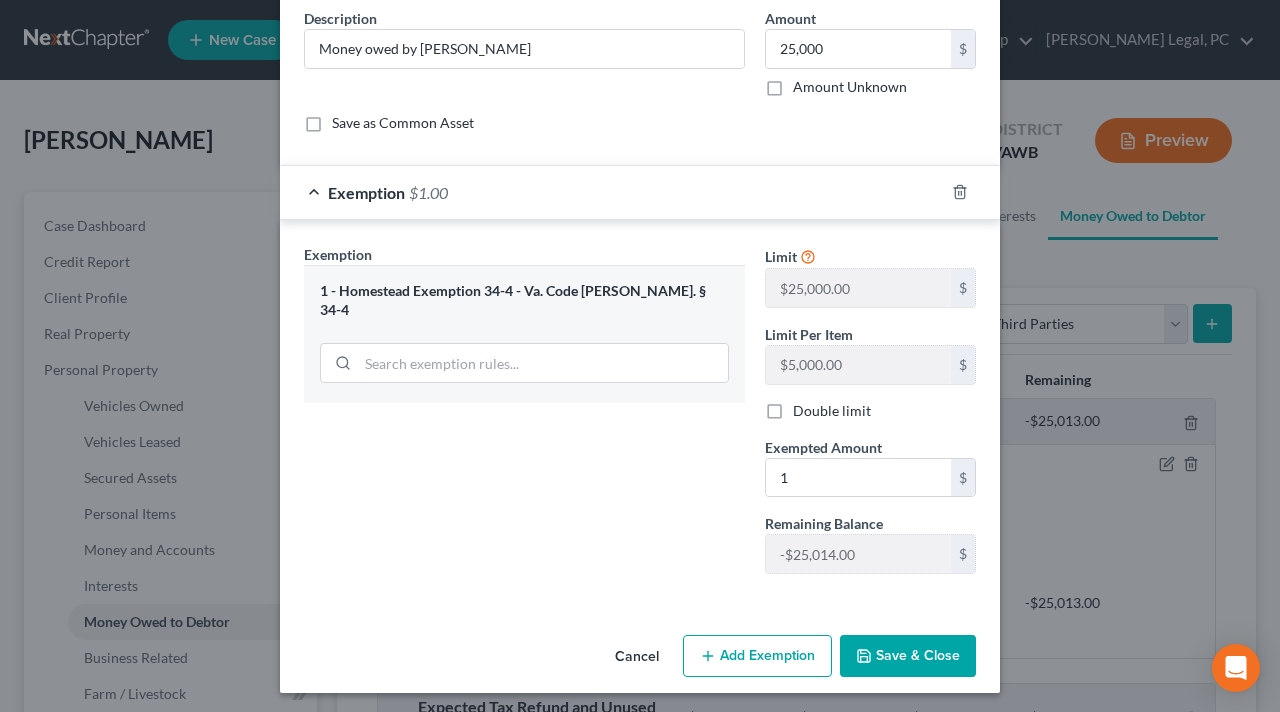 click on "Save & Close" at bounding box center (908, 656) 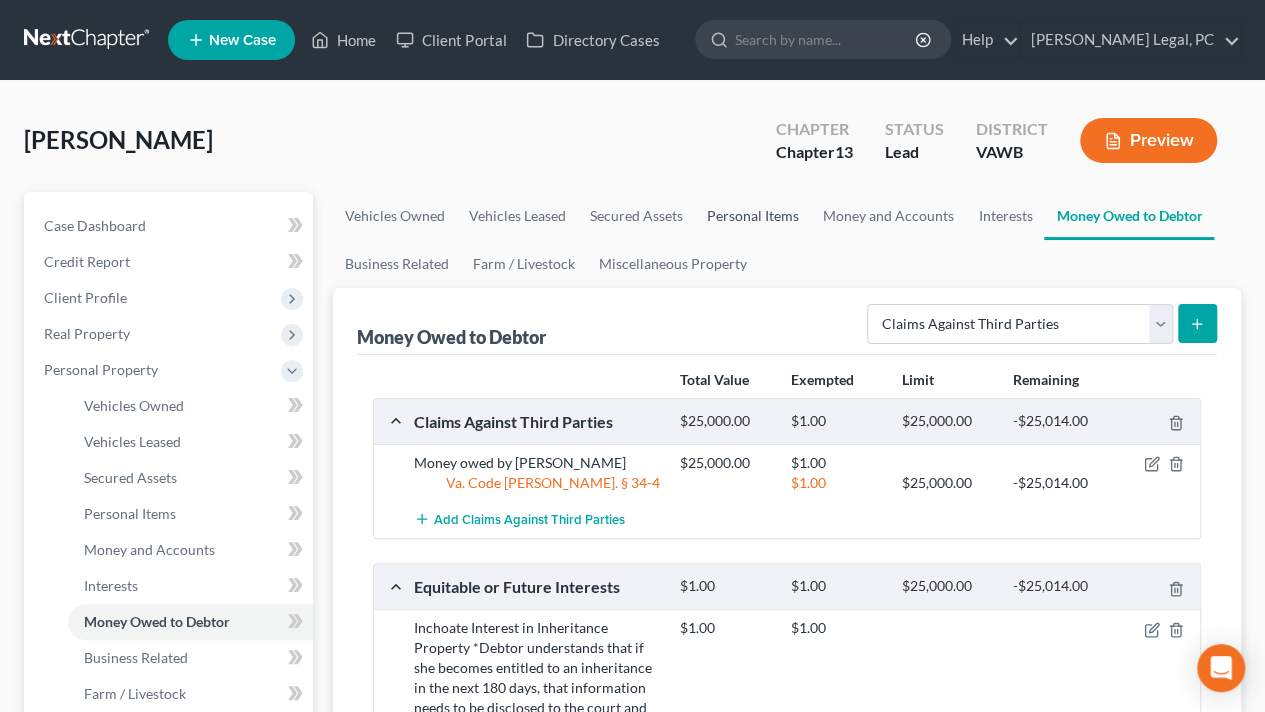 click on "Personal Items" at bounding box center (753, 216) 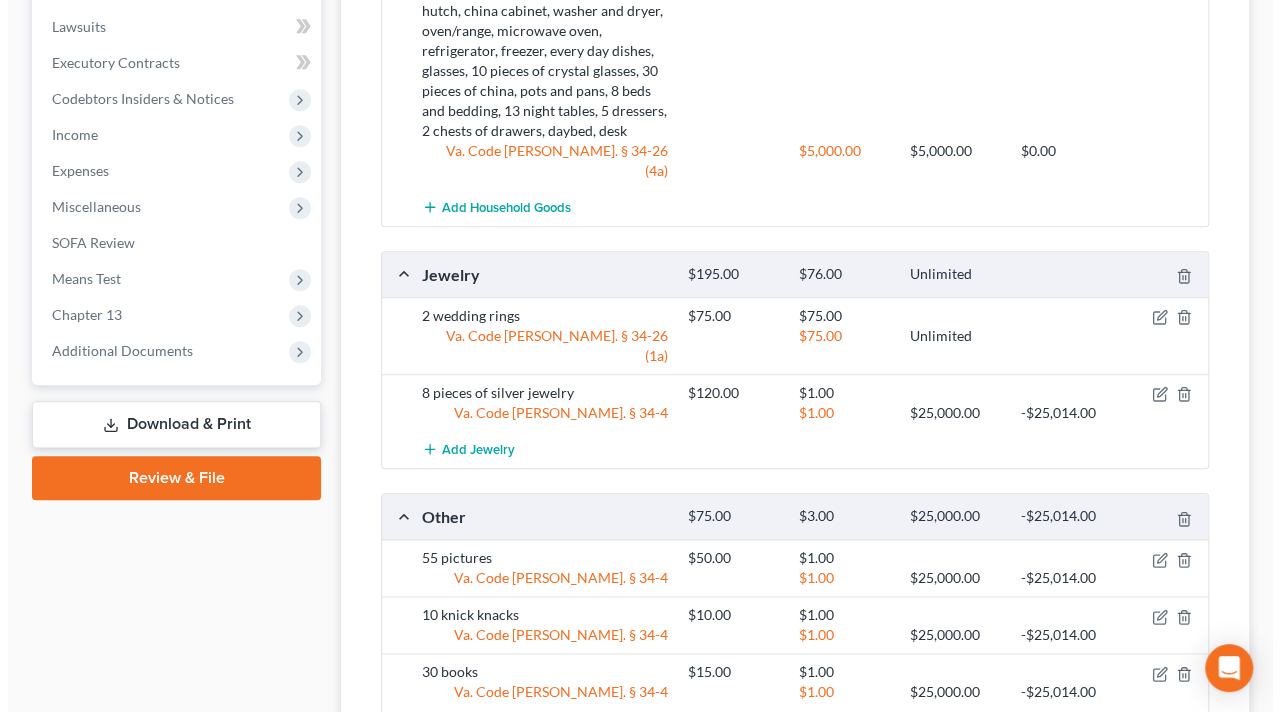 scroll, scrollTop: 900, scrollLeft: 0, axis: vertical 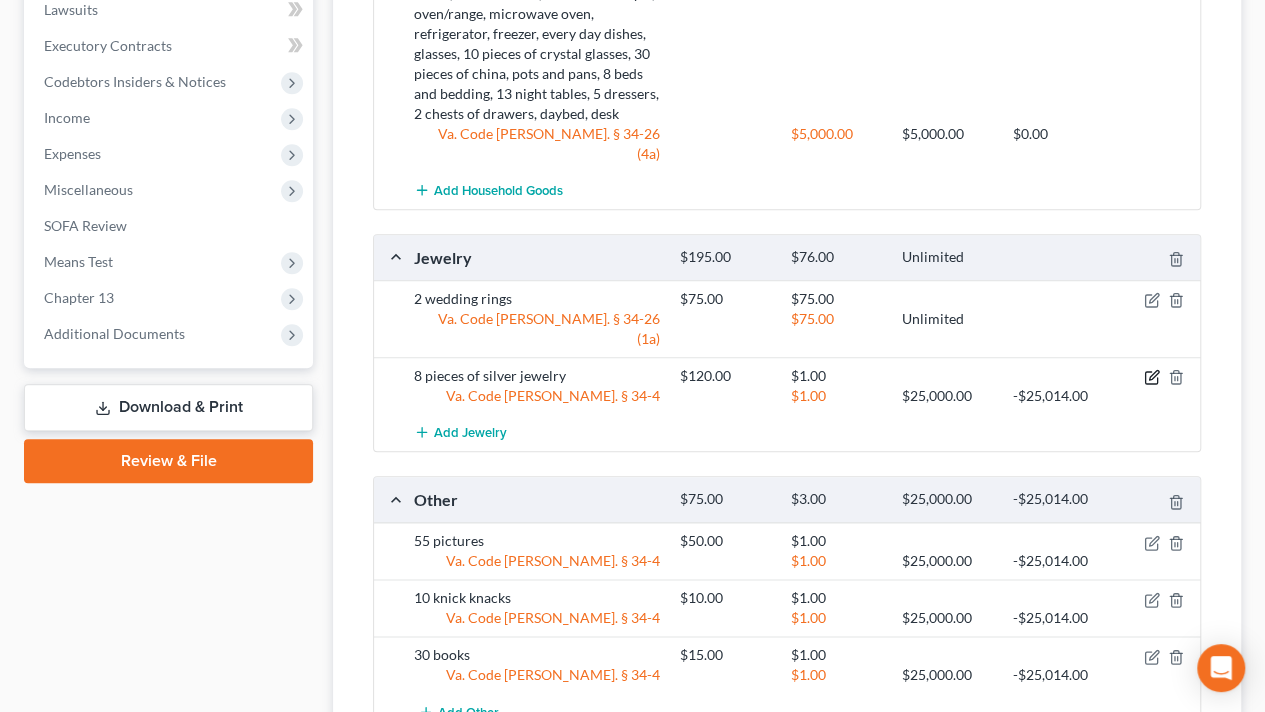 click 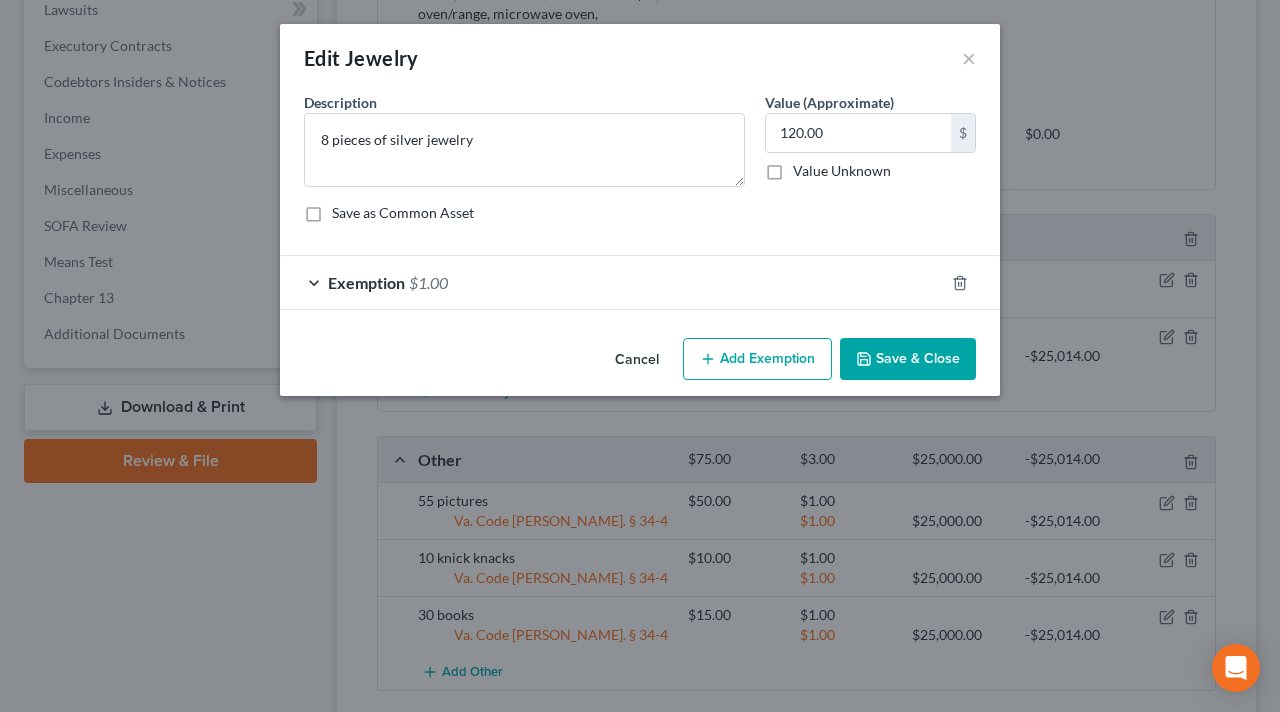 click on "Exemption $1.00" at bounding box center (612, 282) 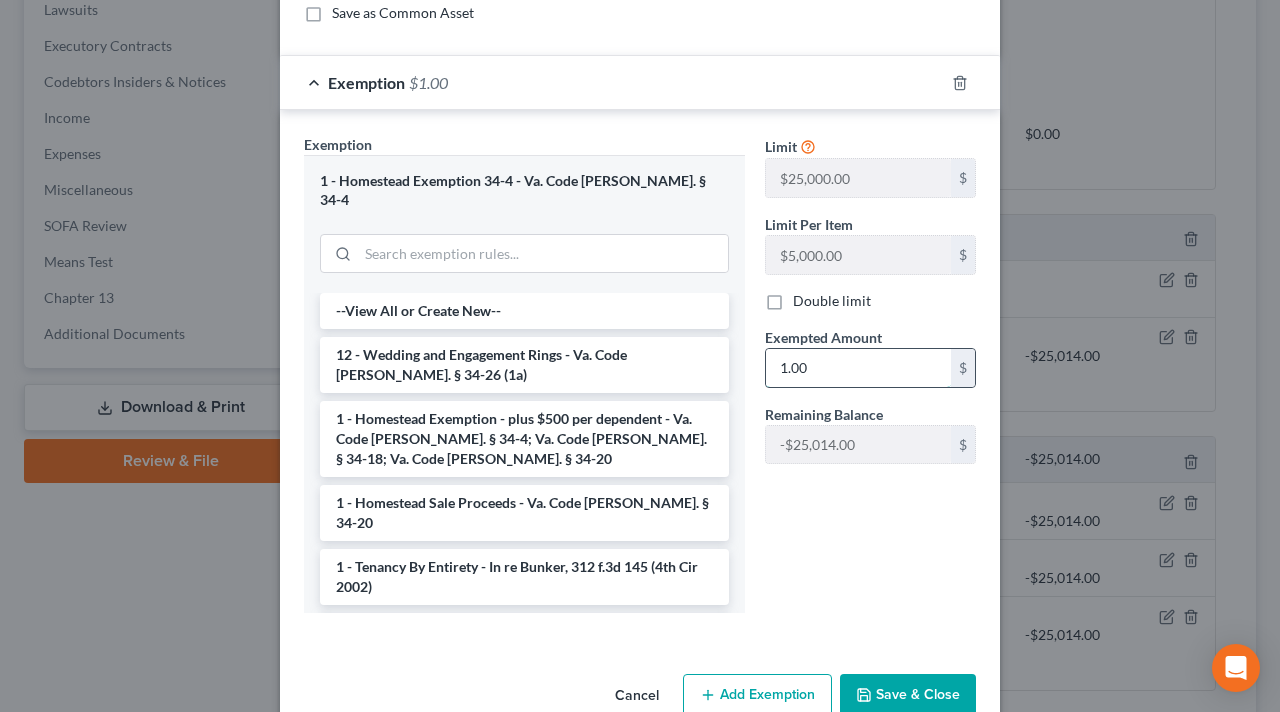 click on "1.00" at bounding box center [858, 368] 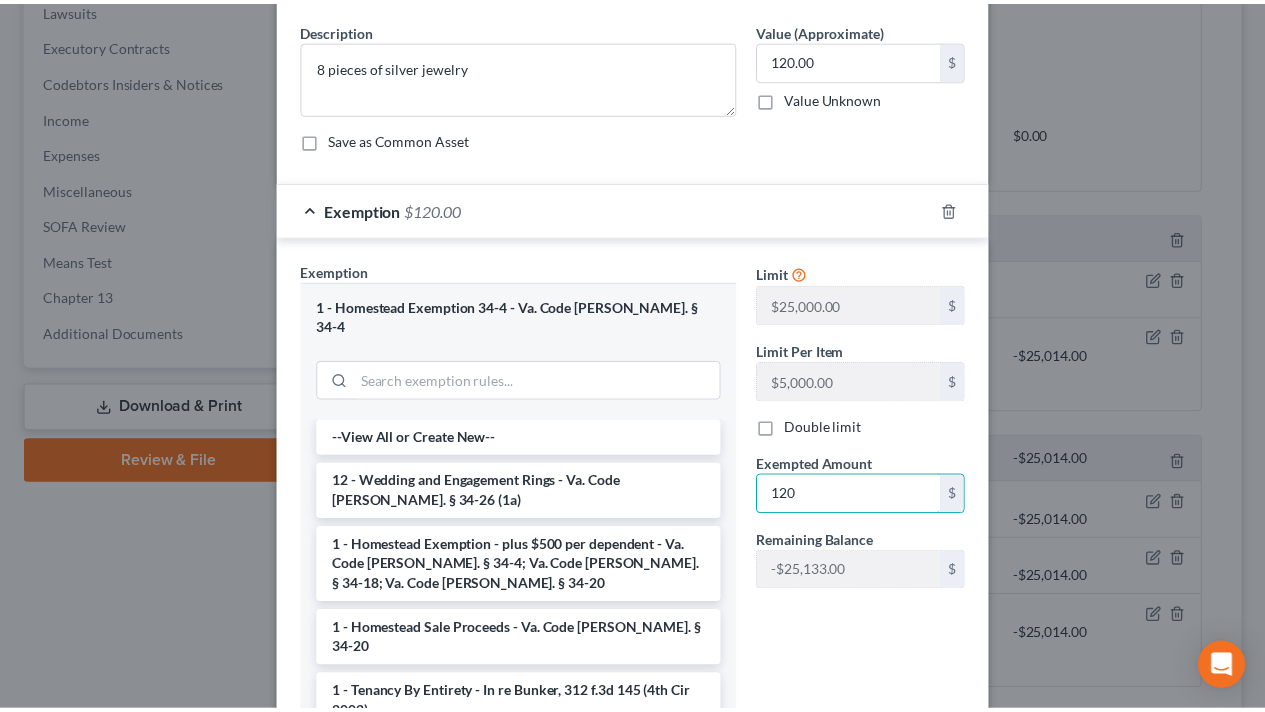 scroll, scrollTop: 223, scrollLeft: 0, axis: vertical 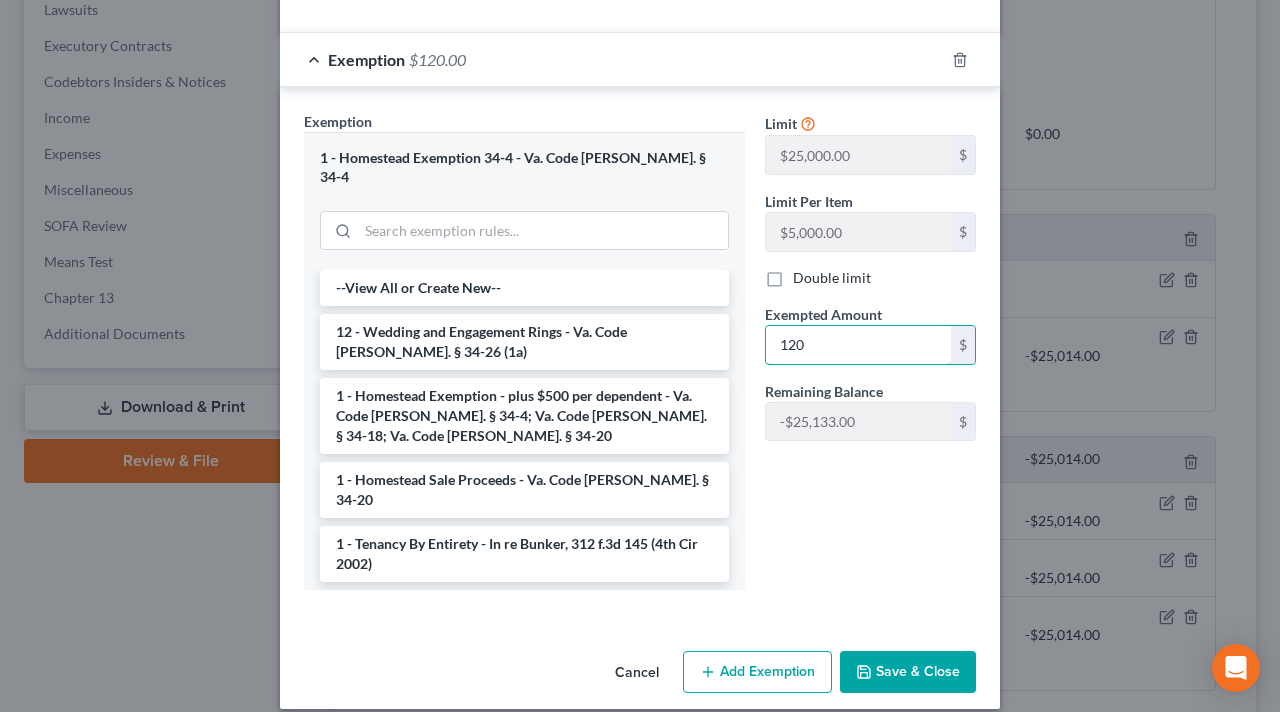 type on "120" 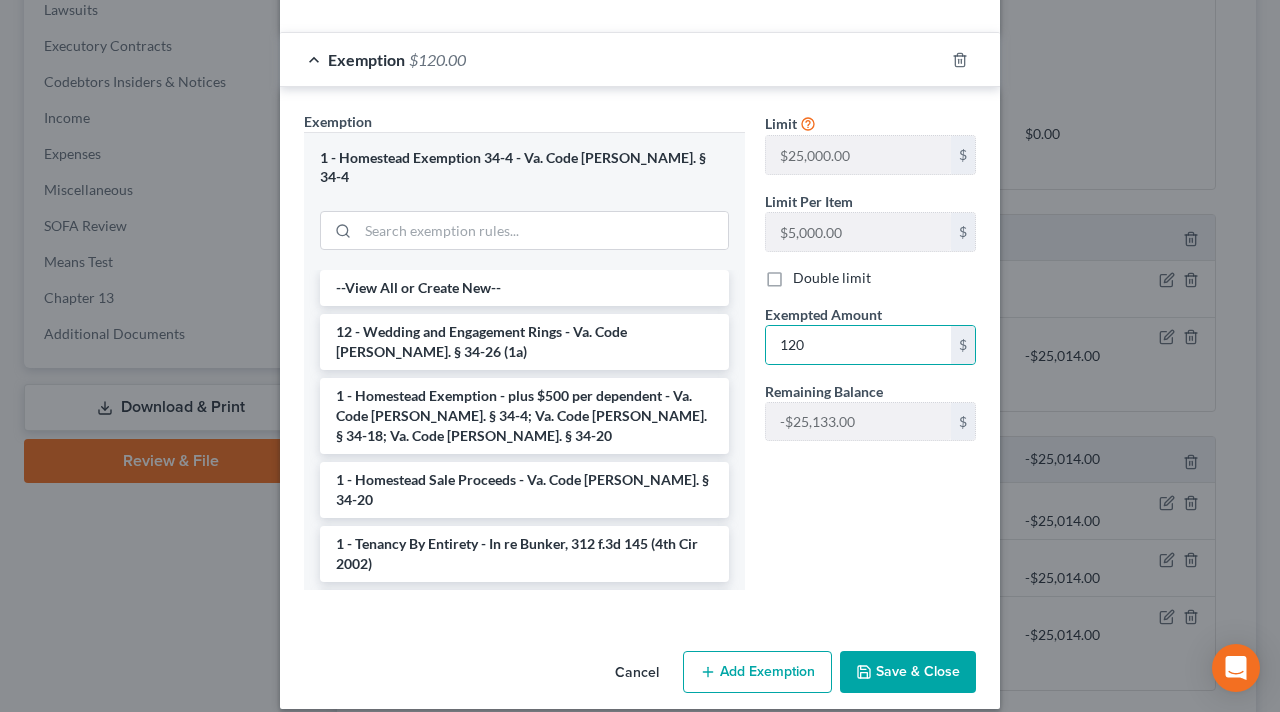 click on "Limit     $25,000.00 $ Limit Per Item $5,000.00 $ Double limit
Exempted Amount
*
120 $ Remaining Balance -$25,014.00 $" at bounding box center (870, 358) 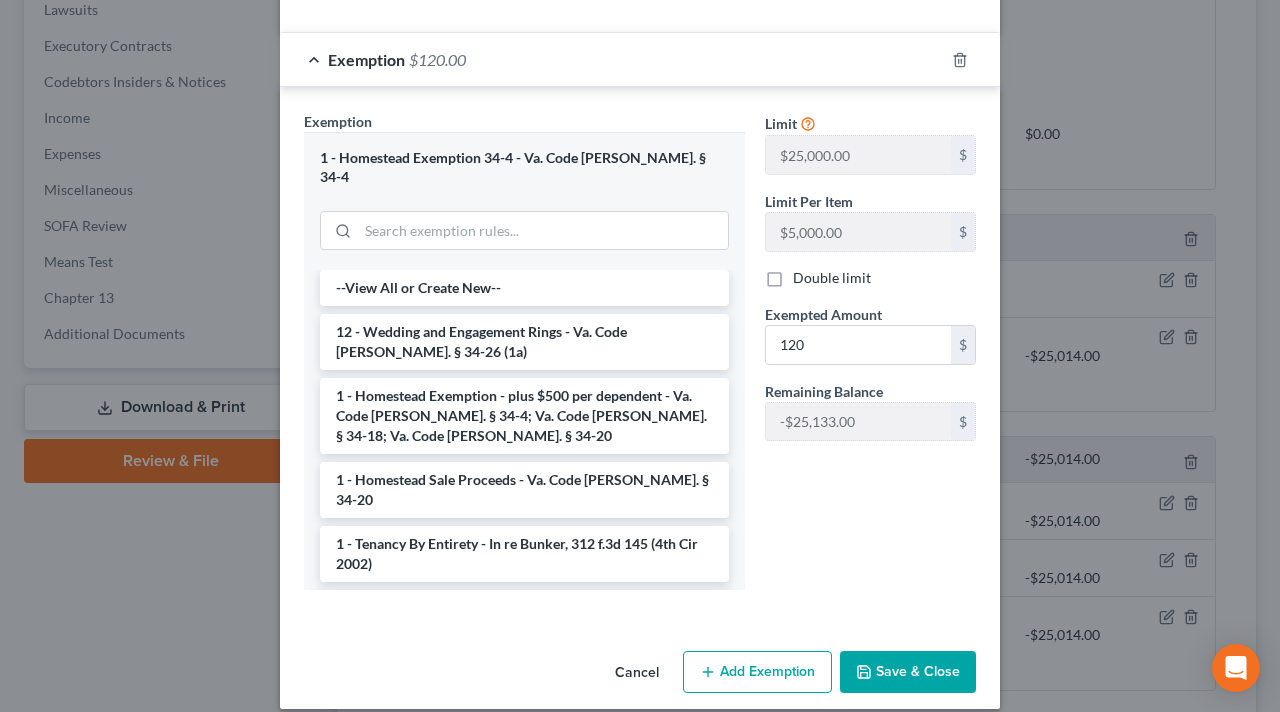 click on "Save & Close" at bounding box center [908, 672] 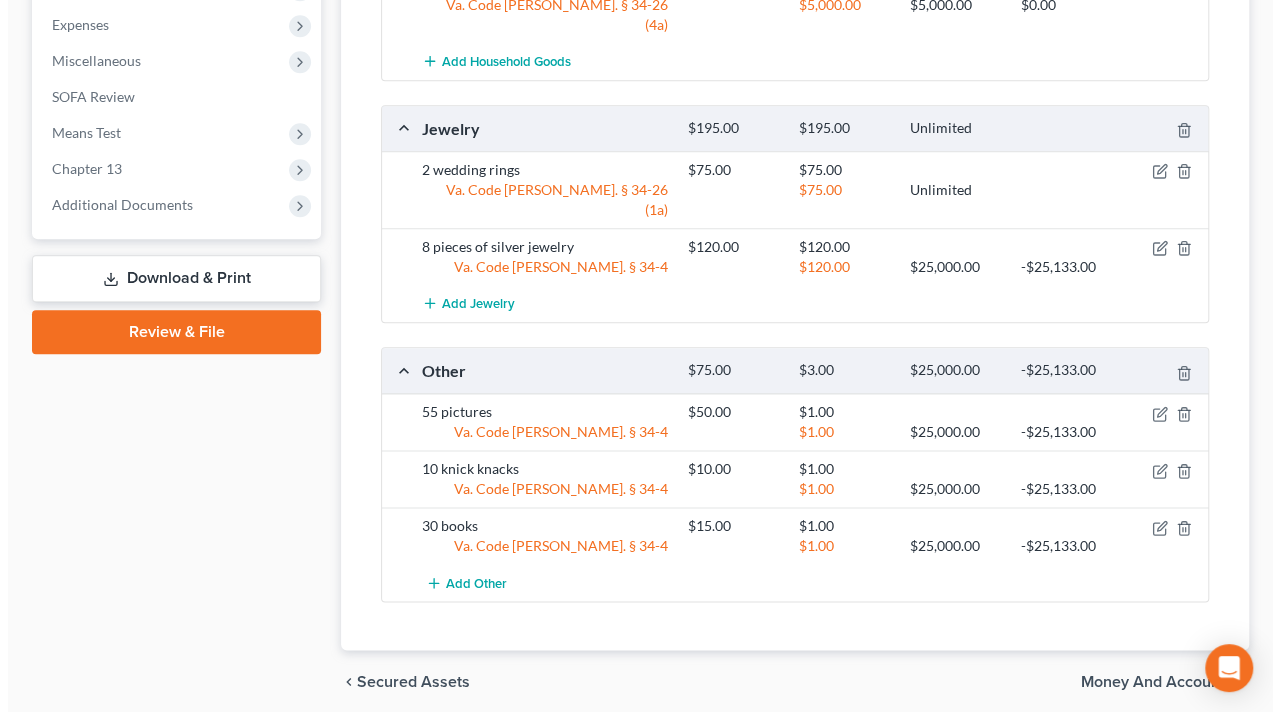 scroll, scrollTop: 1059, scrollLeft: 0, axis: vertical 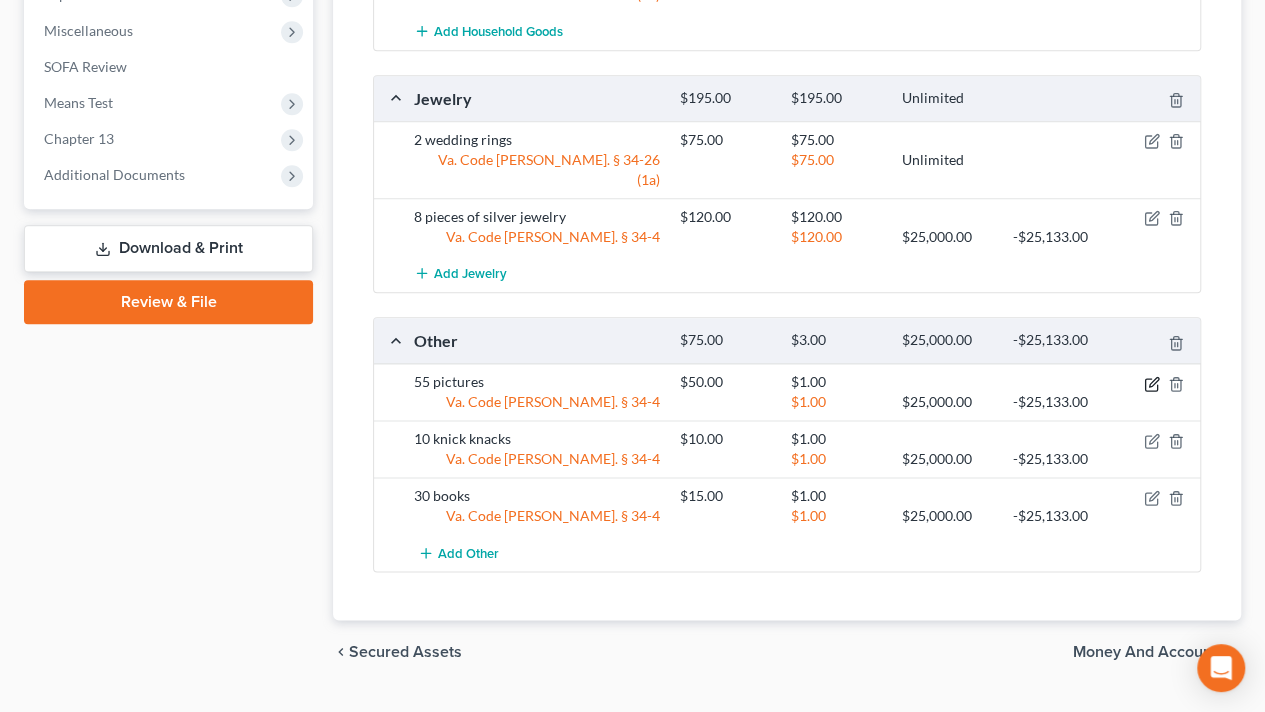 click 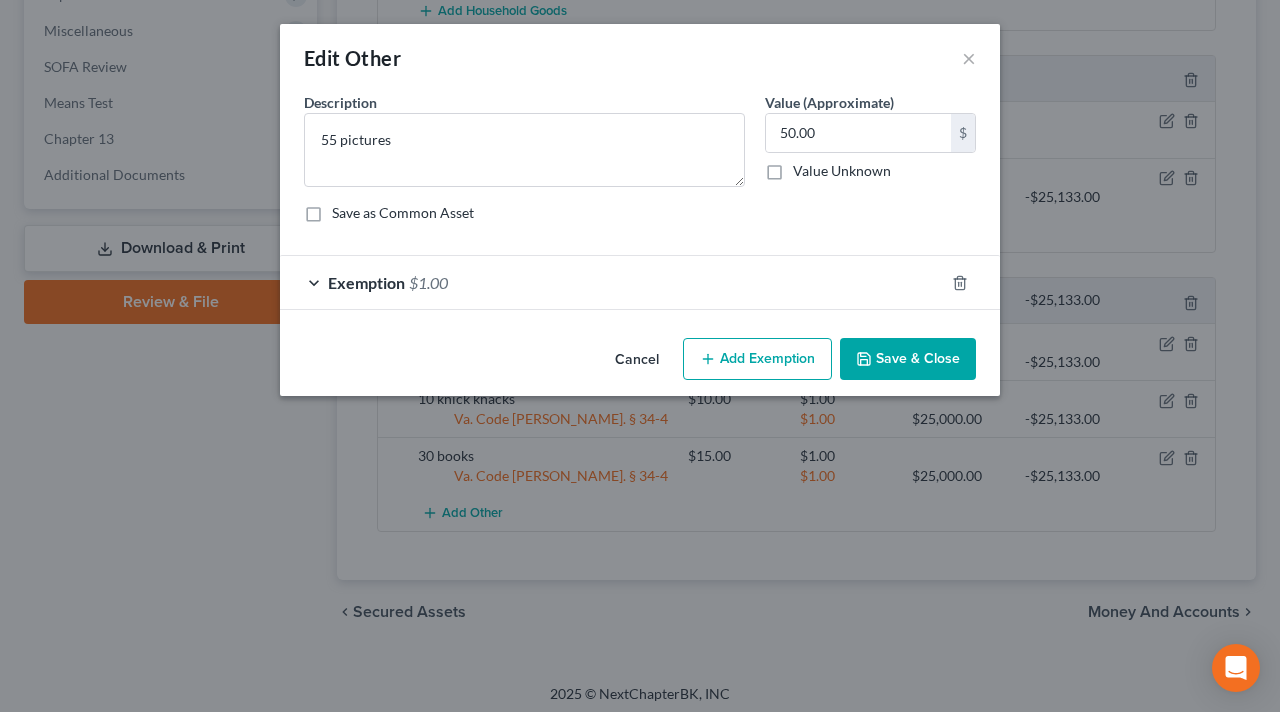 drag, startPoint x: 436, startPoint y: 277, endPoint x: 598, endPoint y: 305, distance: 164.40195 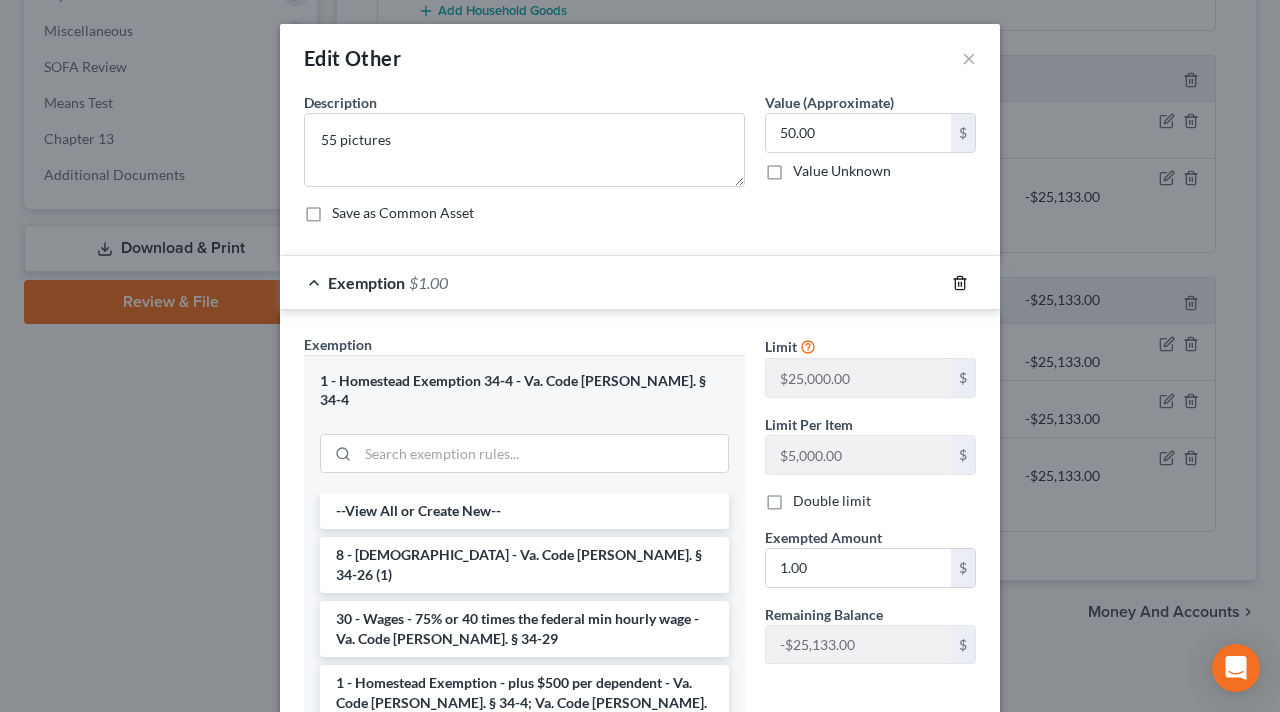 click 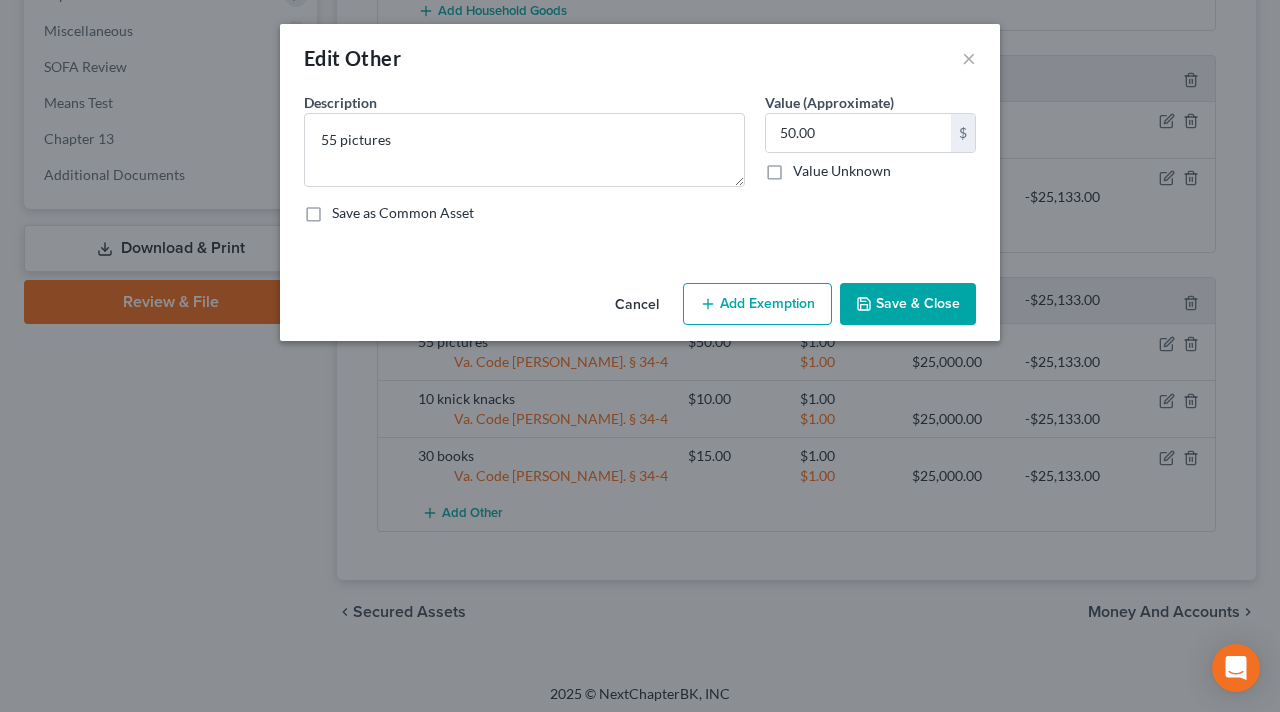 click on "Add Exemption" at bounding box center [757, 304] 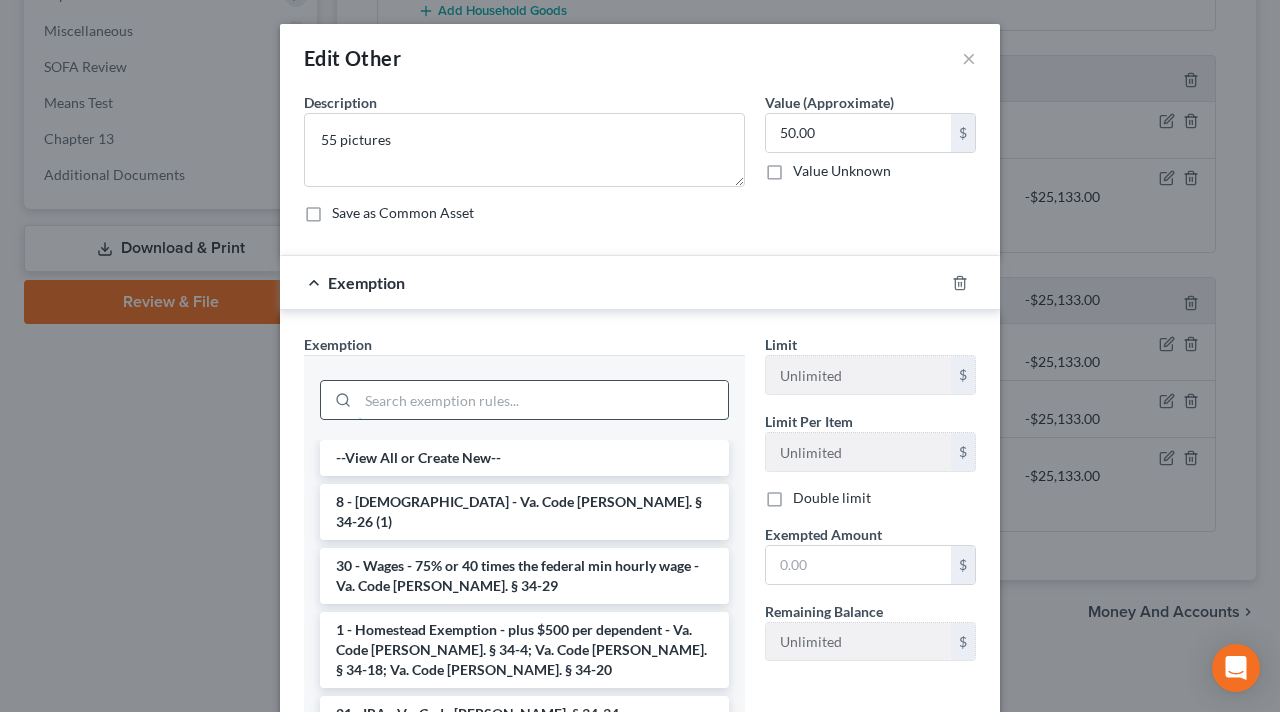 click at bounding box center [543, 400] 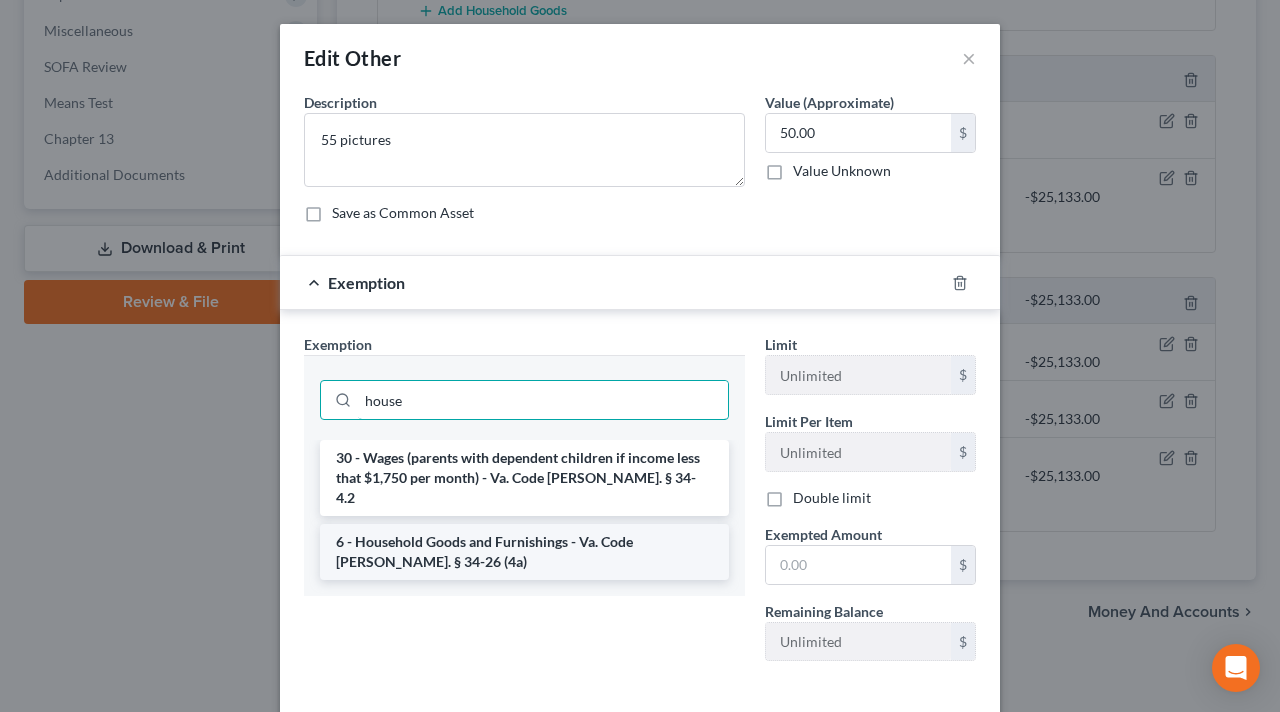 type on "house" 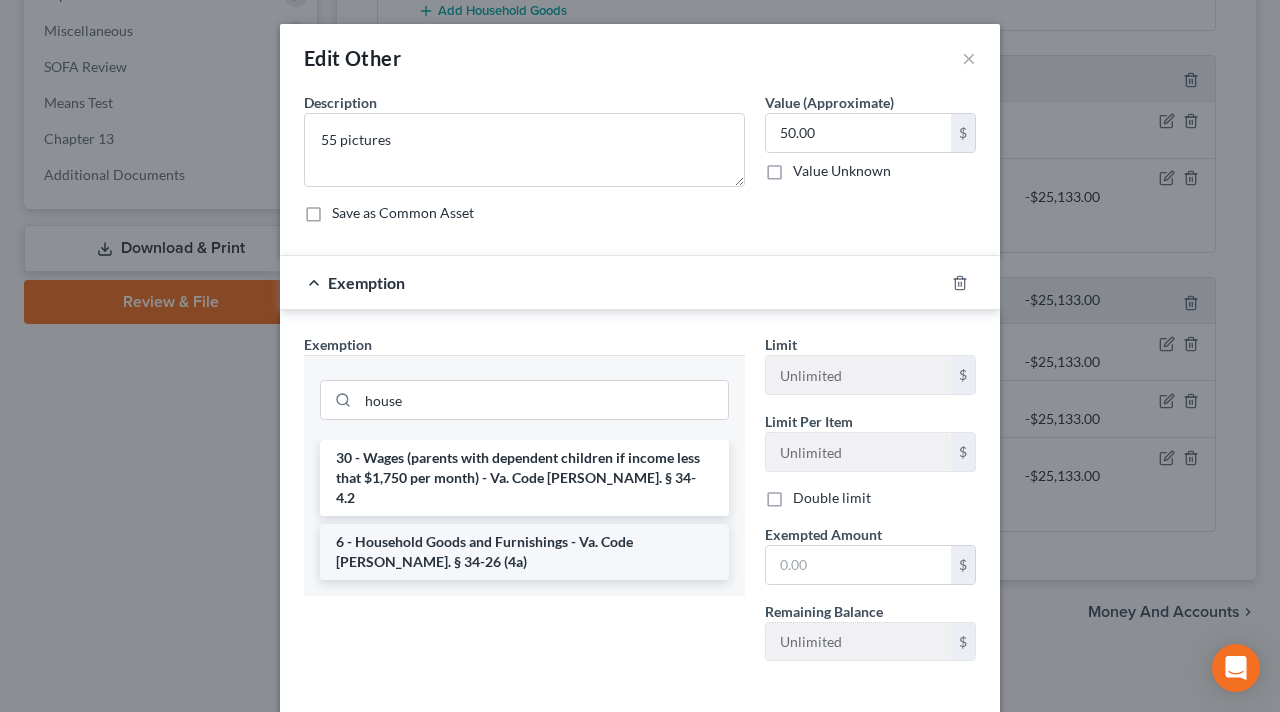 click on "6 - Household Goods and Furnishings - Va. Code [PERSON_NAME]. § 34-26 (4a)" at bounding box center [524, 552] 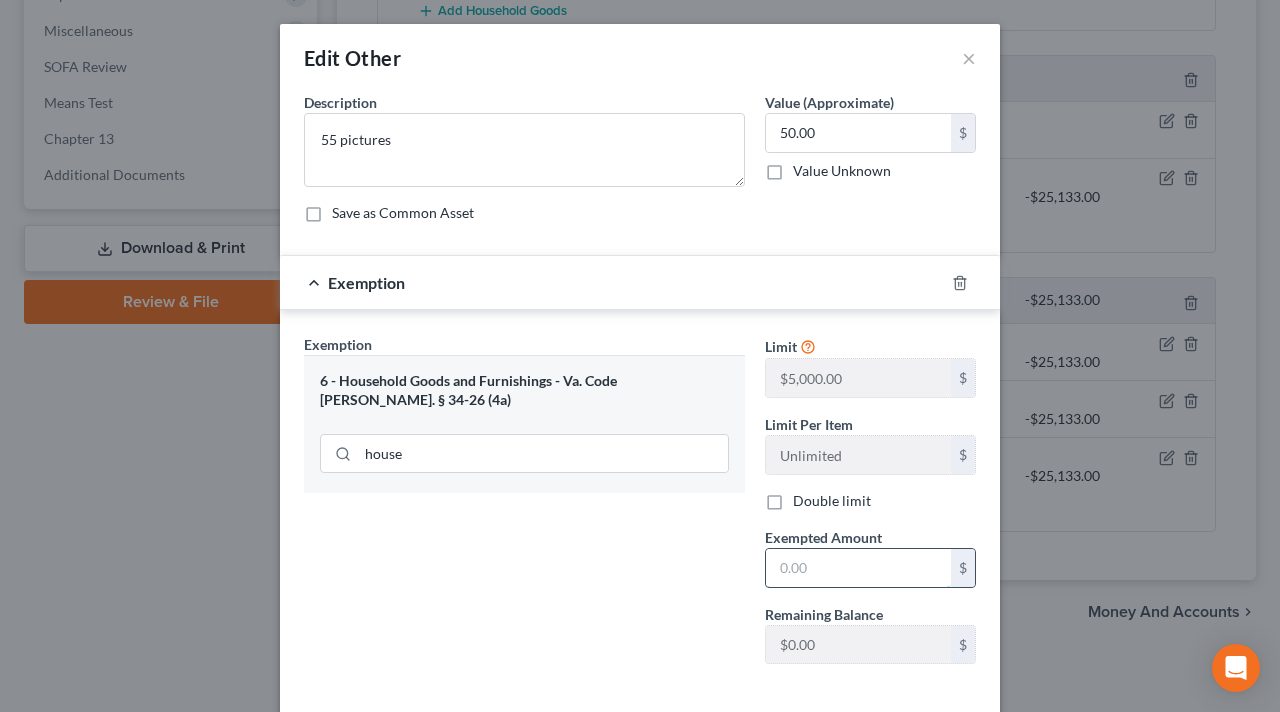 click at bounding box center (858, 568) 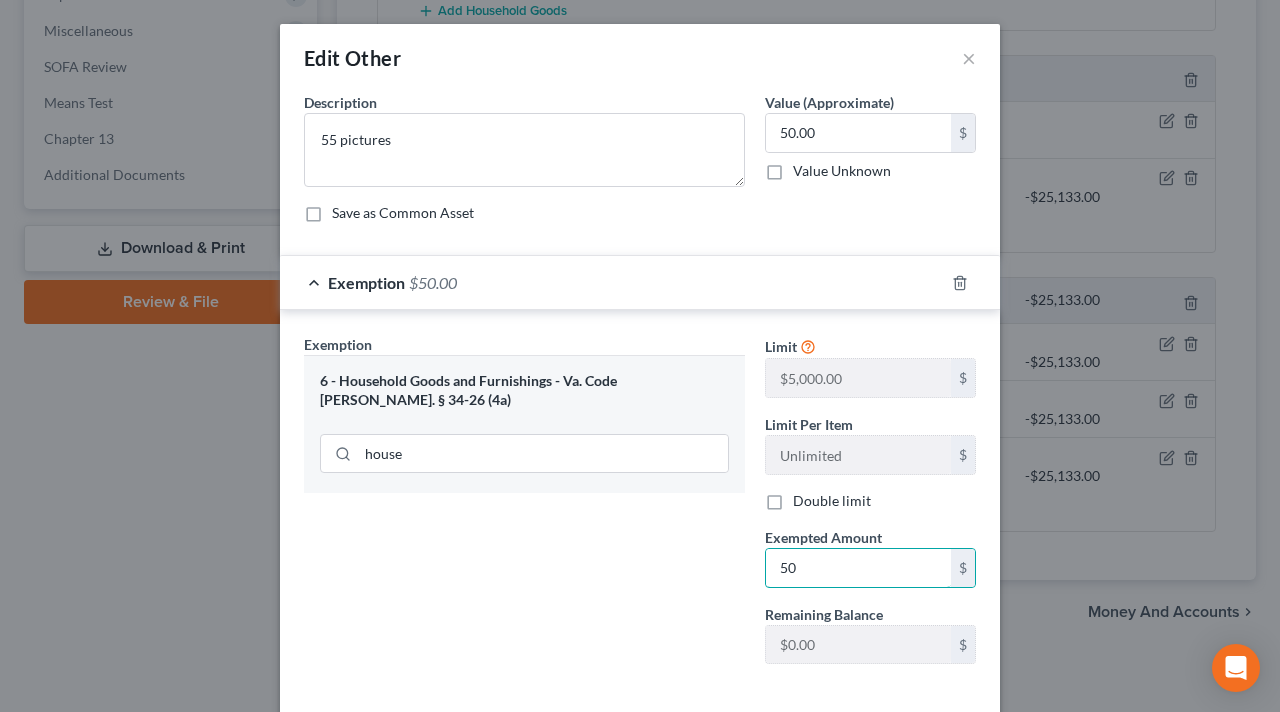 type on "50" 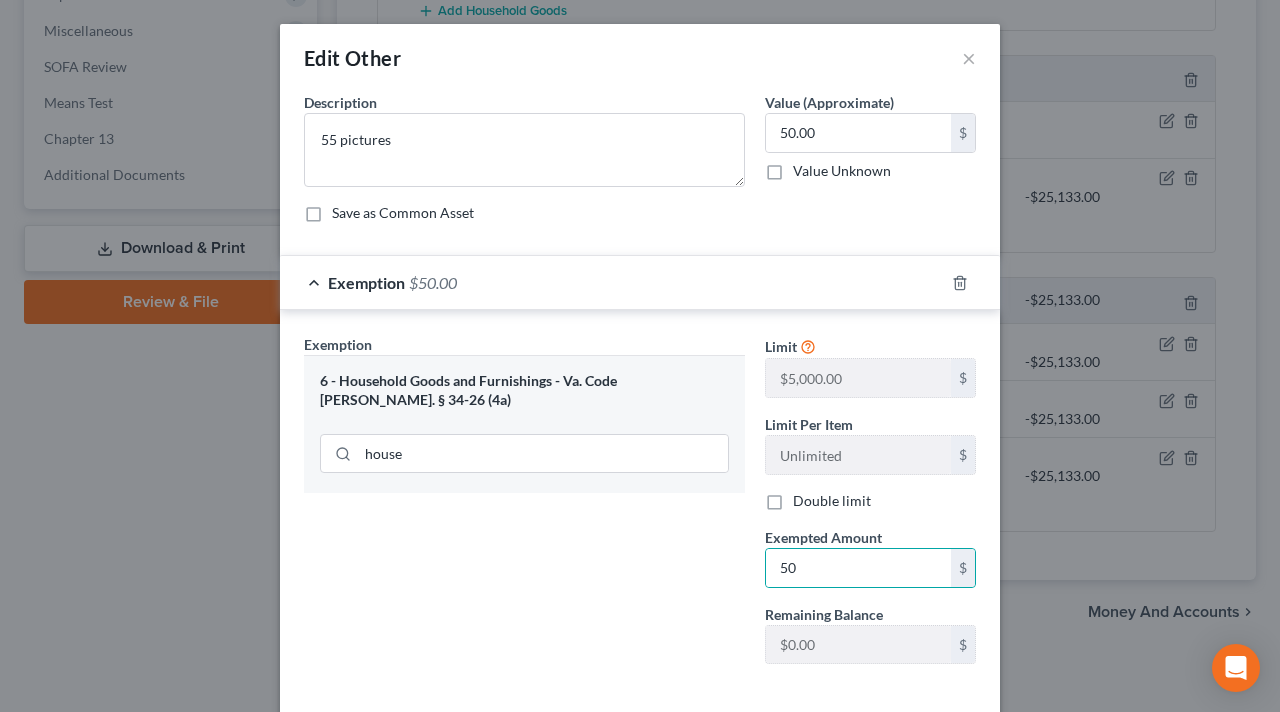 click on "Exemption Set must be selected for CA.
Exemption
*
6 - Household Goods and Furnishings - Va. Code [PERSON_NAME]. § 34-26 (4a)         house" at bounding box center (524, 507) 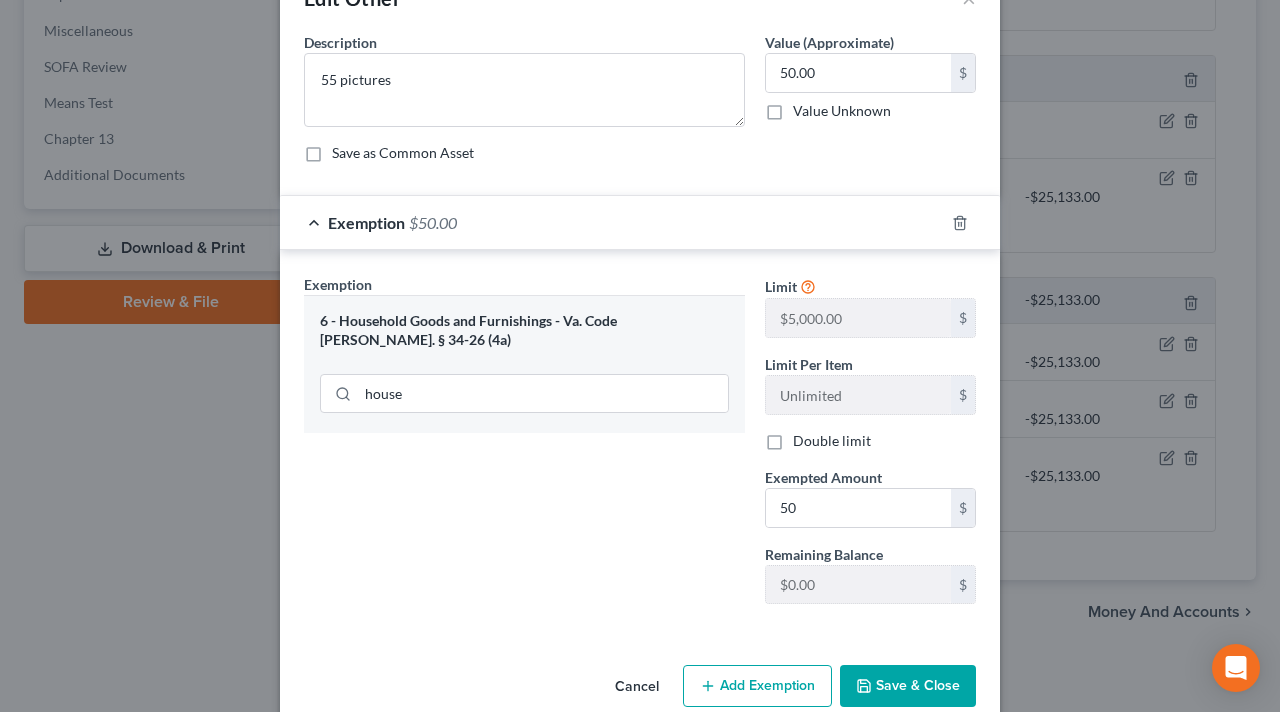 scroll, scrollTop: 91, scrollLeft: 0, axis: vertical 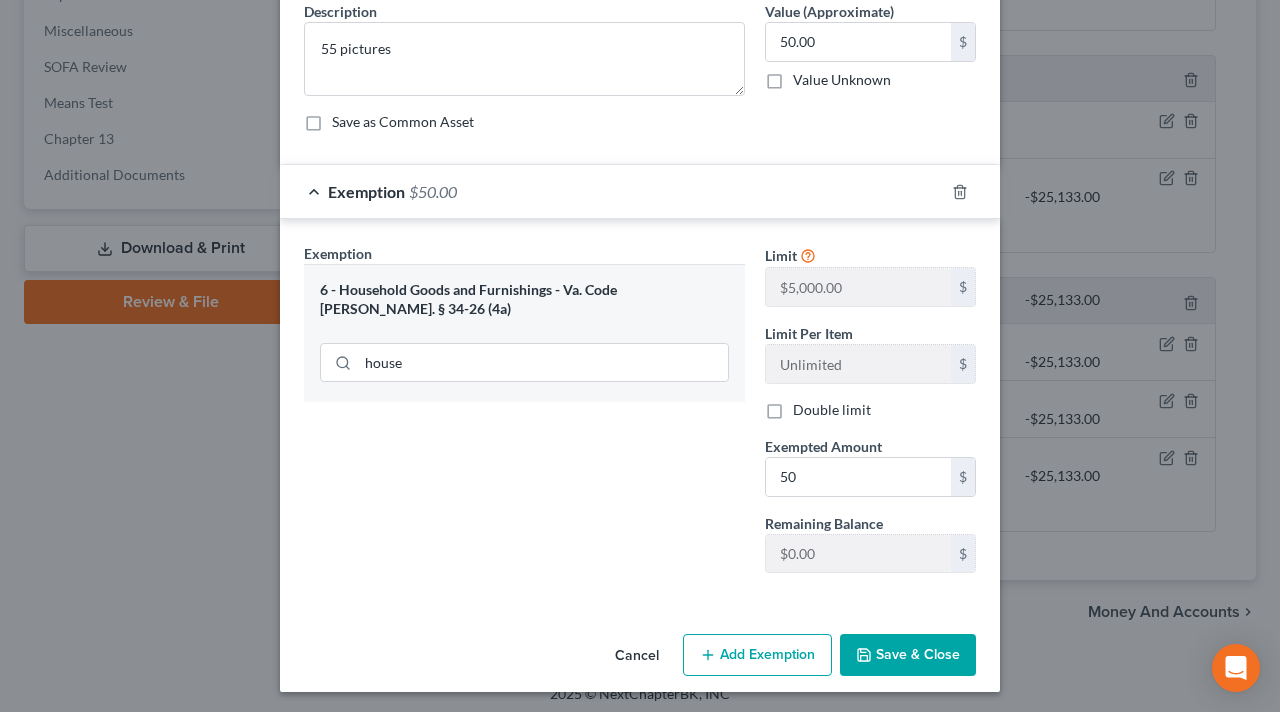click on "Save & Close" at bounding box center (908, 655) 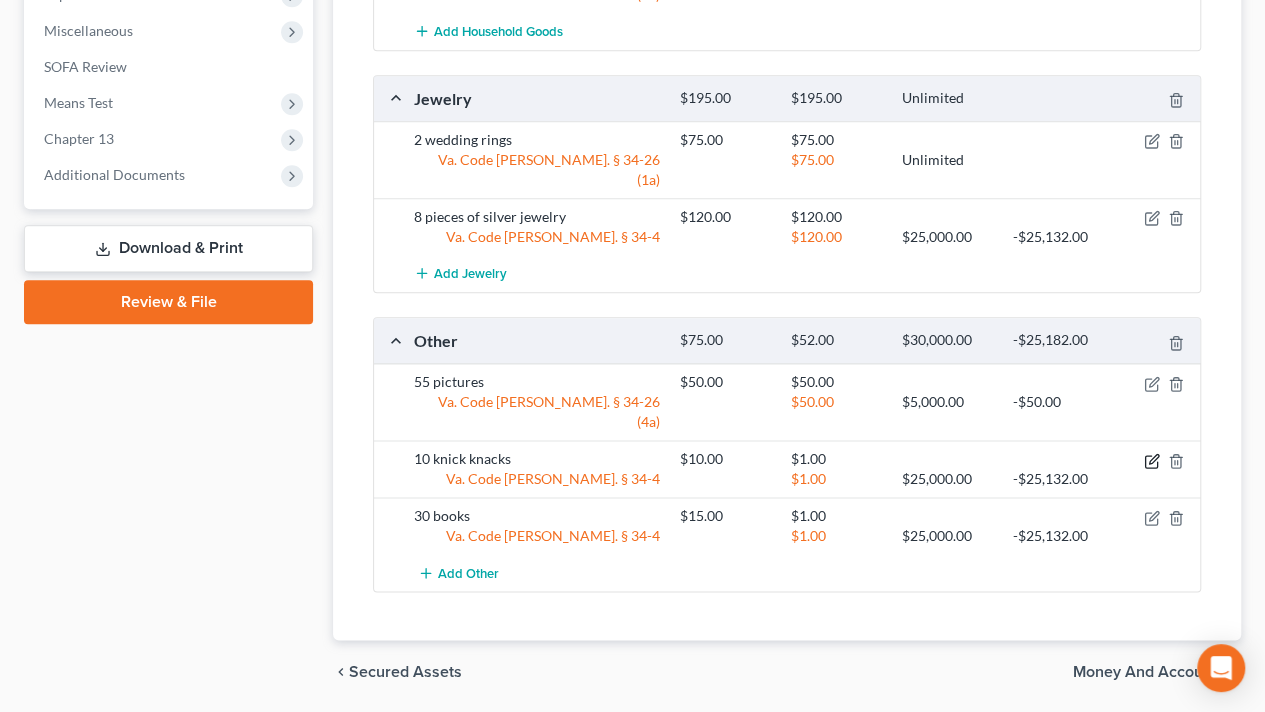 click 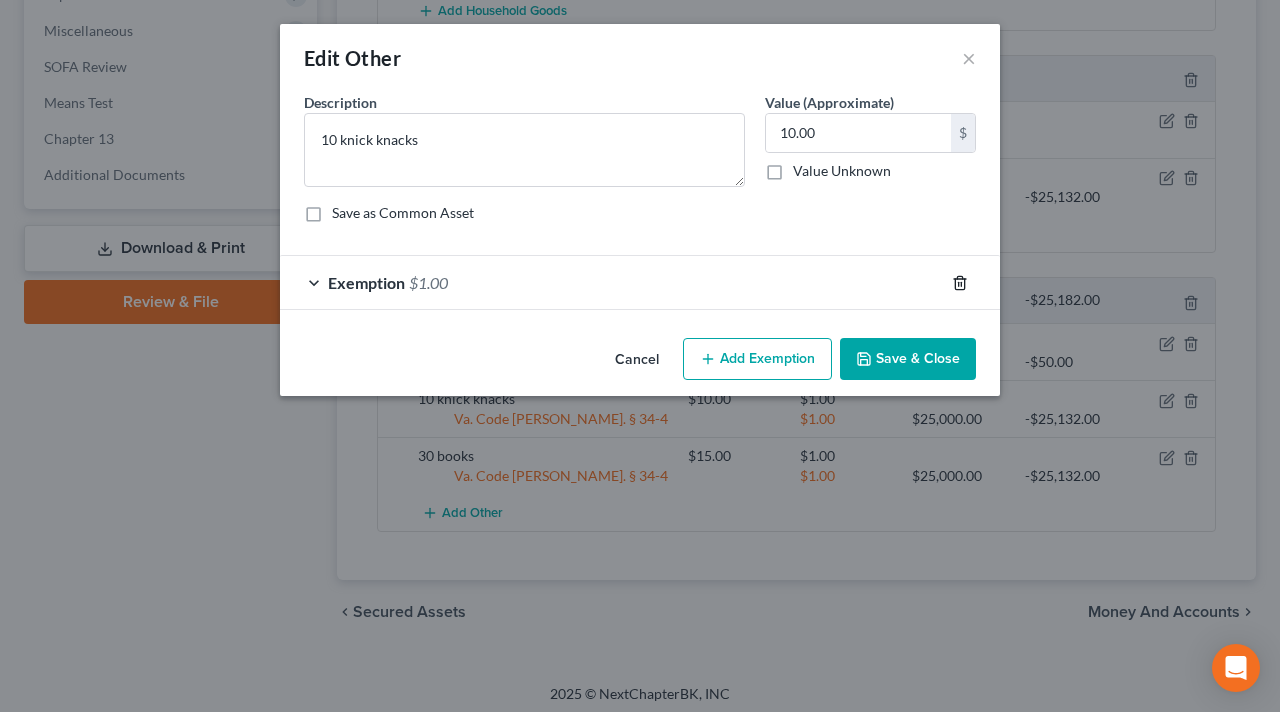 click 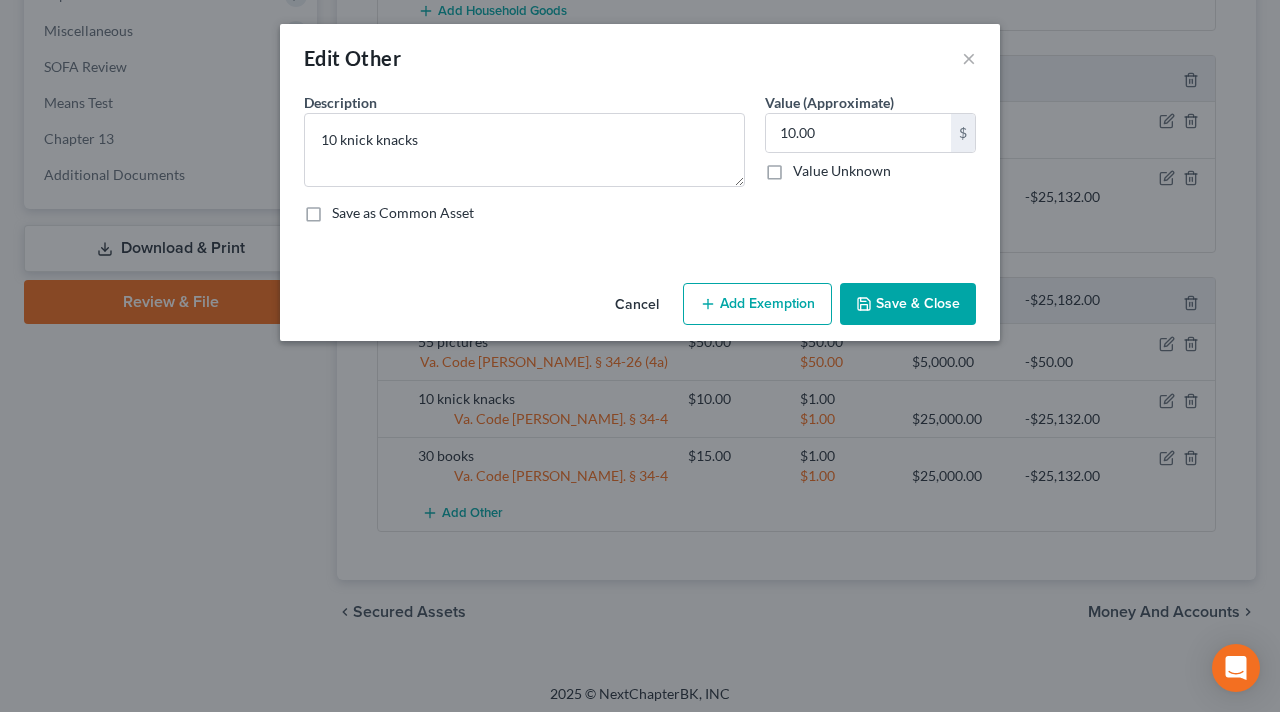 click on "Add Exemption" at bounding box center [757, 304] 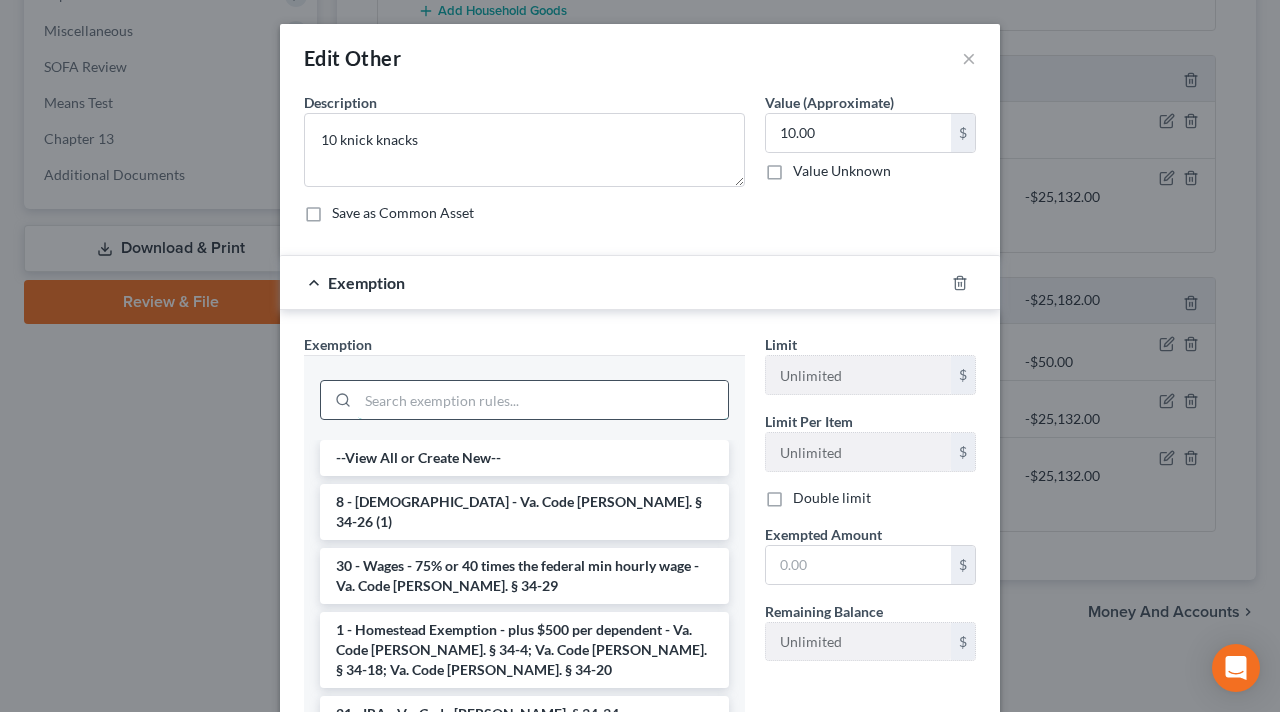 click at bounding box center [543, 400] 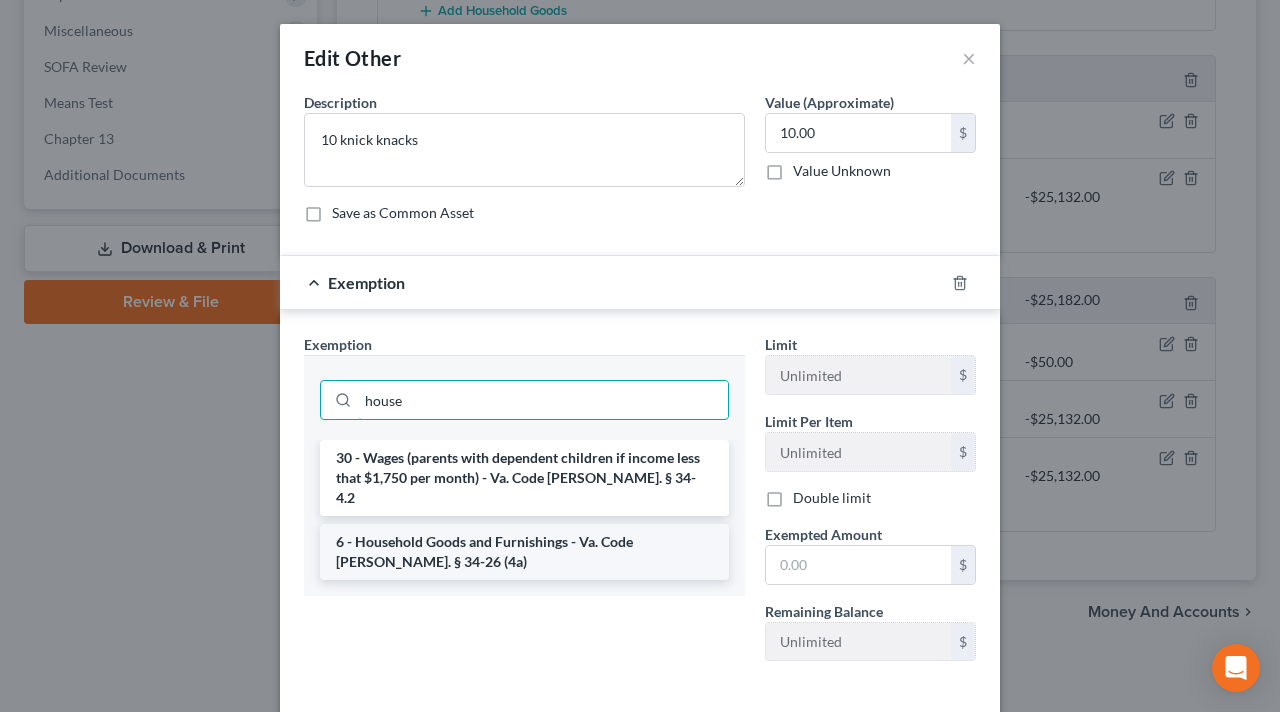 type on "house" 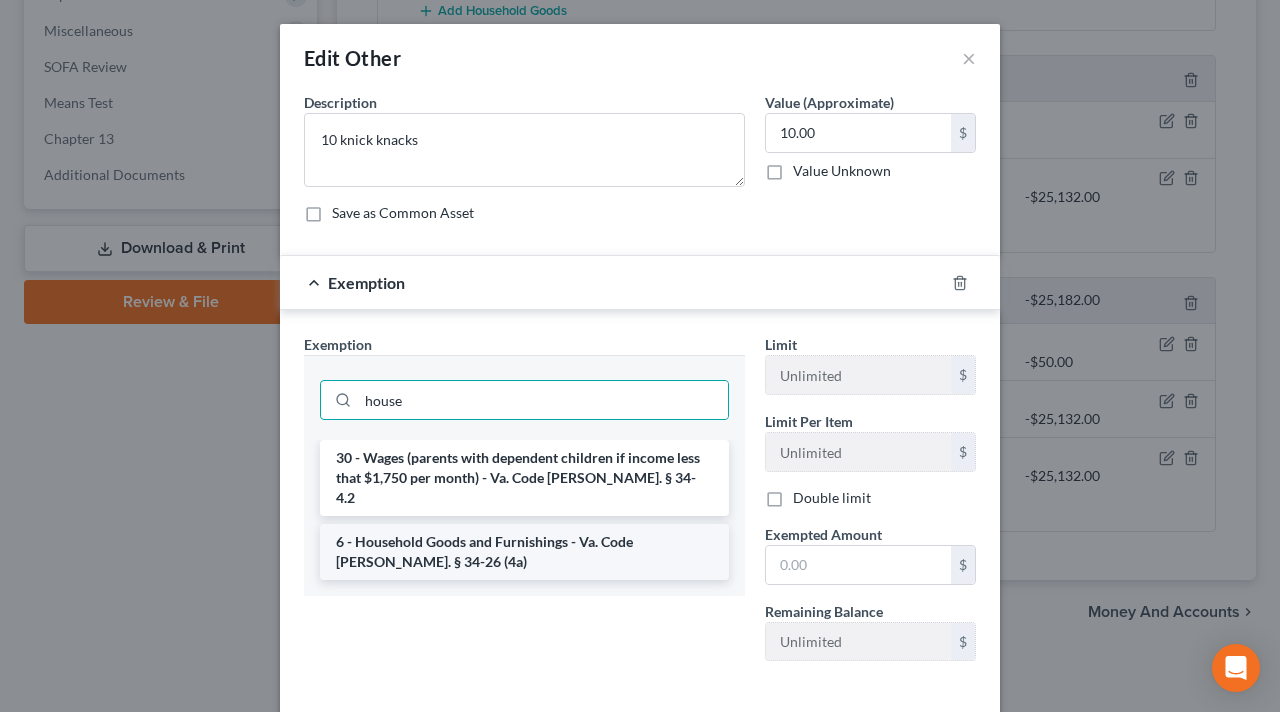 click on "6 - Household Goods and Furnishings - Va. Code [PERSON_NAME]. § 34-26 (4a)" at bounding box center (524, 552) 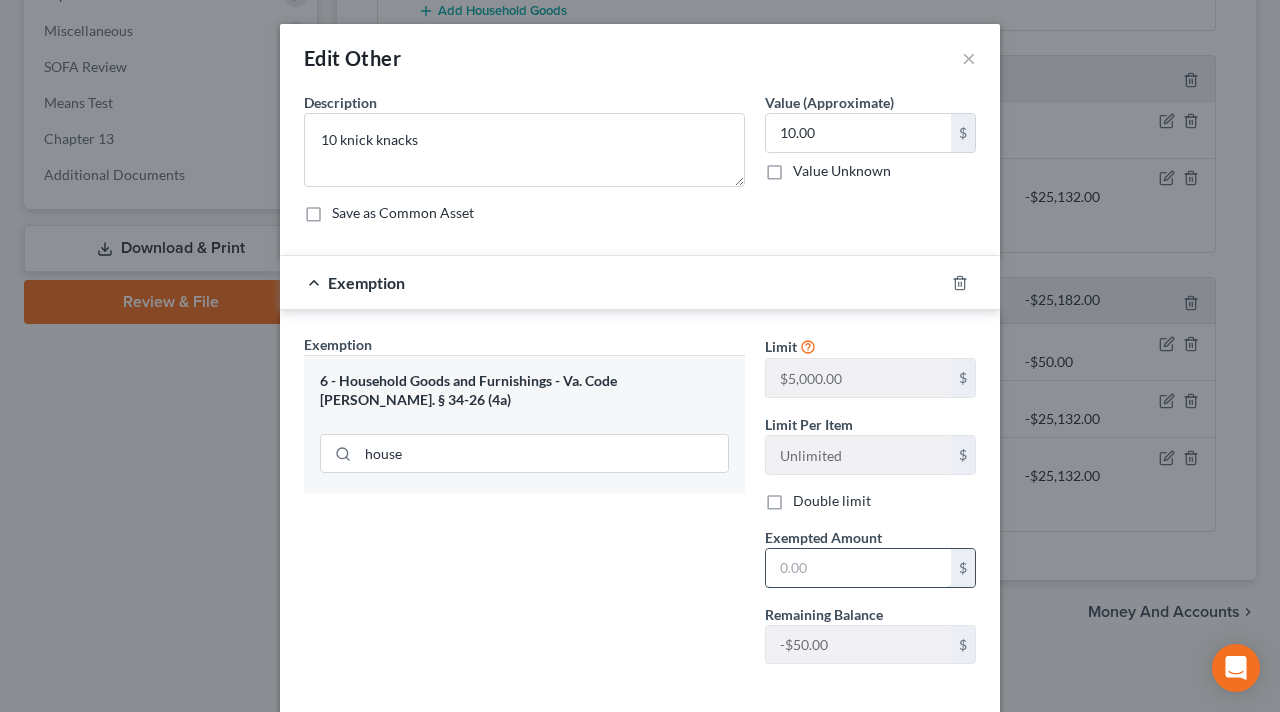 click at bounding box center [858, 568] 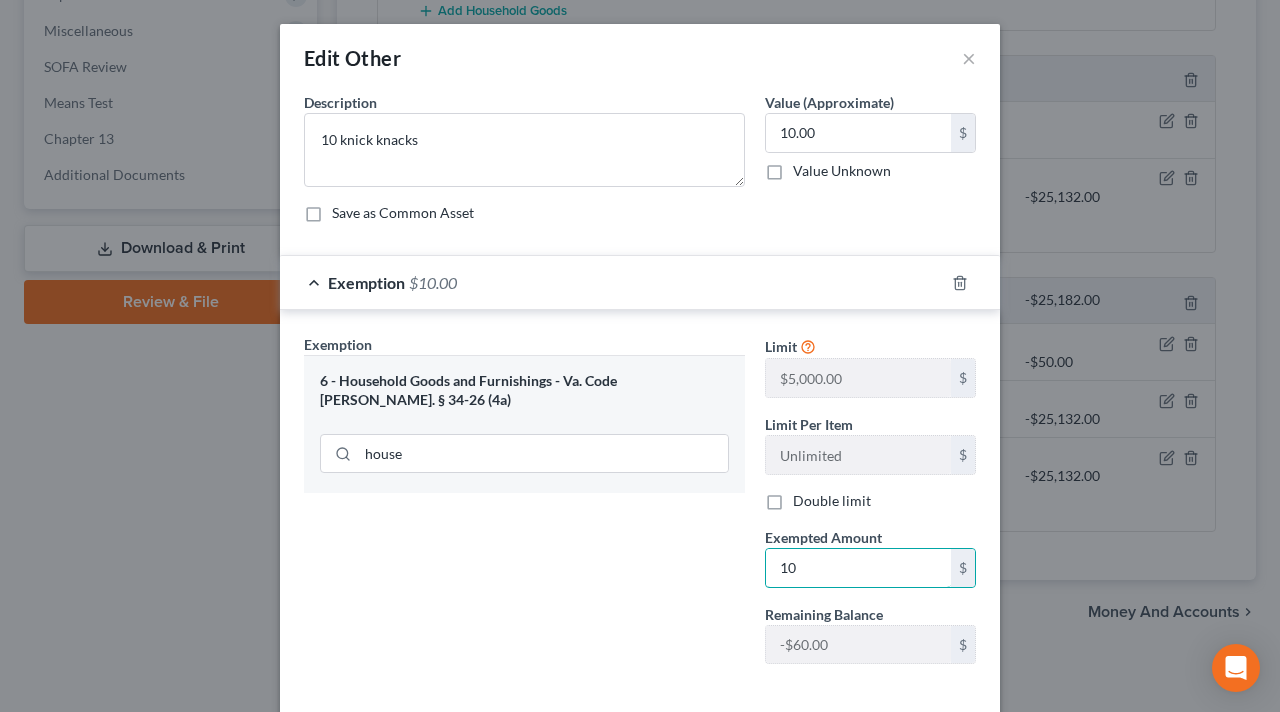 type on "10" 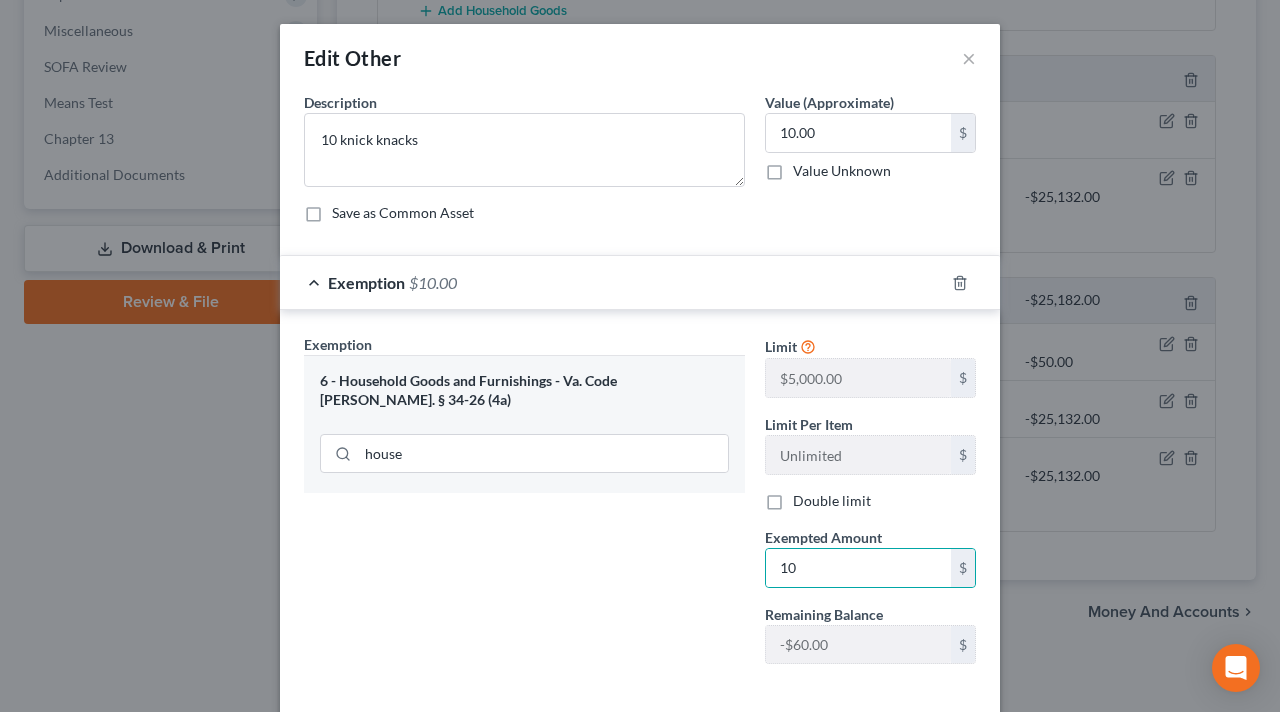 click on "Exemption Set must be selected for CA.
Exemption
*
6 - Household Goods and Furnishings - Va. Code [PERSON_NAME]. § 34-26 (4a)         house" at bounding box center [524, 507] 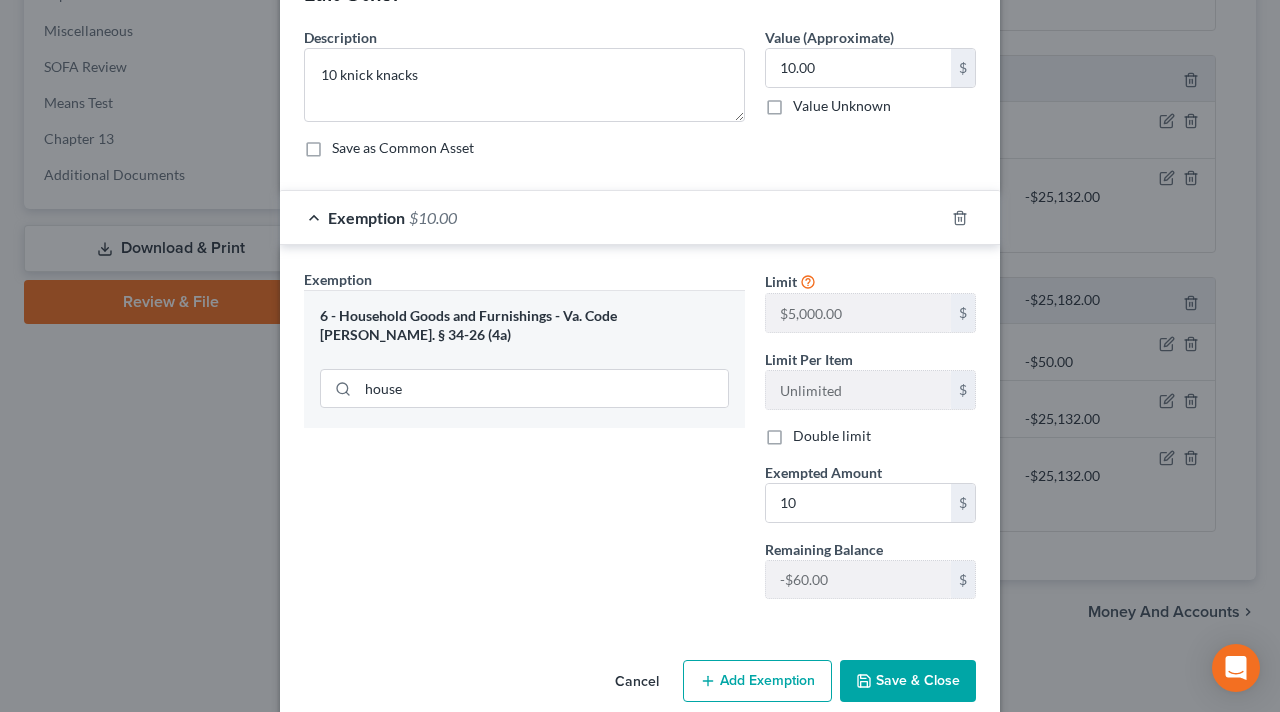 scroll, scrollTop: 91, scrollLeft: 0, axis: vertical 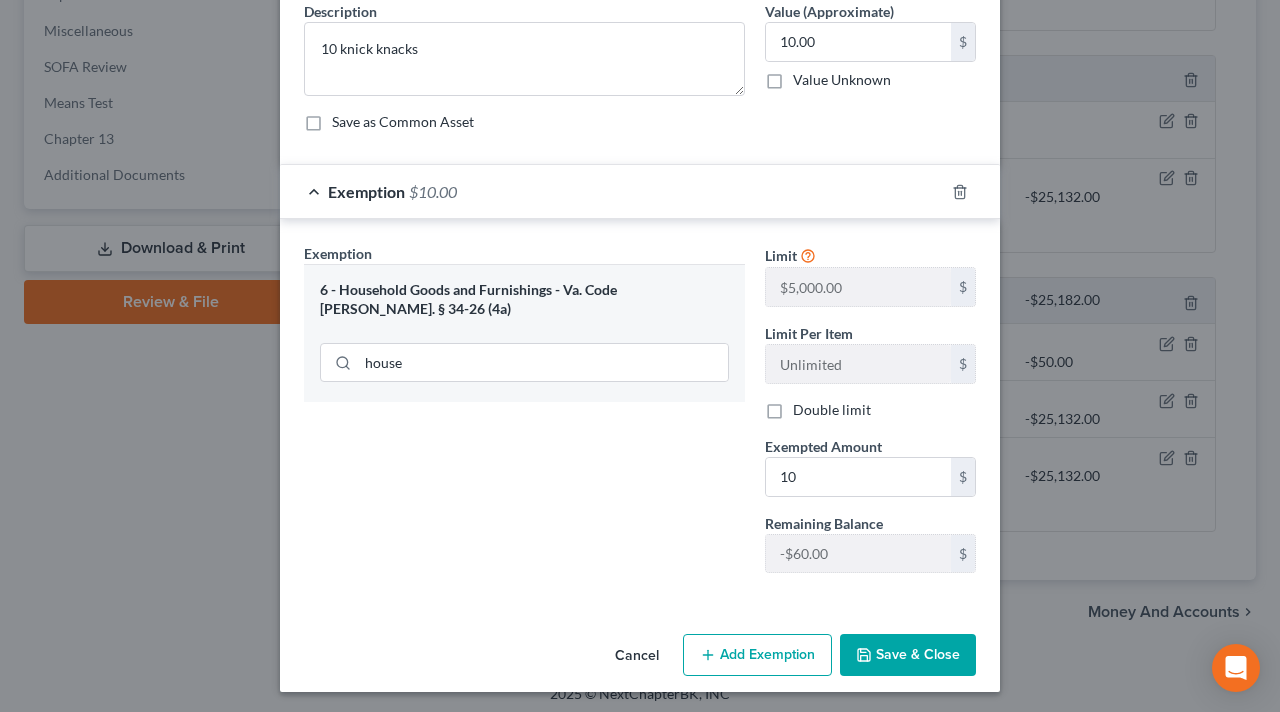 drag, startPoint x: 850, startPoint y: 643, endPoint x: 895, endPoint y: 631, distance: 46.572525 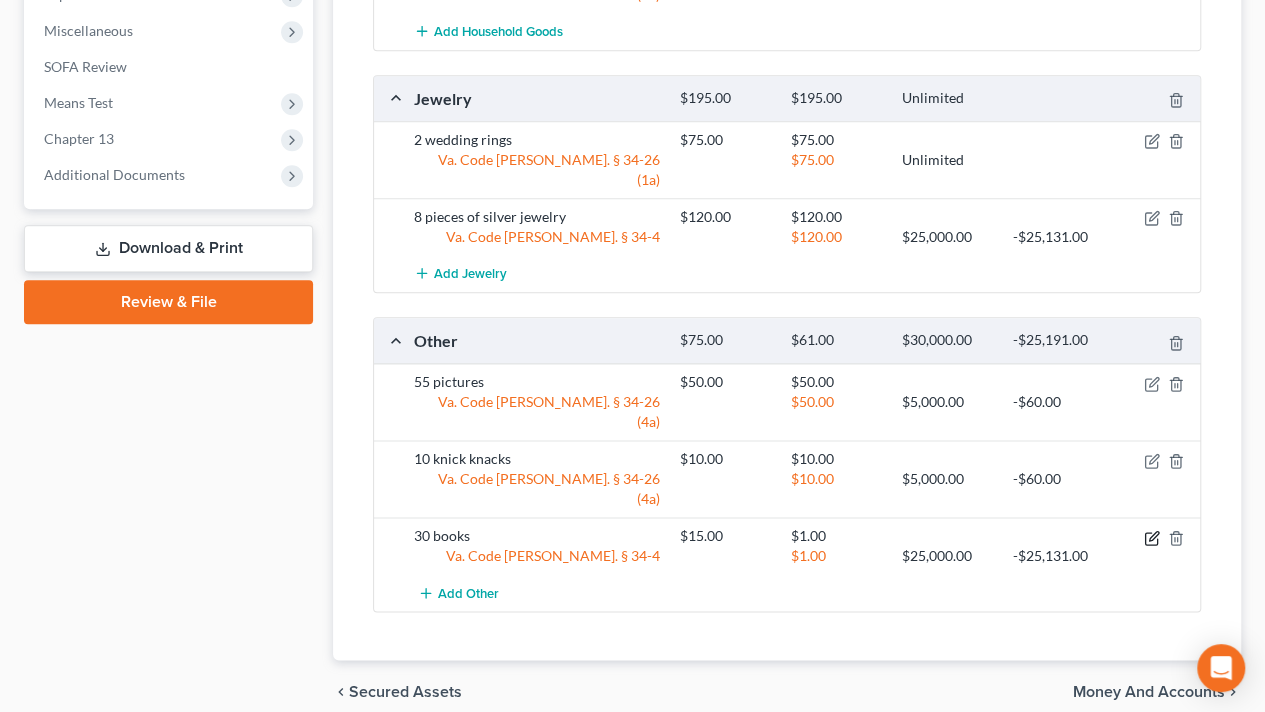 click 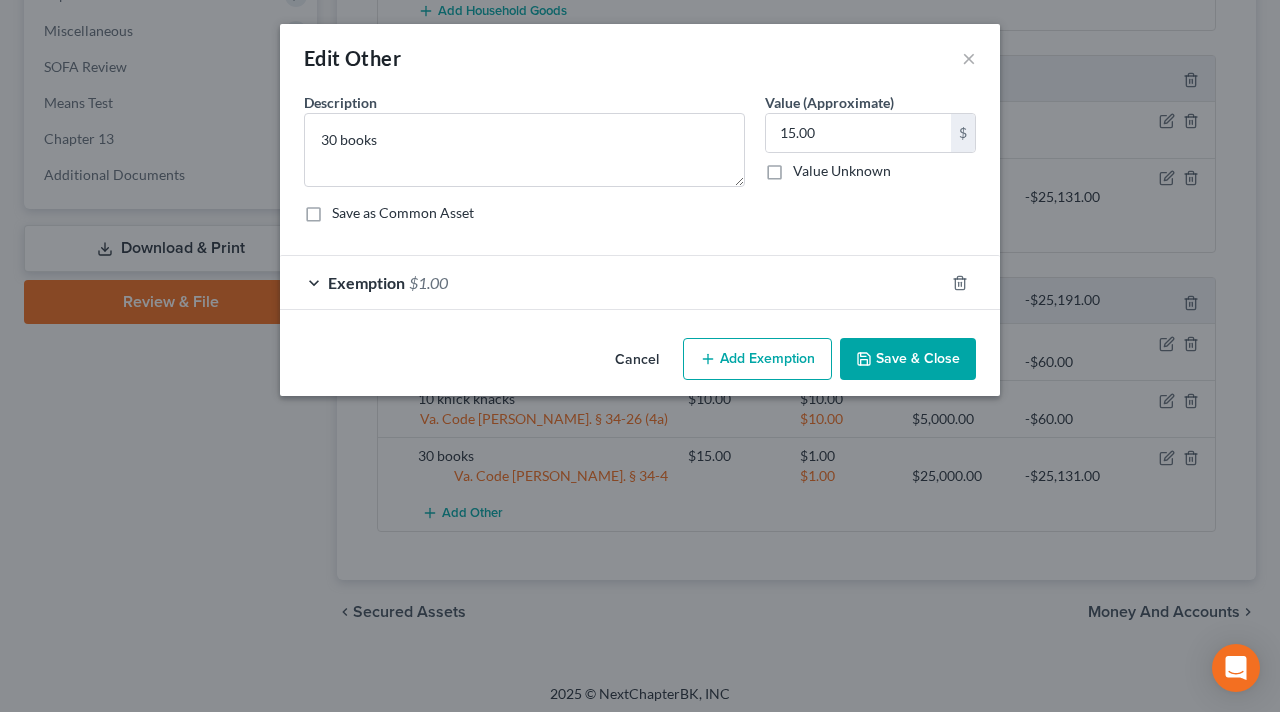 click on "Exemption $1.00" at bounding box center (612, 282) 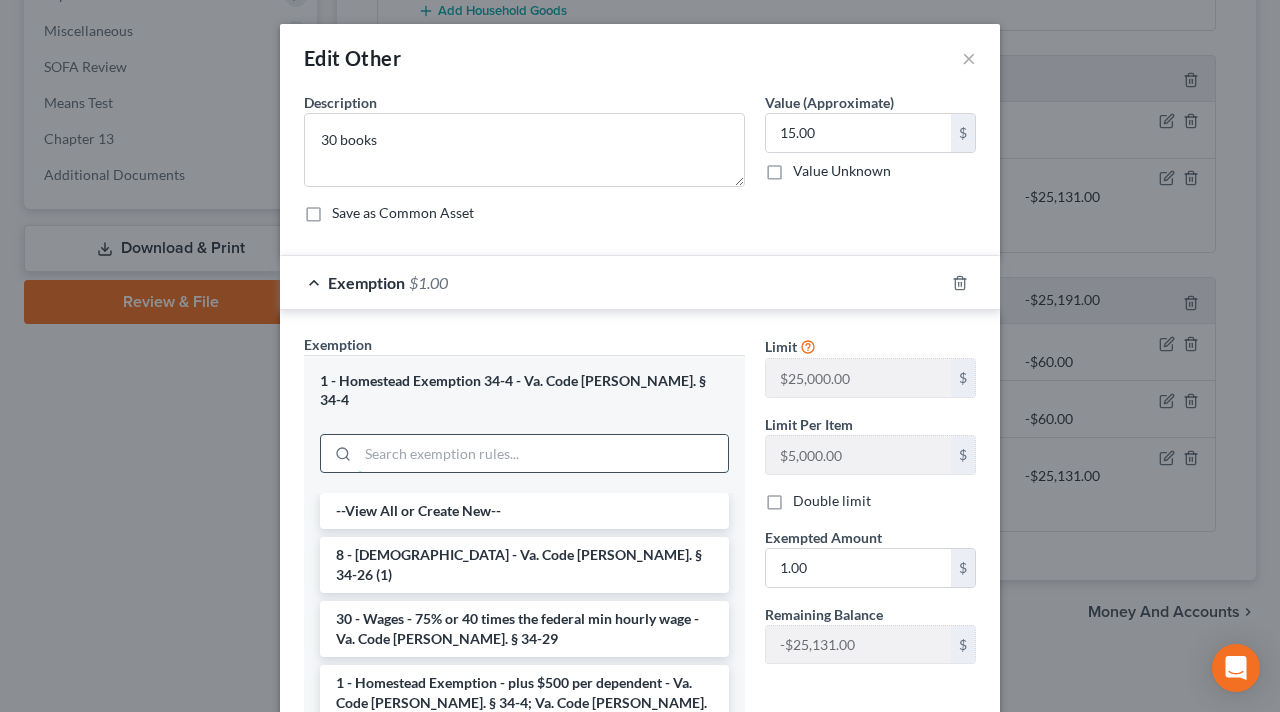 click at bounding box center (543, 454) 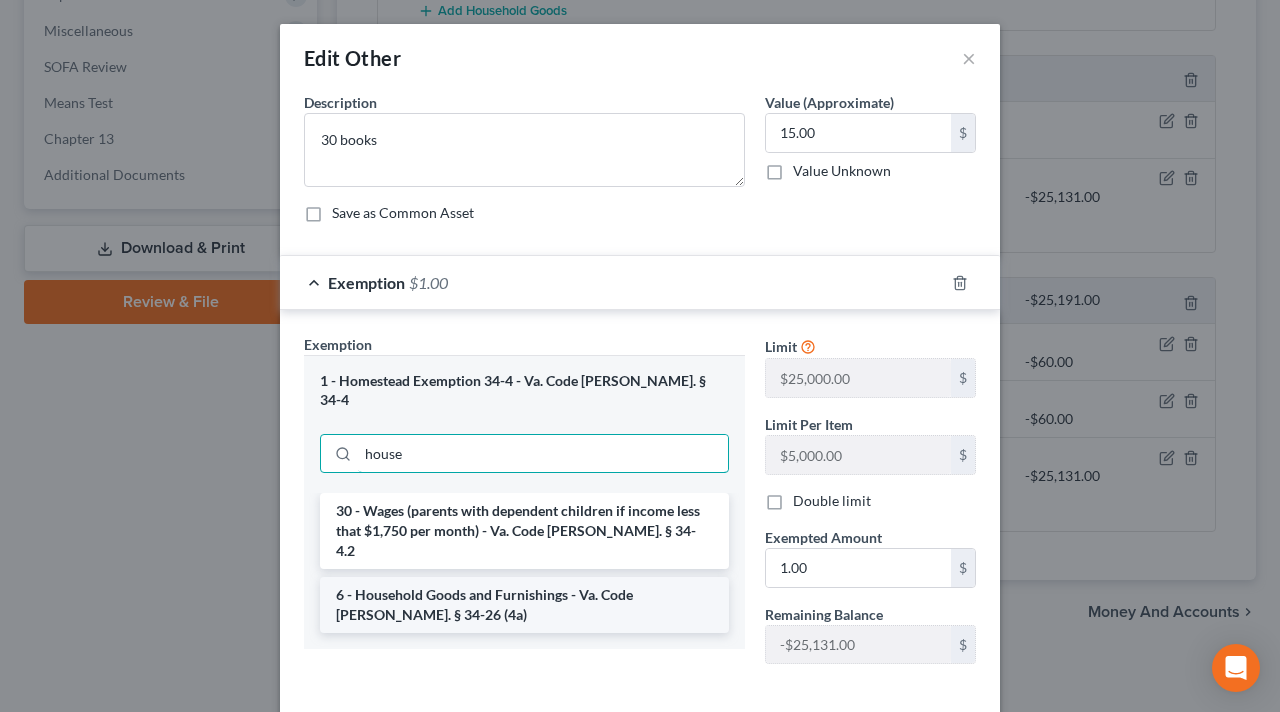 type on "house" 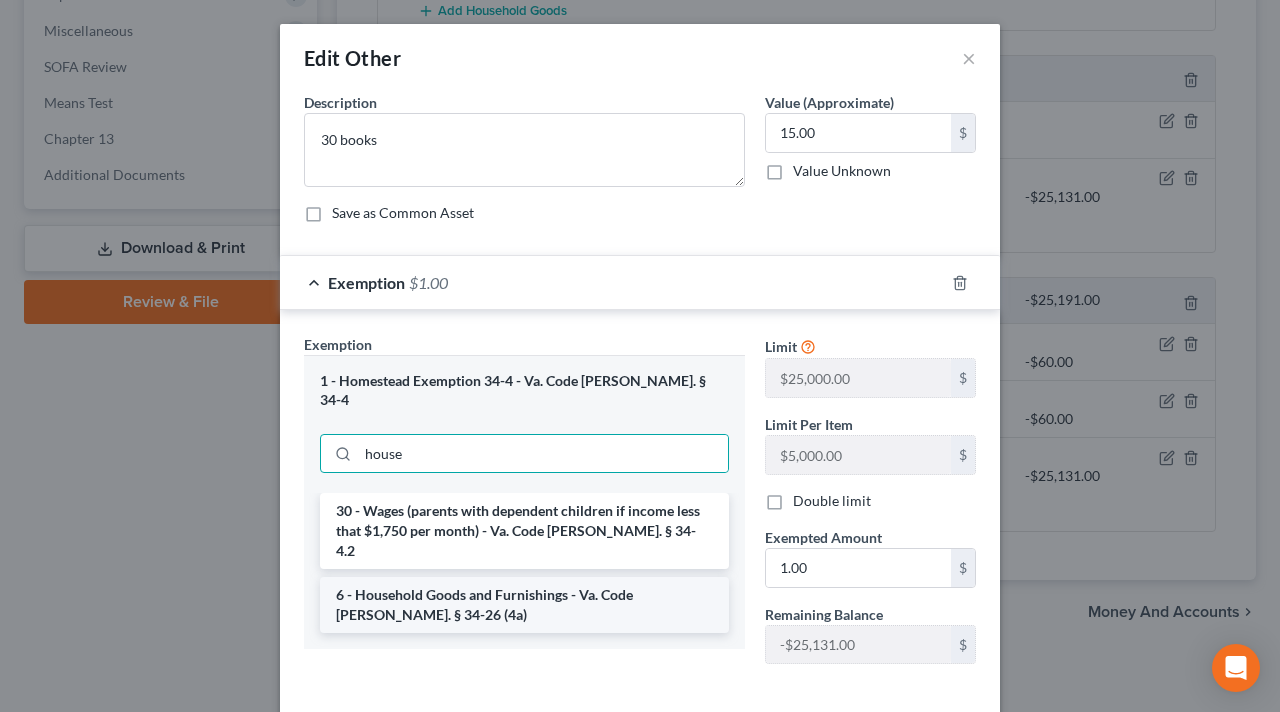click on "6 - Household Goods and Furnishings - Va. Code [PERSON_NAME]. § 34-26 (4a)" at bounding box center (524, 605) 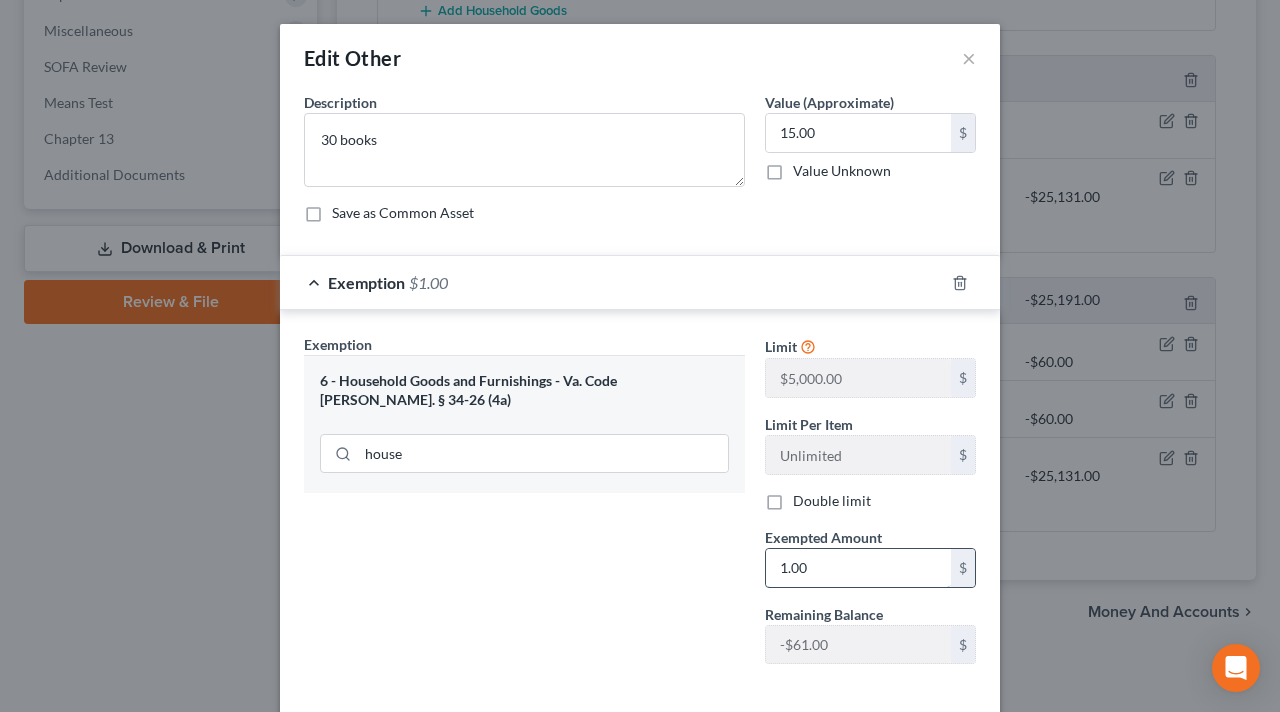 click on "1.00" at bounding box center [858, 568] 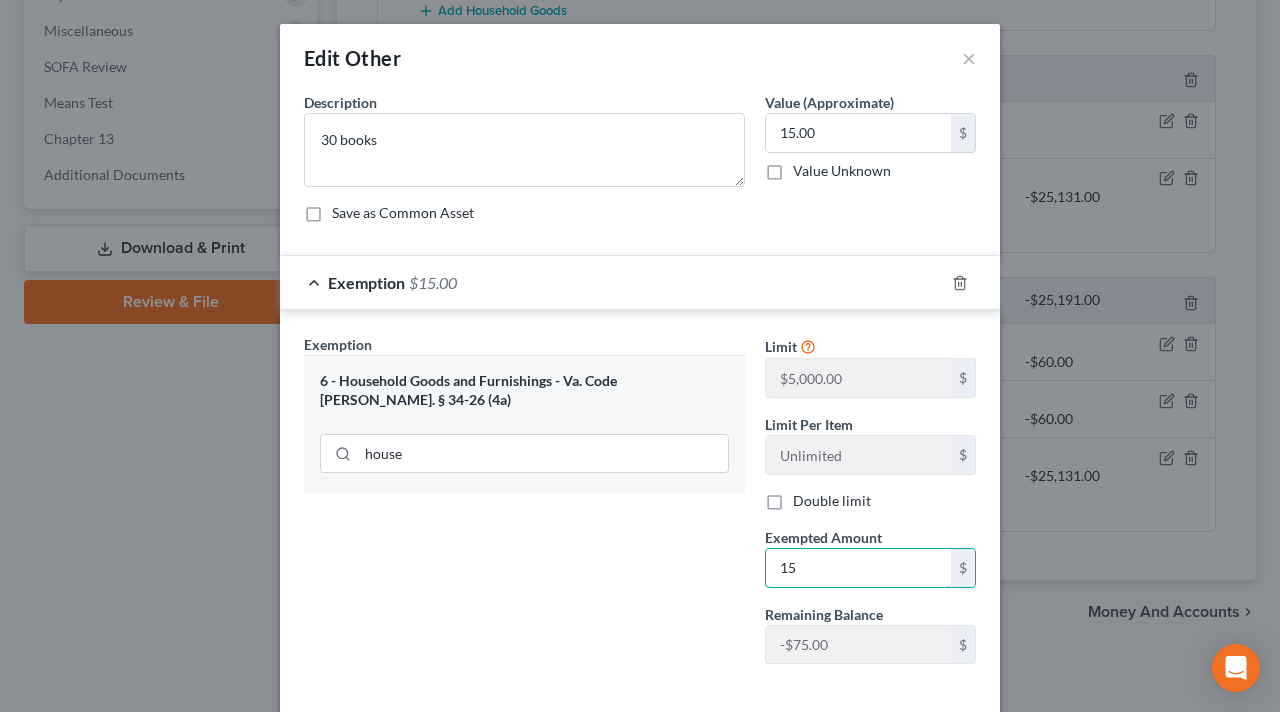 type on "15" 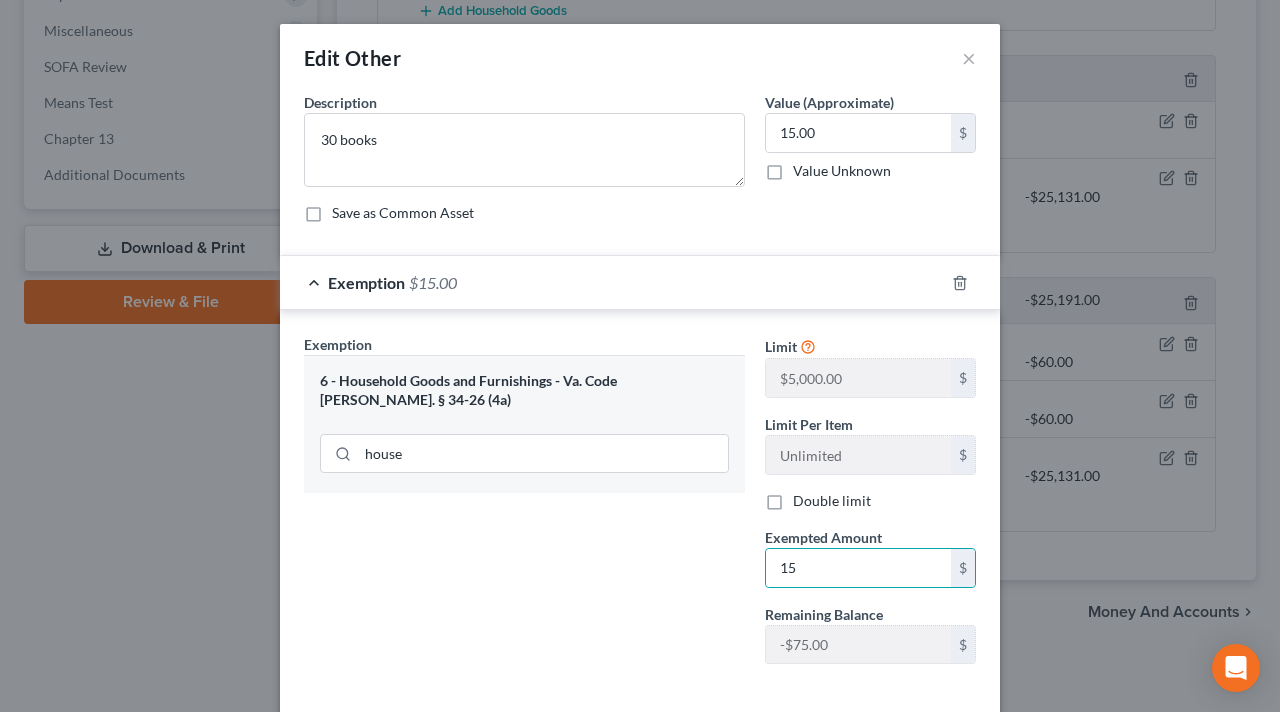 click on "Exemption Set must be selected for CA.
Exemption
*
6 - Household Goods and Furnishings - Va. Code [PERSON_NAME]. § 34-26 (4a)         house" at bounding box center [524, 507] 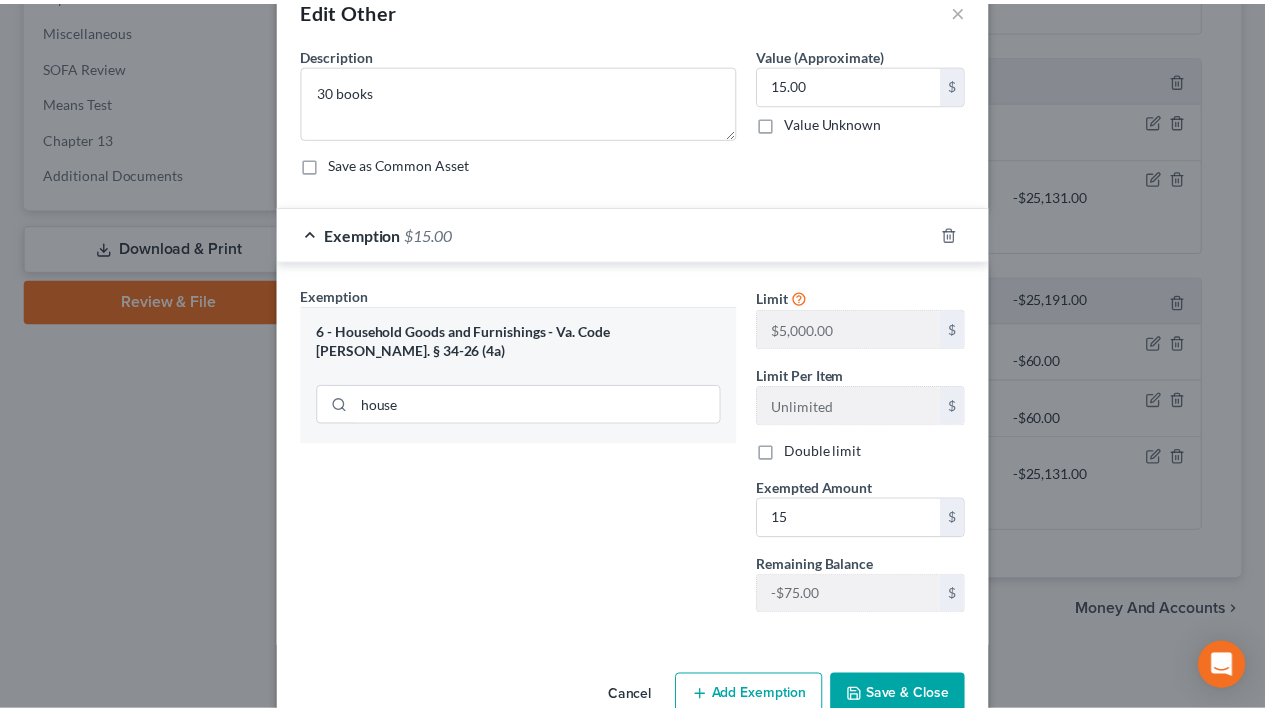 scroll, scrollTop: 91, scrollLeft: 0, axis: vertical 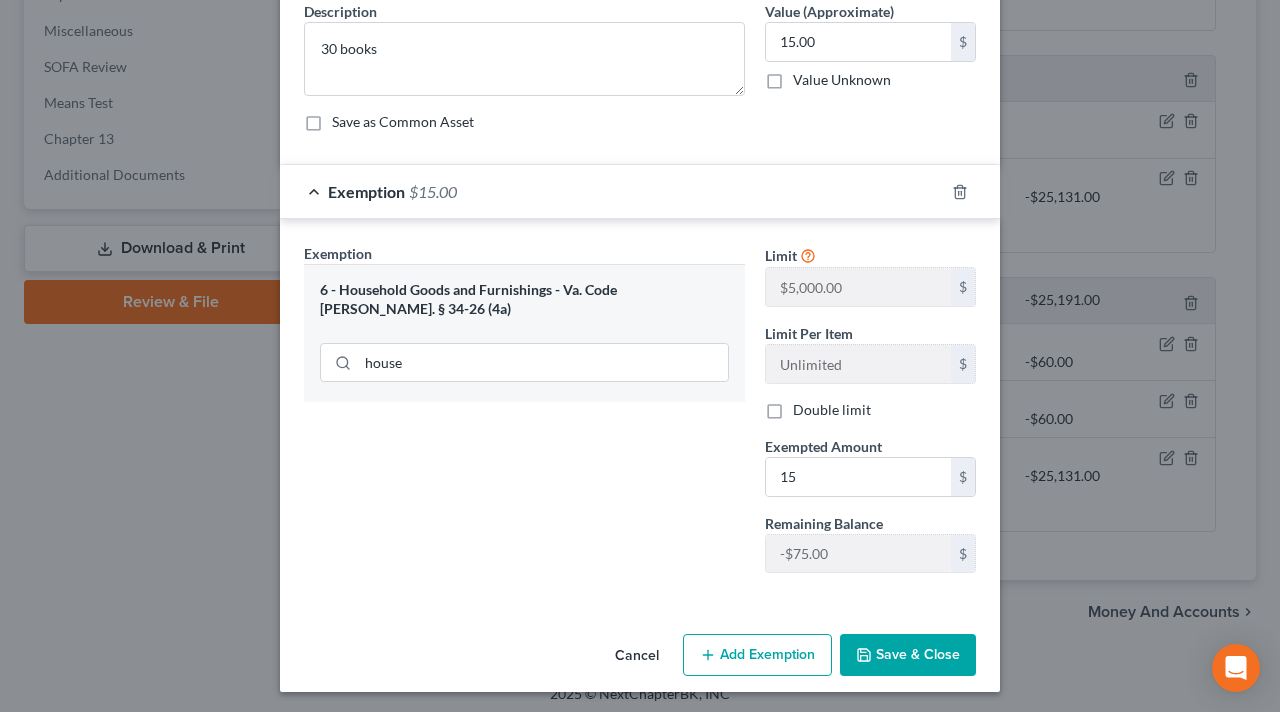 click on "Save & Close" at bounding box center (908, 655) 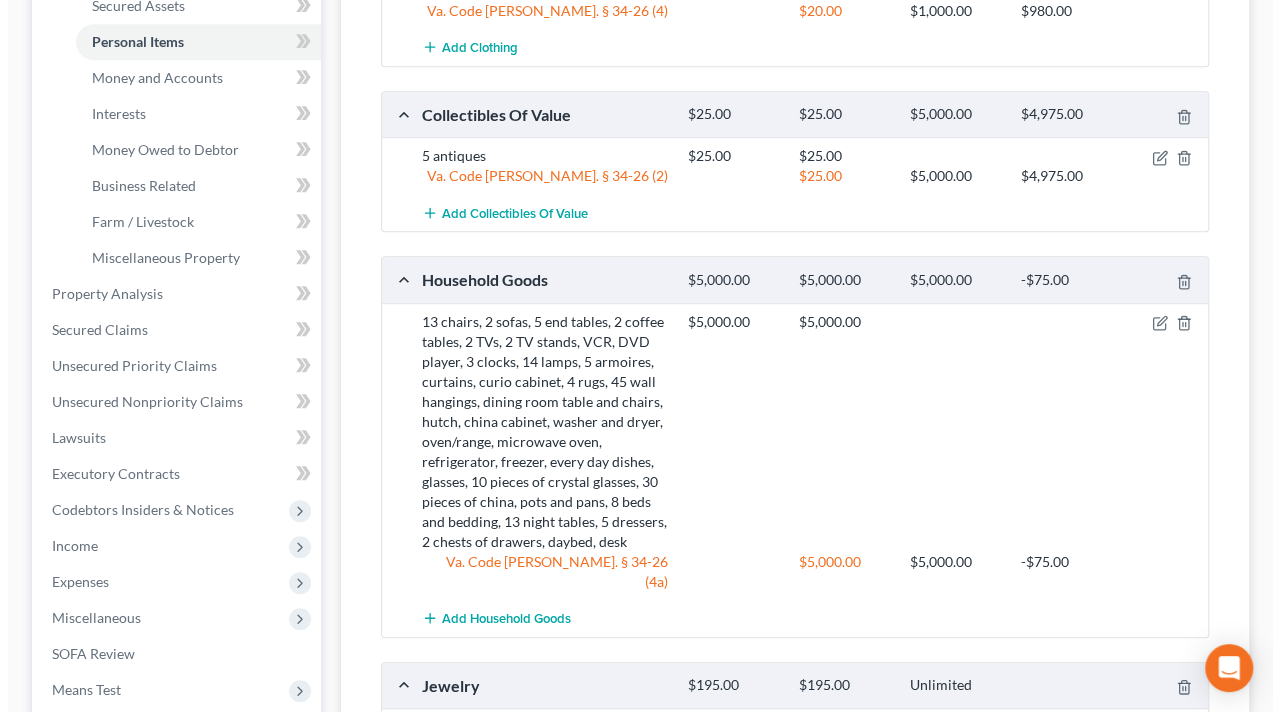 scroll, scrollTop: 459, scrollLeft: 0, axis: vertical 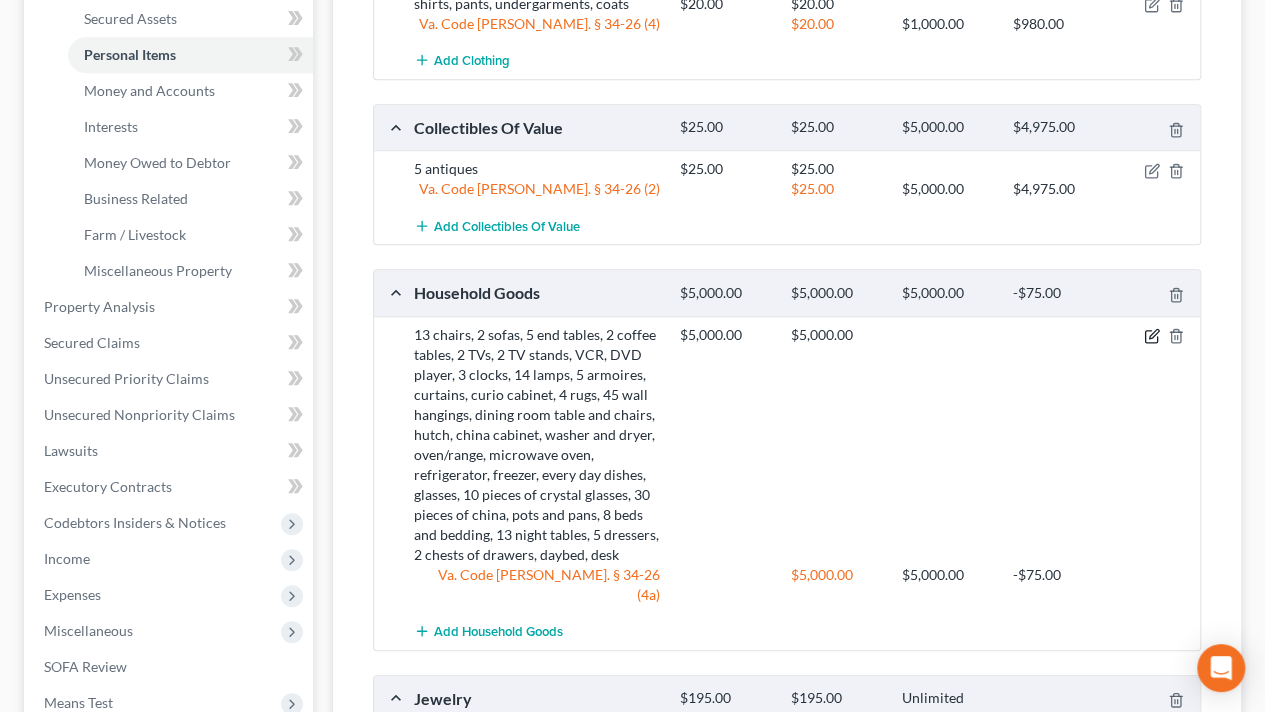 click 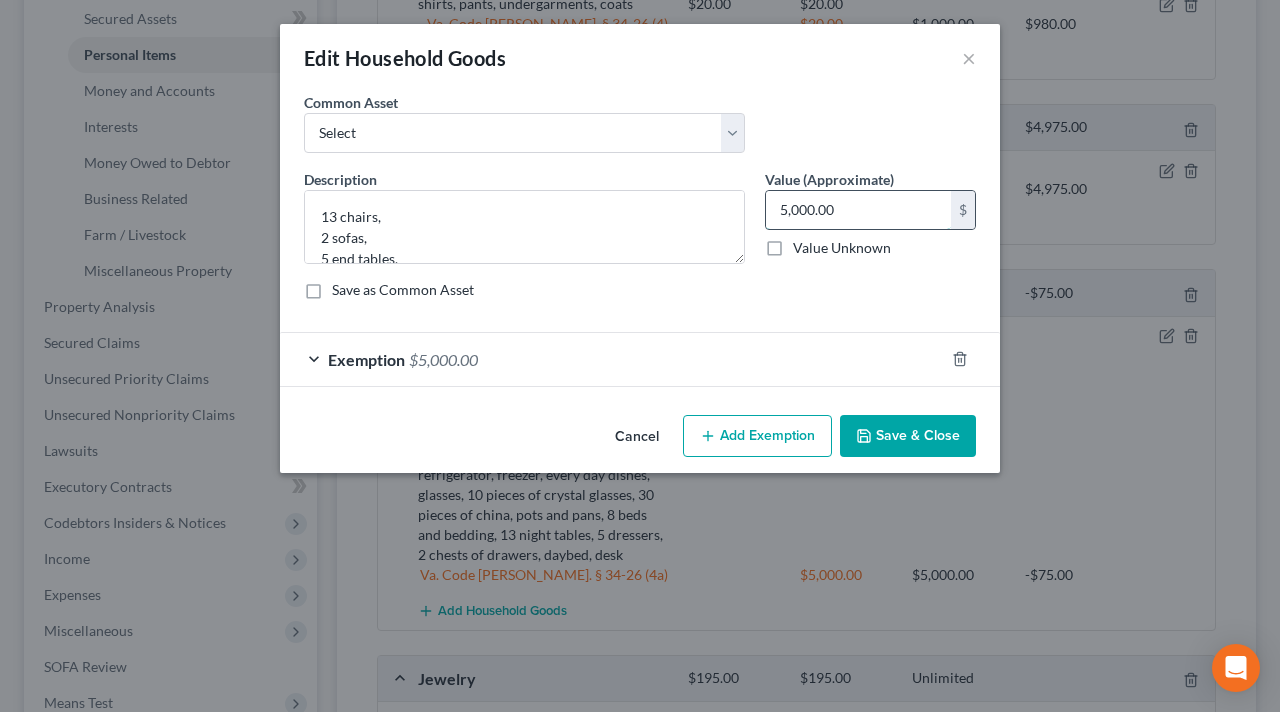 click on "5,000.00" at bounding box center (858, 210) 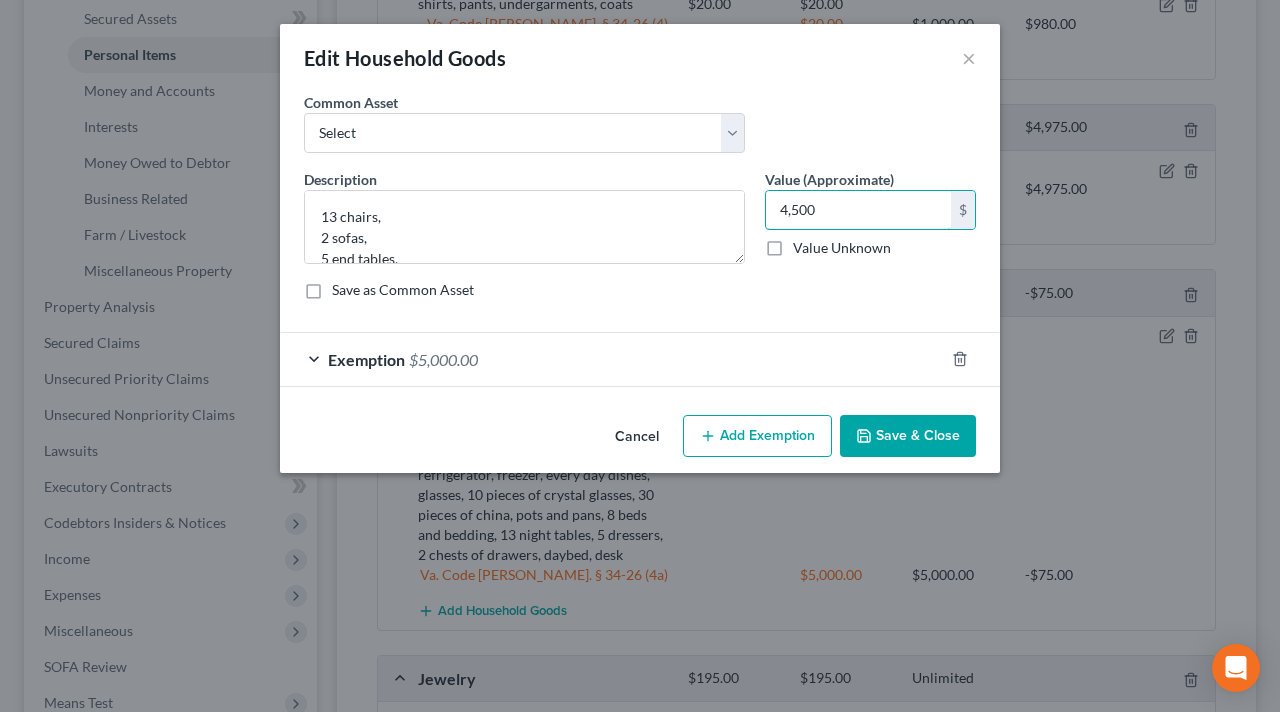 type on "4,500" 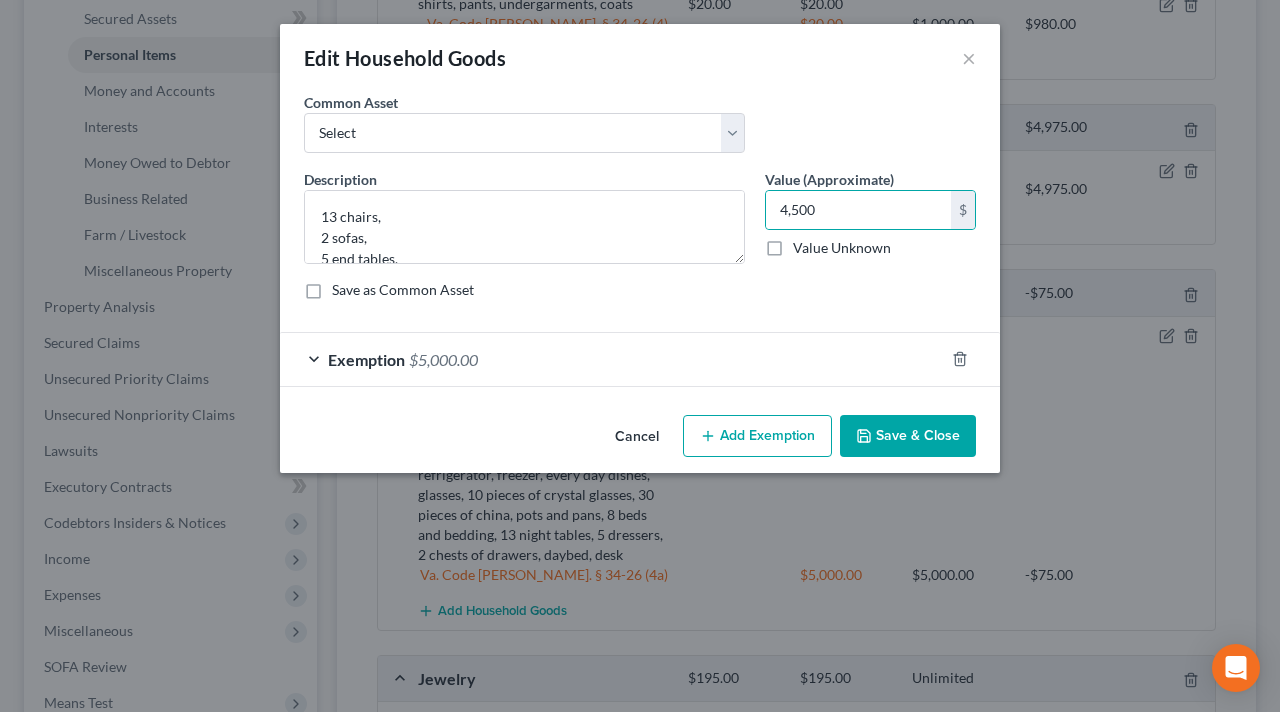 click on "Exemption $5,000.00" at bounding box center [612, 359] 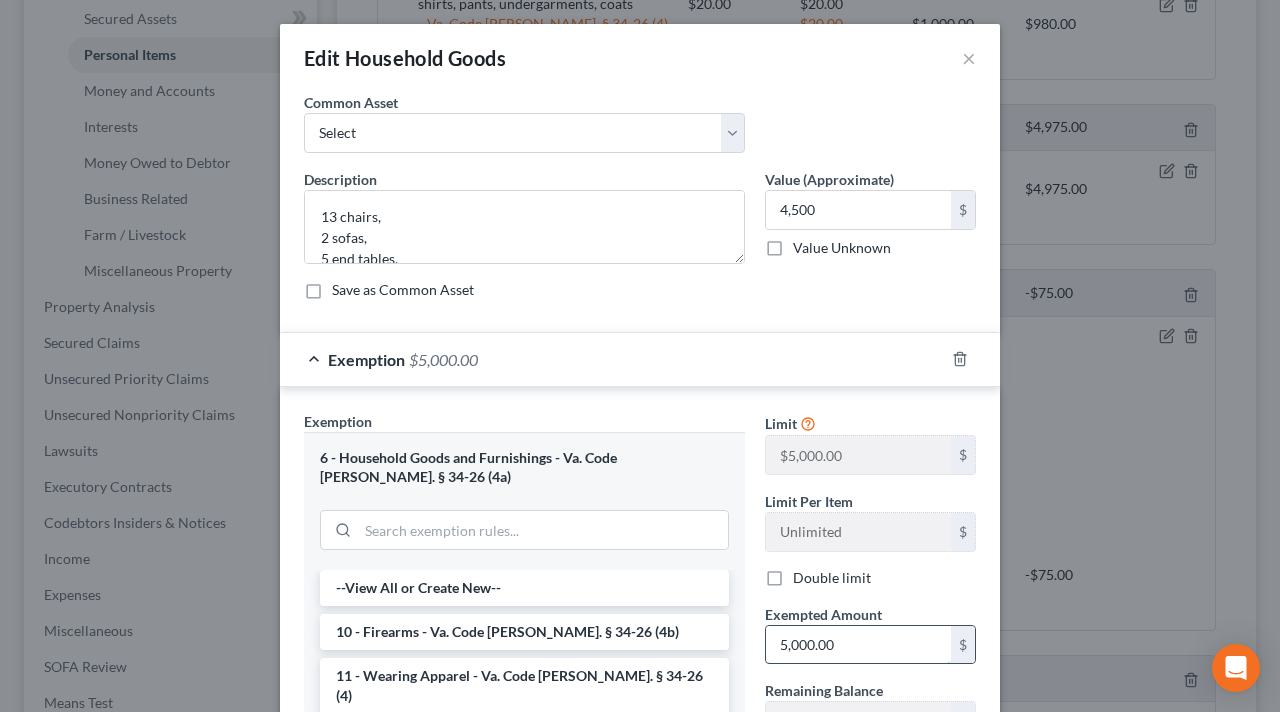 click on "5,000.00" at bounding box center [858, 645] 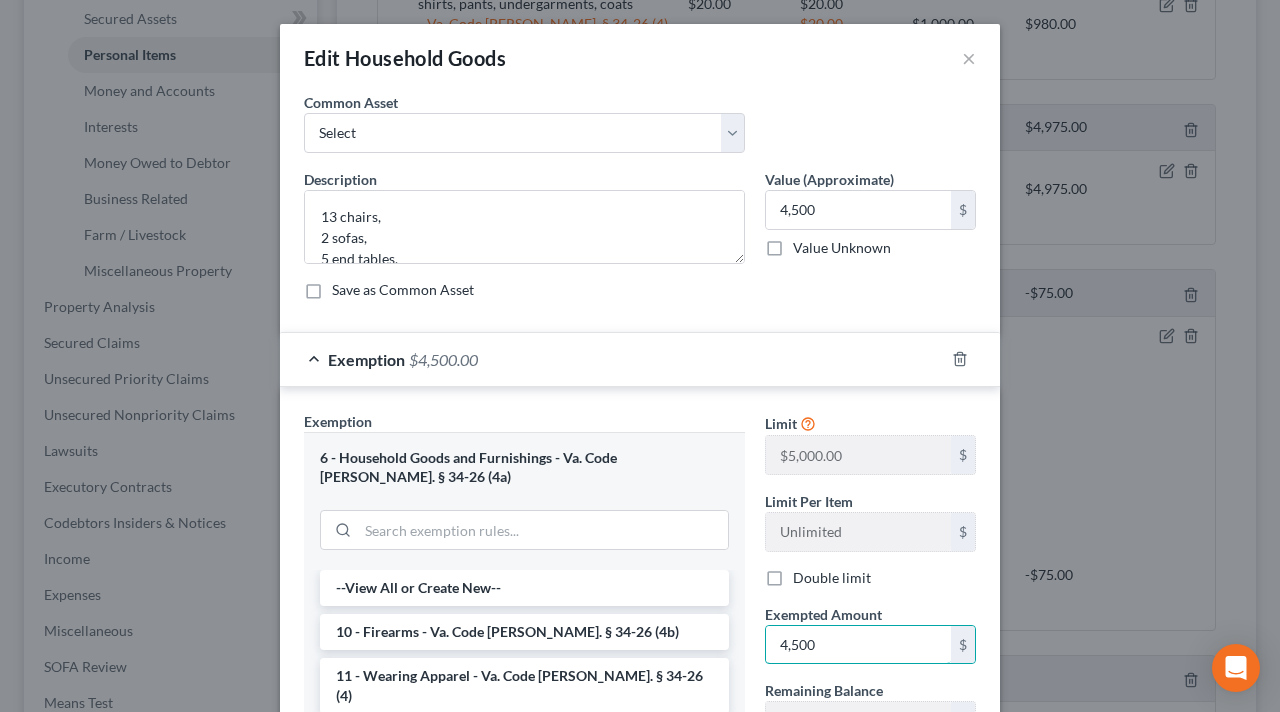 type on "4,500" 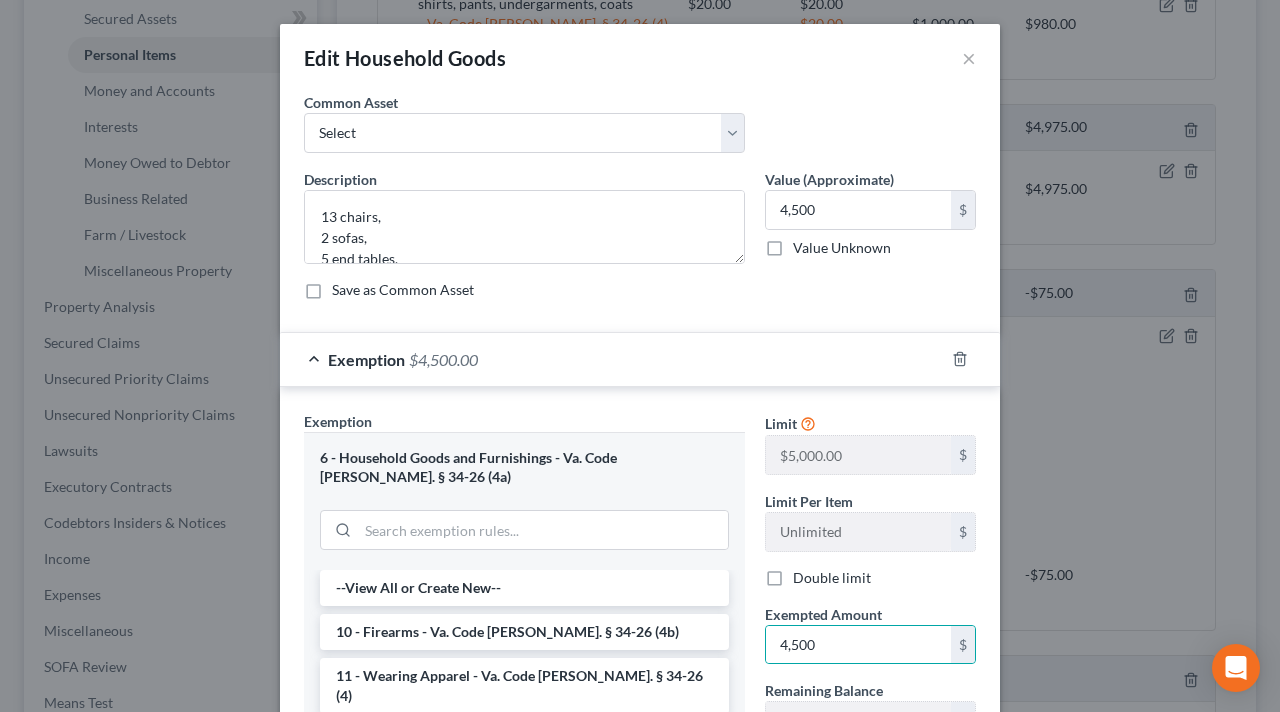 click on "Exemption Set must be selected for CA.
Exemption
*
6 - Household Goods and Furnishings - Va. Code [PERSON_NAME]. § 34-26 (4a)         --View All or Create New-- 10 - Firearms - Va. Code [PERSON_NAME]. § 34-26 (4b) 11 - Wearing Apparel - Va. Code [PERSON_NAME]. § 34-26 (4) 12 - Wedding and Engagement Rings - Va. Code [PERSON_NAME]. § 34-26 (1a) 6 - Household Goods and Furnishings - Va. Code [PERSON_NAME]. § 34-26 (4a) 8 - [DEMOGRAPHIC_DATA] - Va. Code [PERSON_NAME]. § 34-26 (1) 8 - Family Portraits & Heirlooms - Va. Code [PERSON_NAME]. § 34-26 (2) 1 - Homestead Exemption  - plus $500 per dependent - Va. Code [PERSON_NAME]. § 34-4; Va. Code [PERSON_NAME]. § 34-18; Va. Code [PERSON_NAME]. § 34-20 1 - Homestead Sale Proceeds - Va. Code [PERSON_NAME]. § 34-20 1 - Tenancy By Entirety - In re Bunker, 312 f.3d 145 (4th Cir 2002)  1 - Homestead (surviving spouse, child; property of decedent) - Va. Code [PERSON_NAME]. § 64.2-311 1 - Burial Plot - [GEOGRAPHIC_DATA]. Code [PERSON_NAME]. § 34-26 (3) 1 - Preneed funeral contract - Va. Code [PERSON_NAME]. § 34-26 (3)(ii) 1 - Homestead -  1 - Wildcard Exemption (65 or Older) - Va. Code [PERSON_NAME]. § 34-4: Limit     $" at bounding box center (640, 655) 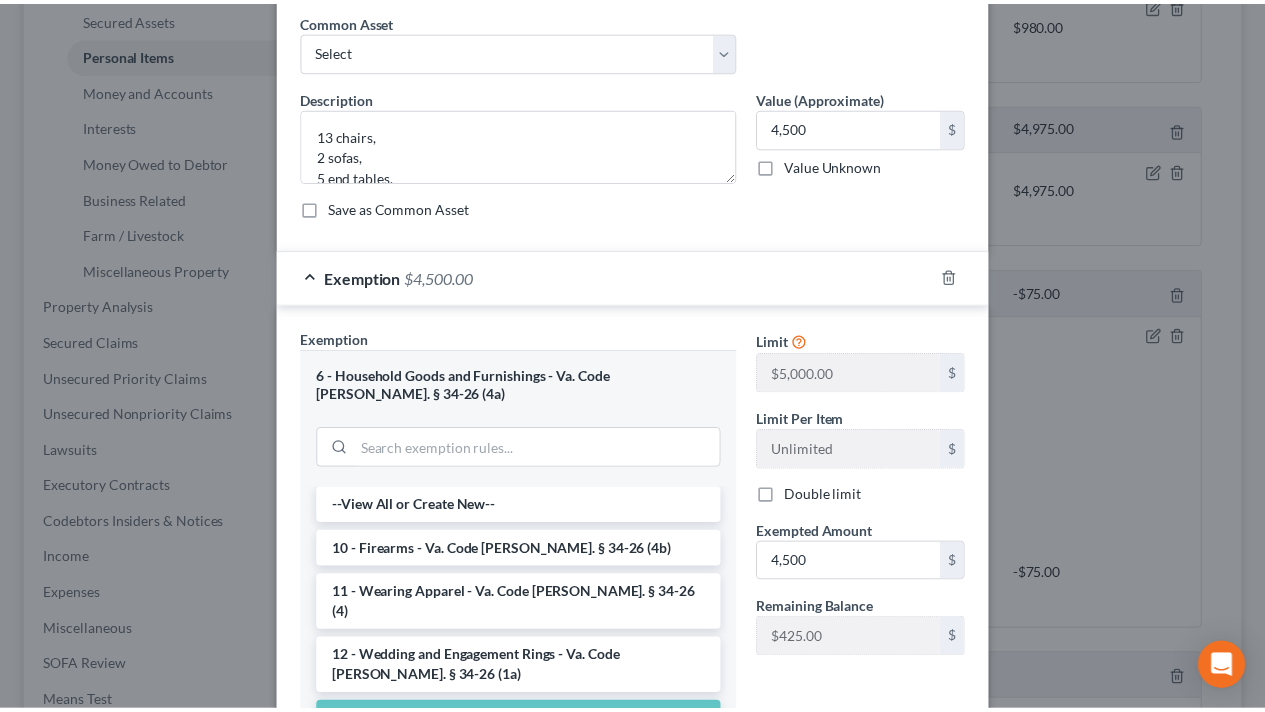 scroll, scrollTop: 299, scrollLeft: 0, axis: vertical 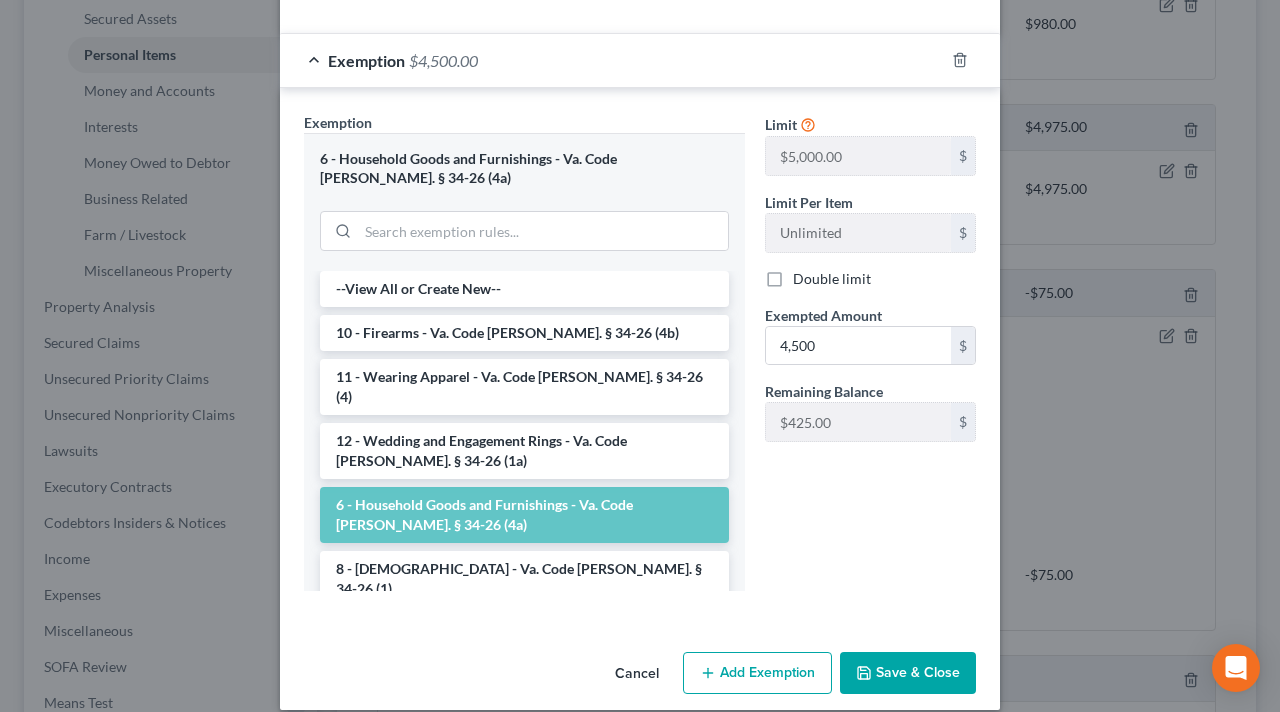 click on "Save & Close" at bounding box center [908, 673] 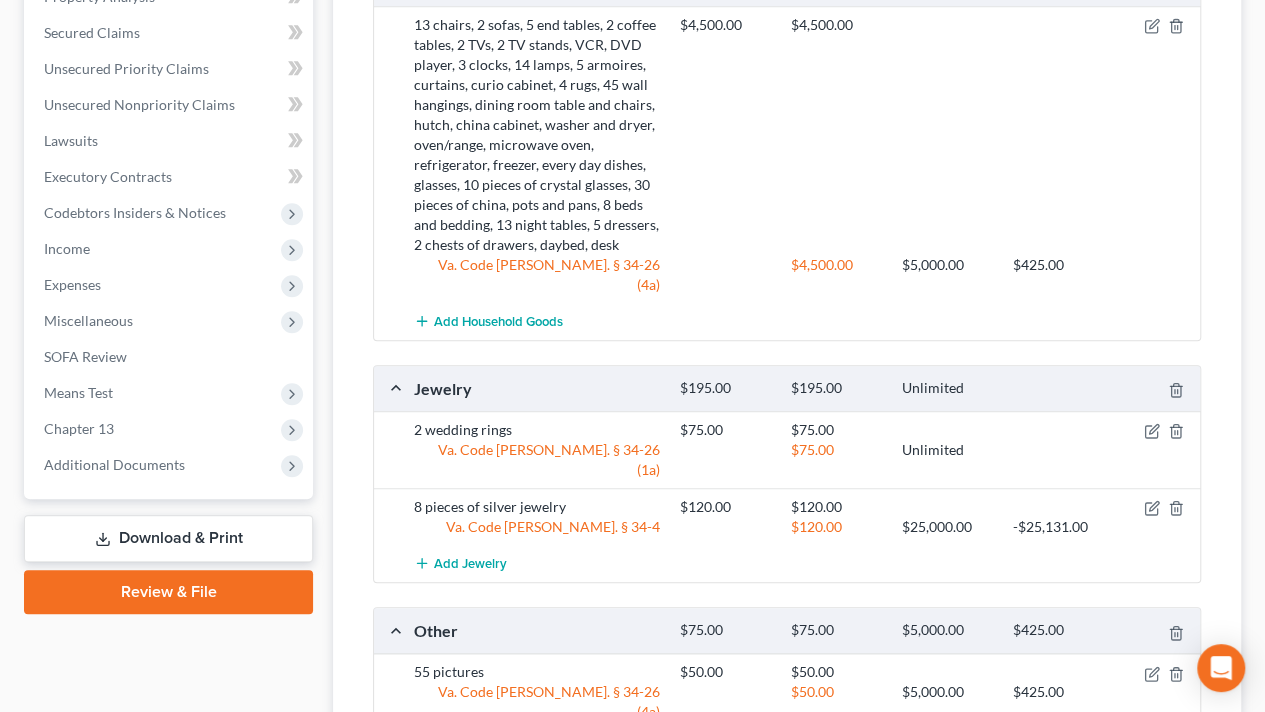 scroll, scrollTop: 159, scrollLeft: 0, axis: vertical 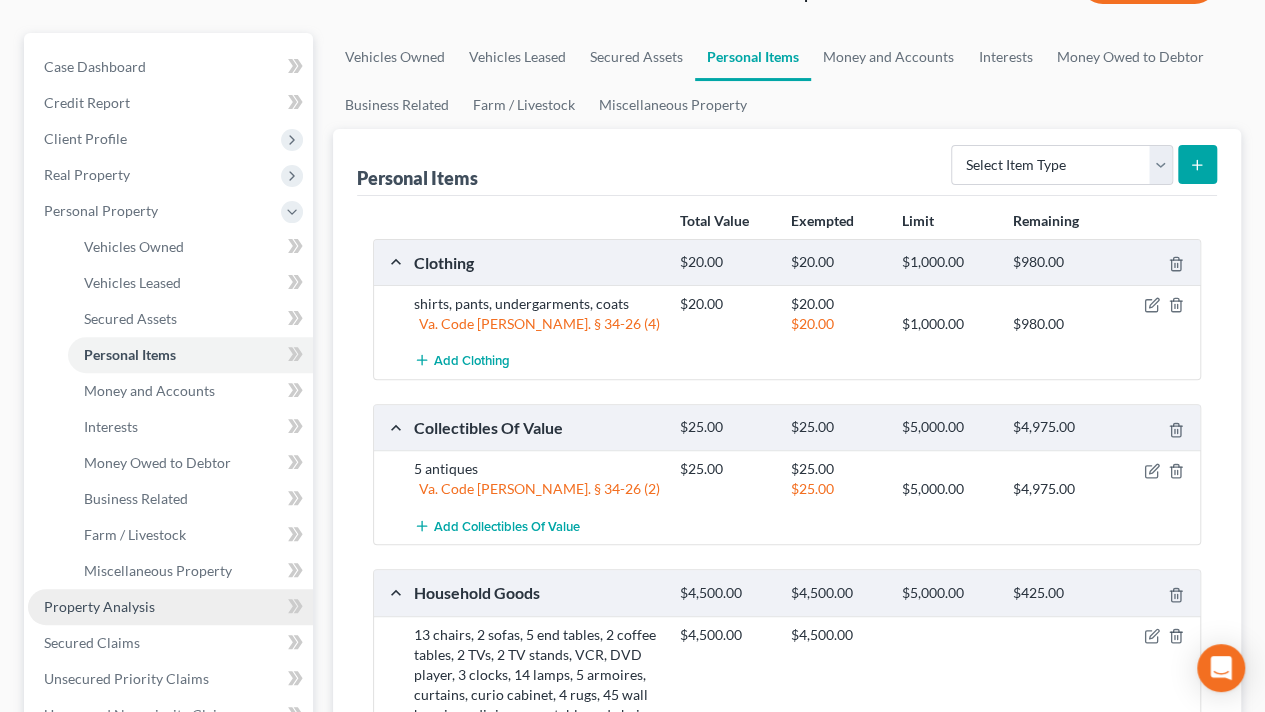 click on "Property Analysis" at bounding box center [170, 607] 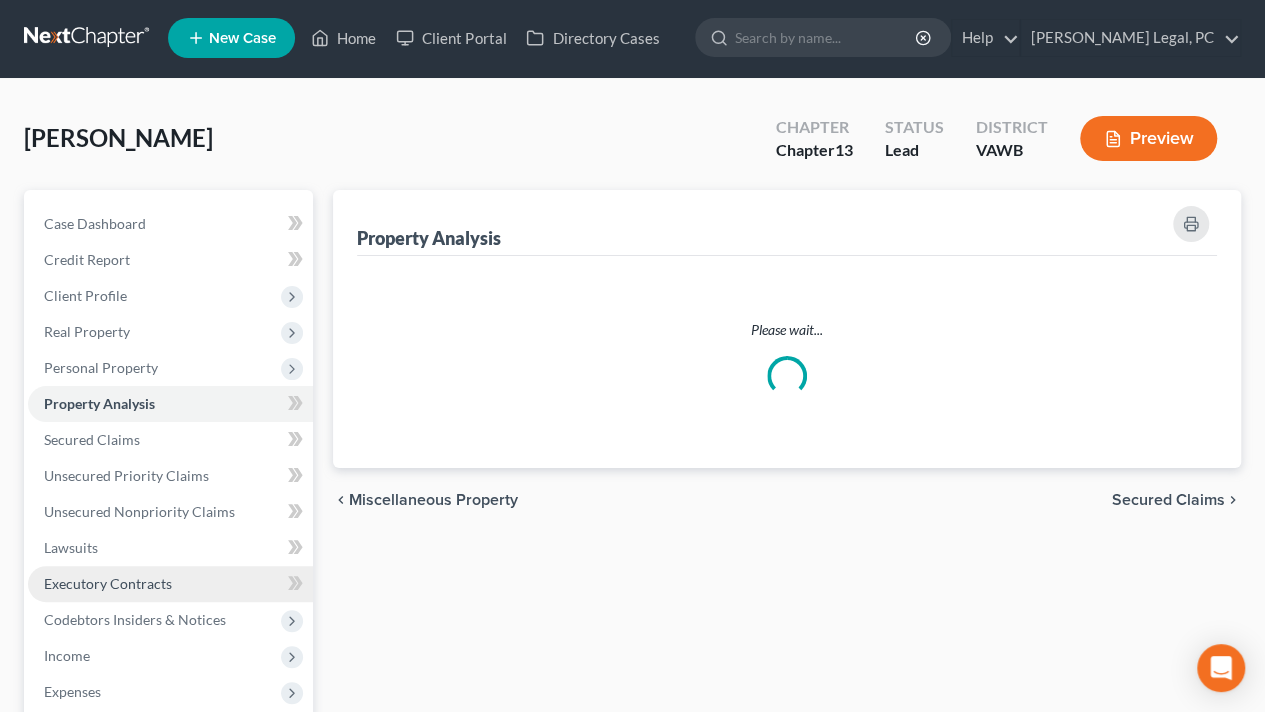scroll, scrollTop: 0, scrollLeft: 0, axis: both 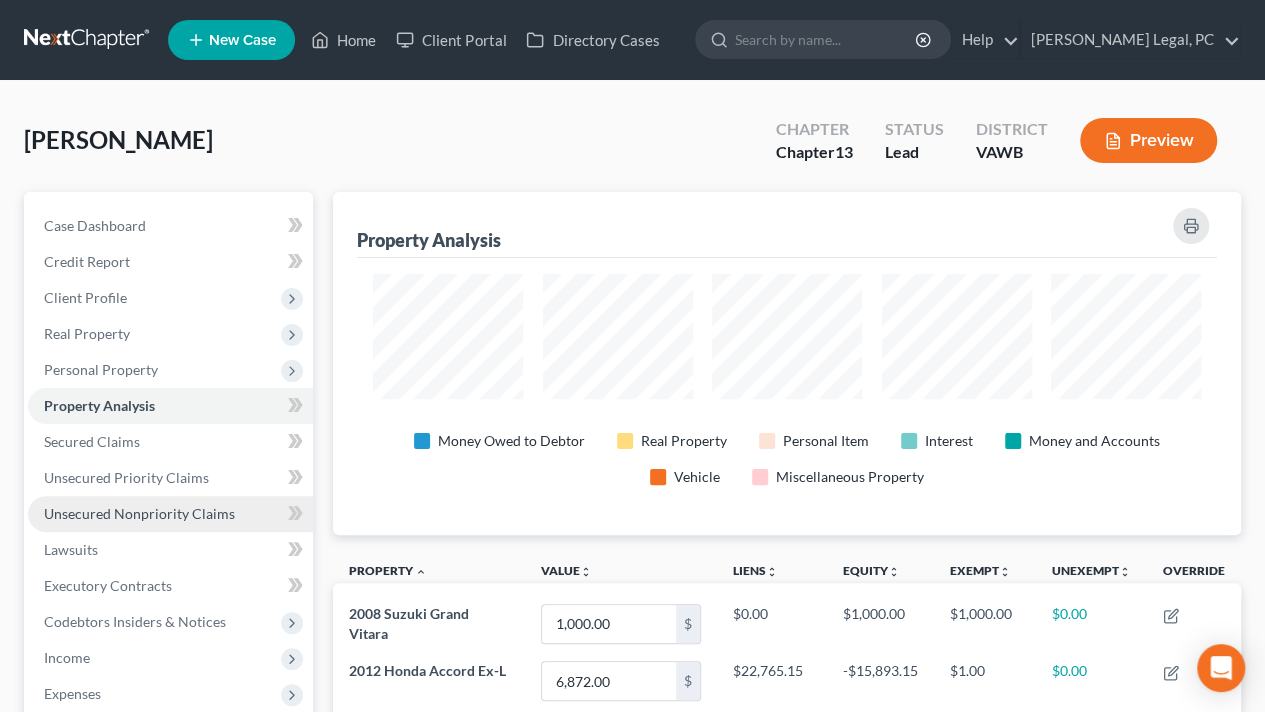 click on "Unsecured Nonpriority Claims" at bounding box center [139, 513] 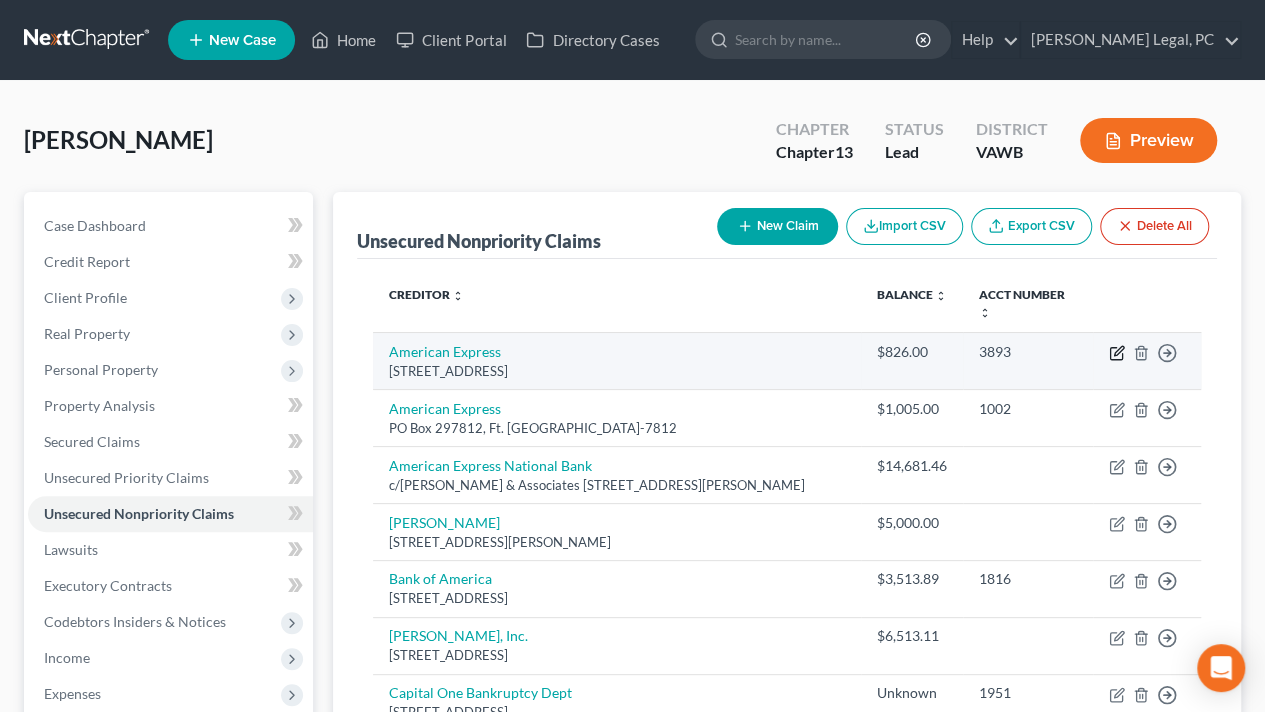 click 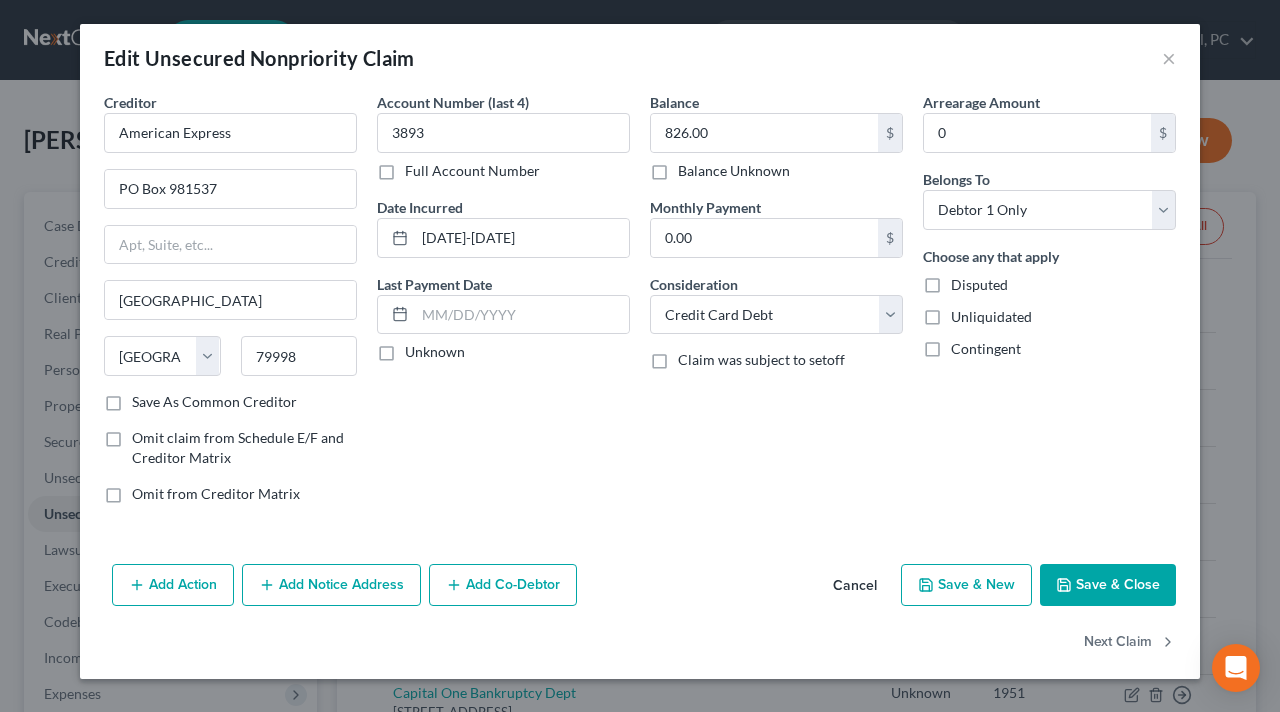 click on "Disputed" at bounding box center (979, 285) 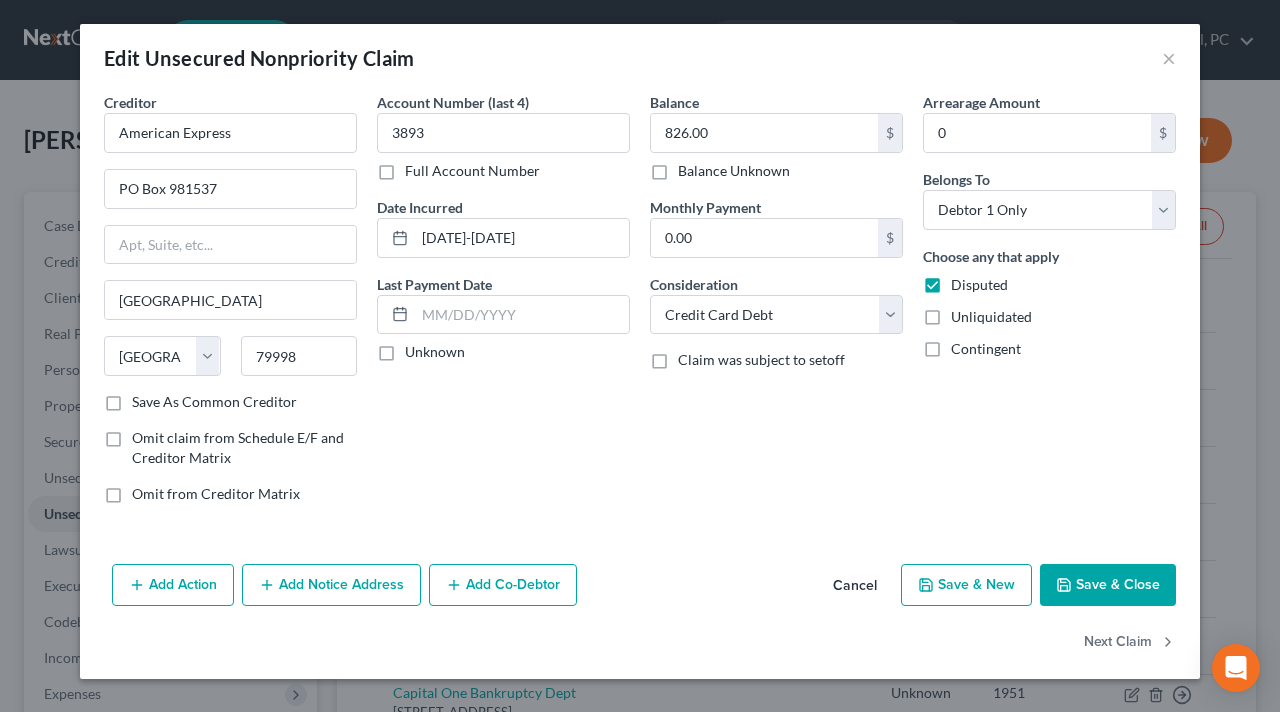click on "Save & Close" at bounding box center [1108, 585] 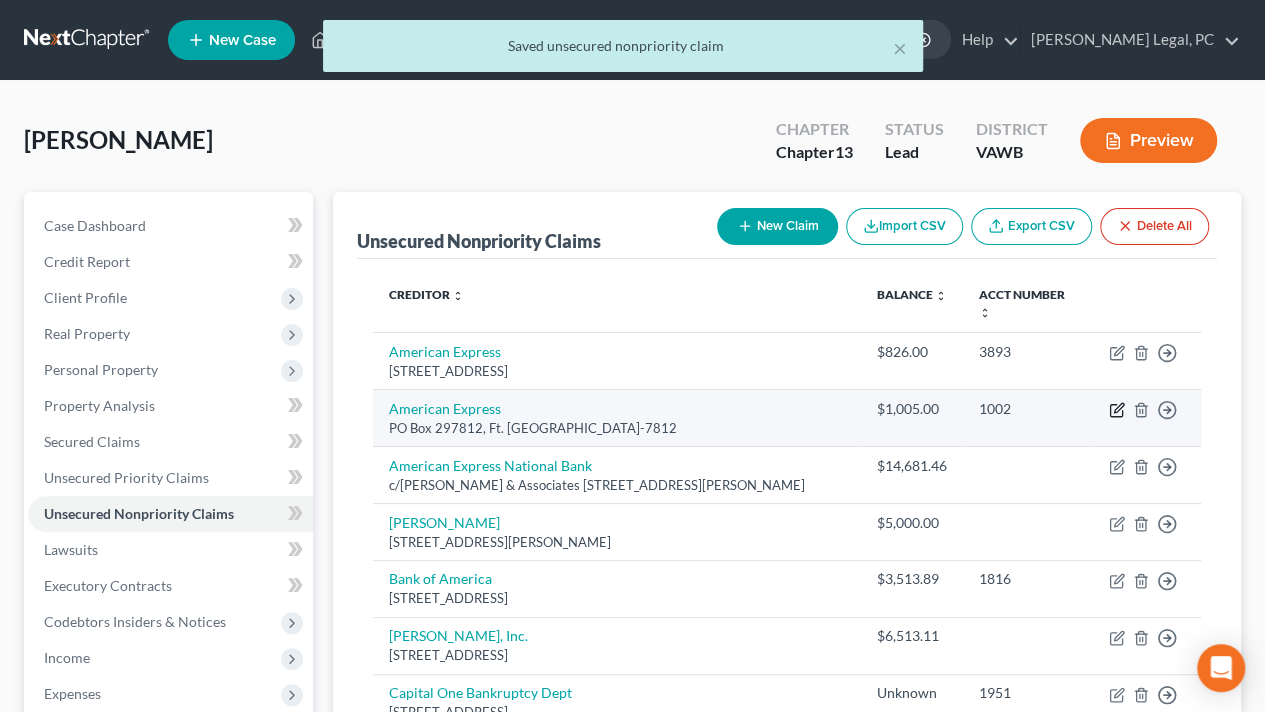 click 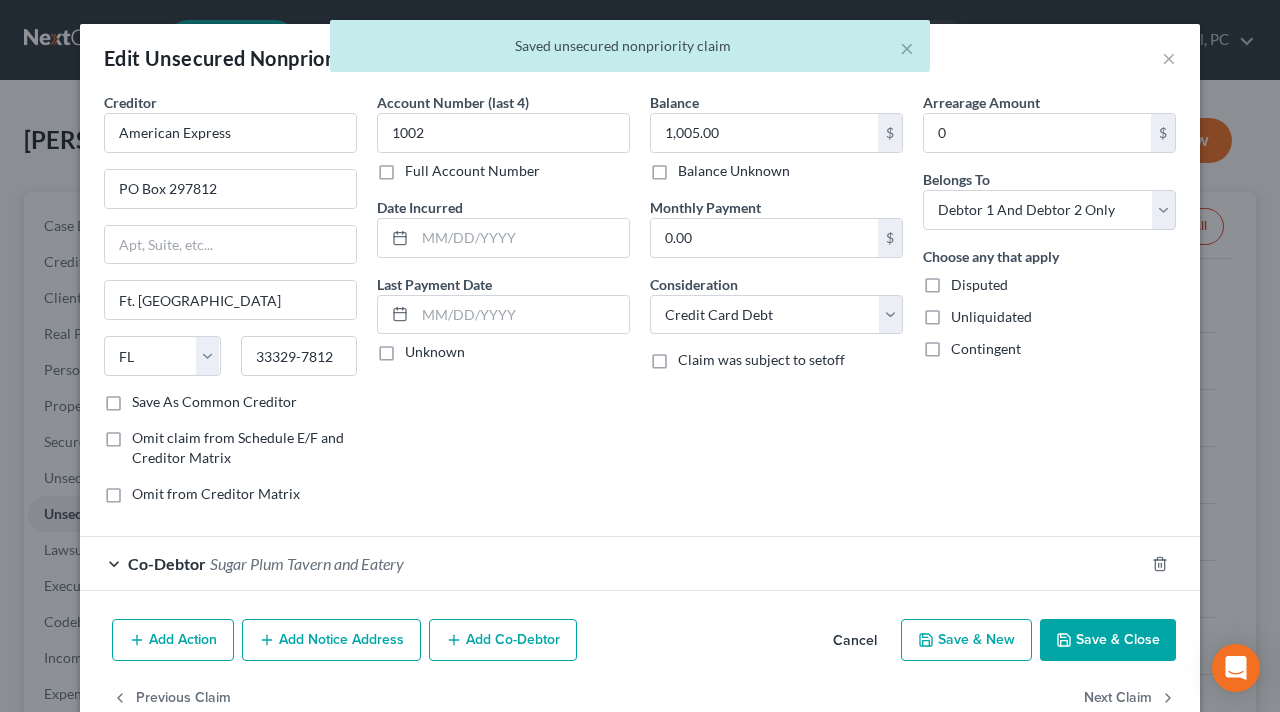 click on "Disputed" at bounding box center [979, 285] 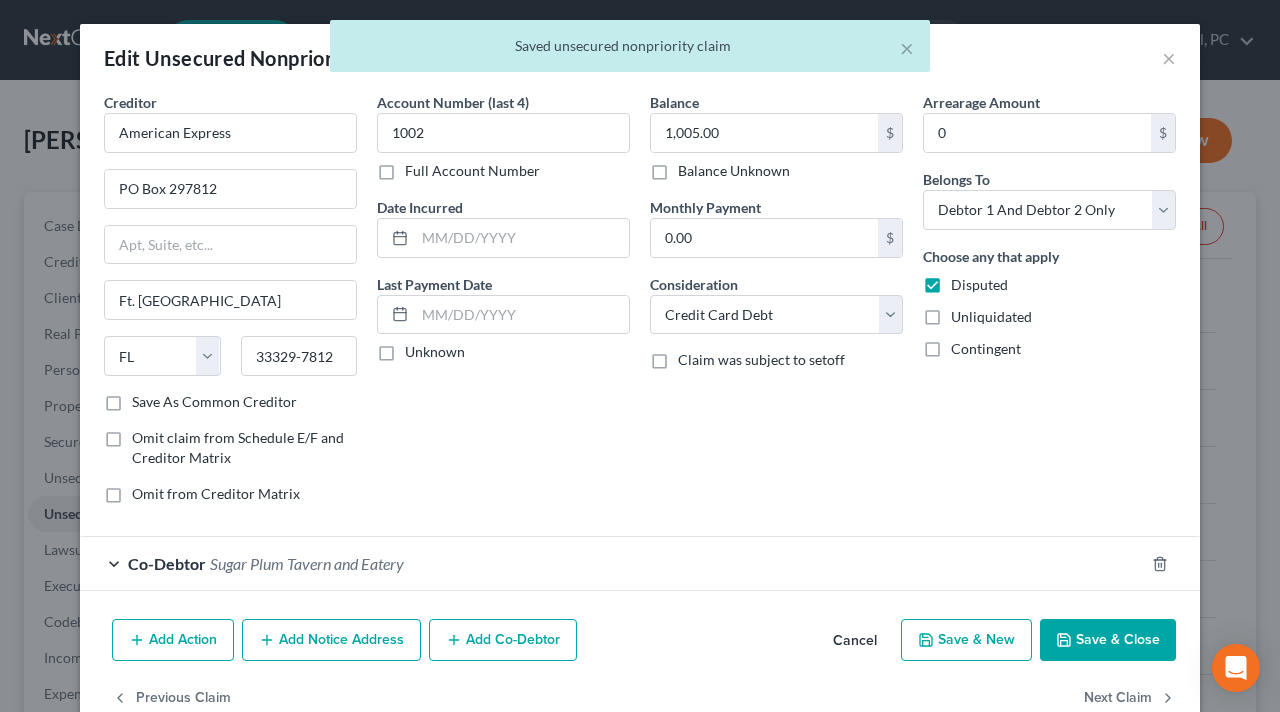 click on "Save & Close" at bounding box center (1108, 640) 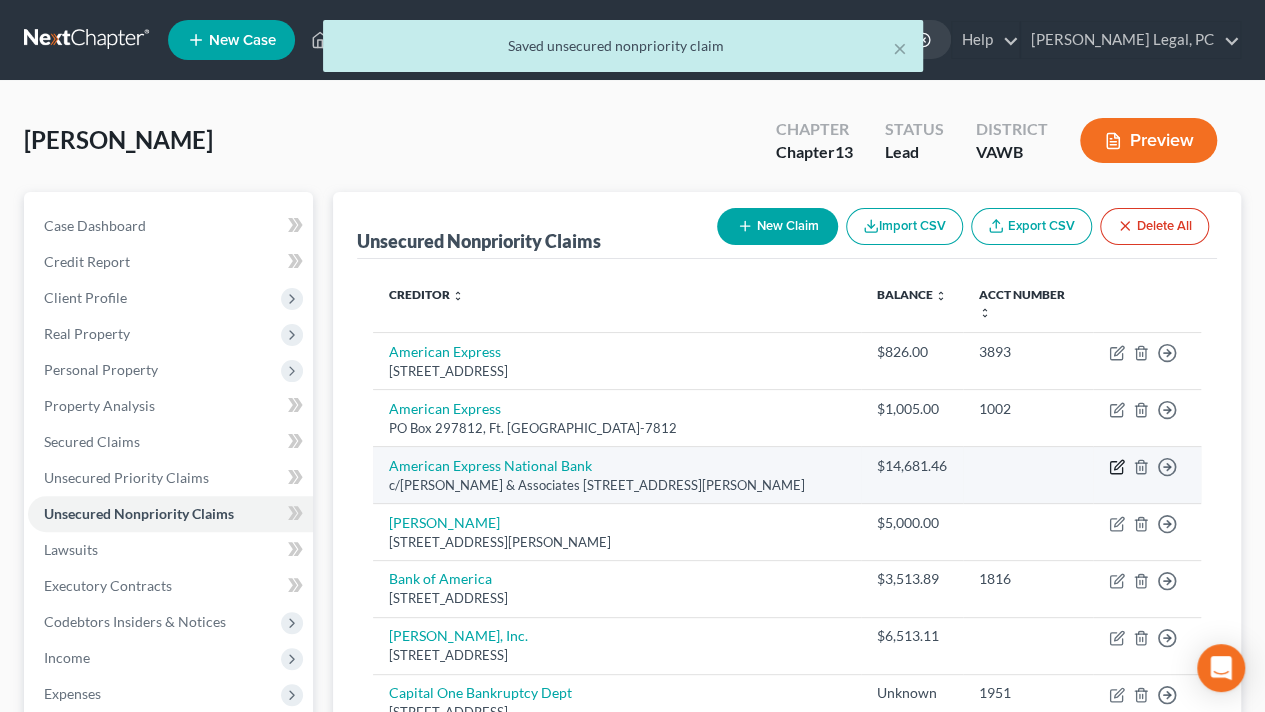 click 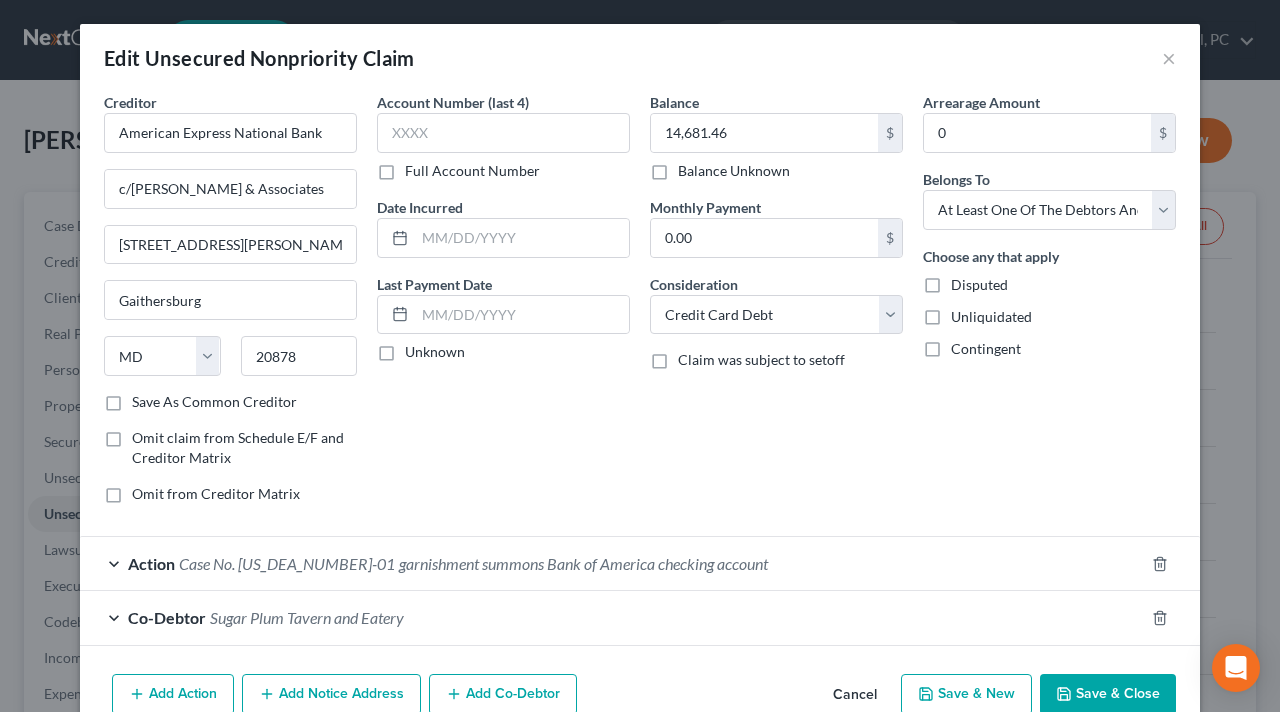 click on "Disputed" at bounding box center (979, 285) 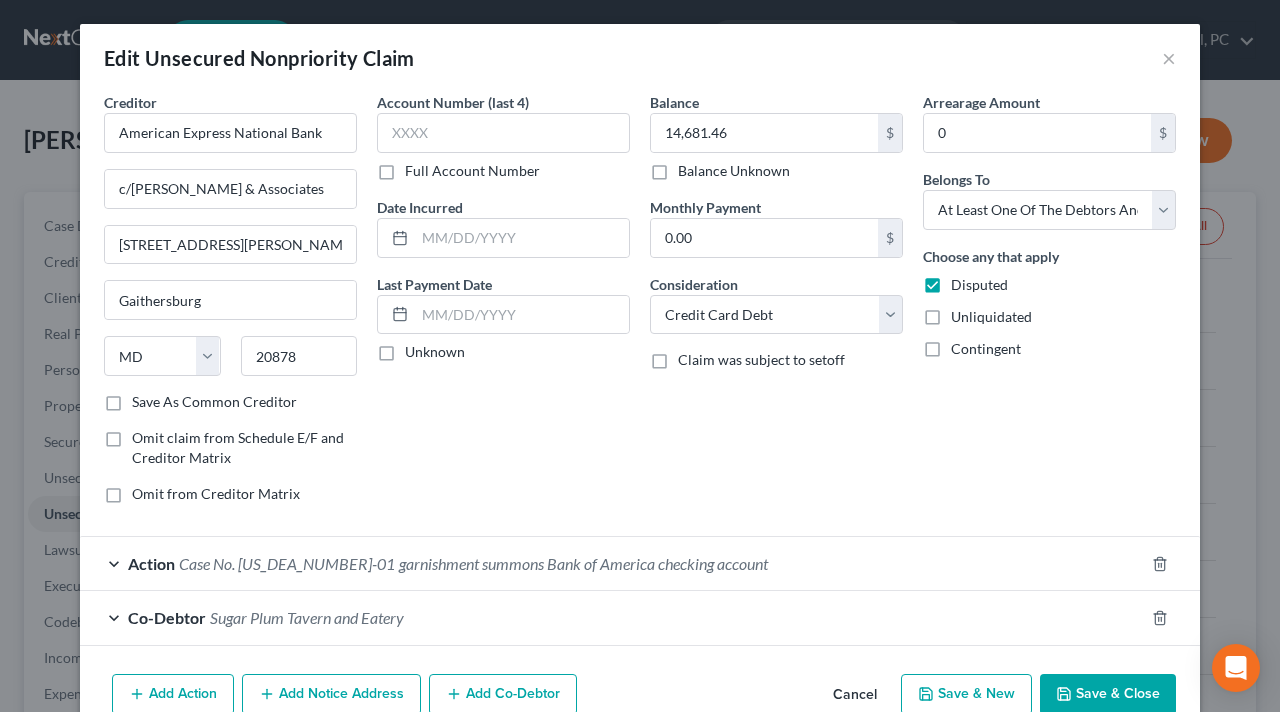 click on "Save & Close" at bounding box center [1108, 695] 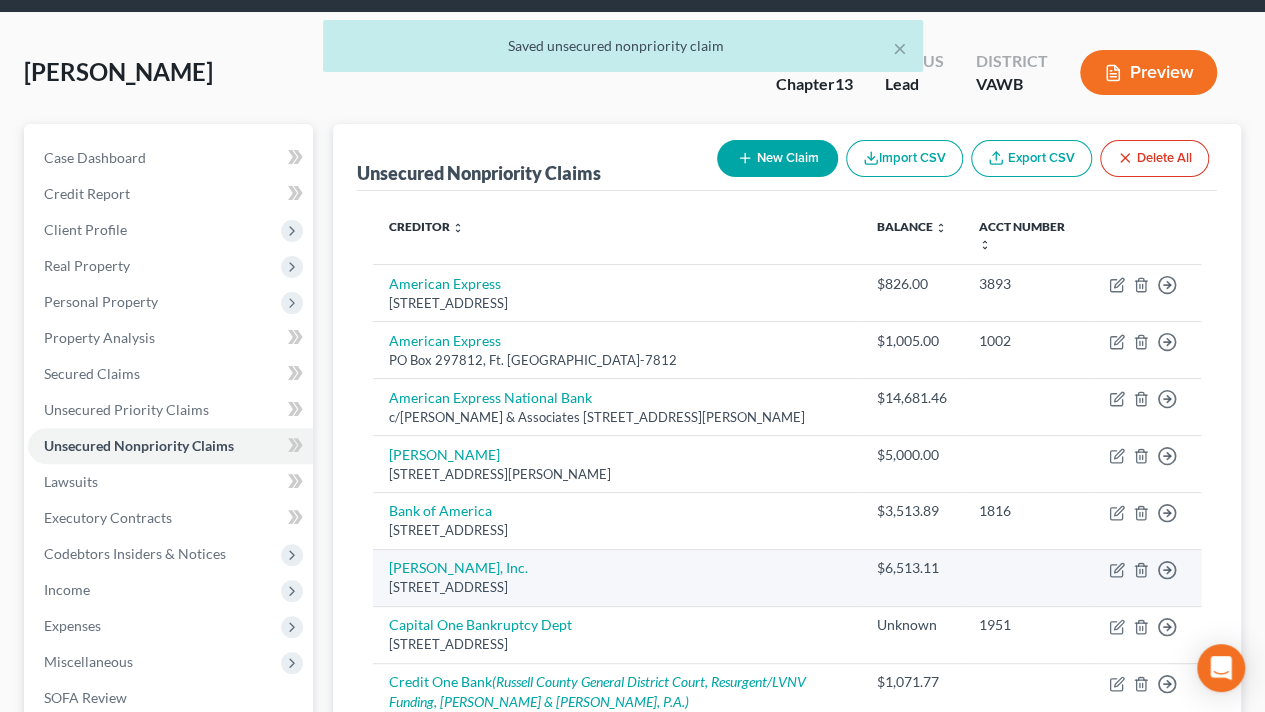 scroll, scrollTop: 100, scrollLeft: 0, axis: vertical 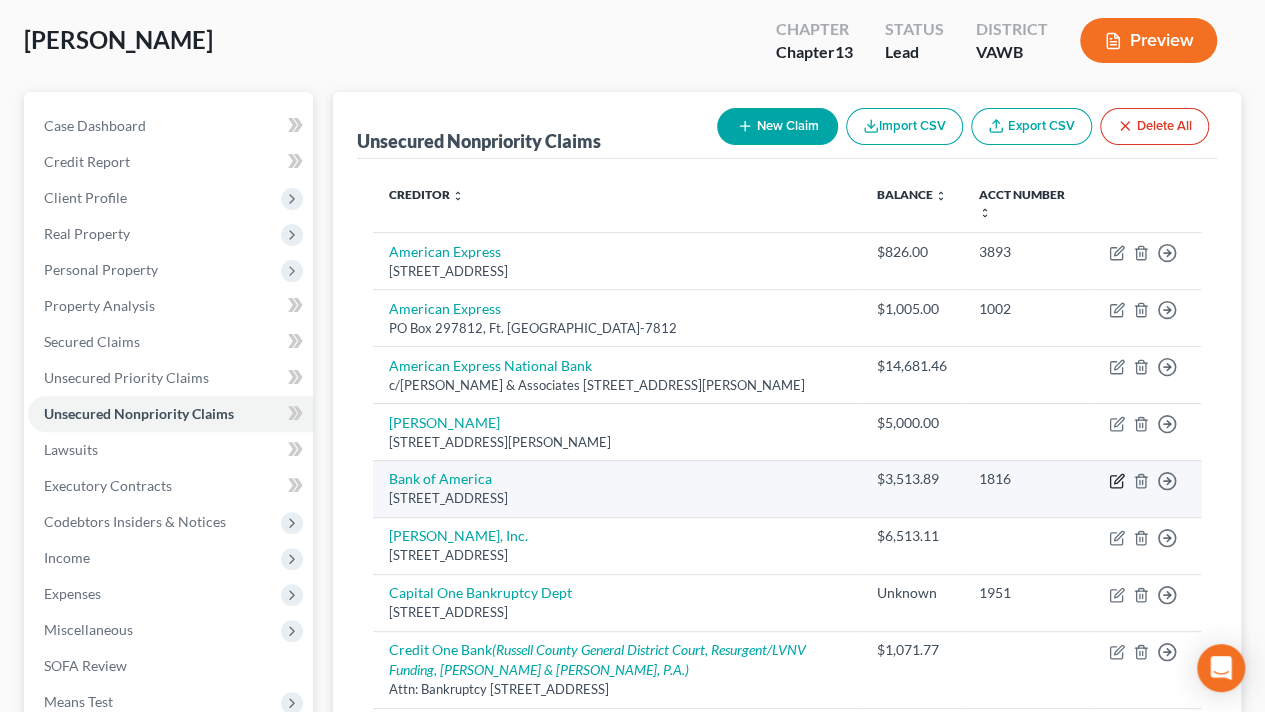 click 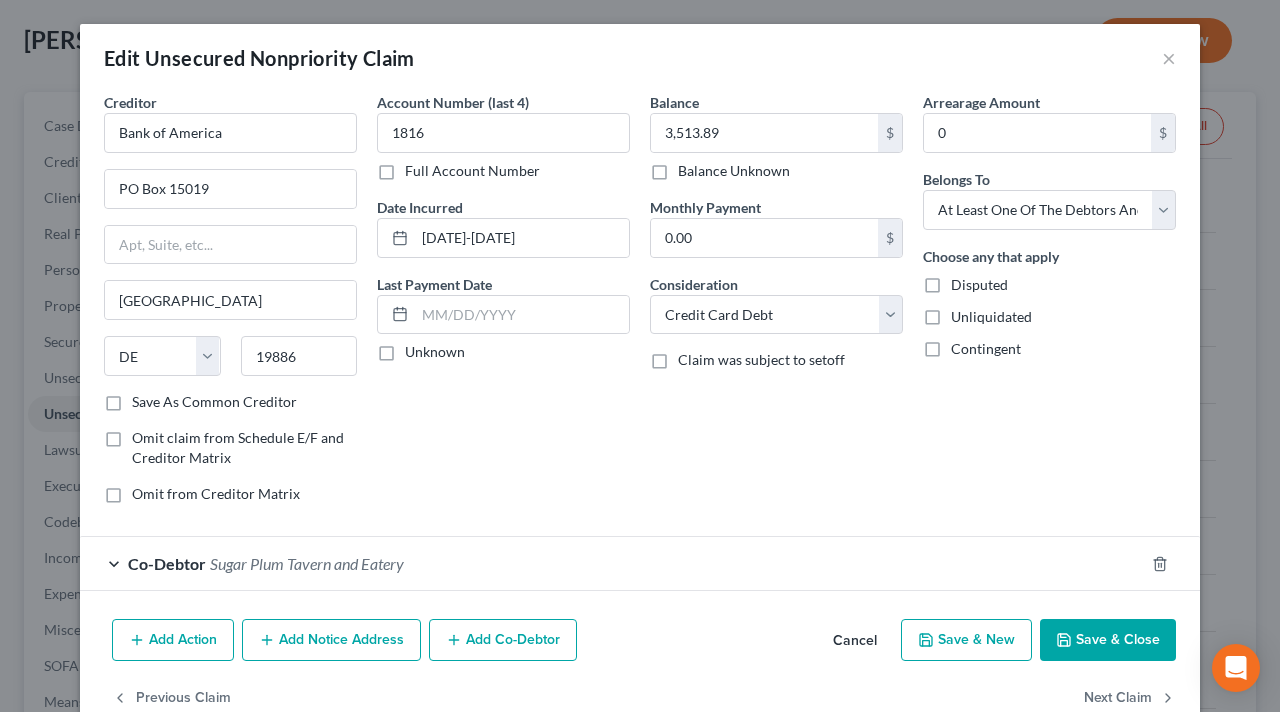 click on "Disputed" at bounding box center (979, 285) 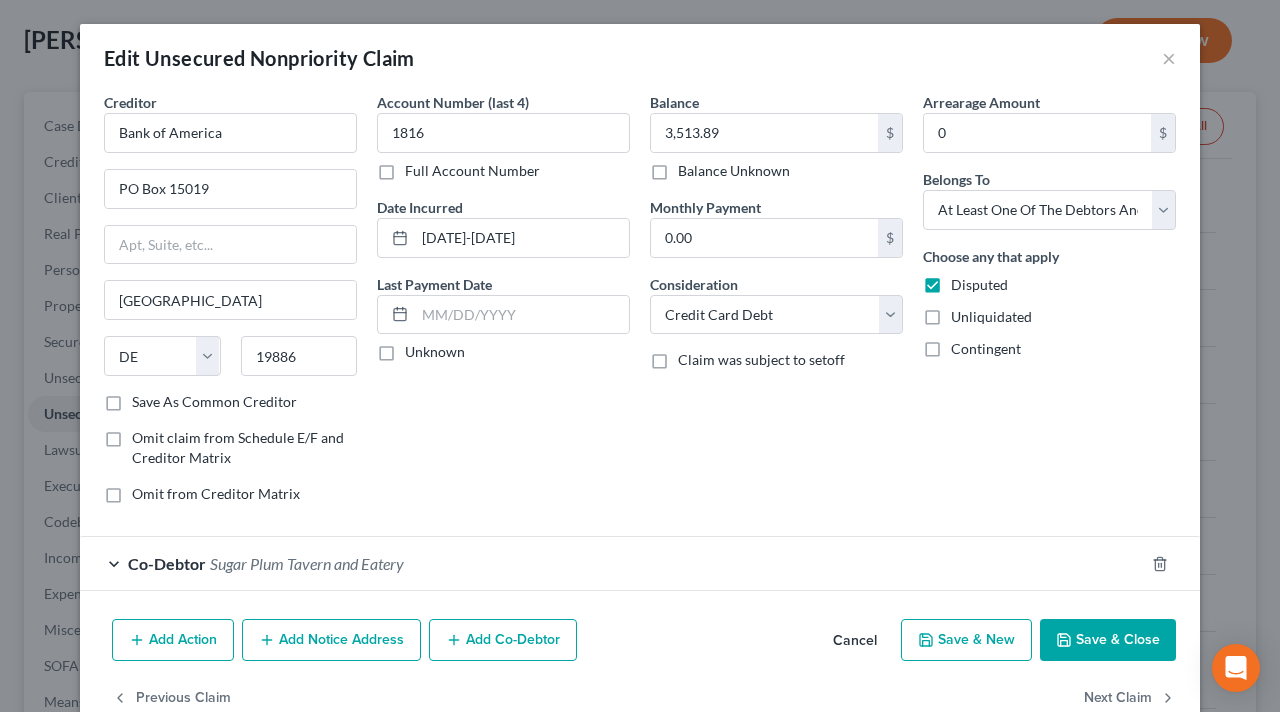 click on "Save & Close" at bounding box center (1108, 640) 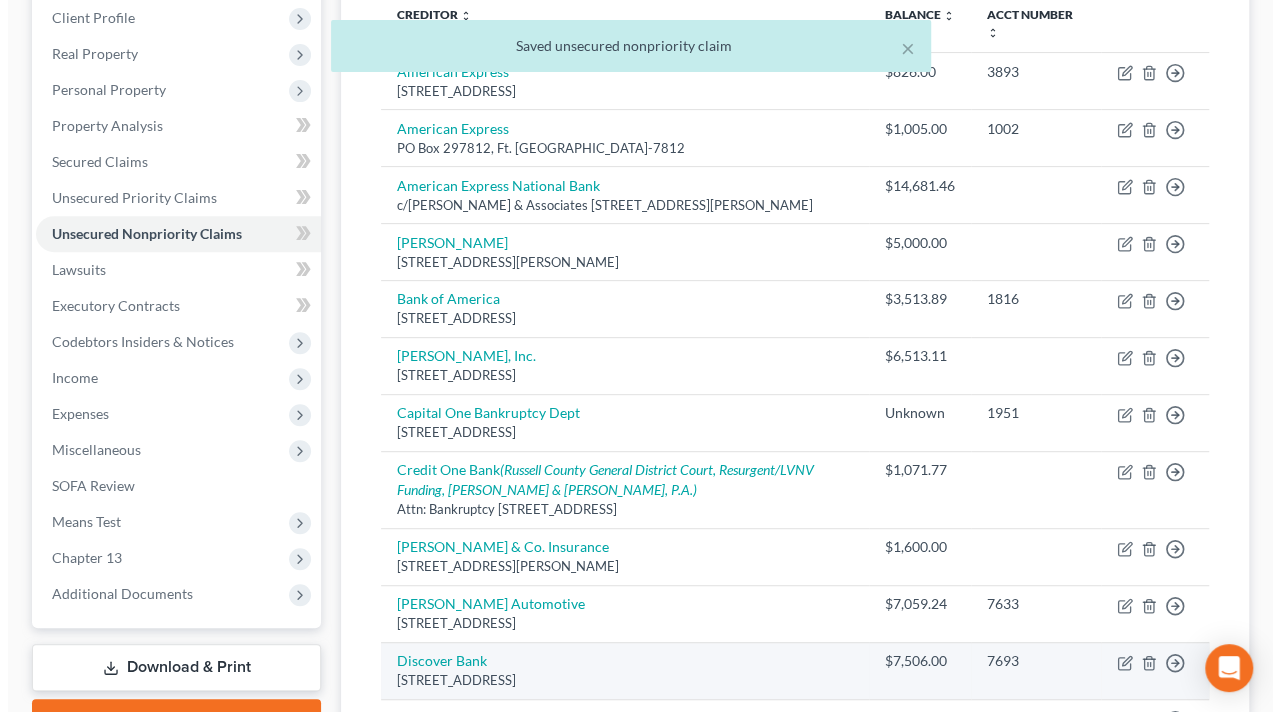 scroll, scrollTop: 300, scrollLeft: 0, axis: vertical 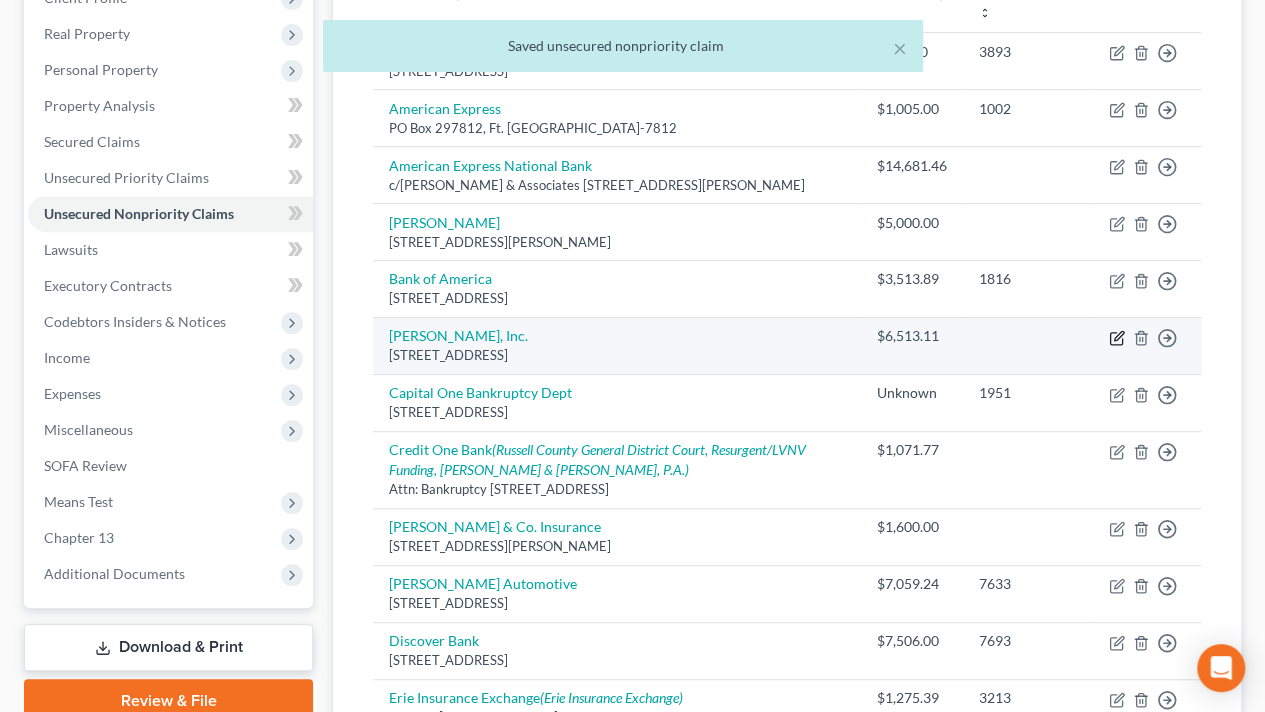 click 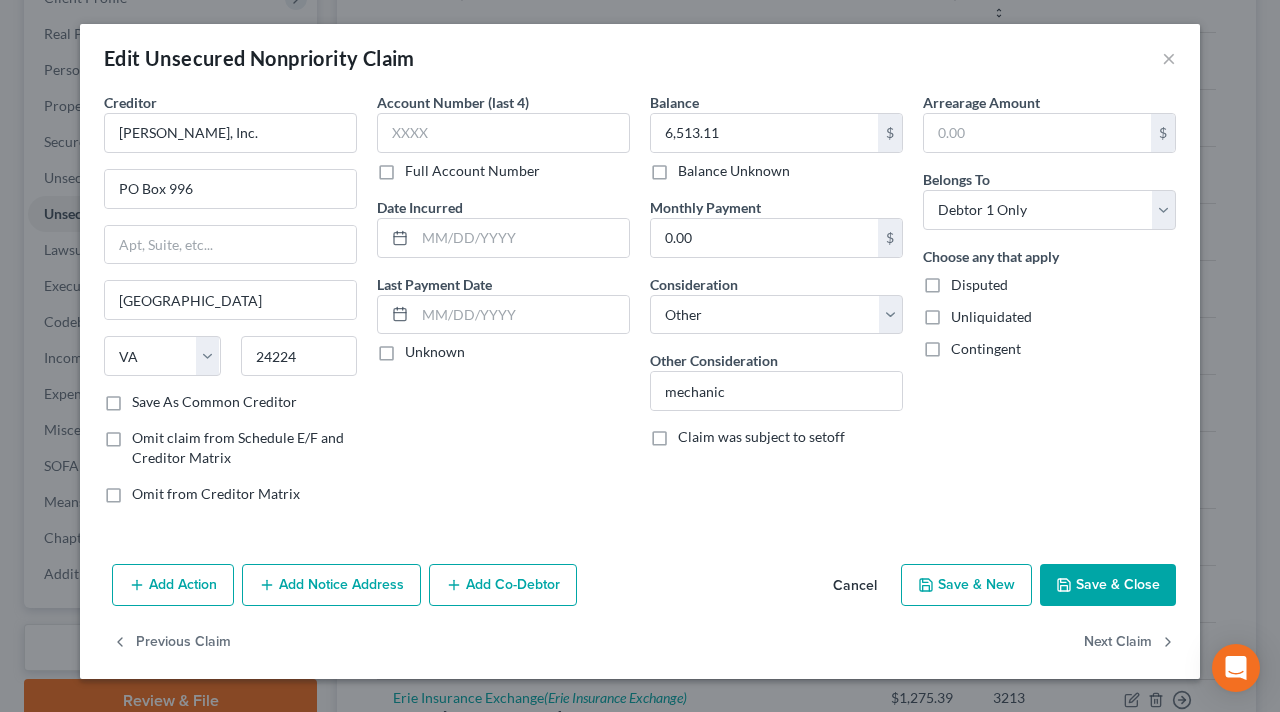 drag, startPoint x: 933, startPoint y: 283, endPoint x: 938, endPoint y: 292, distance: 10.29563 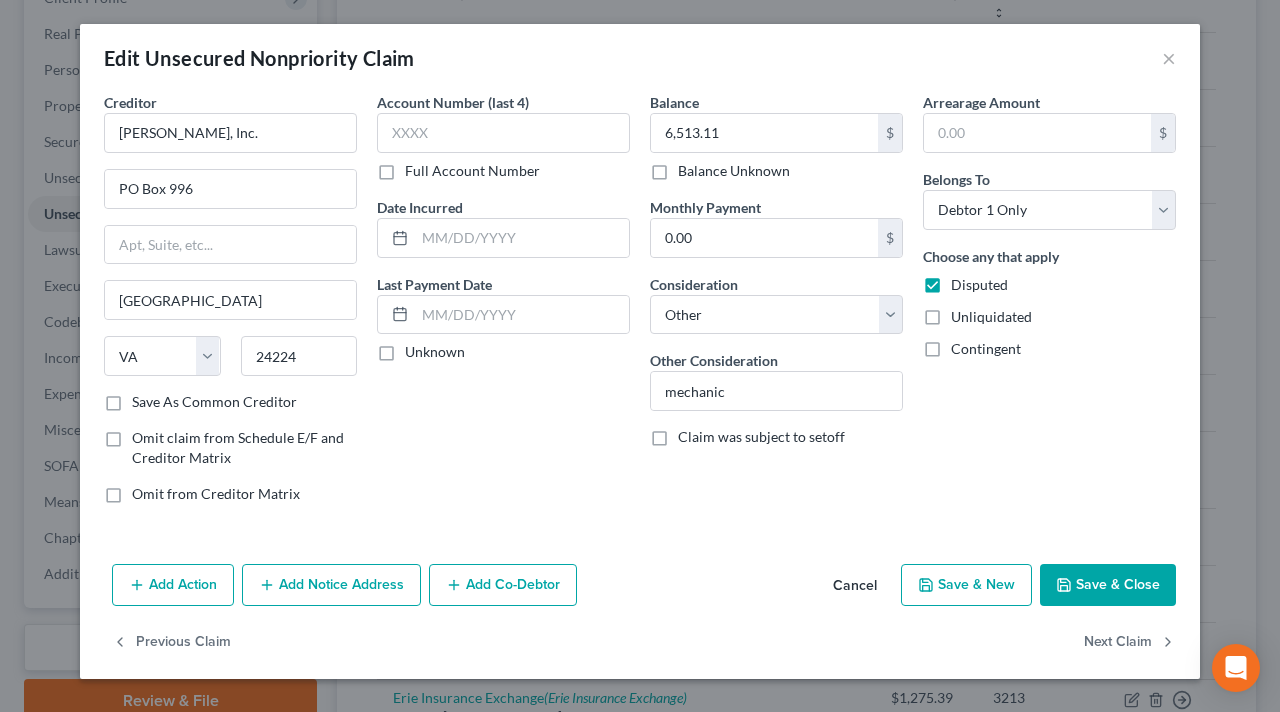 click on "Unliquidated" at bounding box center (991, 317) 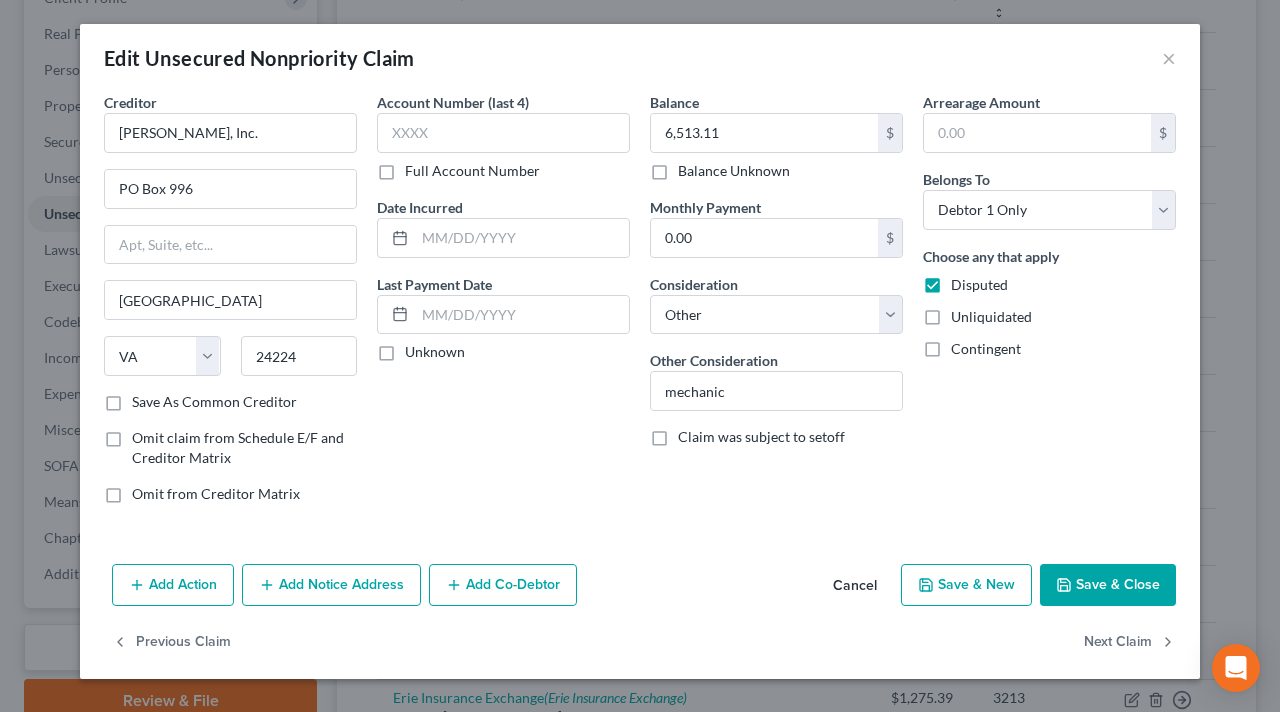 click on "Unliquidated" at bounding box center [965, 313] 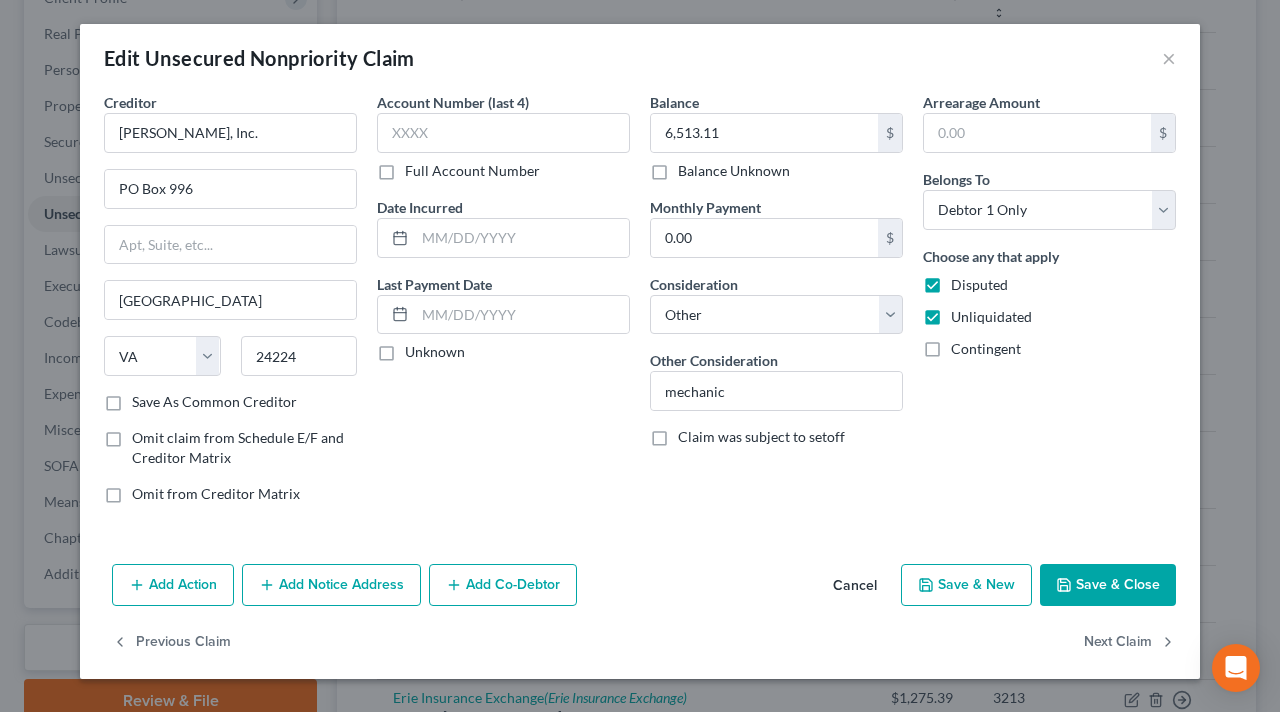 click on "Contingent" at bounding box center (986, 349) 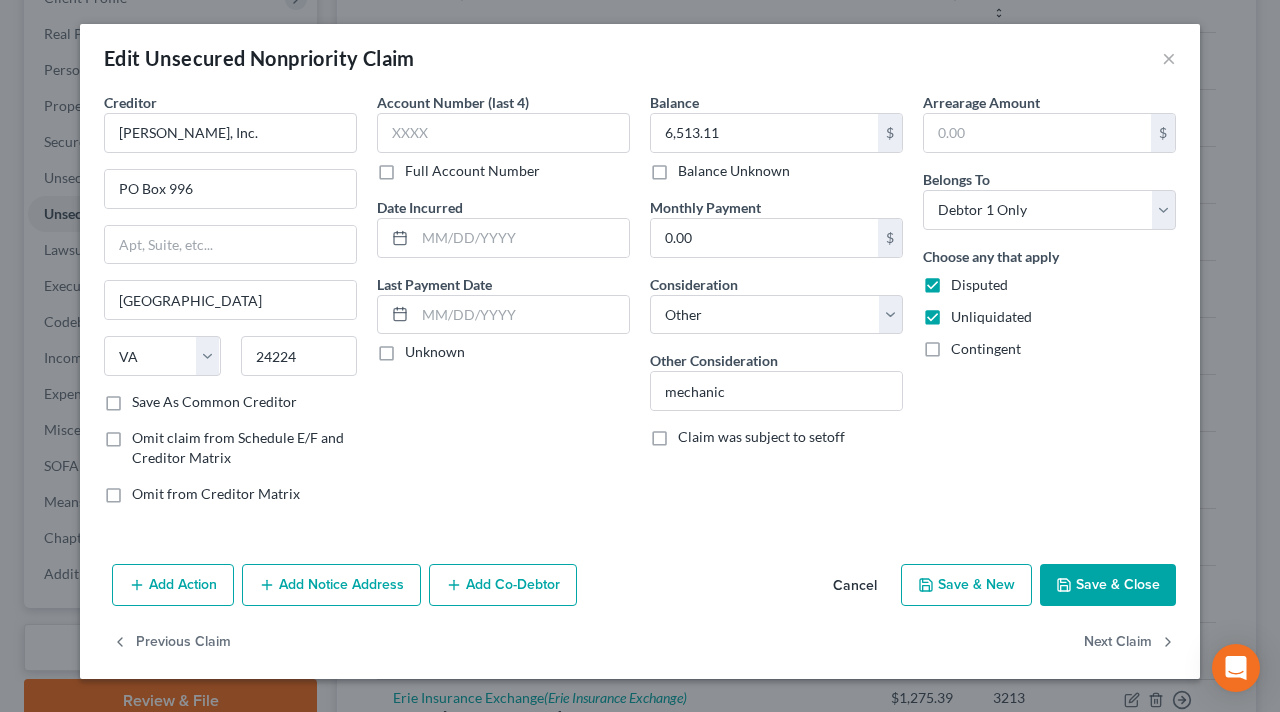 click on "Contingent" at bounding box center [965, 345] 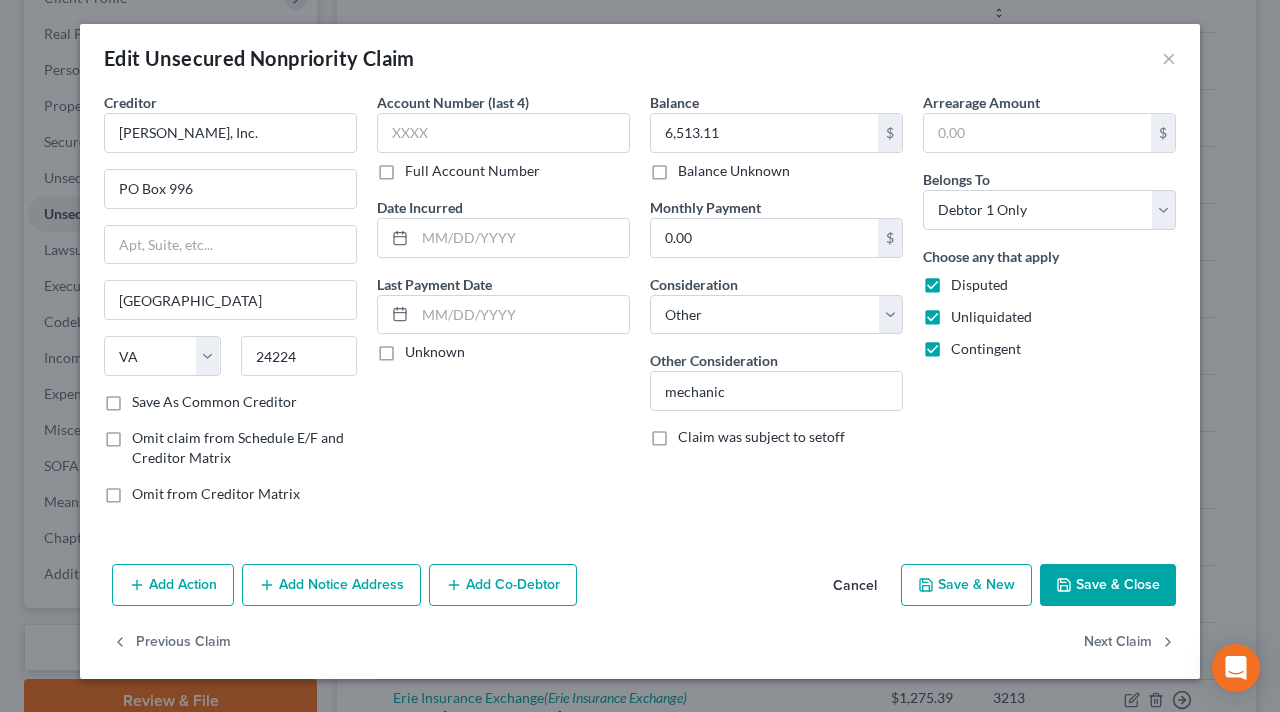 click on "Save & Close" at bounding box center [1108, 585] 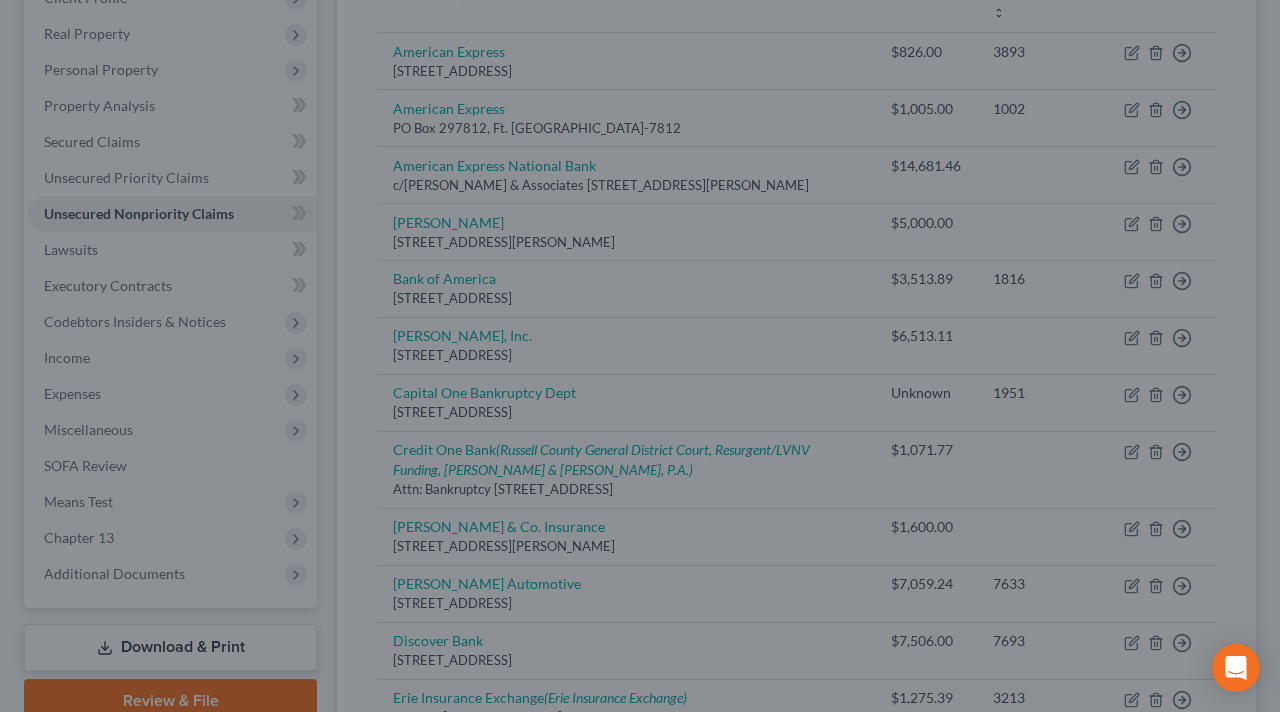type on "0" 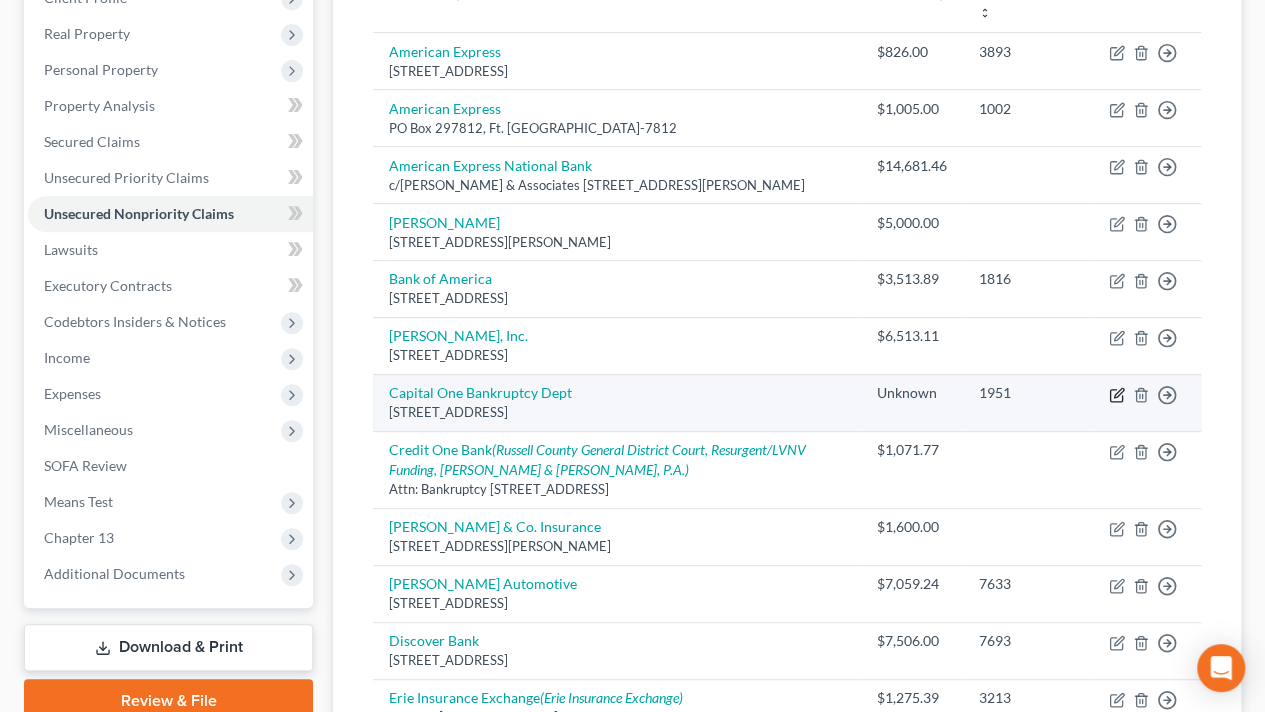 click 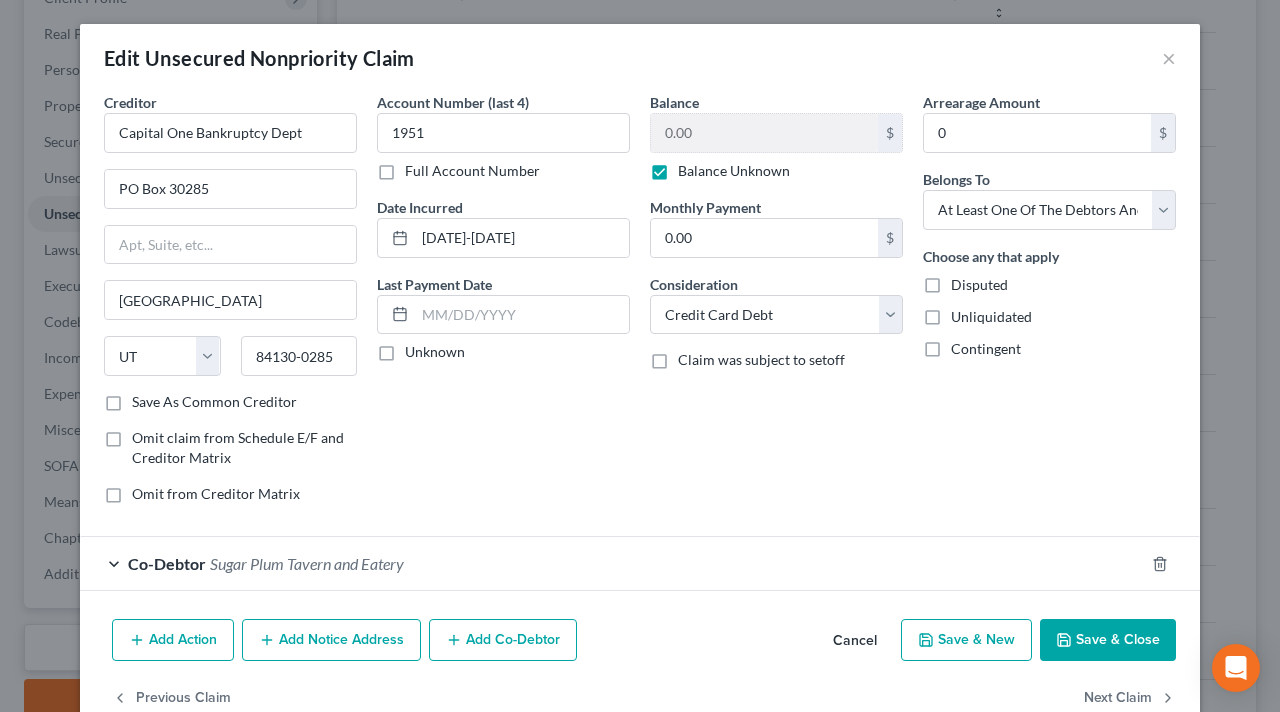 click on "Disputed" at bounding box center [979, 285] 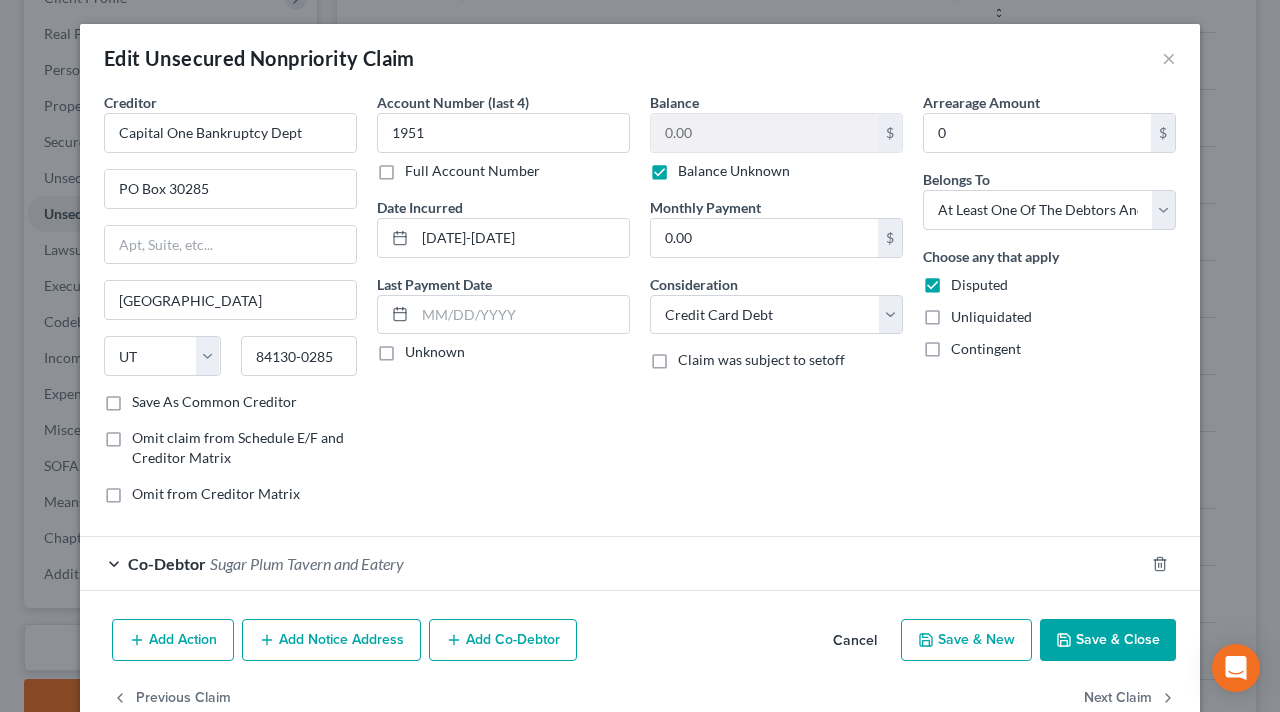 click on "Balance Unknown" at bounding box center [734, 171] 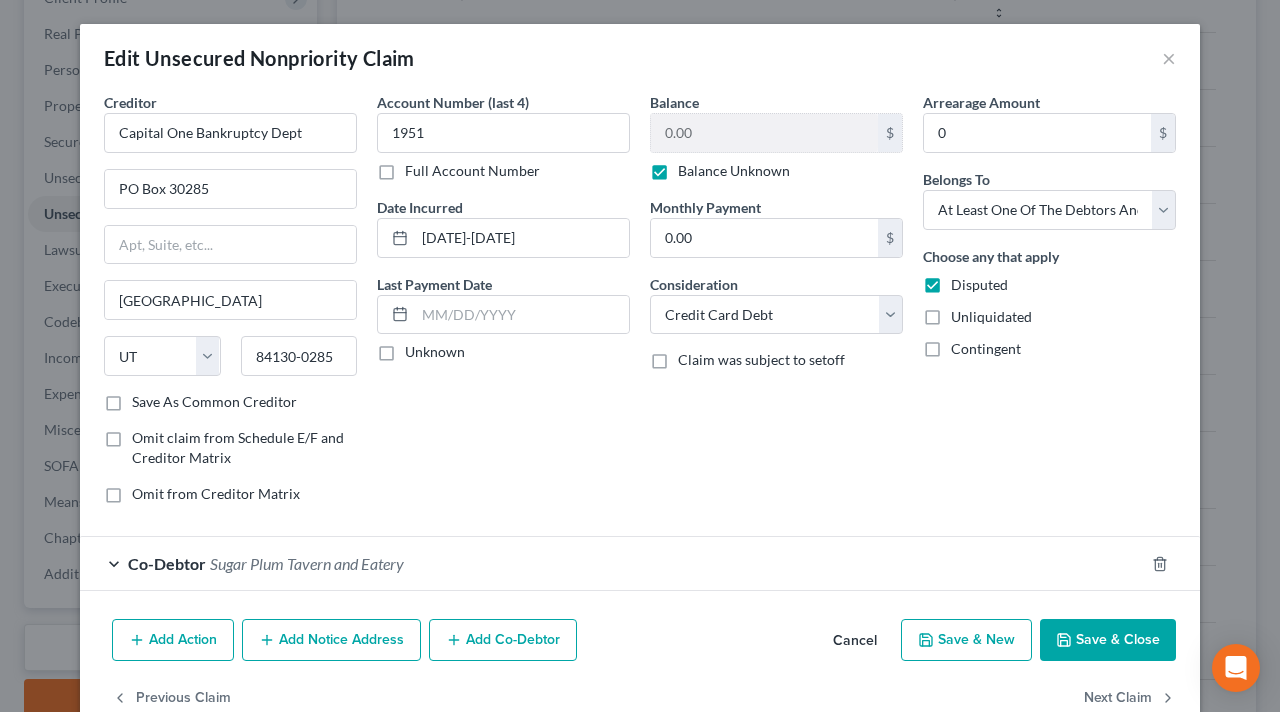 click on "Balance Unknown" at bounding box center [692, 167] 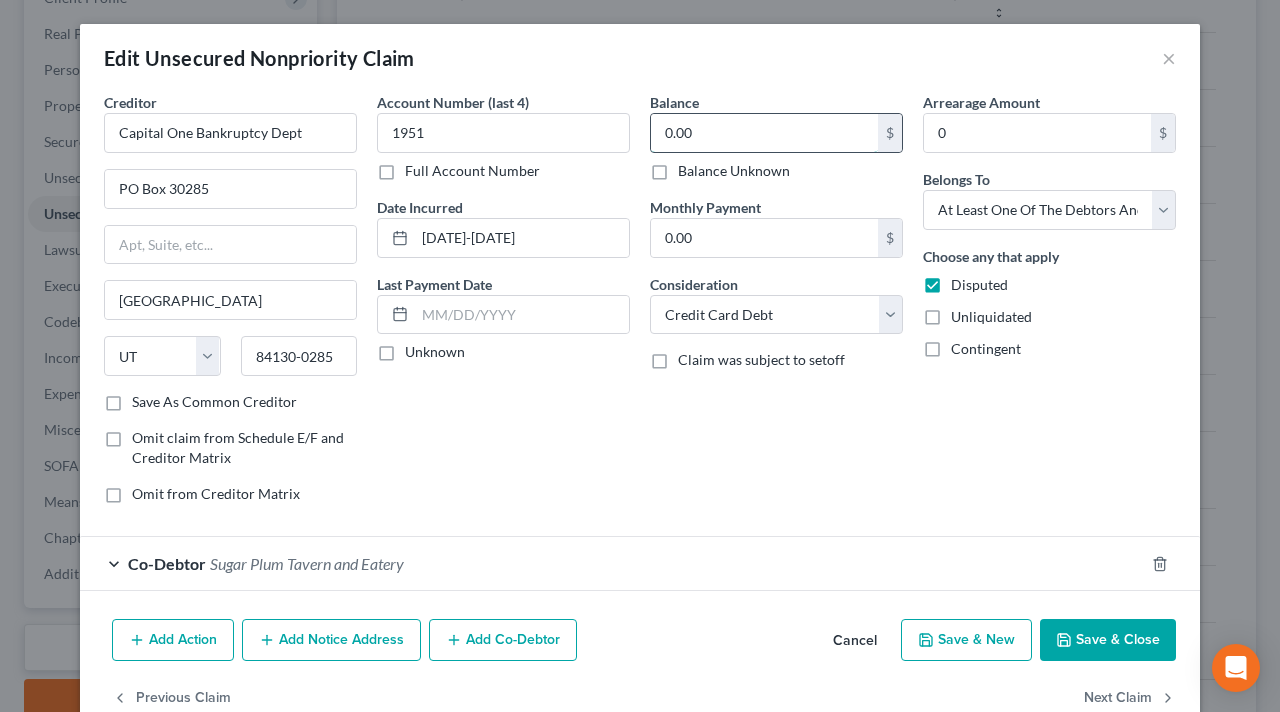 click on "0.00" at bounding box center [764, 133] 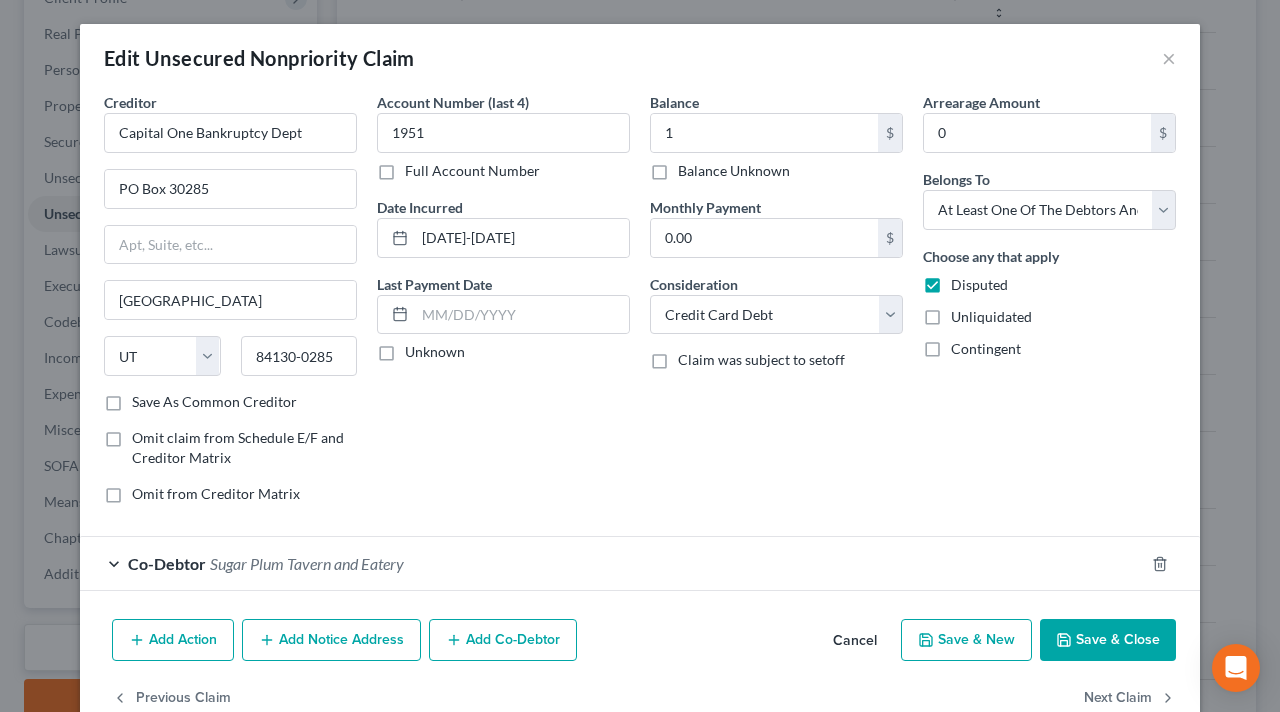 click on "Save & Close" at bounding box center (1108, 640) 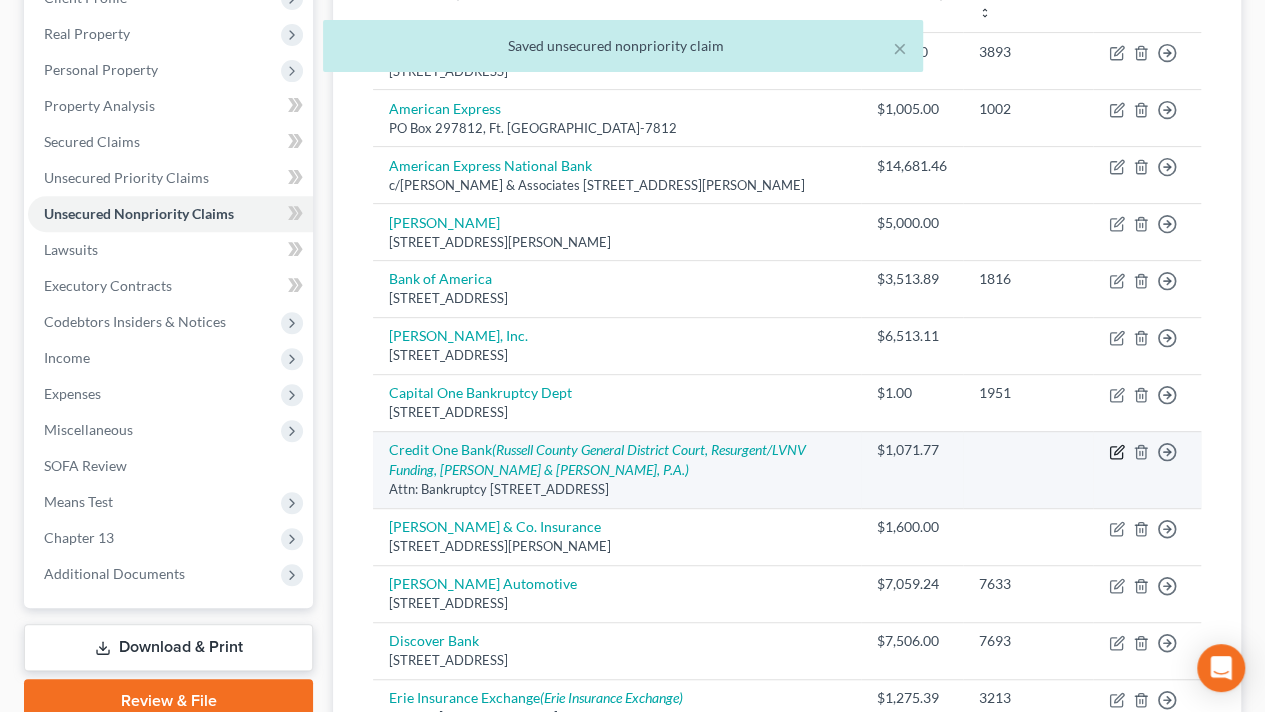 click 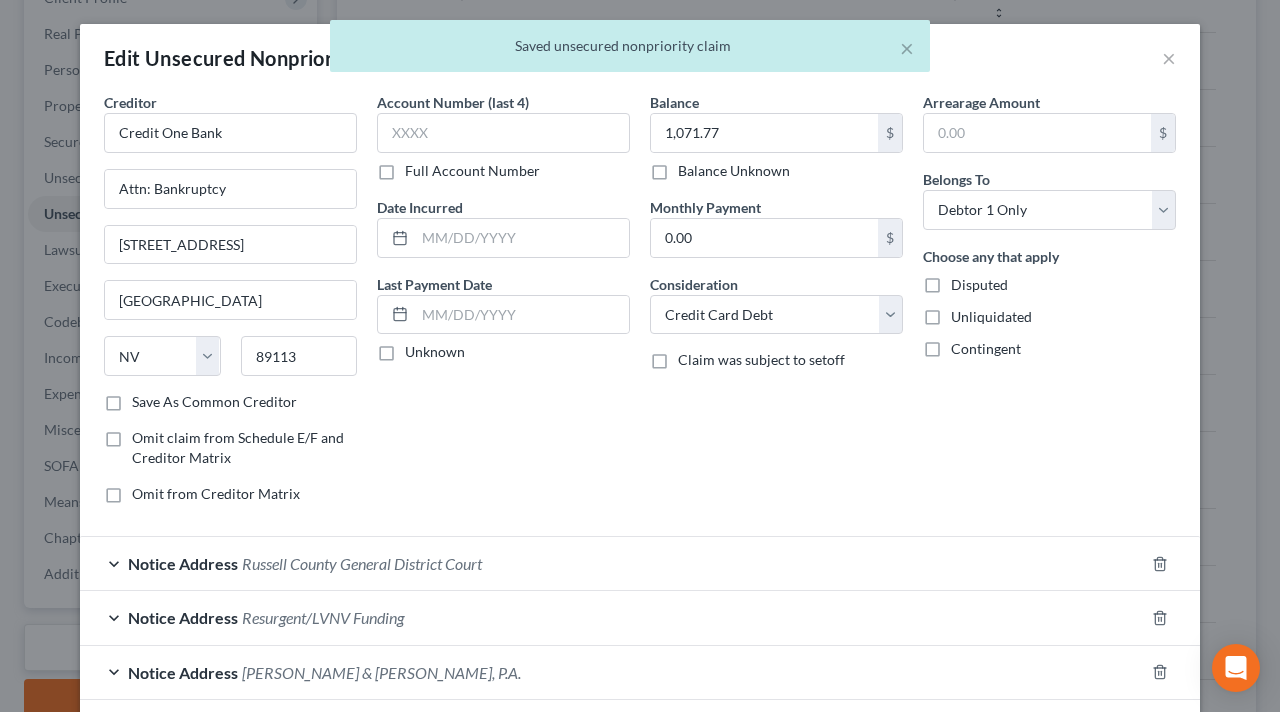 click on "Disputed" at bounding box center (979, 285) 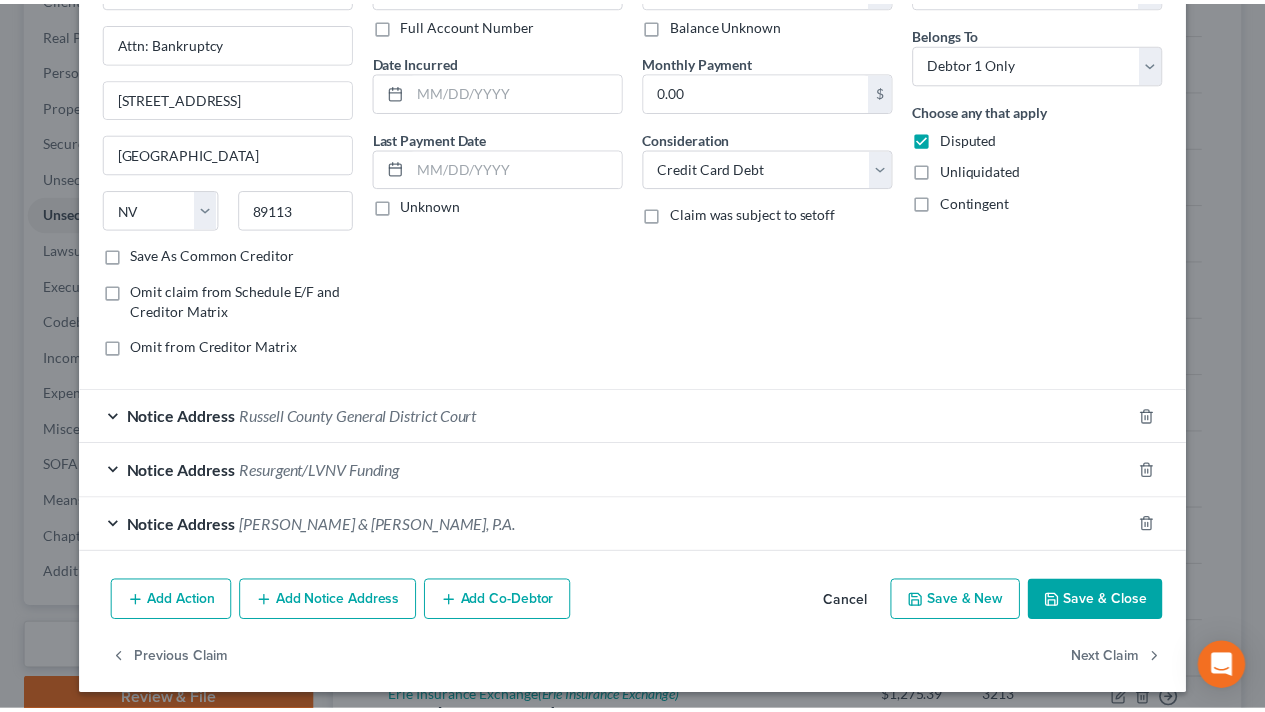 scroll, scrollTop: 150, scrollLeft: 0, axis: vertical 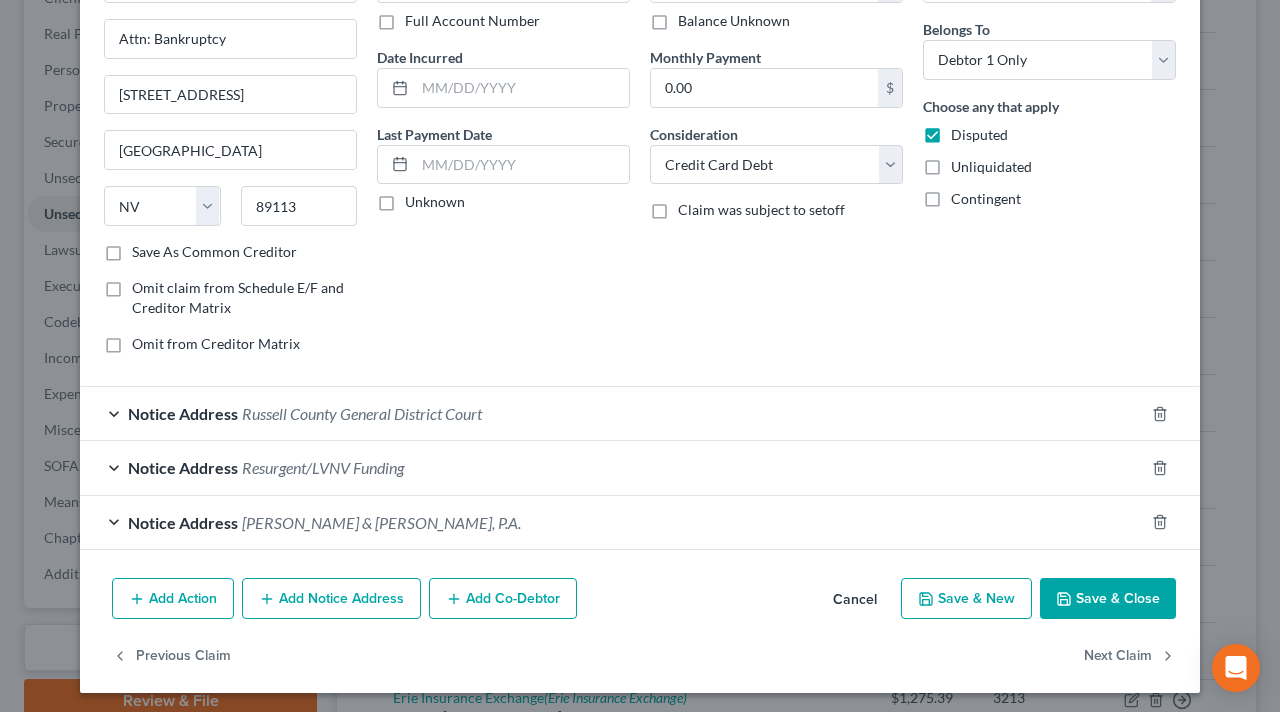 click on "Save & Close" at bounding box center (1108, 599) 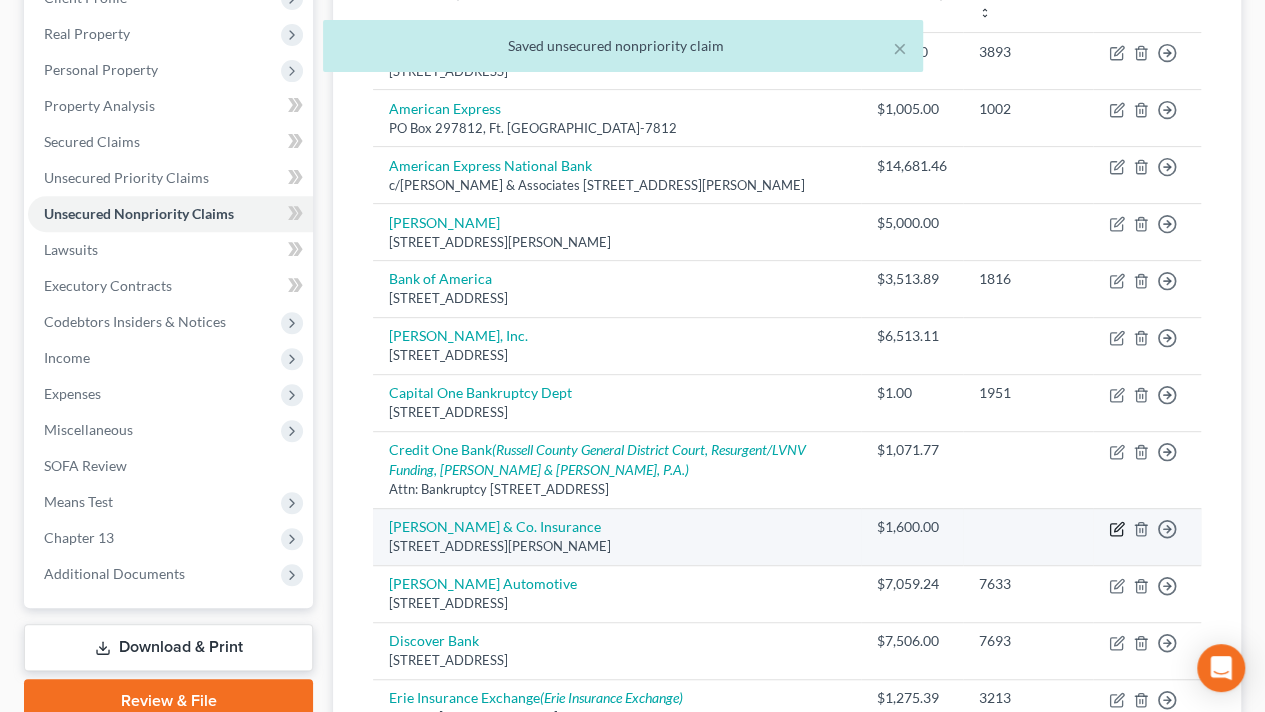 click 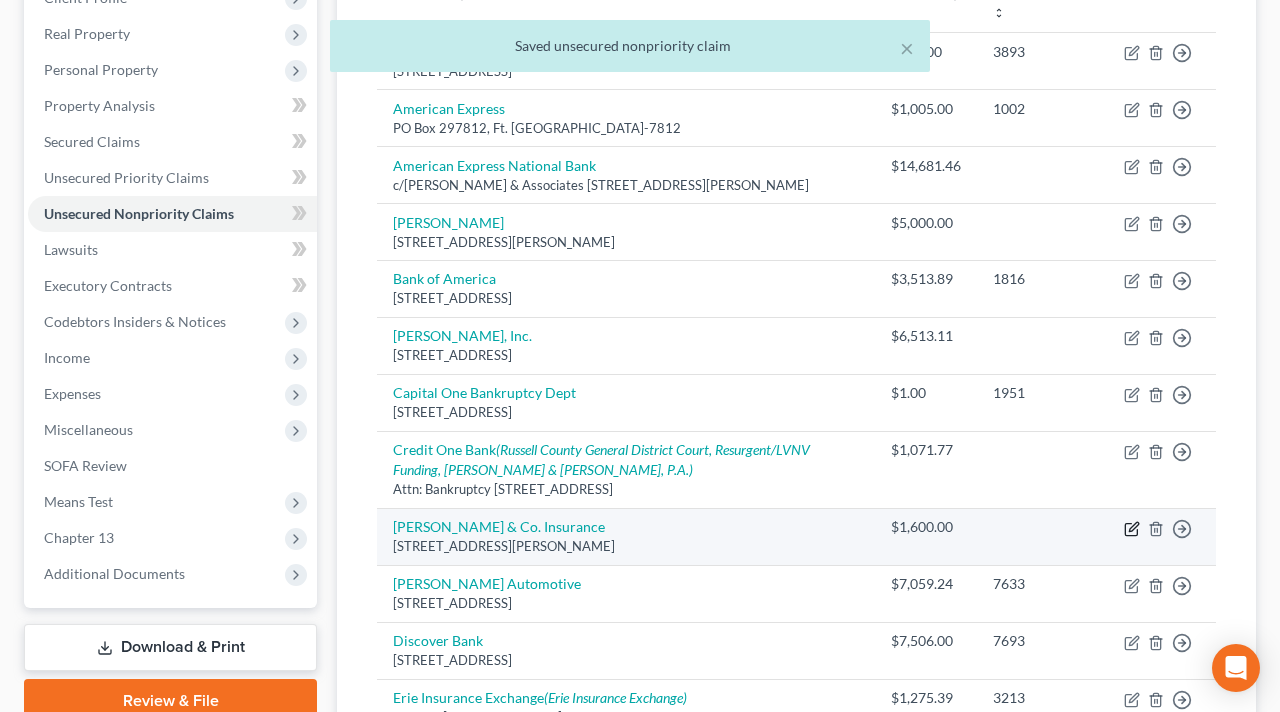 select on "48" 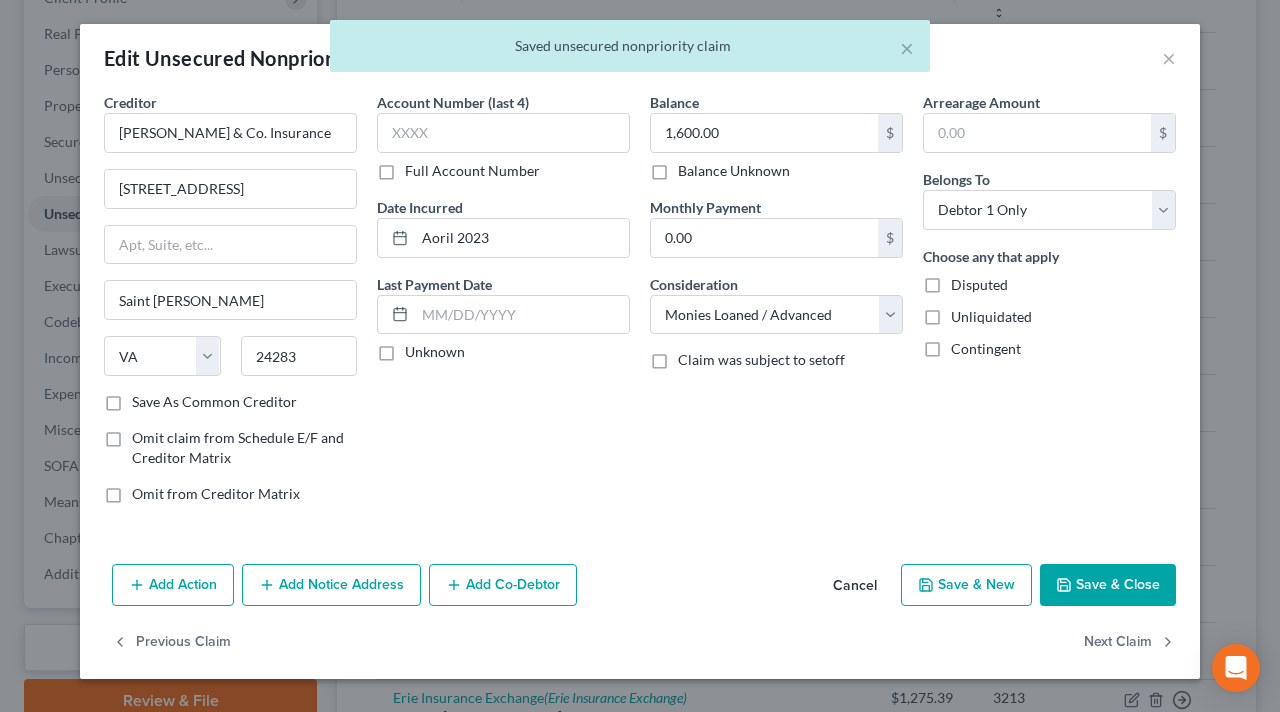 click on "Disputed" at bounding box center [979, 285] 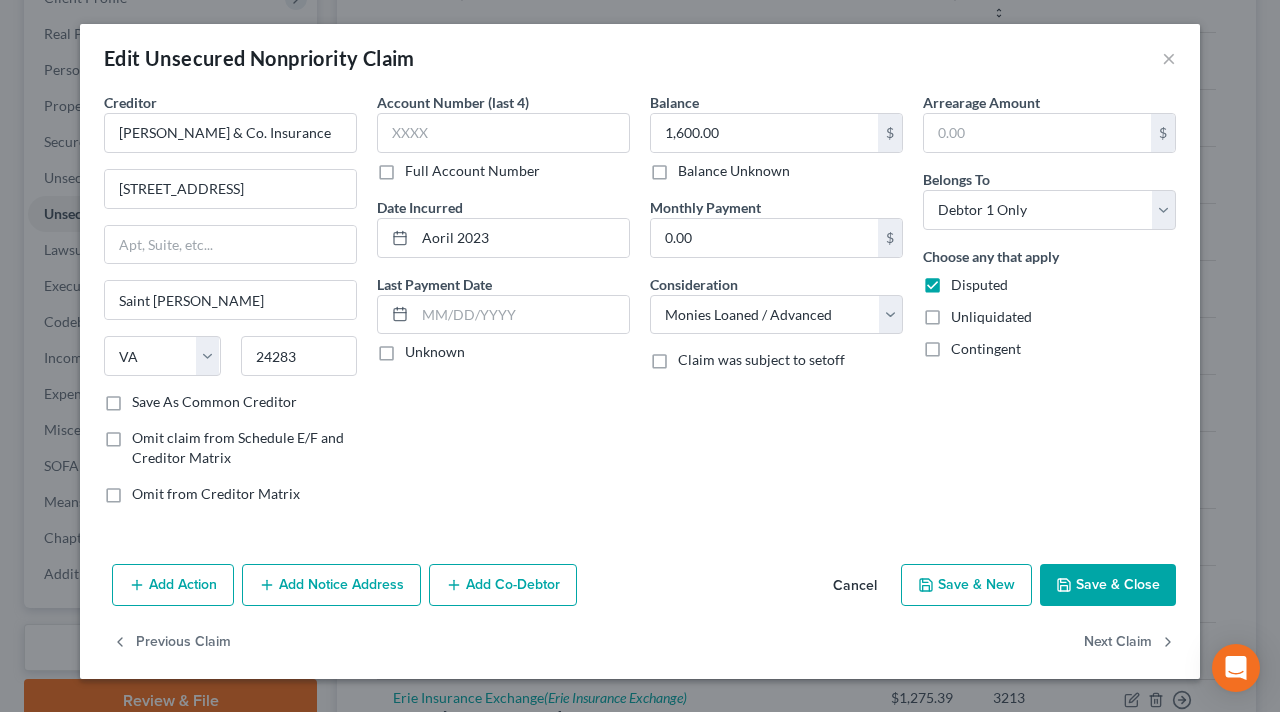 click on "Save & Close" at bounding box center [1108, 585] 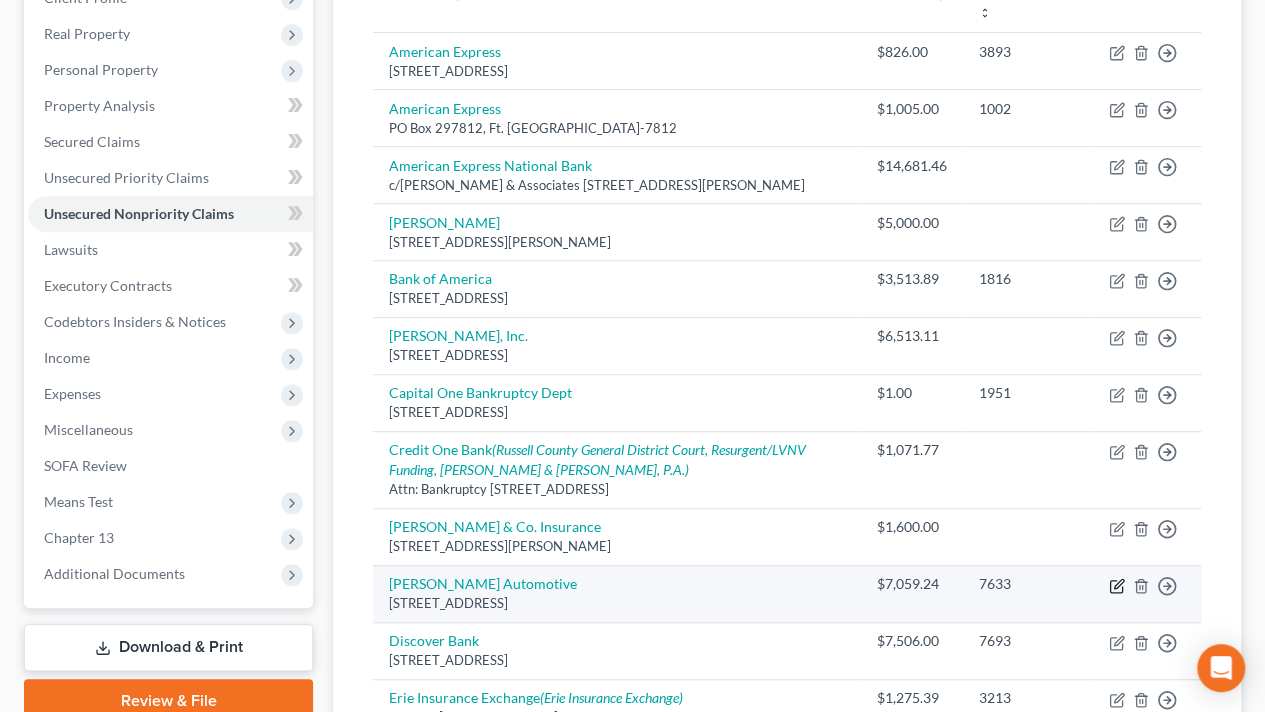 click 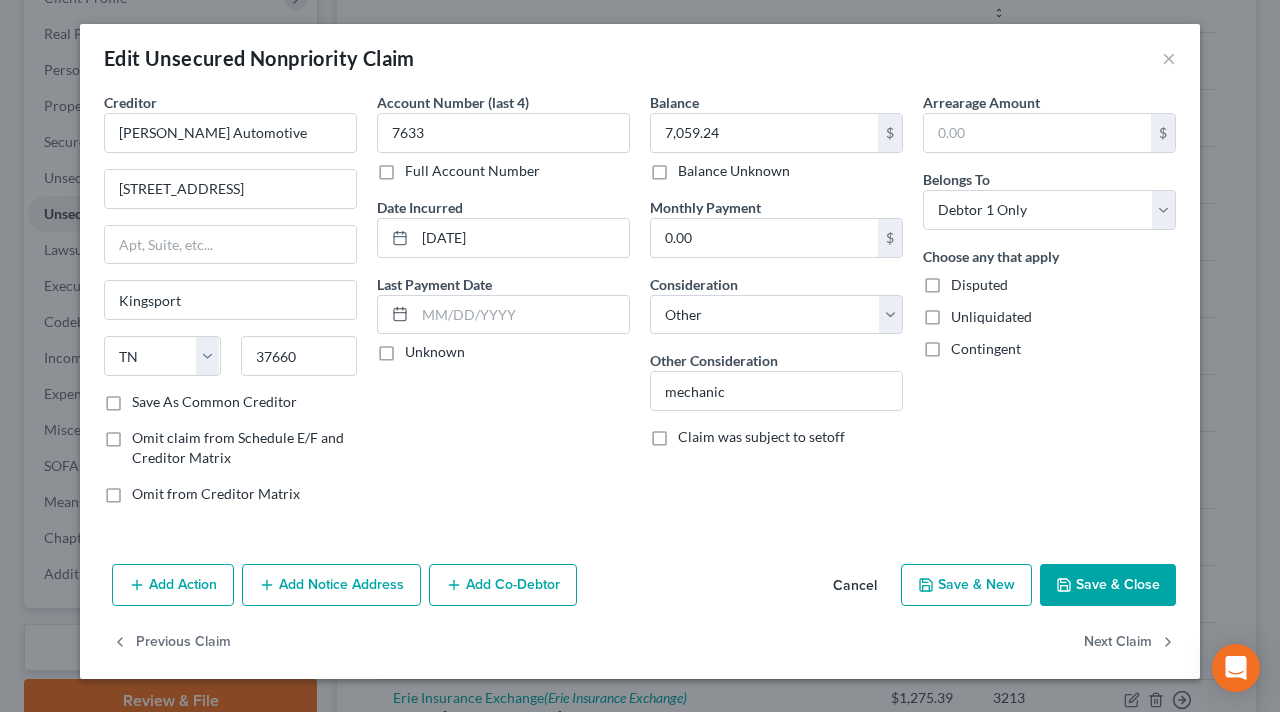 click on "Disputed" at bounding box center (979, 285) 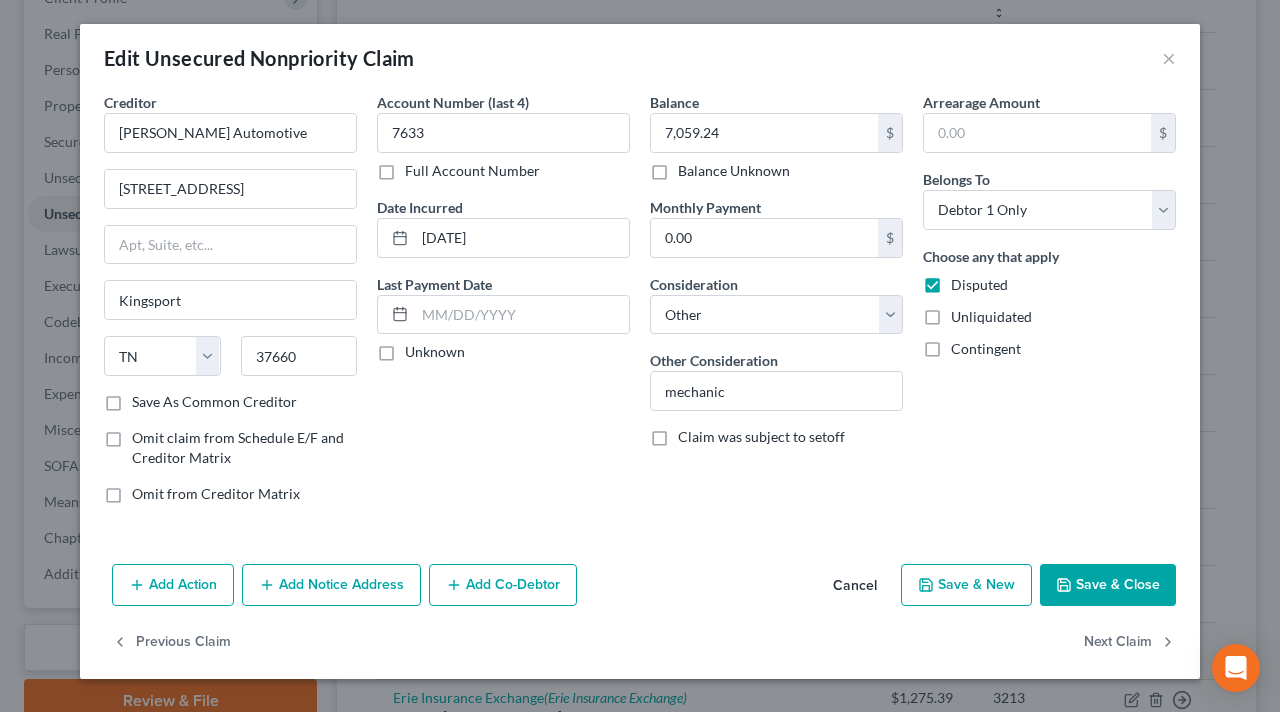 click on "Unliquidated" at bounding box center [991, 317] 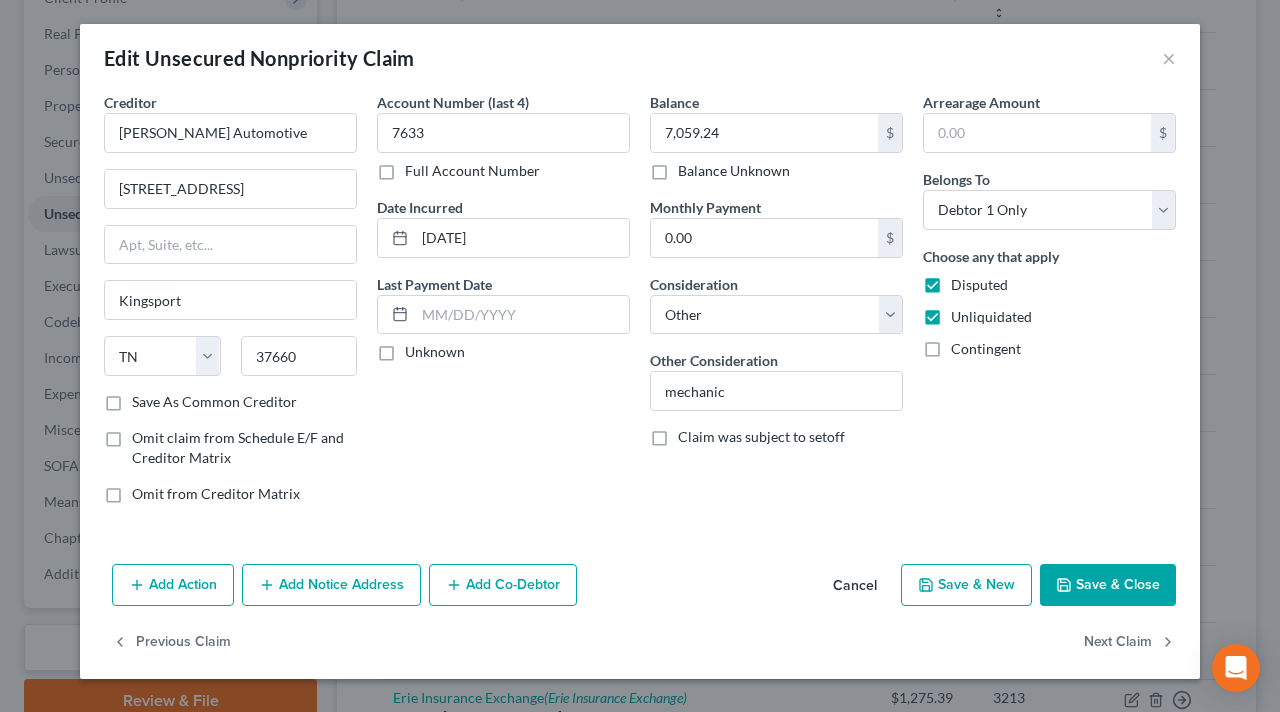 click on "Contingent" at bounding box center (986, 349) 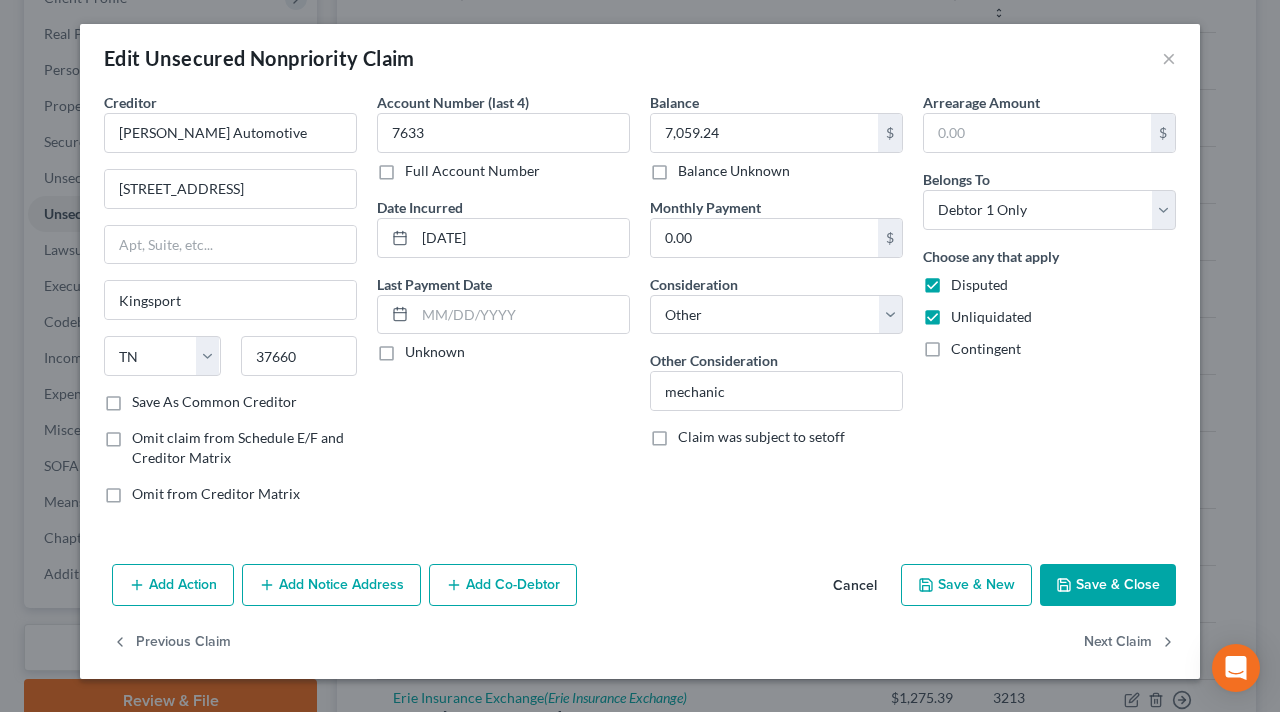 click on "Contingent" at bounding box center (965, 345) 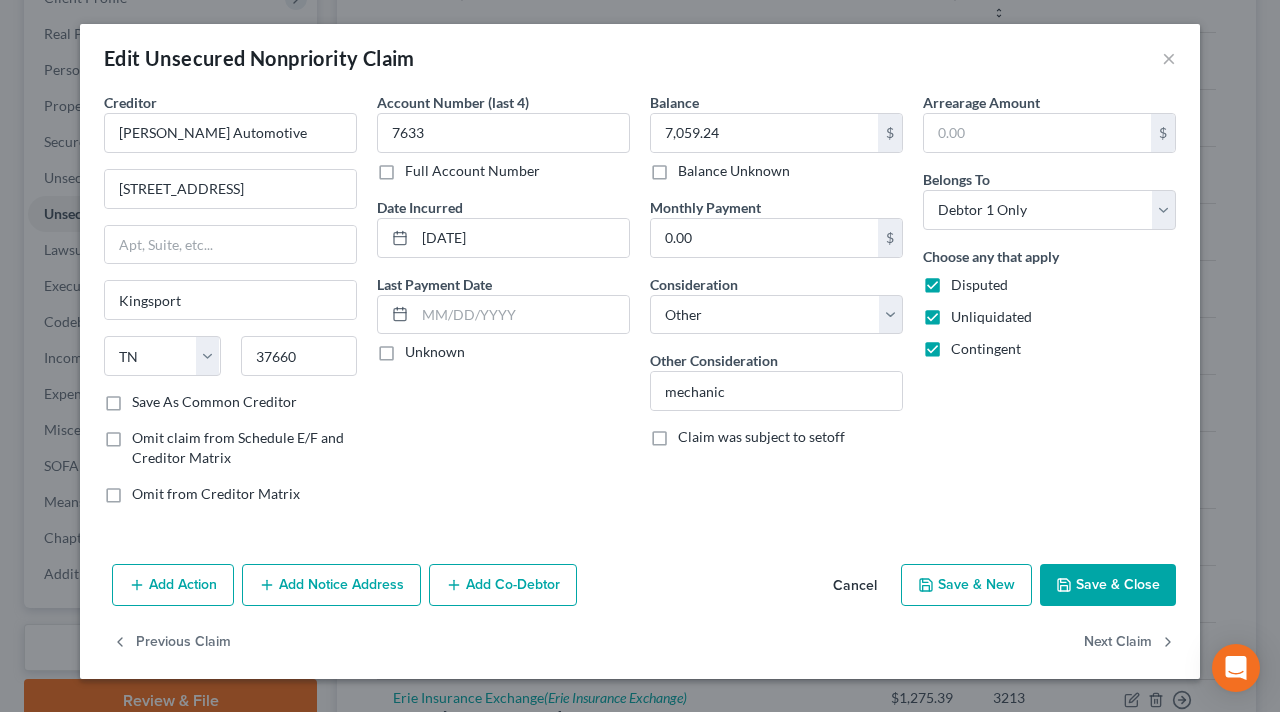 click on "Save & Close" at bounding box center (1108, 585) 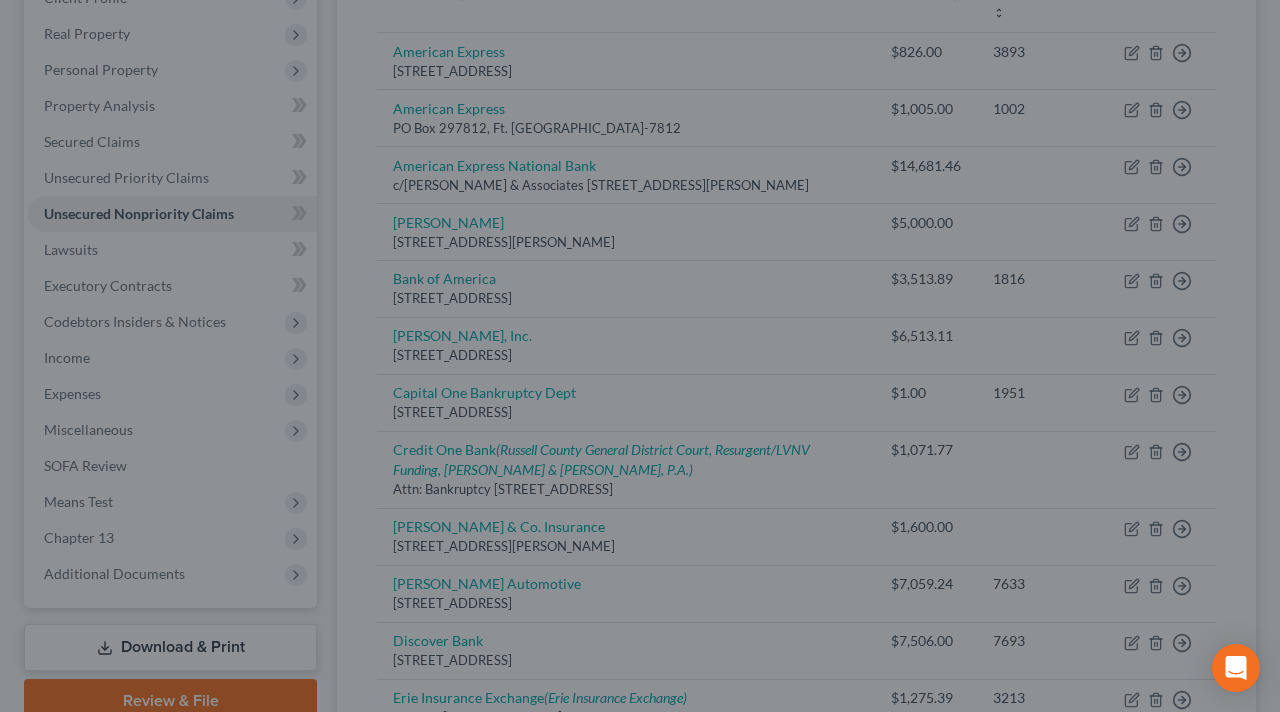 type on "0" 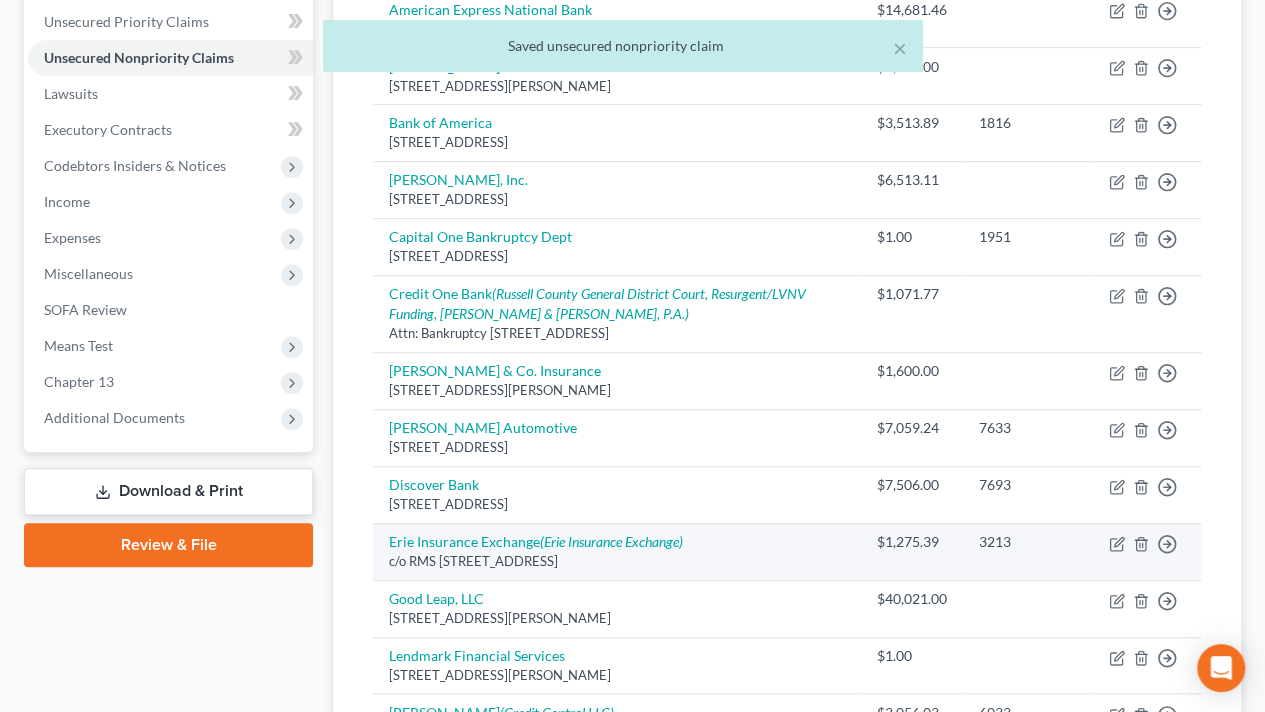 scroll, scrollTop: 500, scrollLeft: 0, axis: vertical 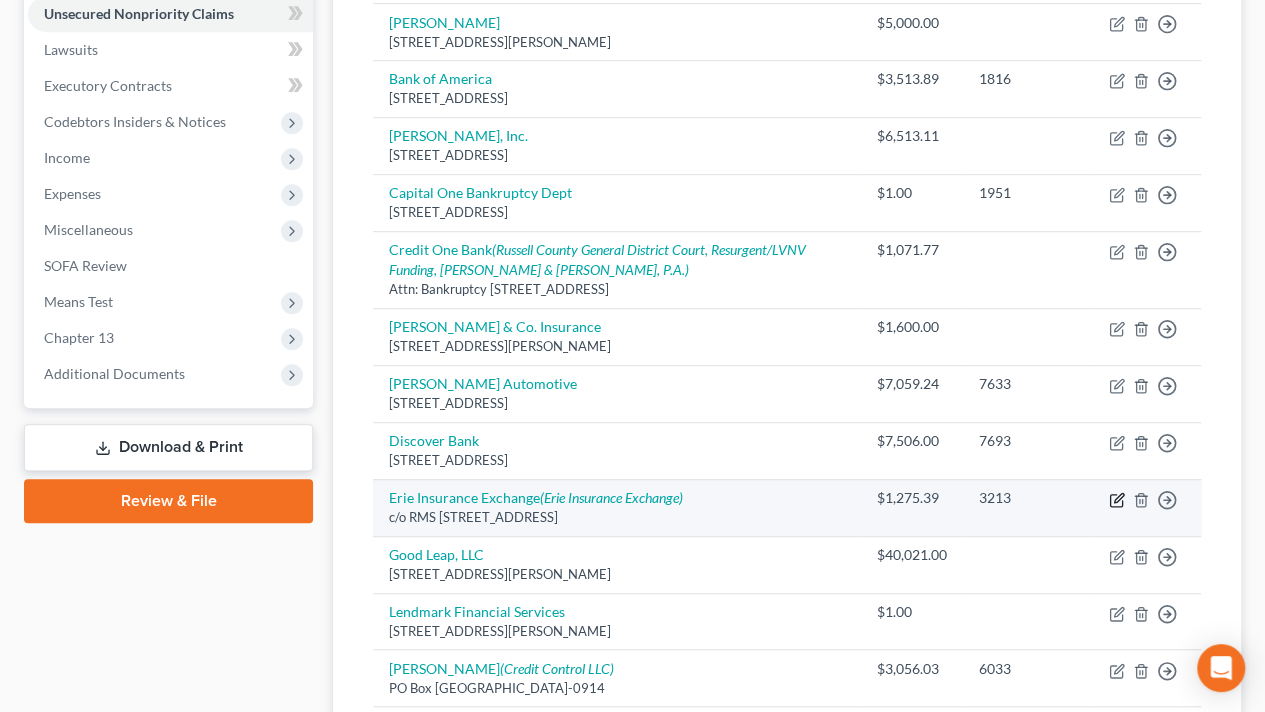 click 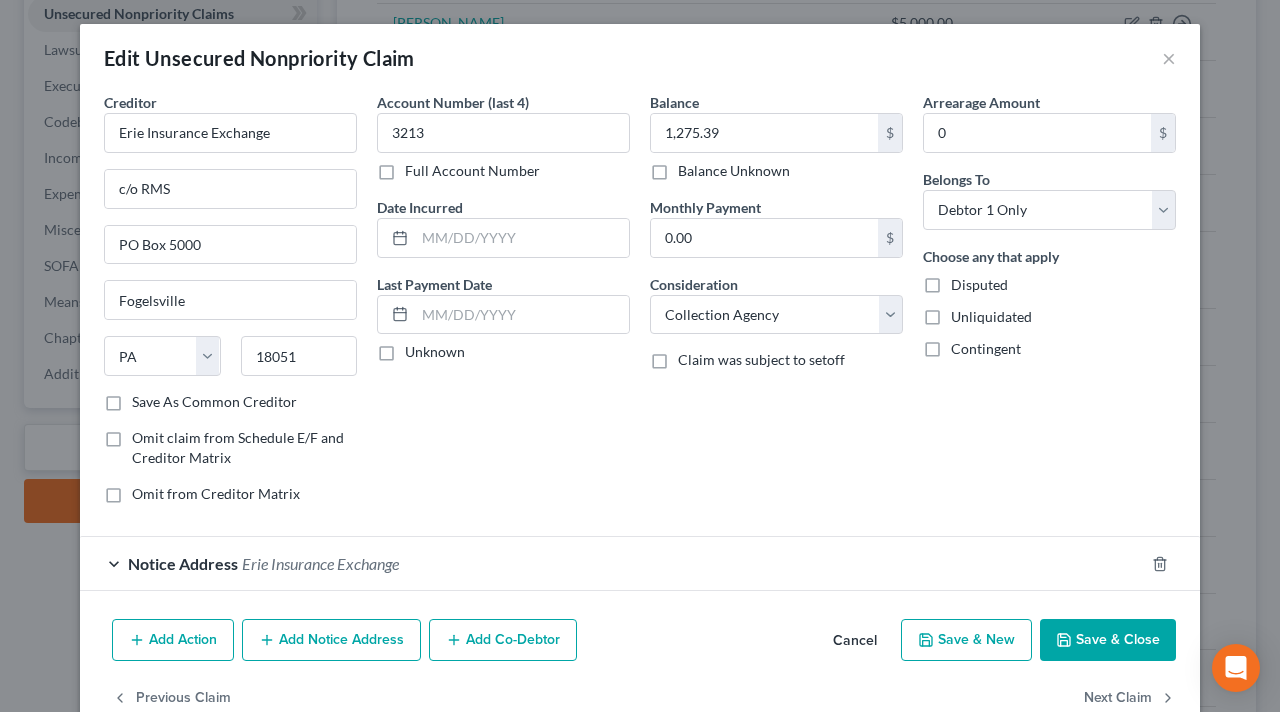 click on "Disputed" at bounding box center (979, 285) 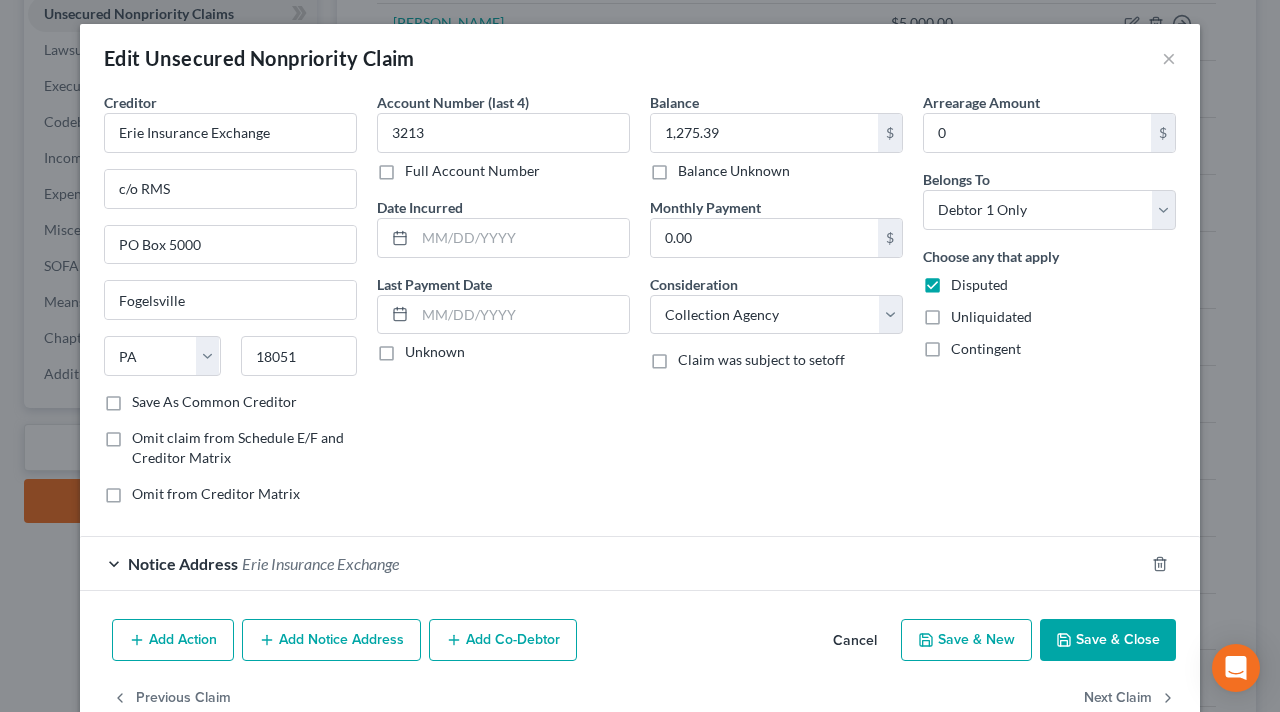 click on "Unliquidated" at bounding box center (991, 317) 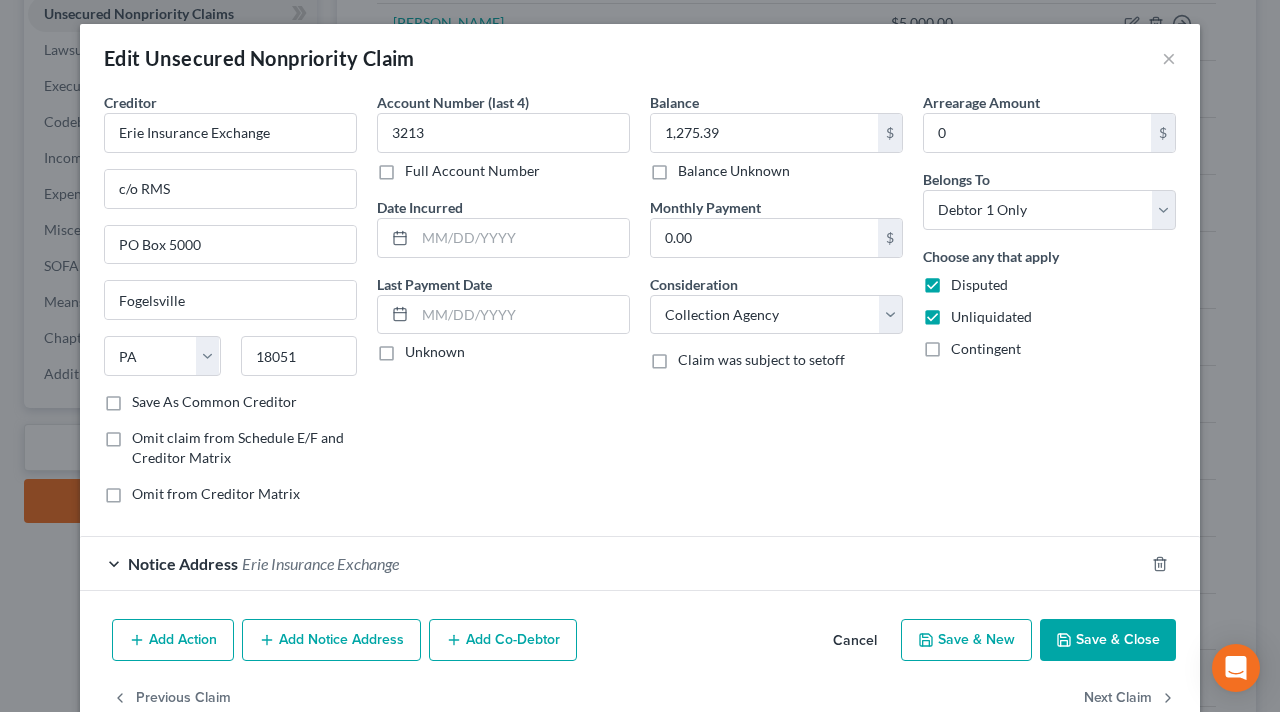 click on "Arrearage Amount 0 $
Belongs To
*
Select Debtor 1 Only Debtor 2 Only Debtor 1 And Debtor 2 Only At Least One Of The Debtors And Another Community Property Choose any that apply Disputed Unliquidated Contingent" at bounding box center [1049, 306] 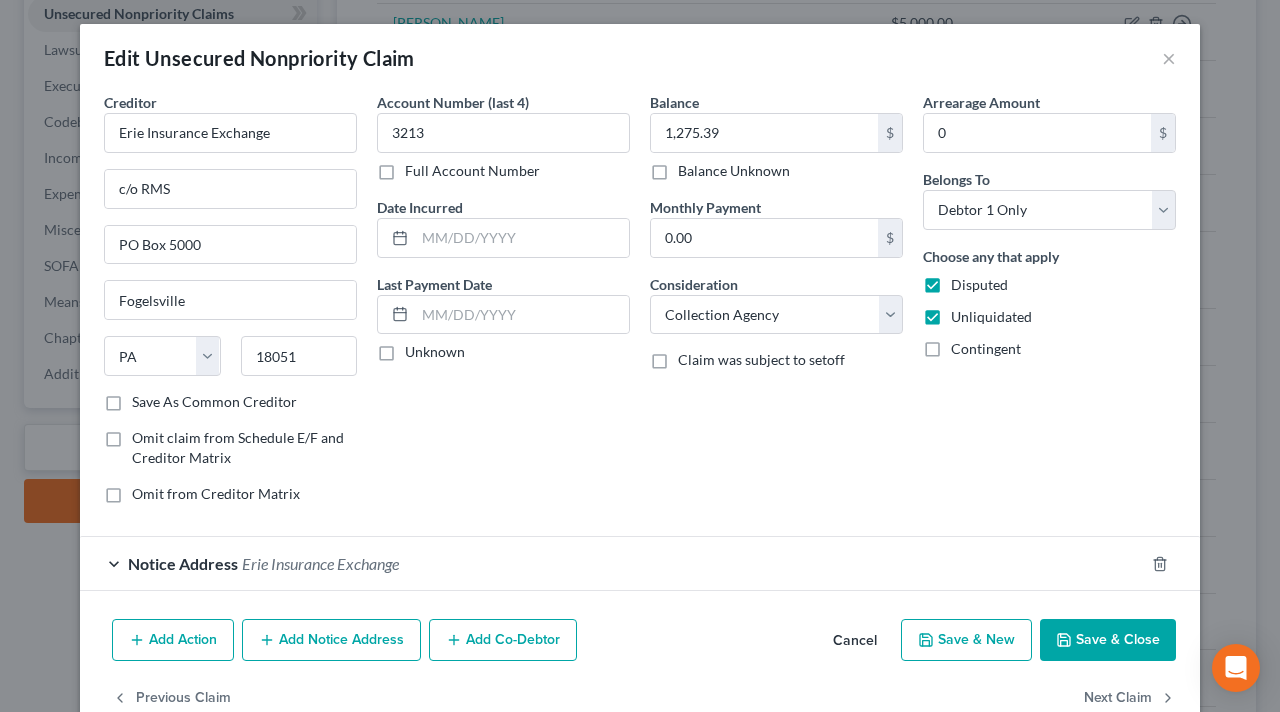 click on "Contingent" at bounding box center [986, 349] 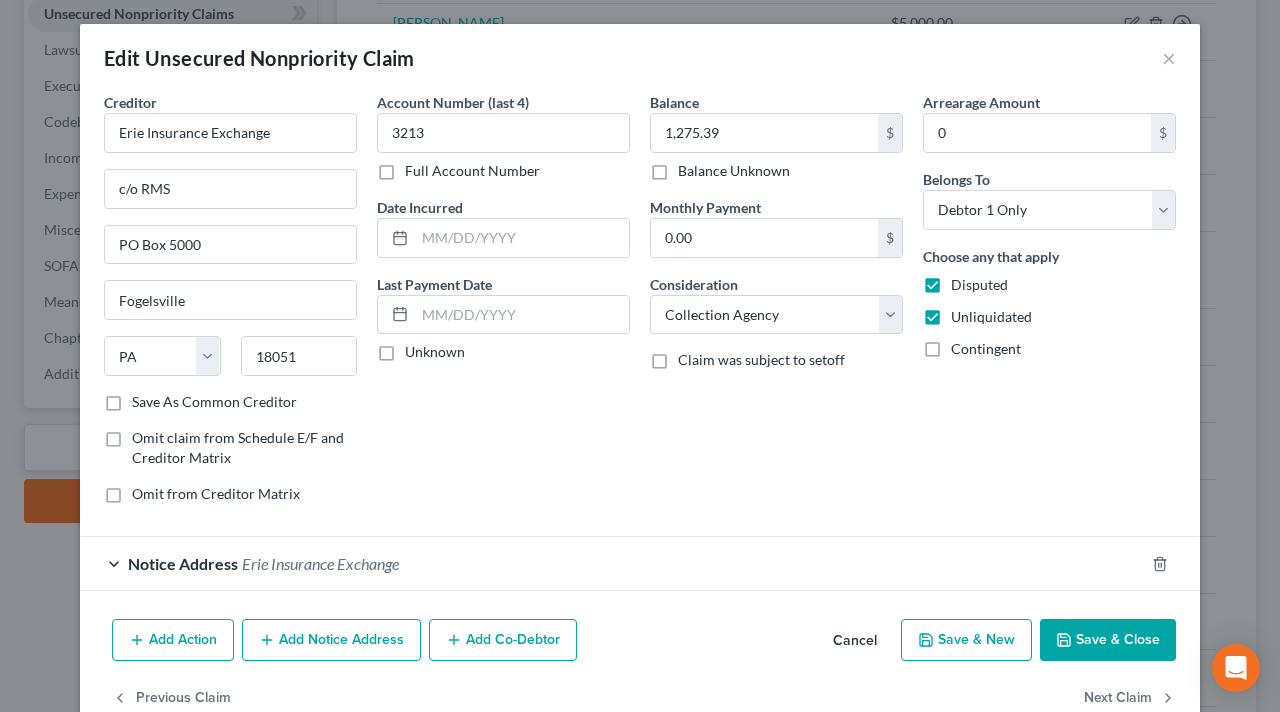 click on "Contingent" at bounding box center [965, 345] 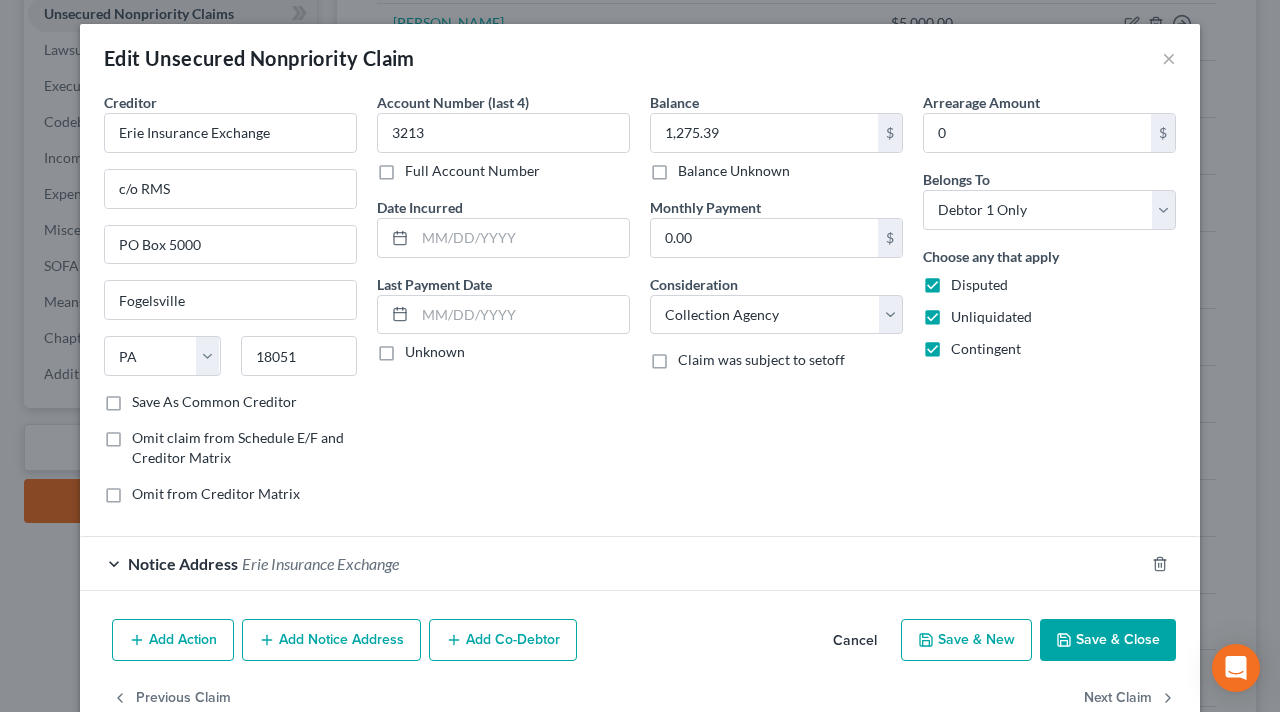 click on "Save & Close" at bounding box center (1108, 640) 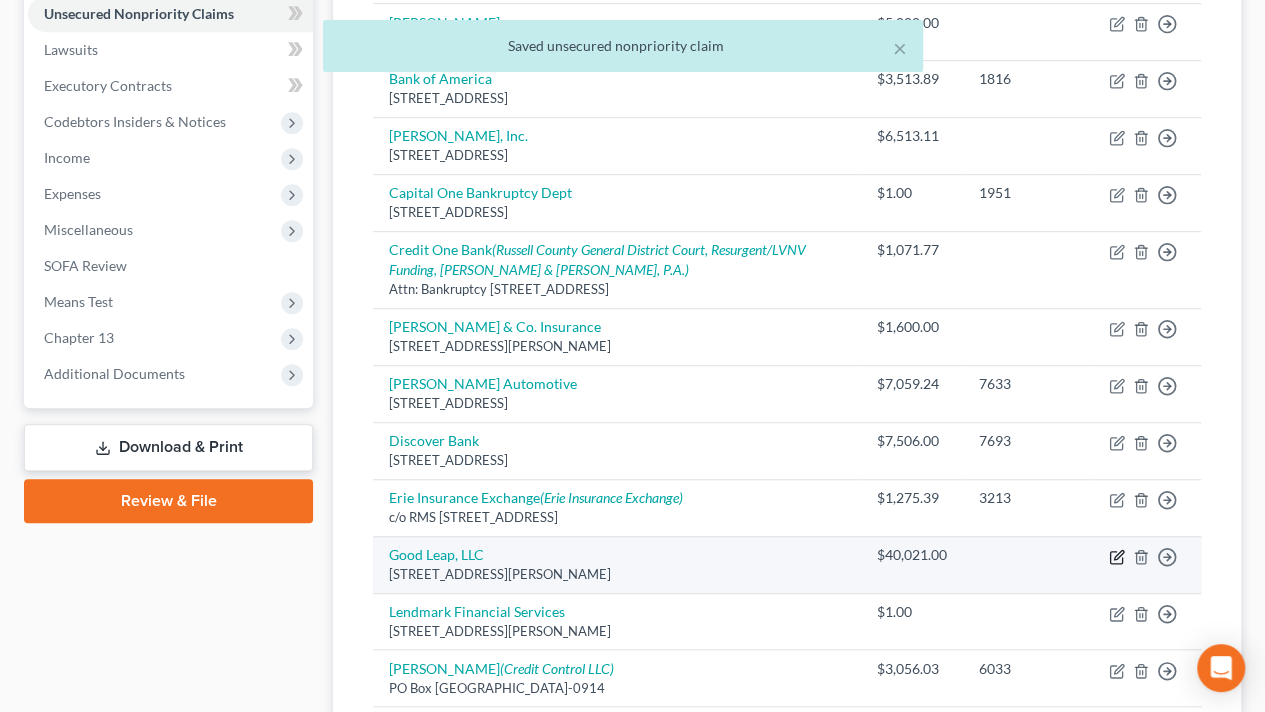 click 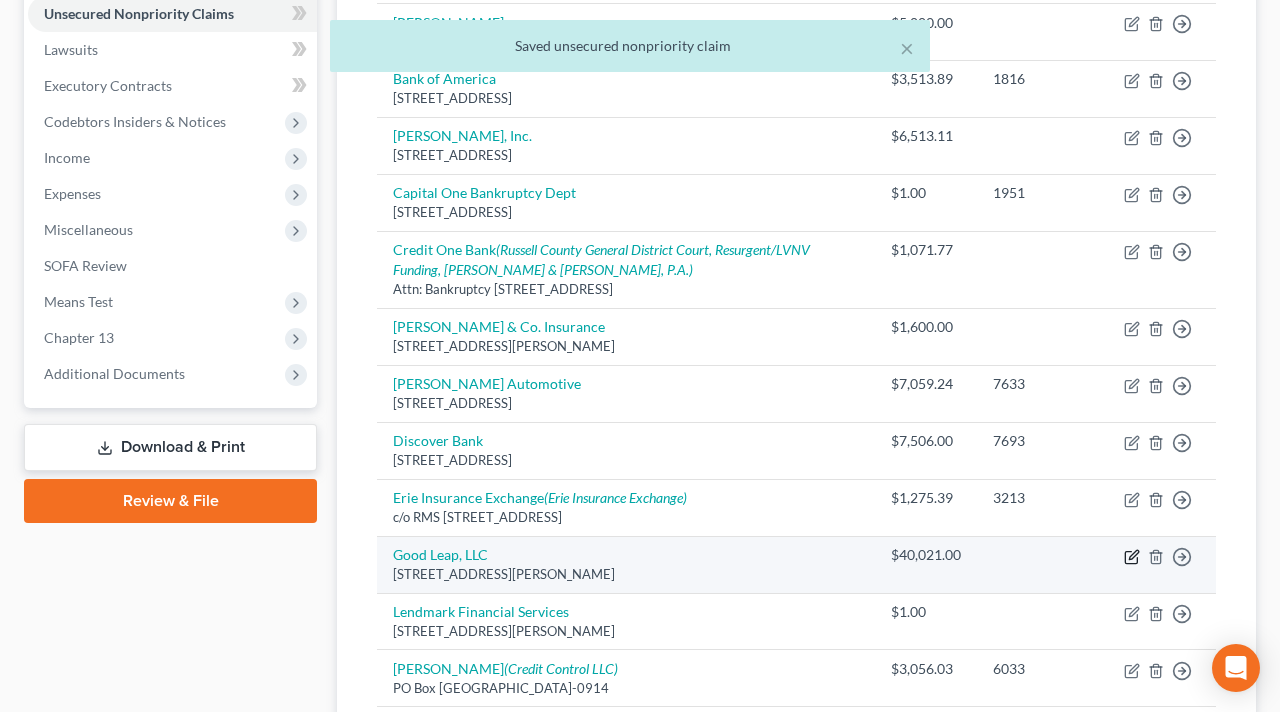 select on "38" 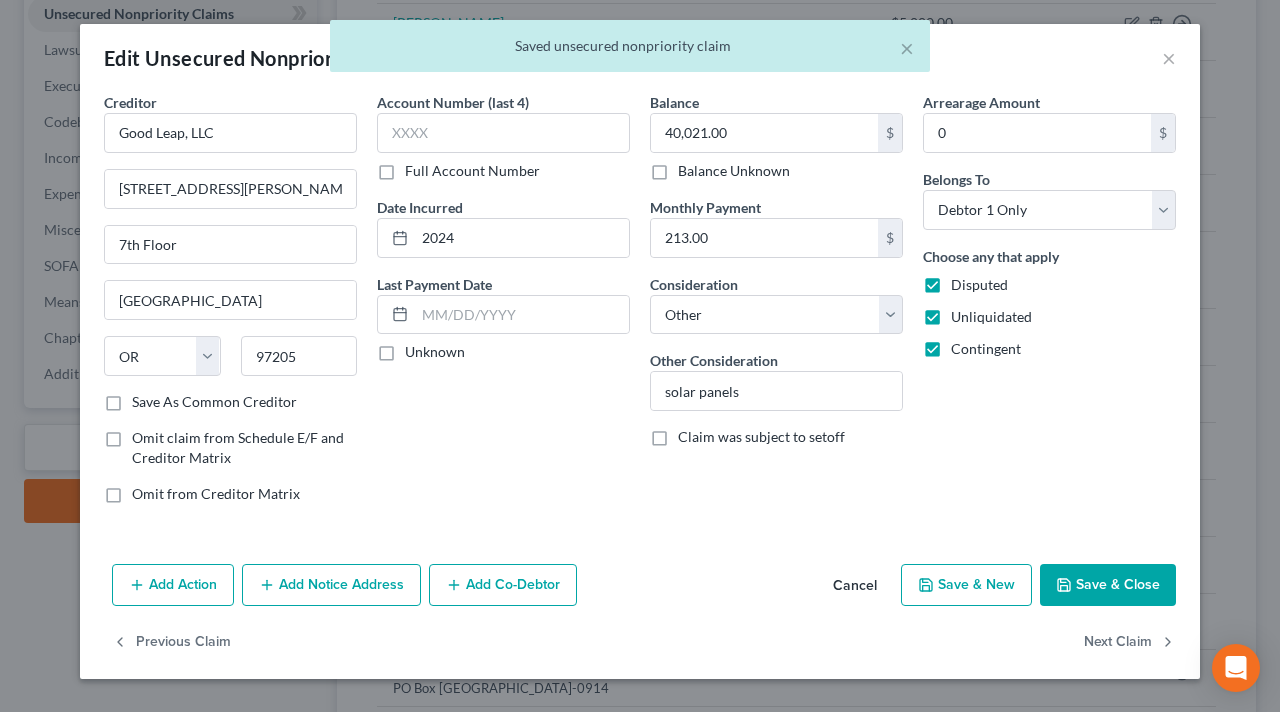 click 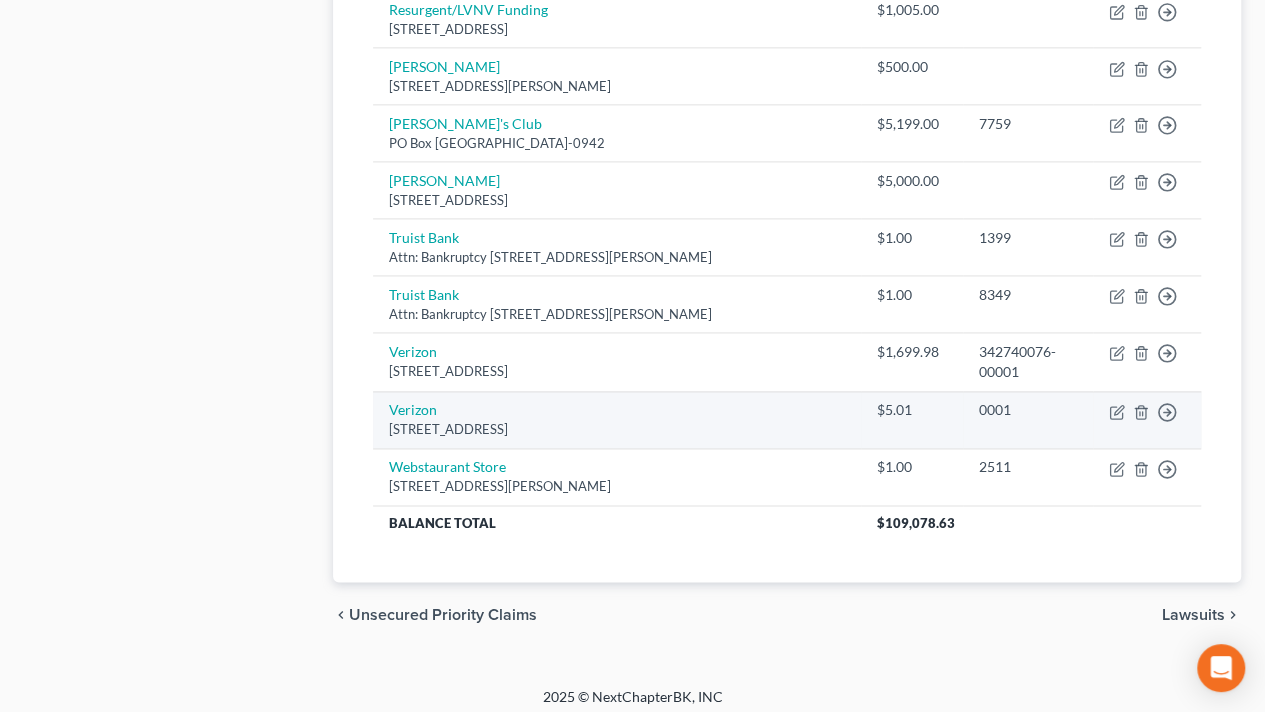 scroll, scrollTop: 1351, scrollLeft: 0, axis: vertical 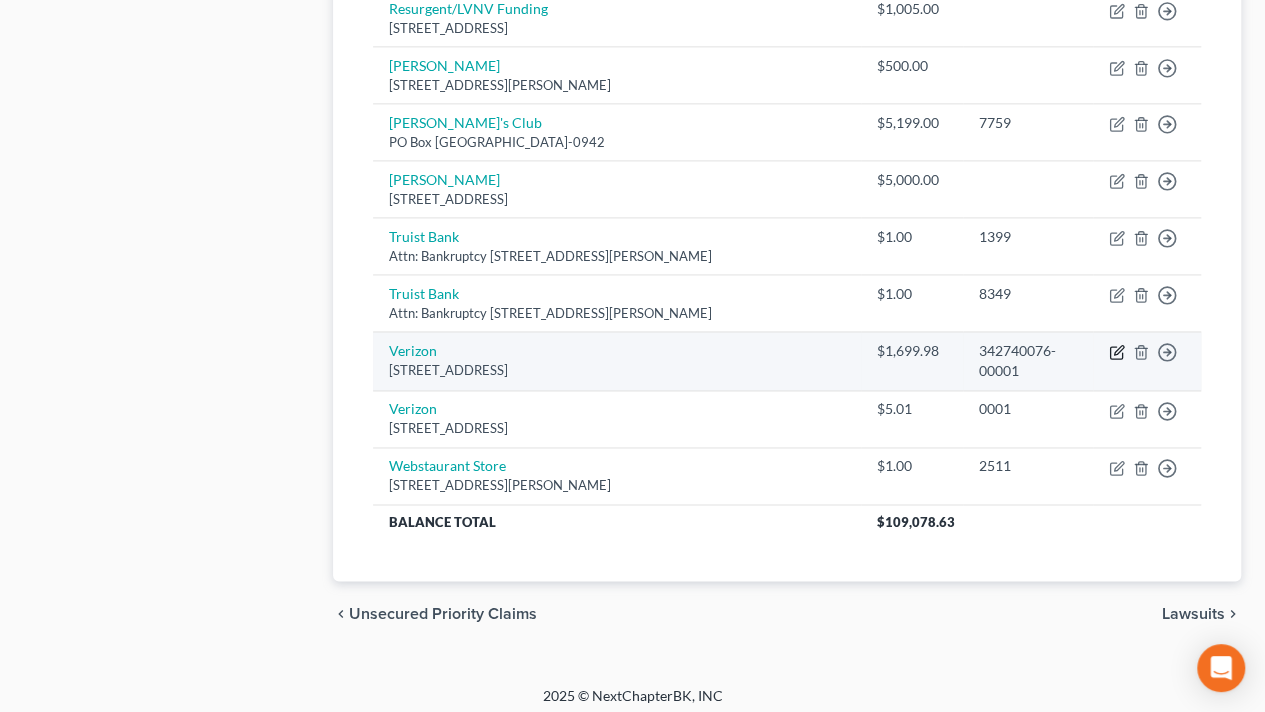 click 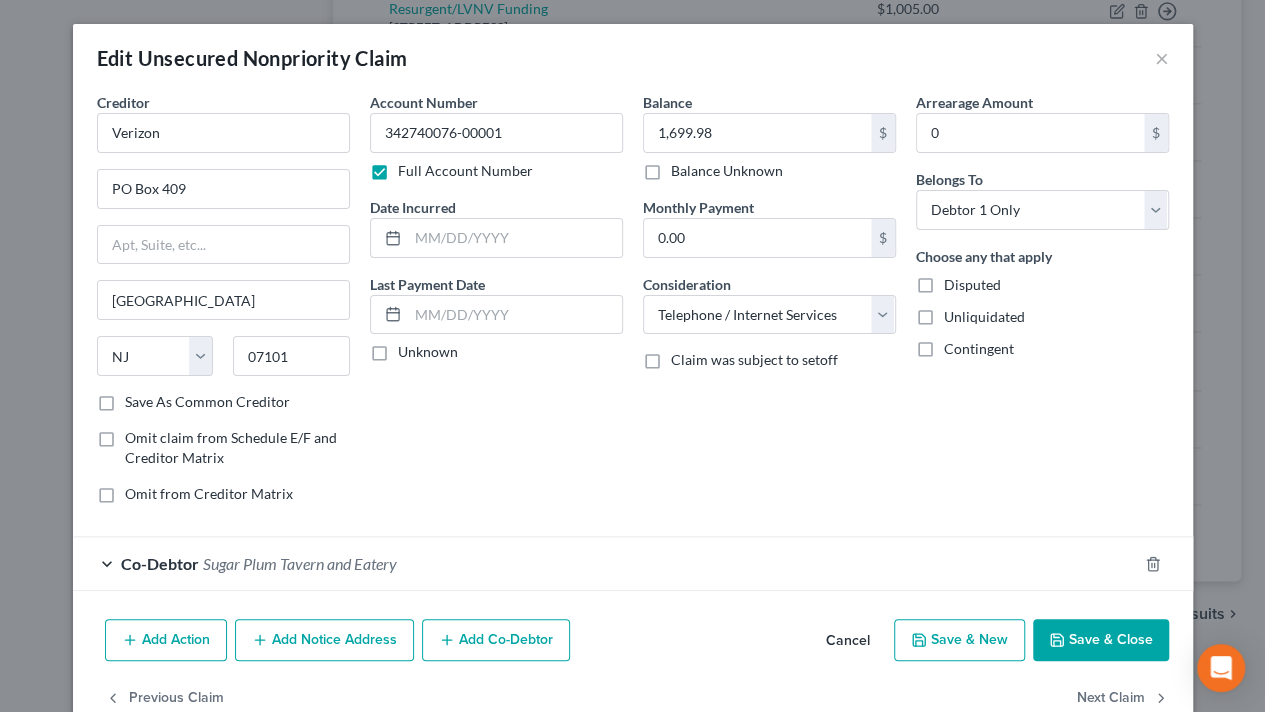 scroll, scrollTop: 1332, scrollLeft: 0, axis: vertical 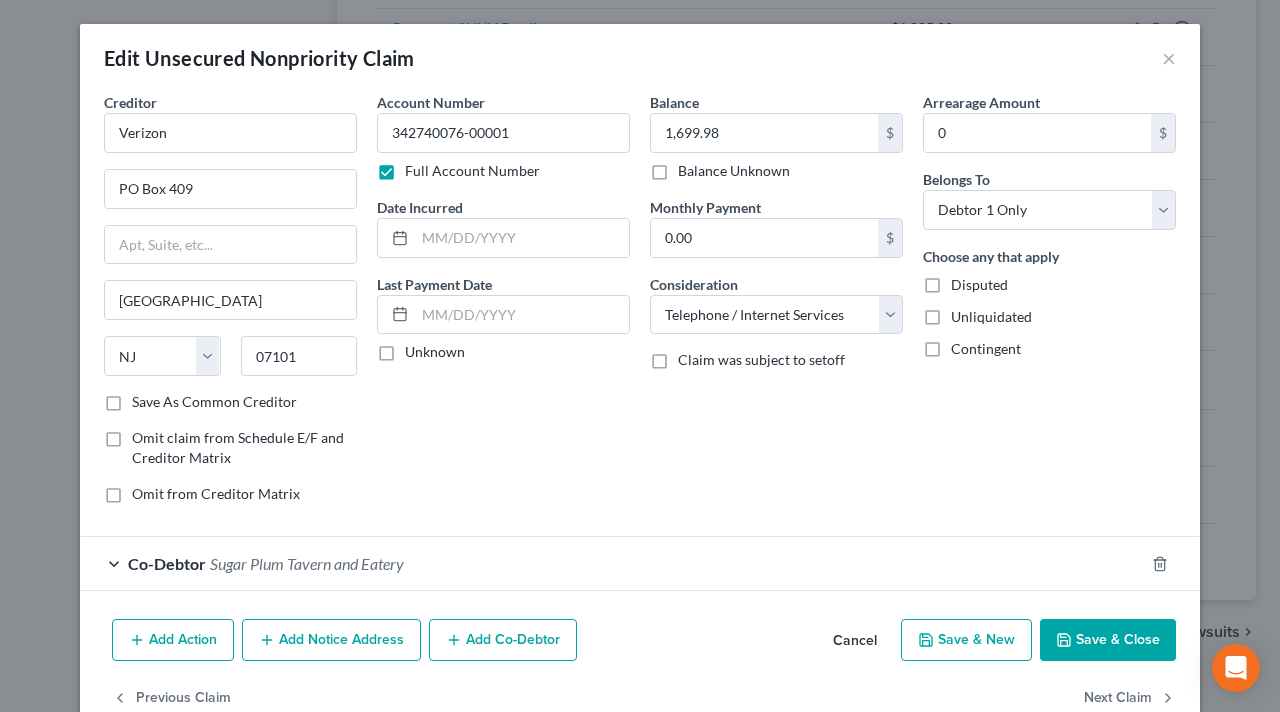 click on "Full Account Number" at bounding box center (472, 171) 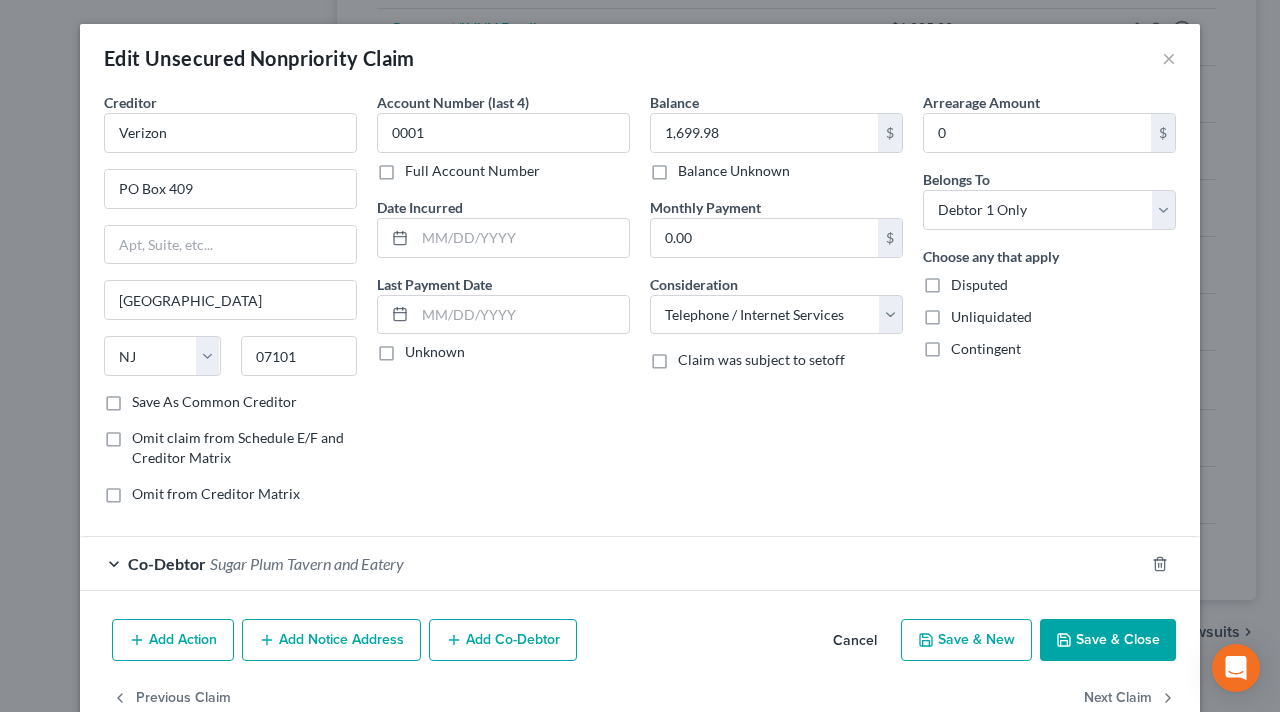 click on "Disputed" at bounding box center (979, 285) 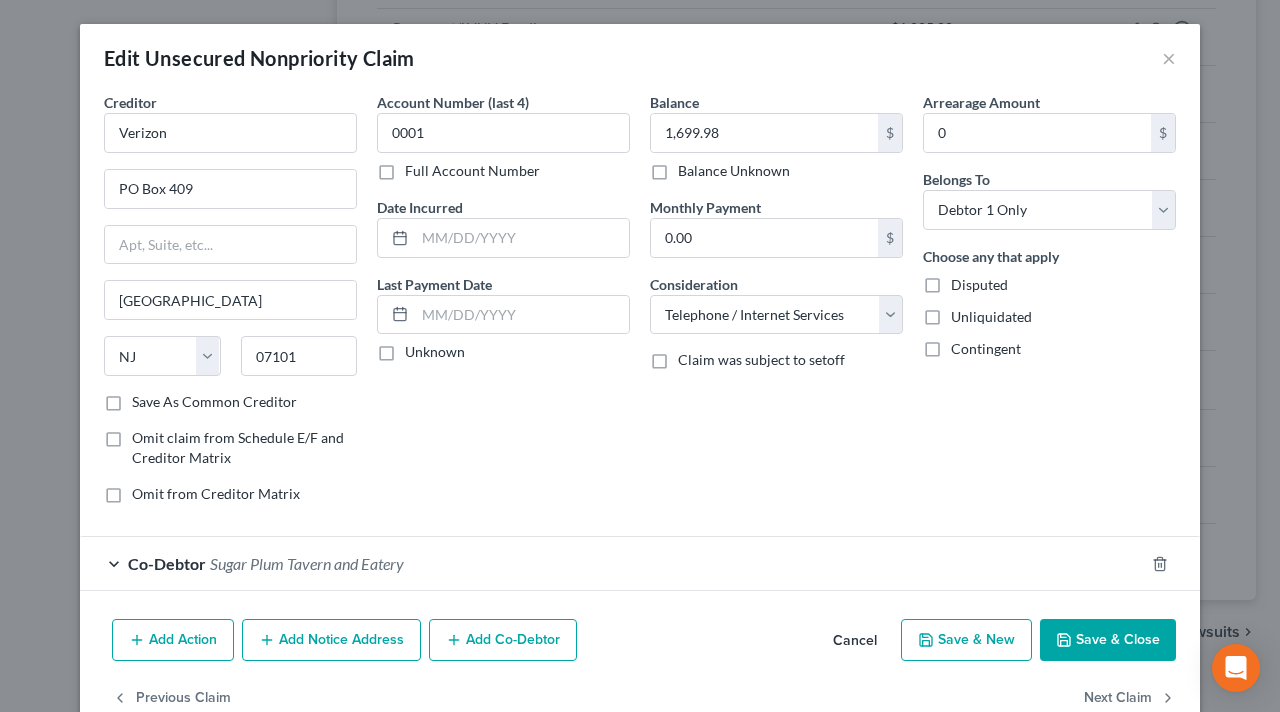 click on "Disputed" at bounding box center [965, 281] 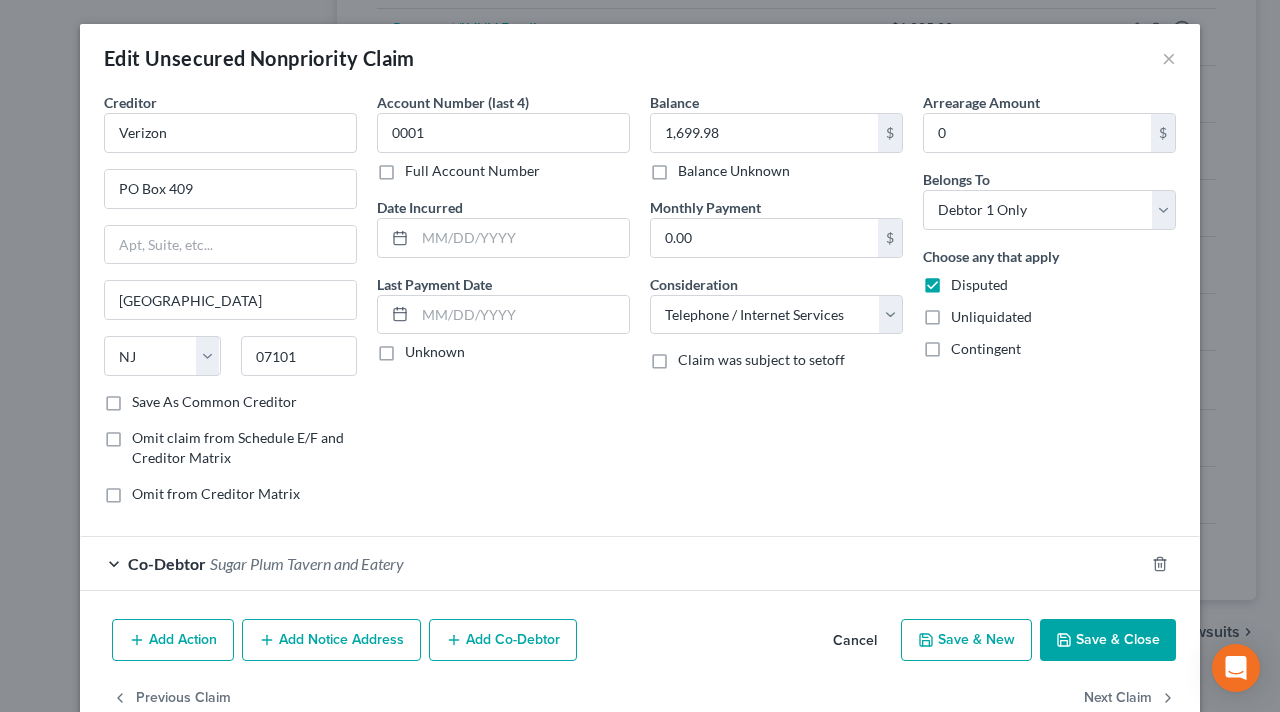 click on "Unliquidated" at bounding box center [991, 317] 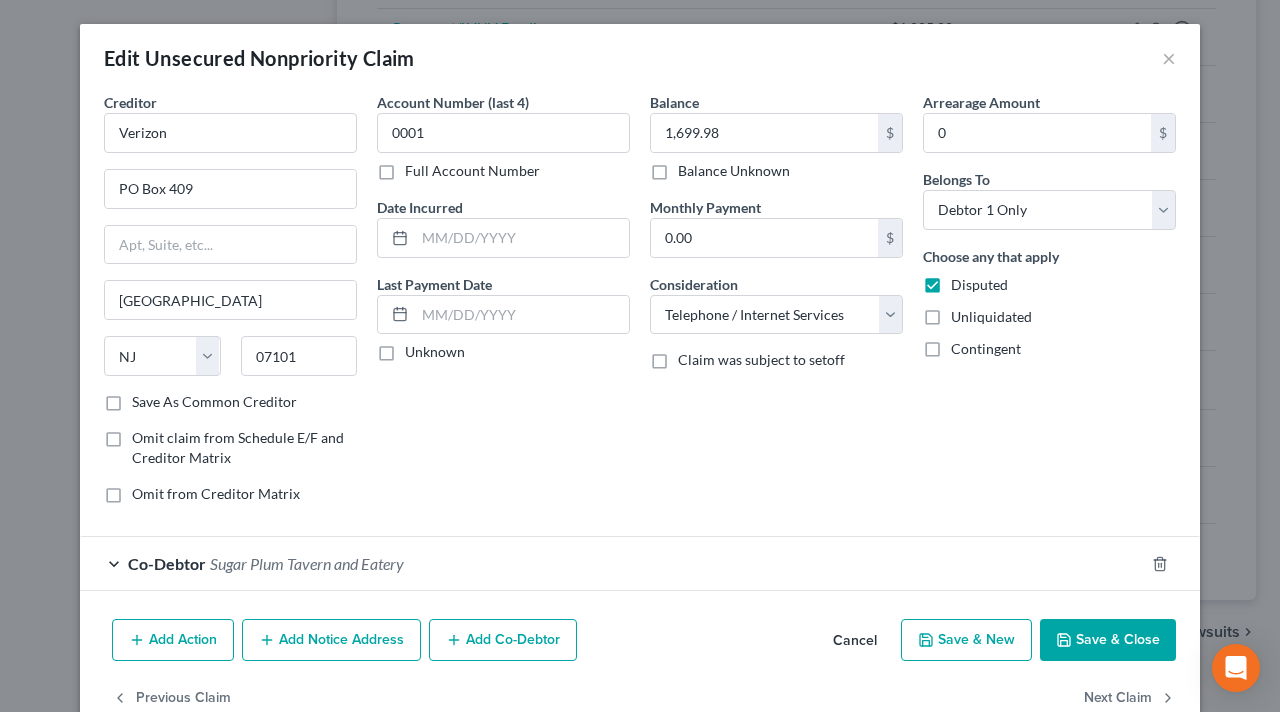 click on "Unliquidated" at bounding box center (965, 313) 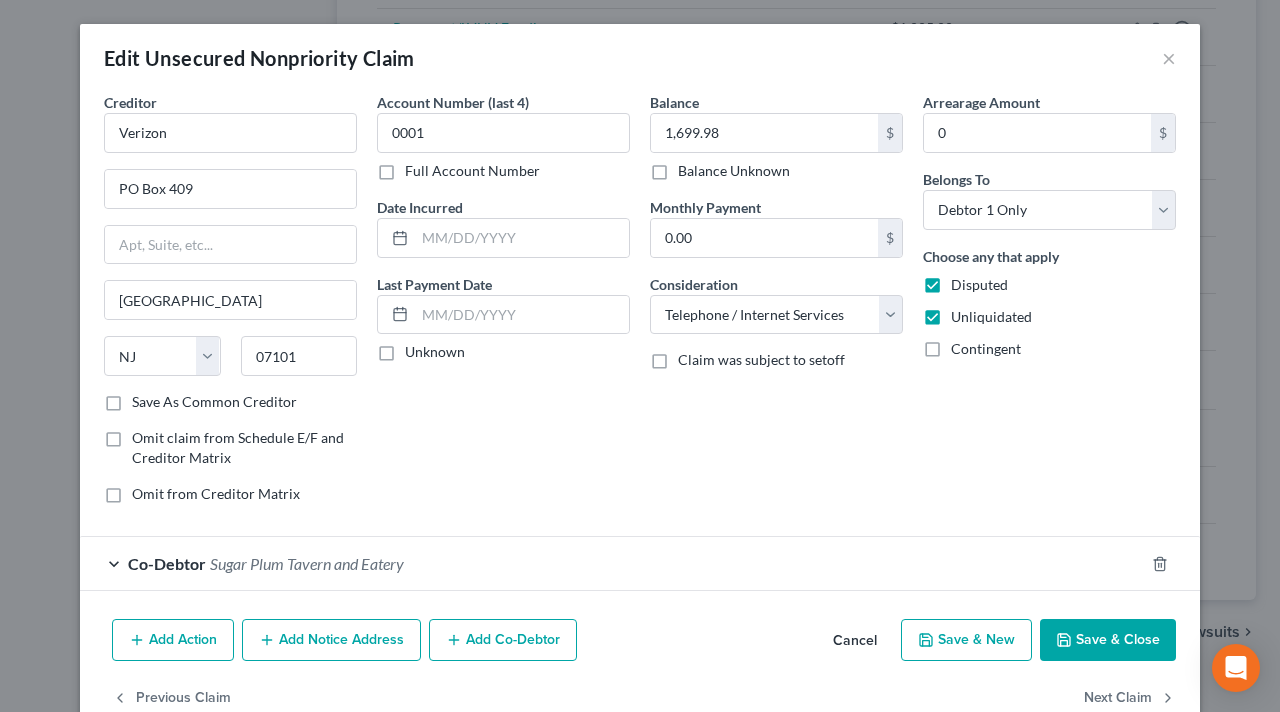 click on "Contingent" at bounding box center [986, 349] 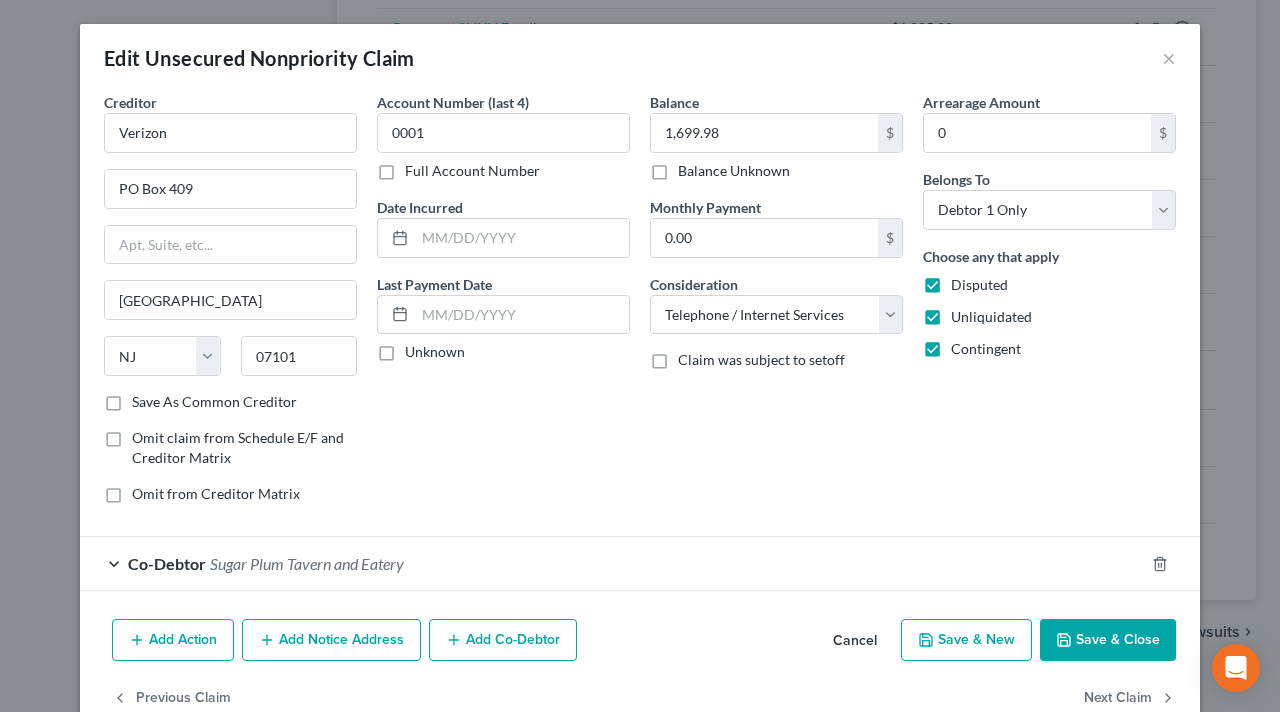 click on "Save & Close" at bounding box center [1108, 640] 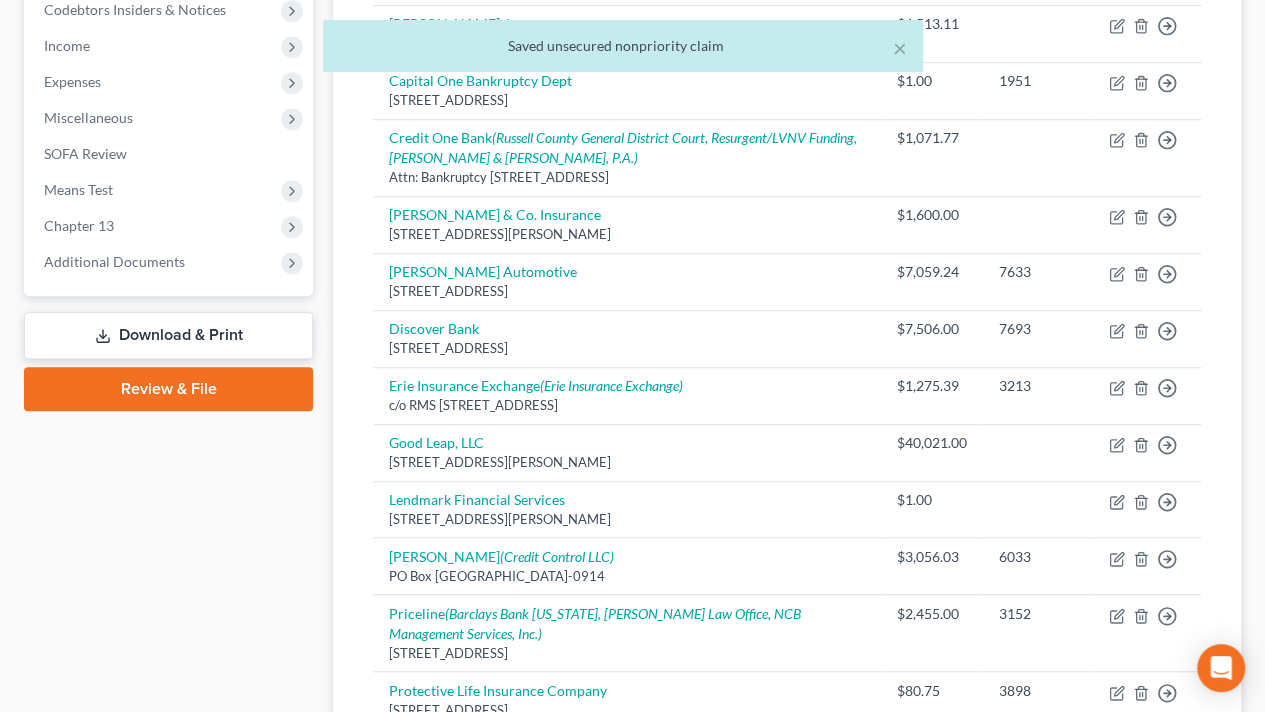 scroll, scrollTop: 1200, scrollLeft: 0, axis: vertical 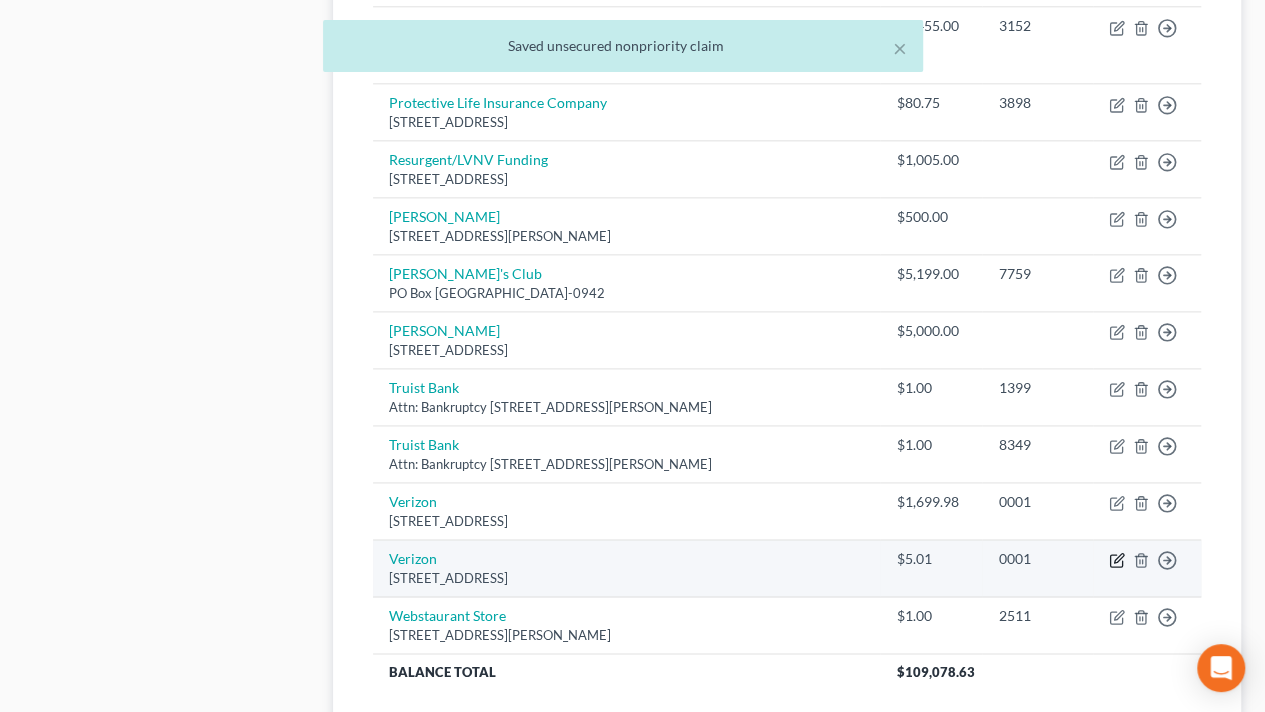 click 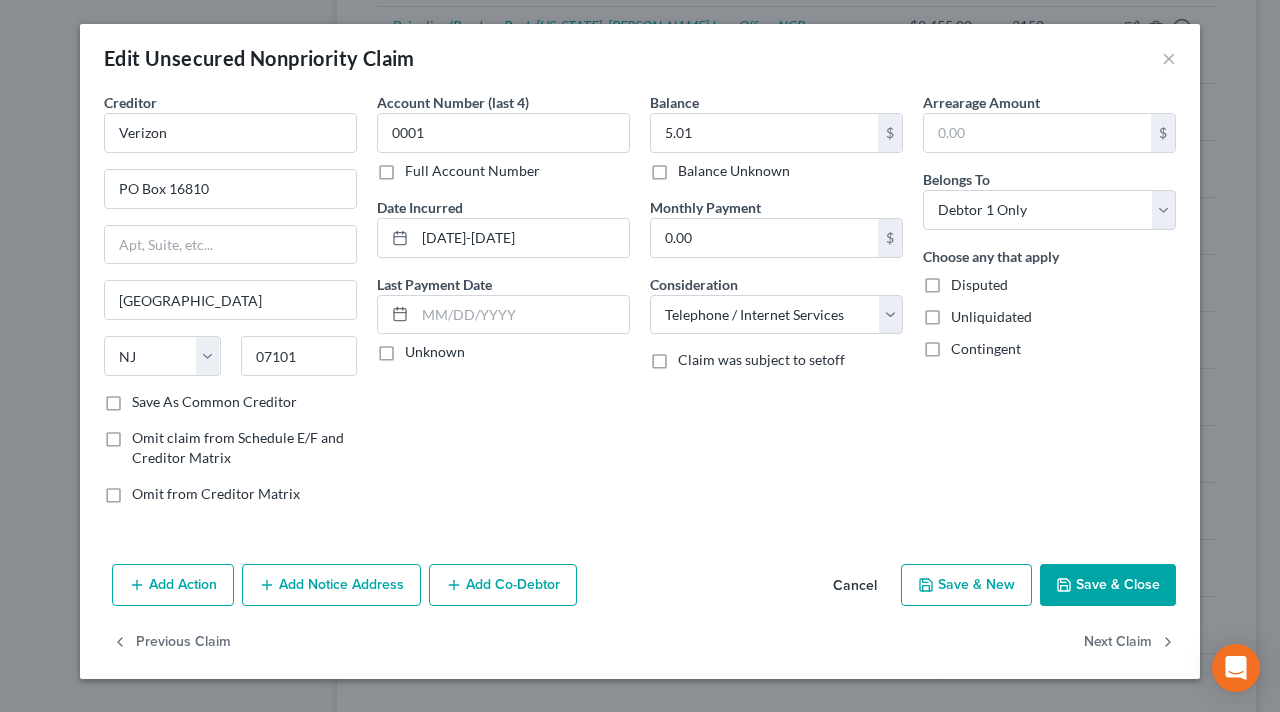 click on "Disputed" at bounding box center [979, 285] 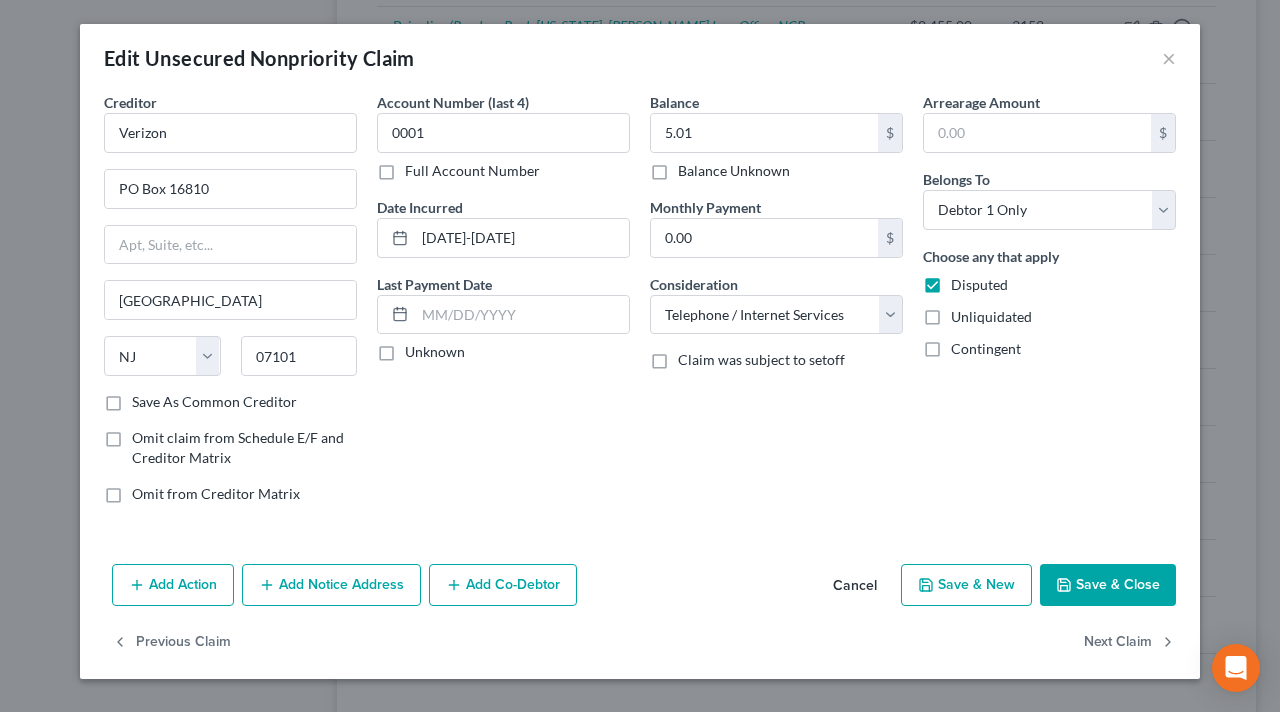 click on "Unliquidated" at bounding box center [991, 317] 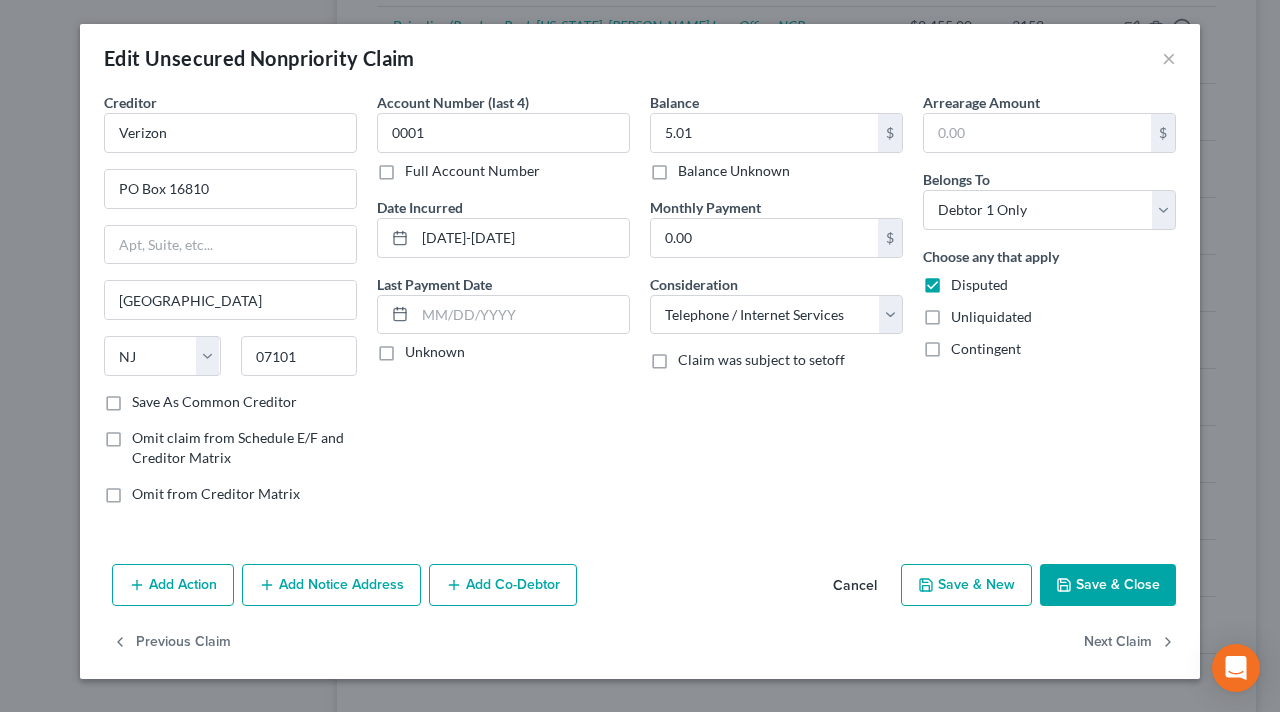 click on "Unliquidated" at bounding box center [965, 313] 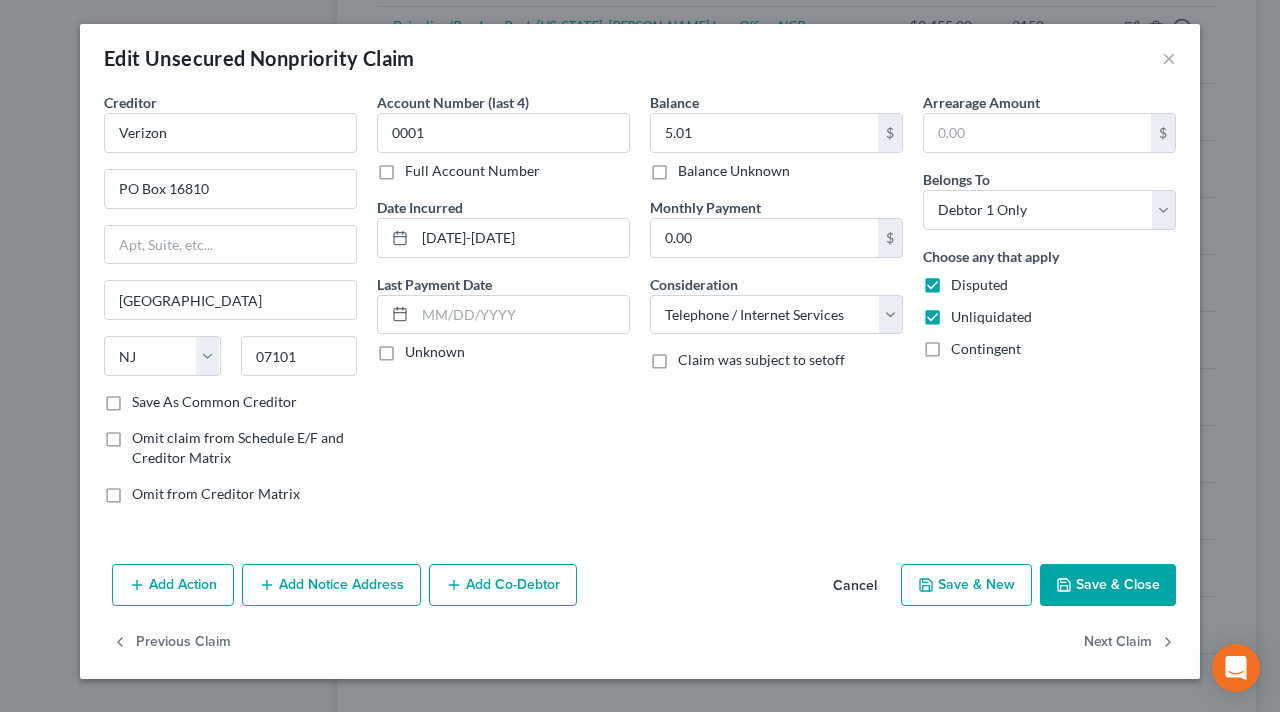 click on "Contingent" at bounding box center [986, 349] 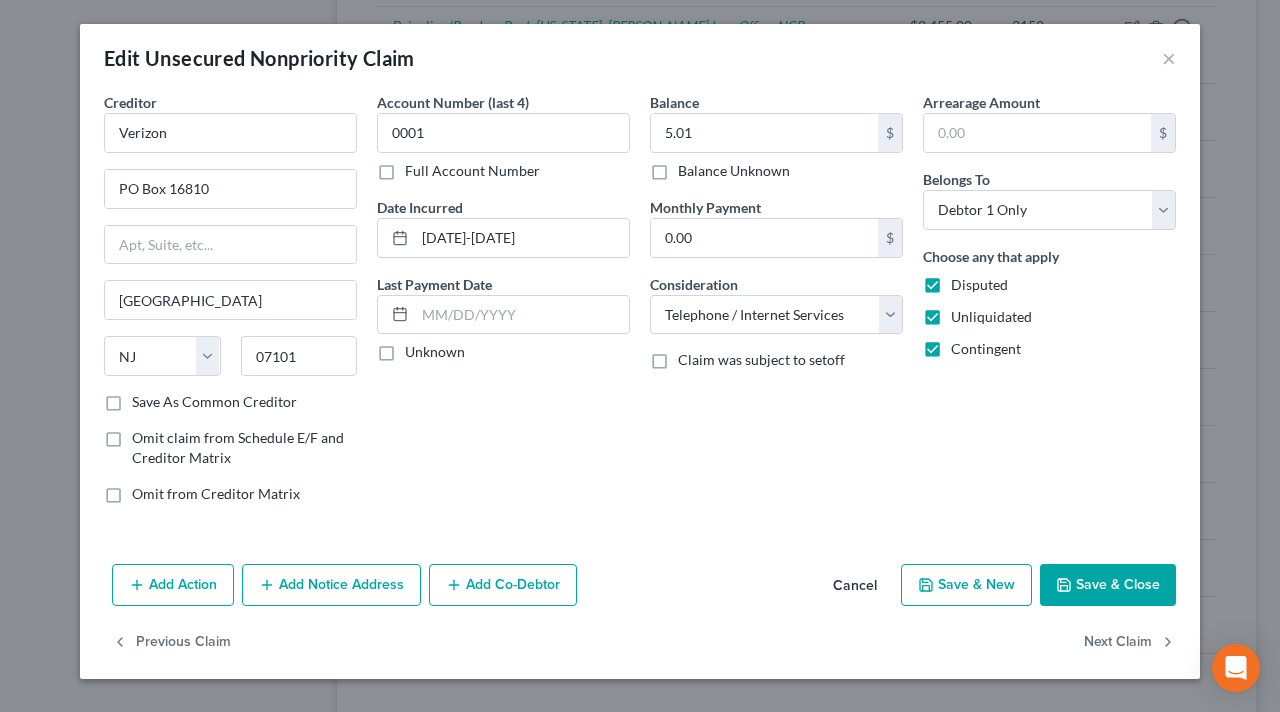 click on "Save & Close" at bounding box center [1108, 585] 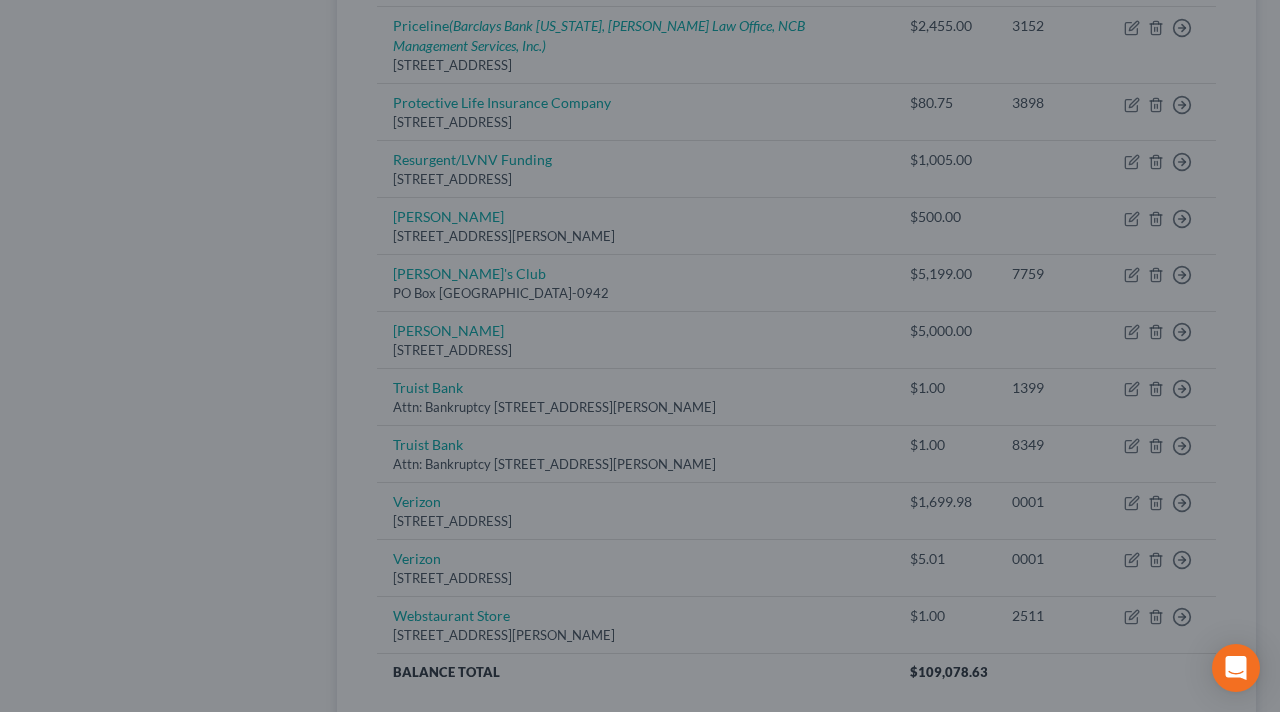 type on "0" 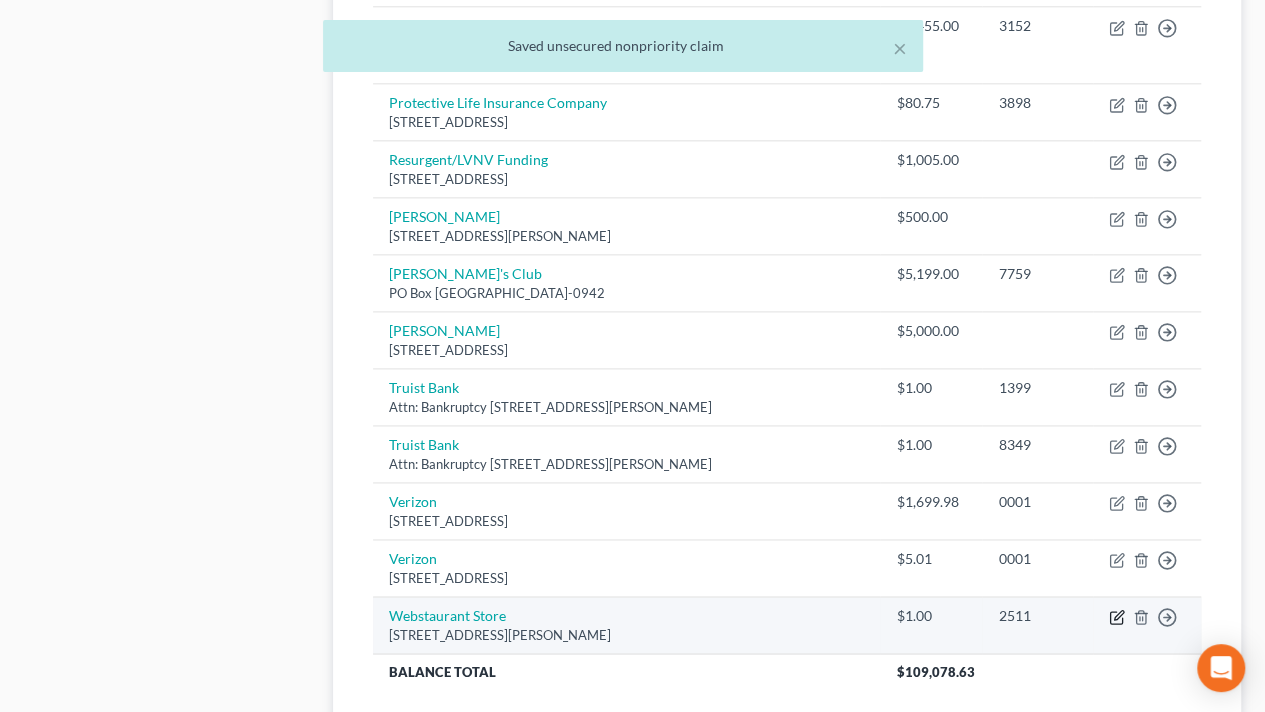 click 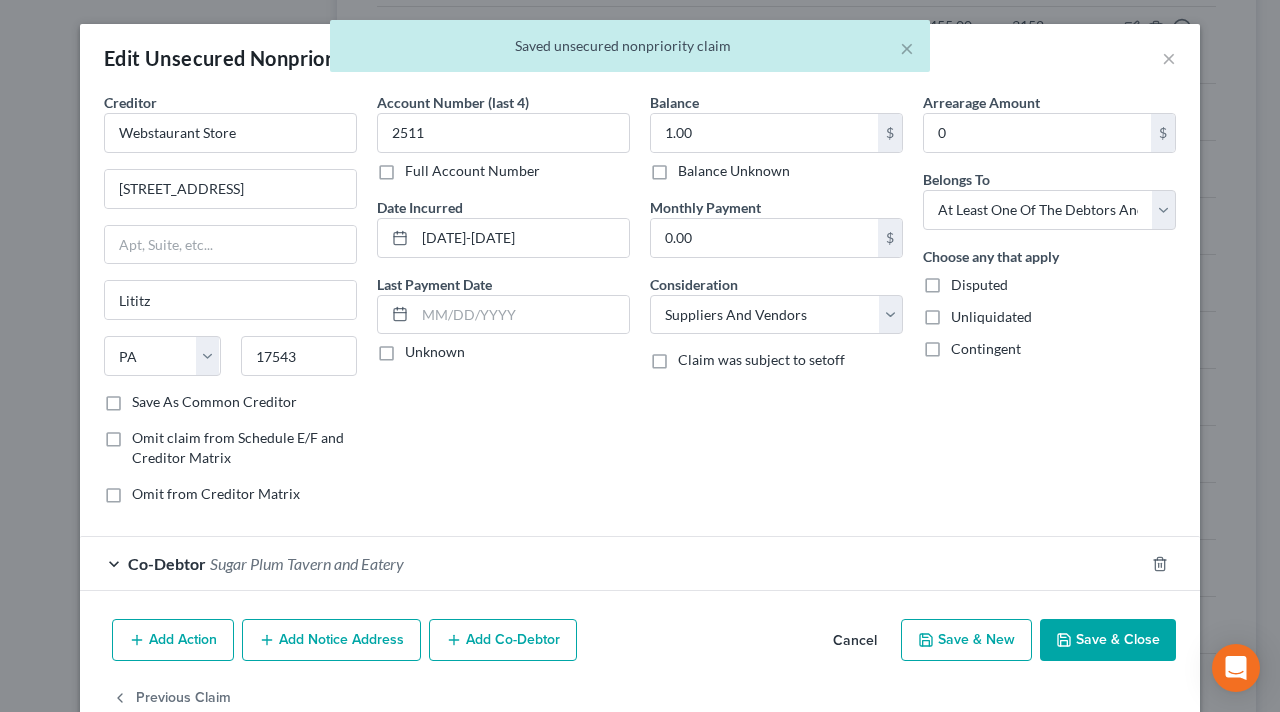click on "Disputed" at bounding box center (979, 285) 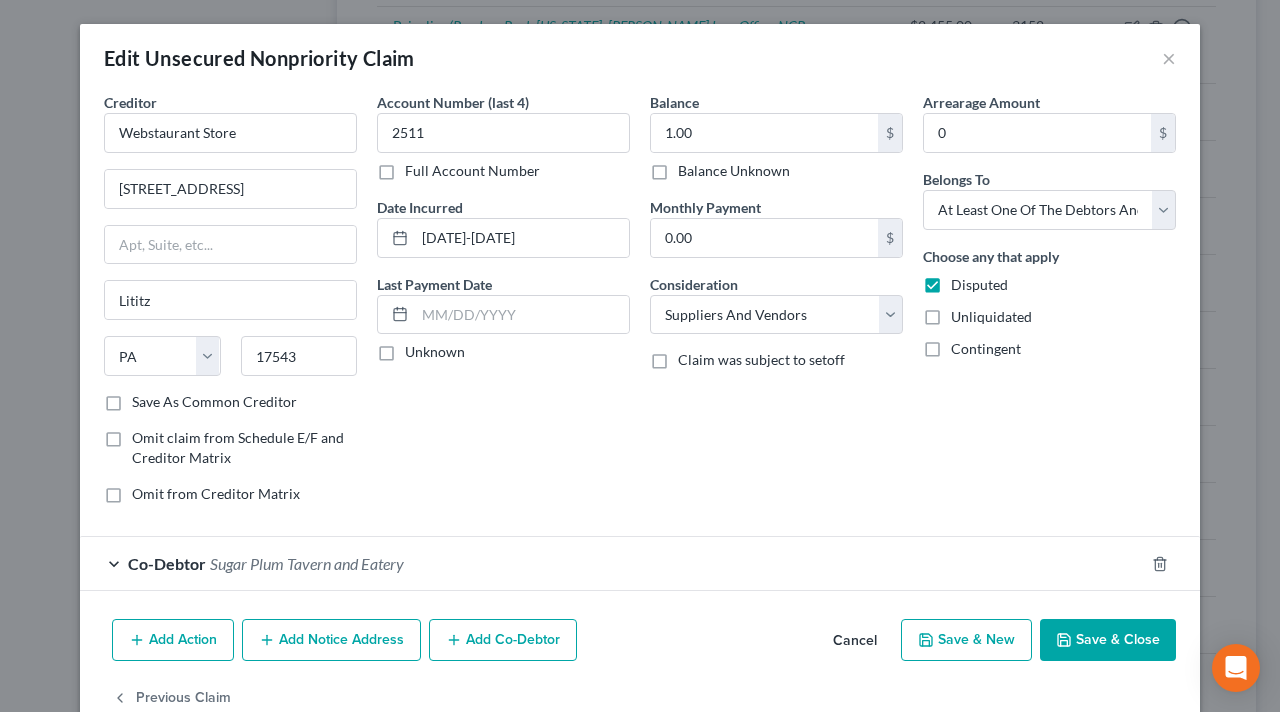 click on "Unliquidated" at bounding box center [991, 317] 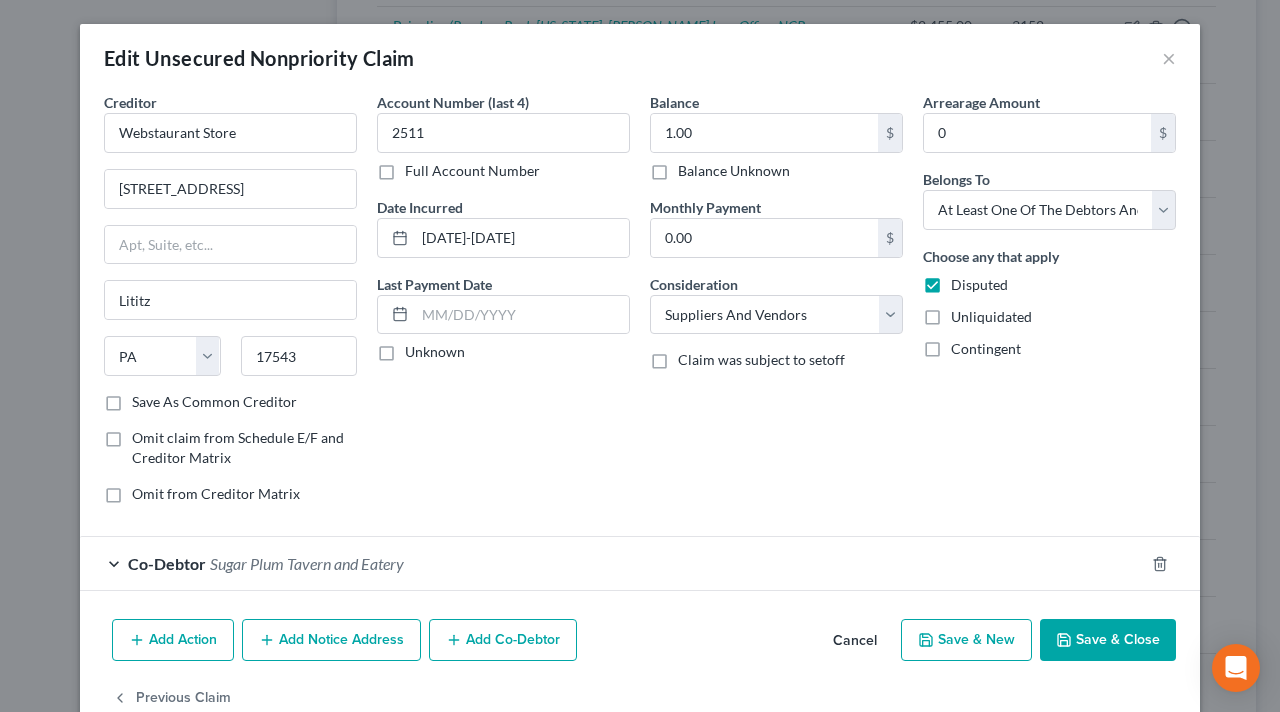 click on "Unliquidated" at bounding box center [965, 313] 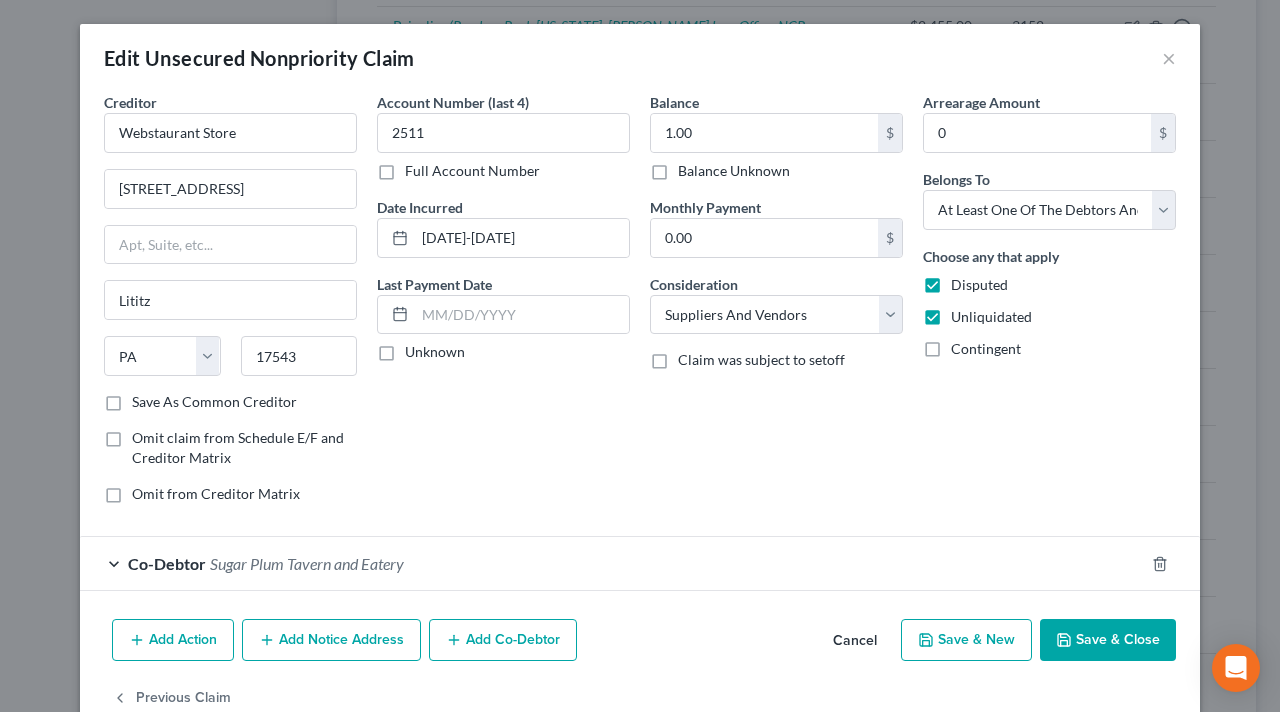 click on "Contingent" at bounding box center [986, 349] 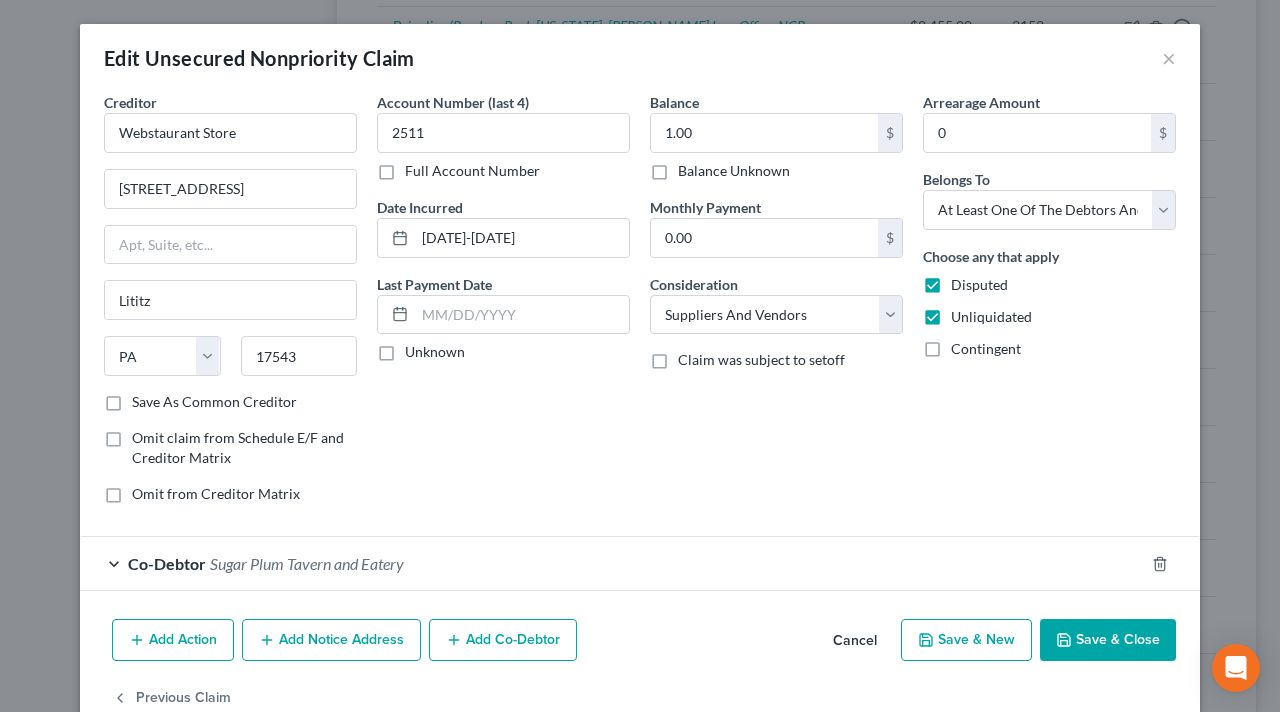 click on "Contingent" at bounding box center (965, 345) 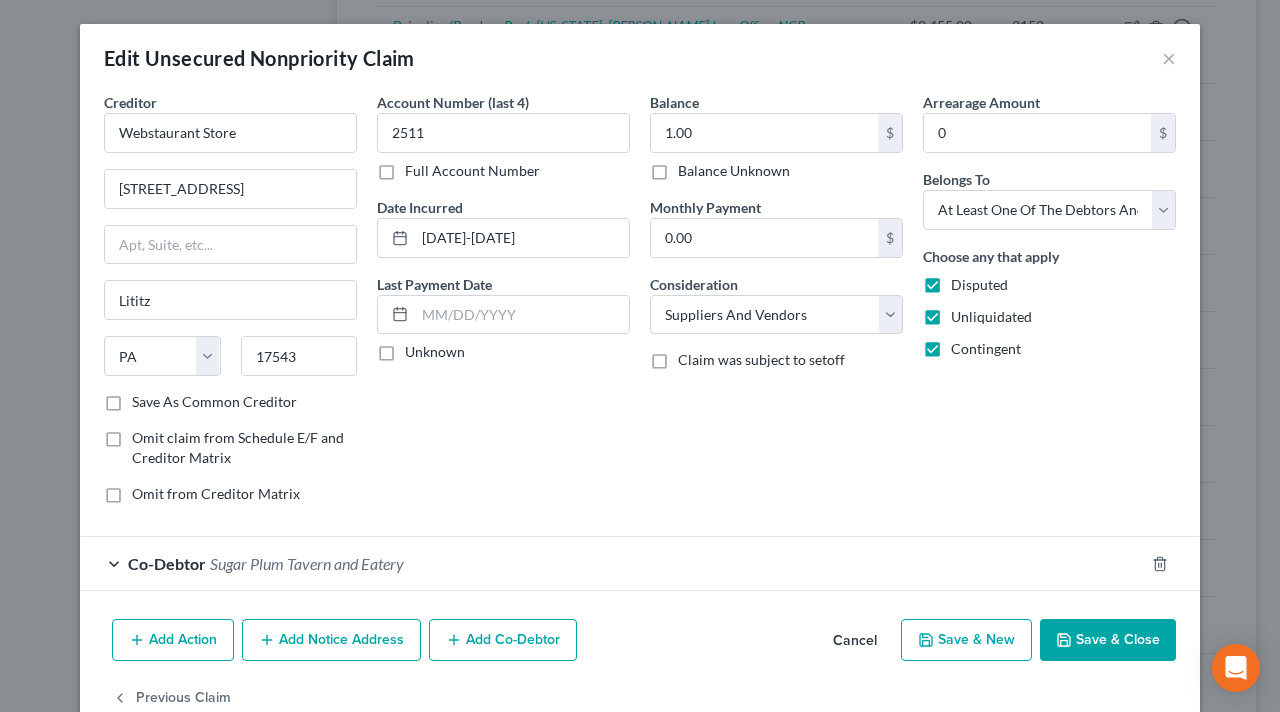click on "Save & Close" at bounding box center [1108, 640] 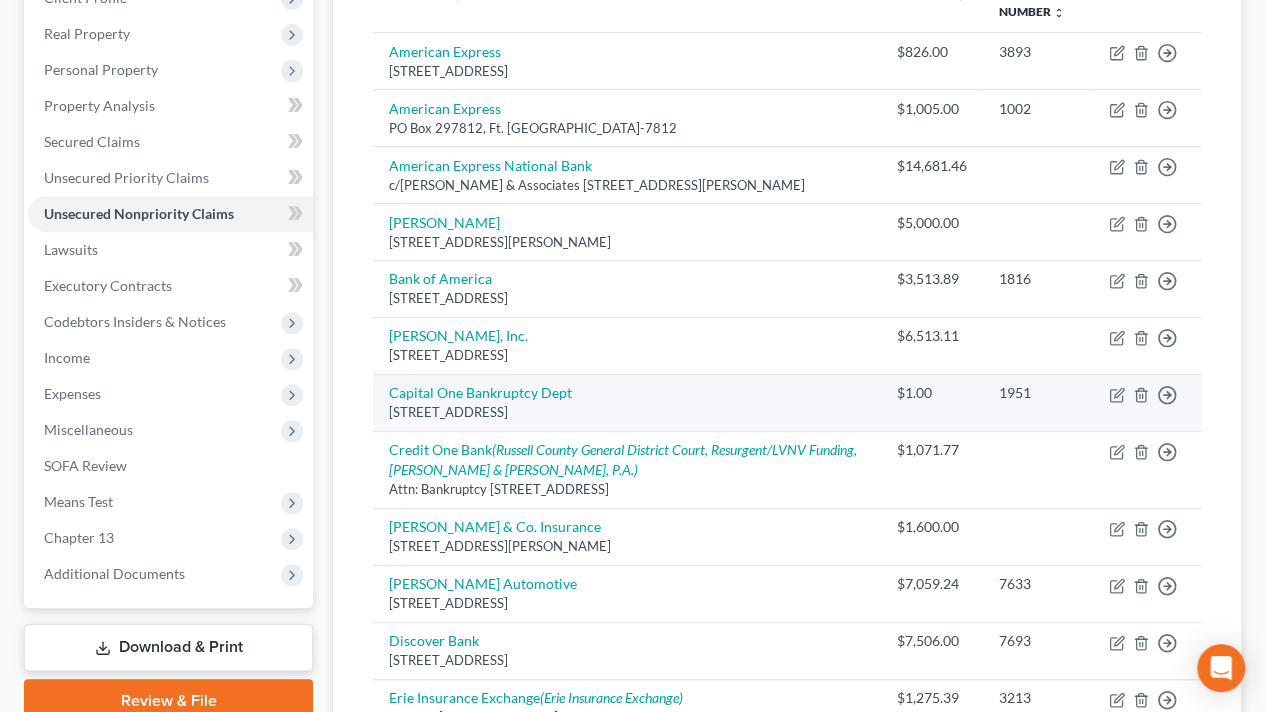 scroll, scrollTop: 200, scrollLeft: 0, axis: vertical 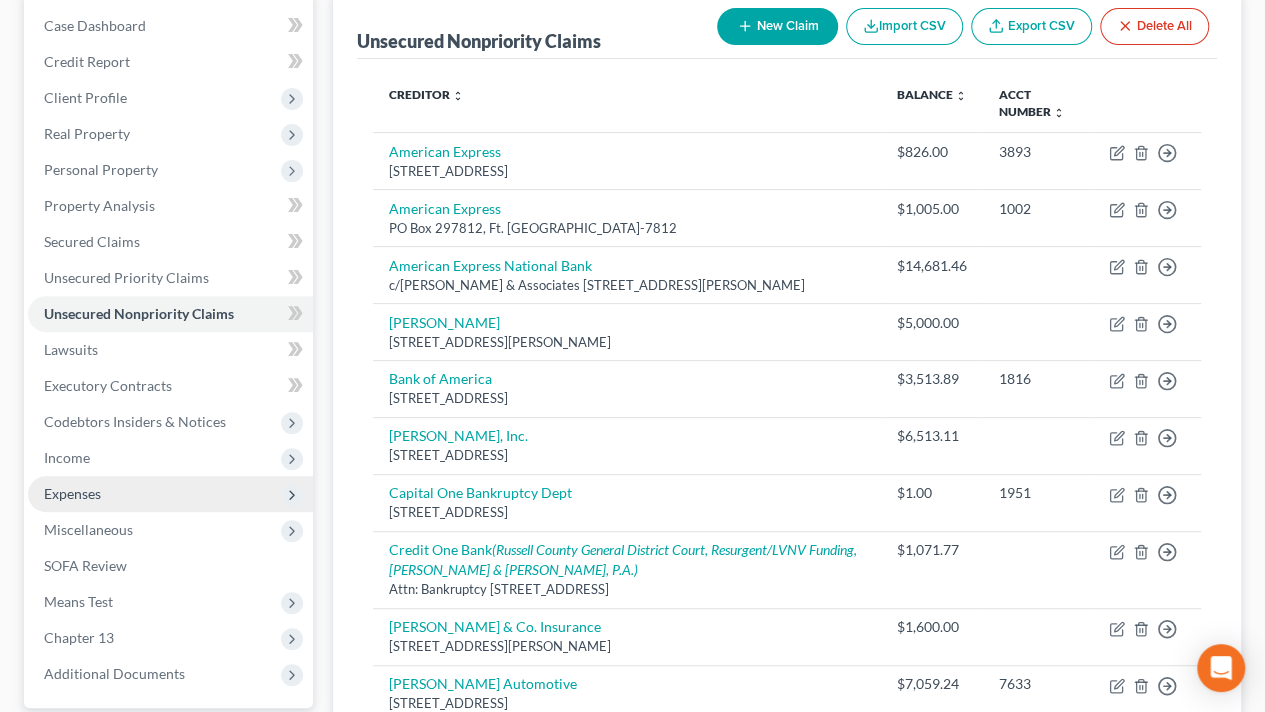 click on "Expenses" at bounding box center (170, 494) 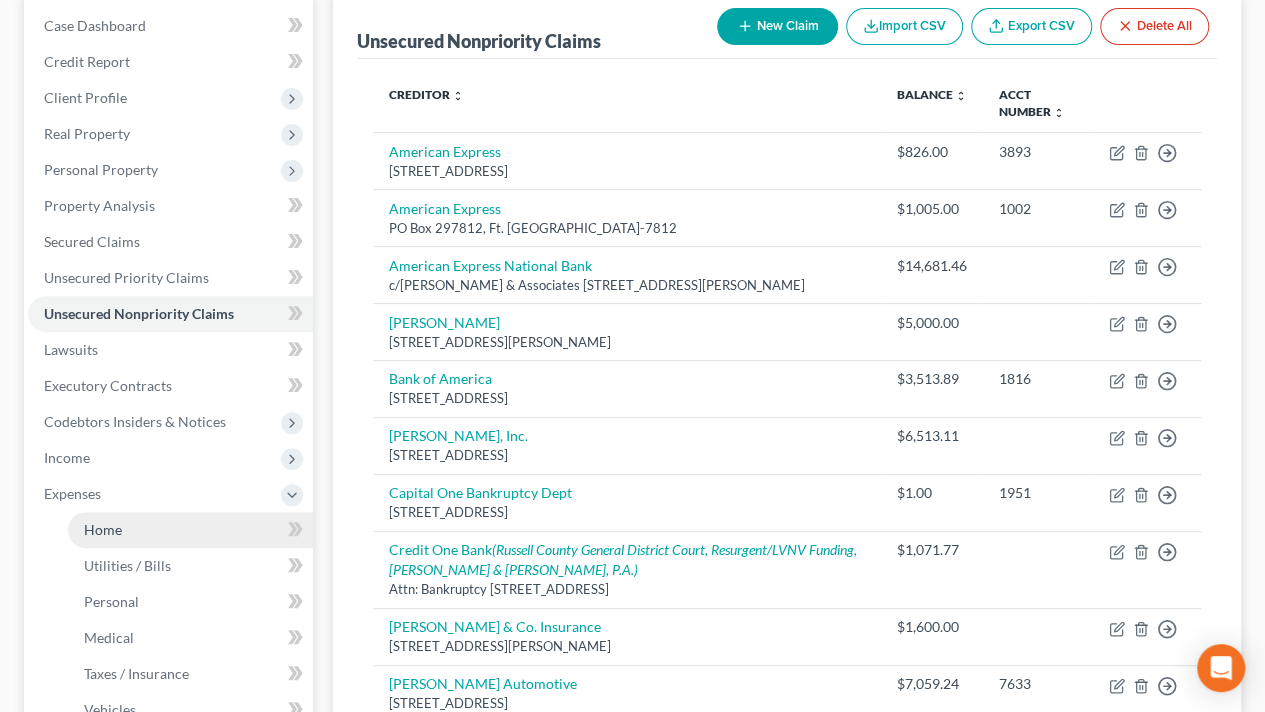 click on "Home" at bounding box center [190, 530] 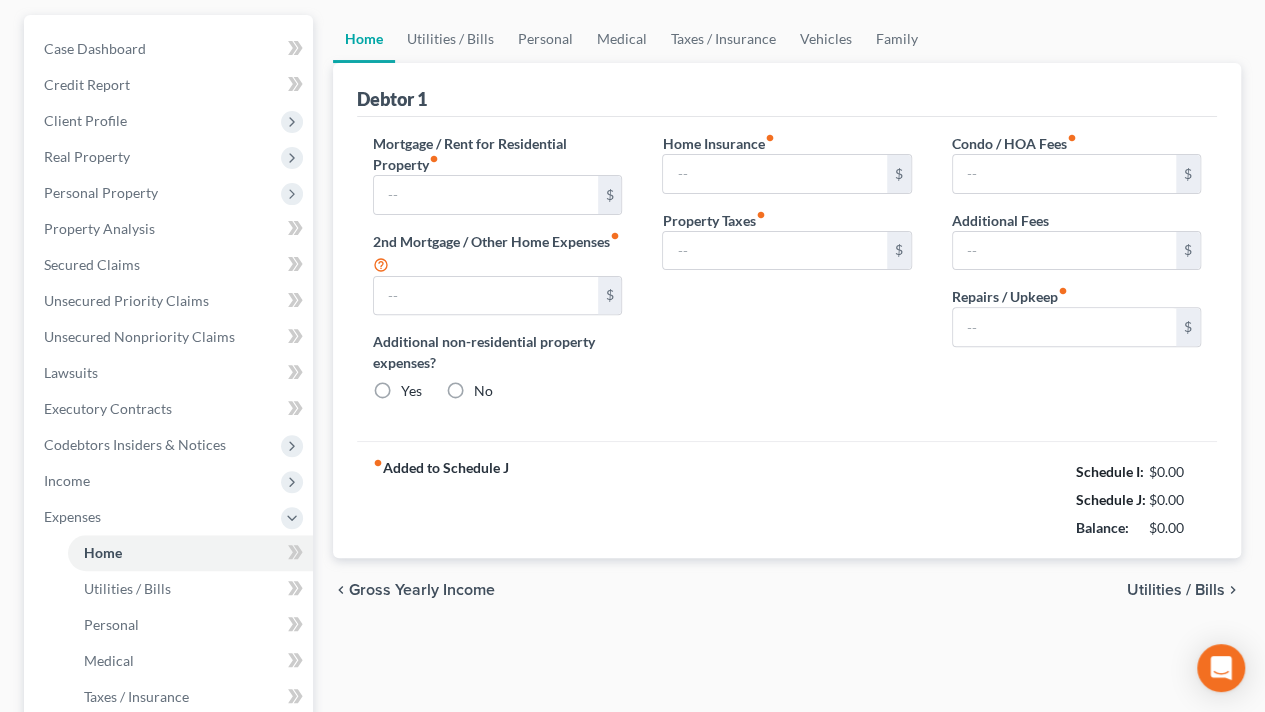type on "997.50" 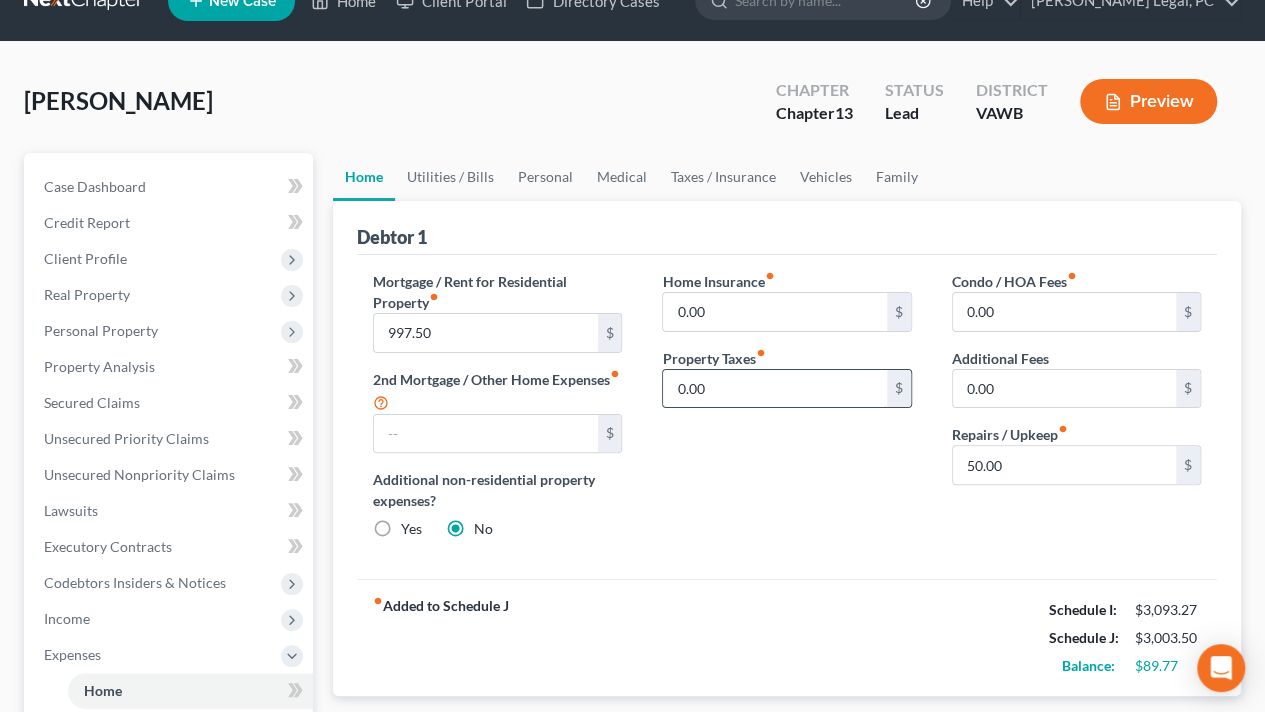scroll, scrollTop: 0, scrollLeft: 0, axis: both 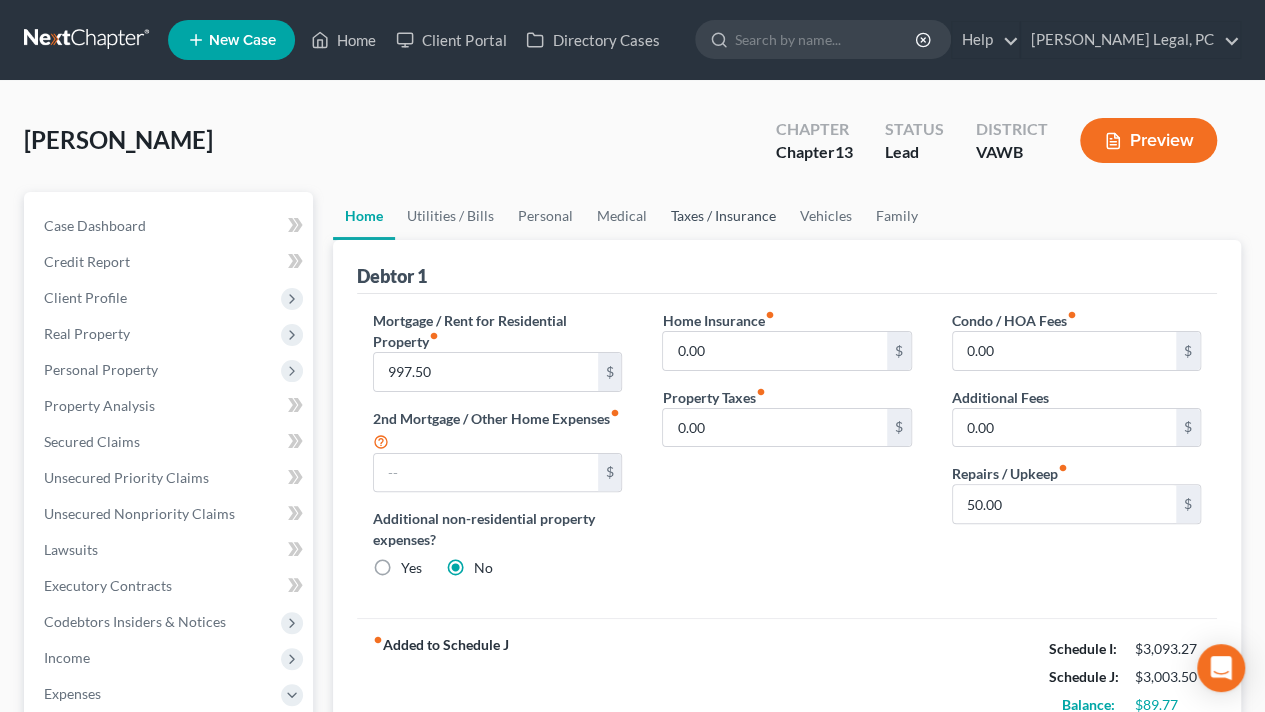 click on "Taxes / Insurance" at bounding box center [723, 216] 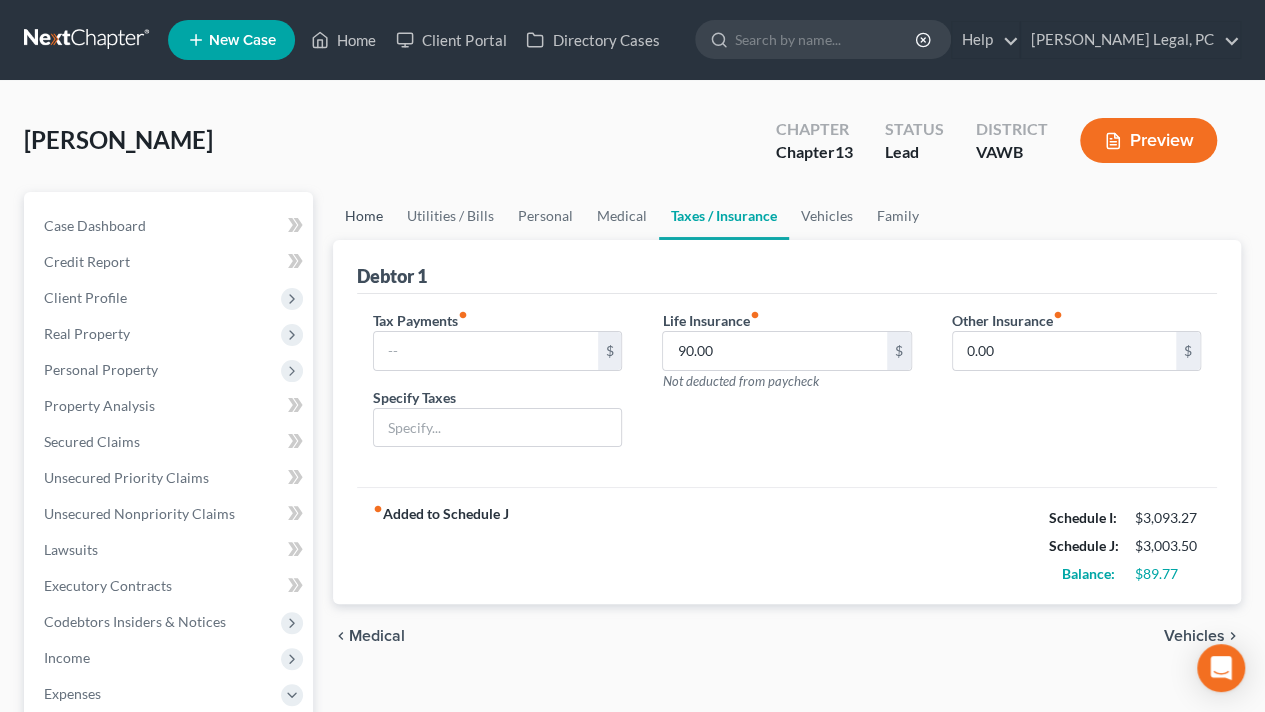 click on "Home" at bounding box center (364, 216) 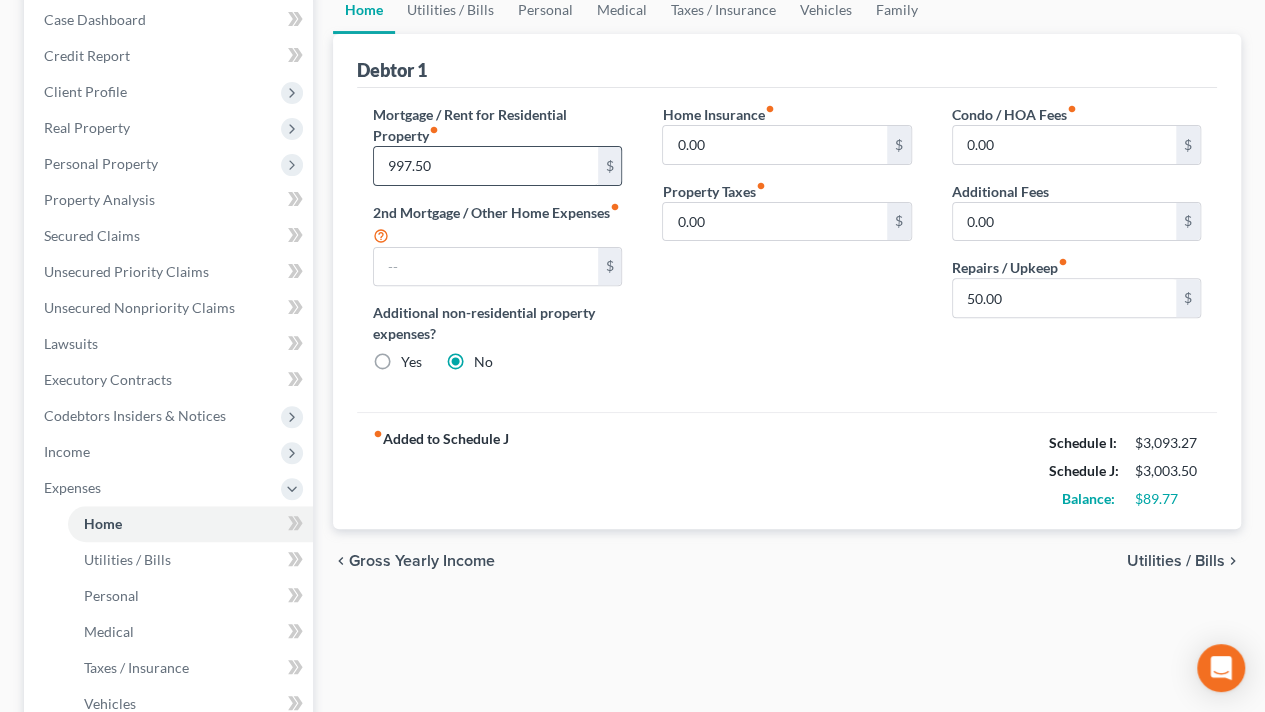 scroll, scrollTop: 100, scrollLeft: 0, axis: vertical 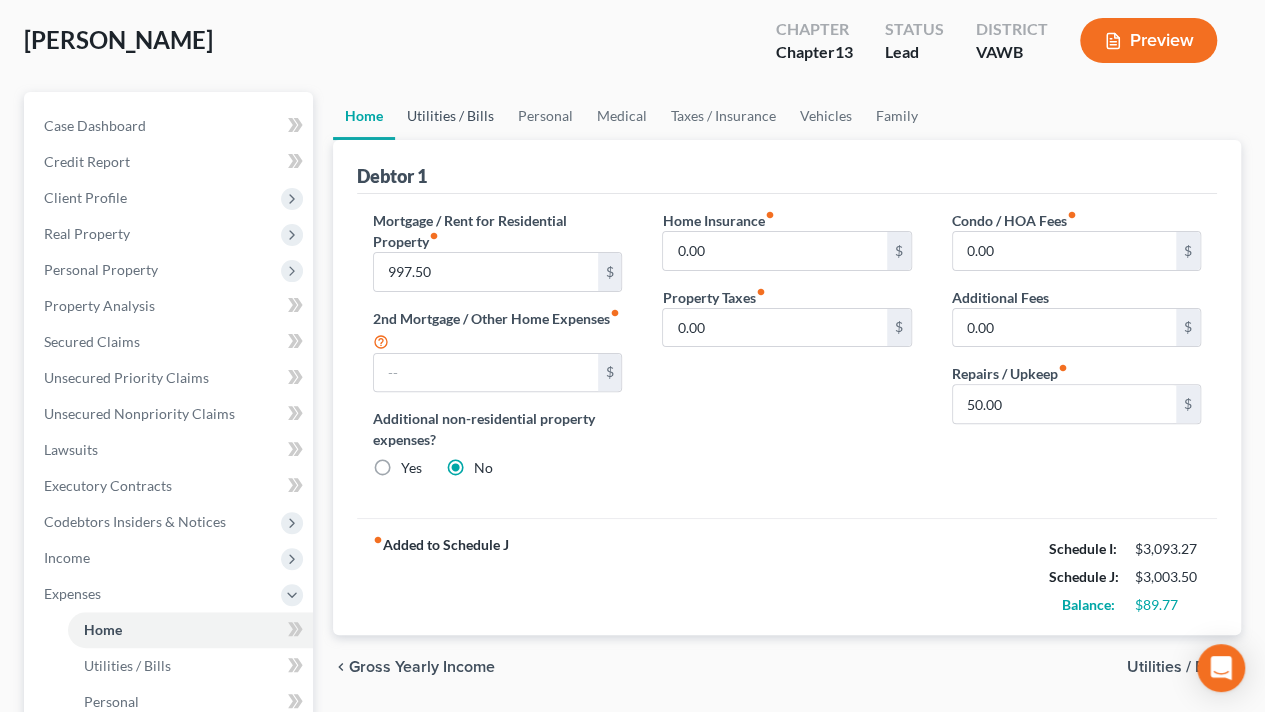 click on "Utilities / Bills" at bounding box center [450, 116] 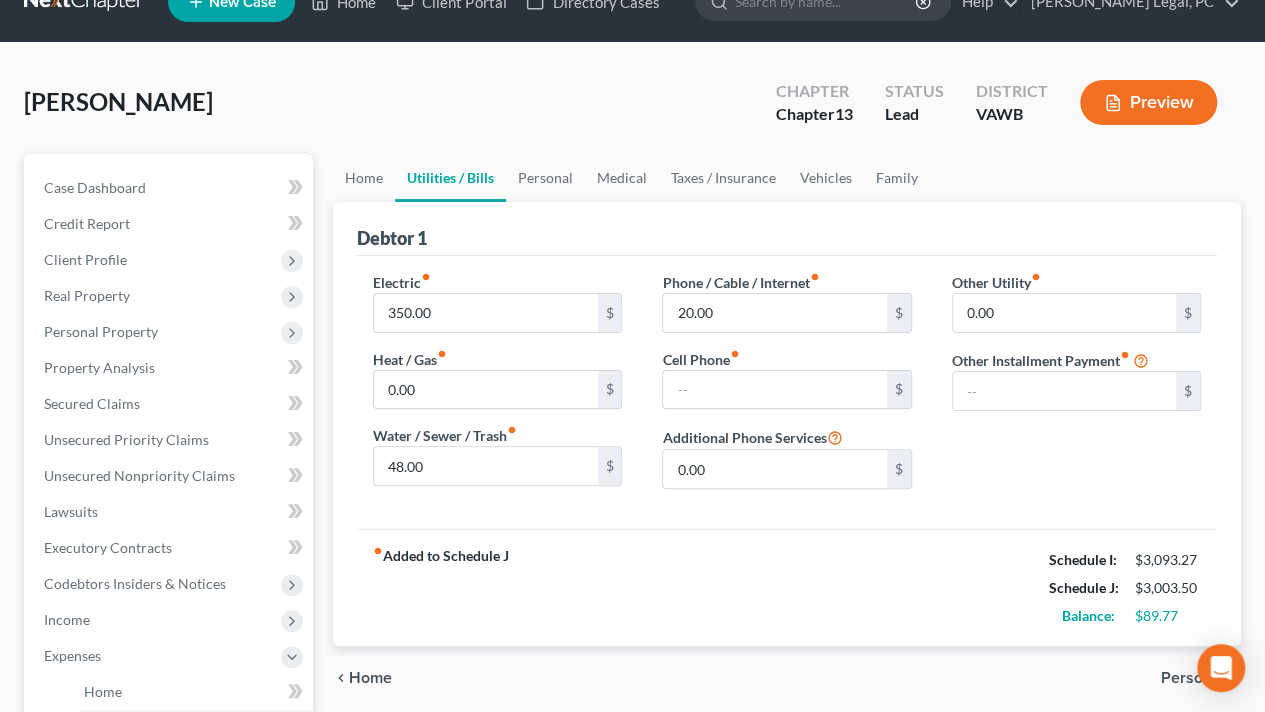scroll, scrollTop: 0, scrollLeft: 0, axis: both 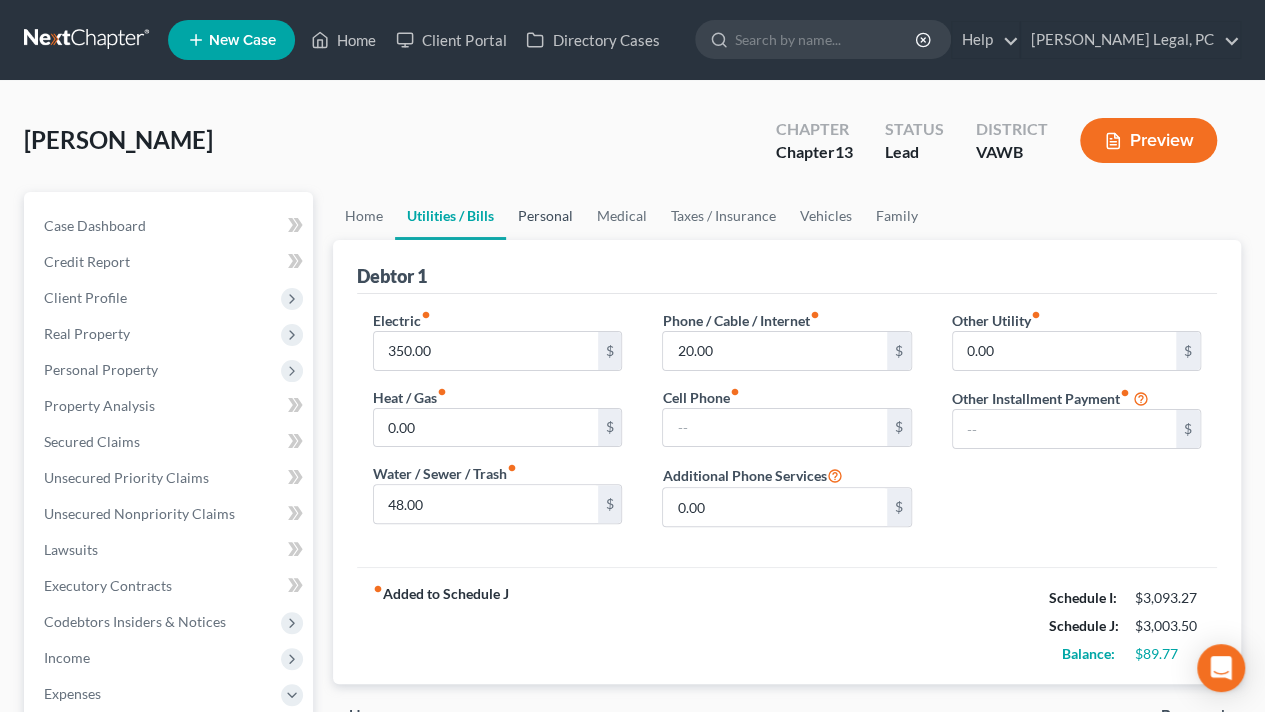 click on "Personal" at bounding box center (545, 216) 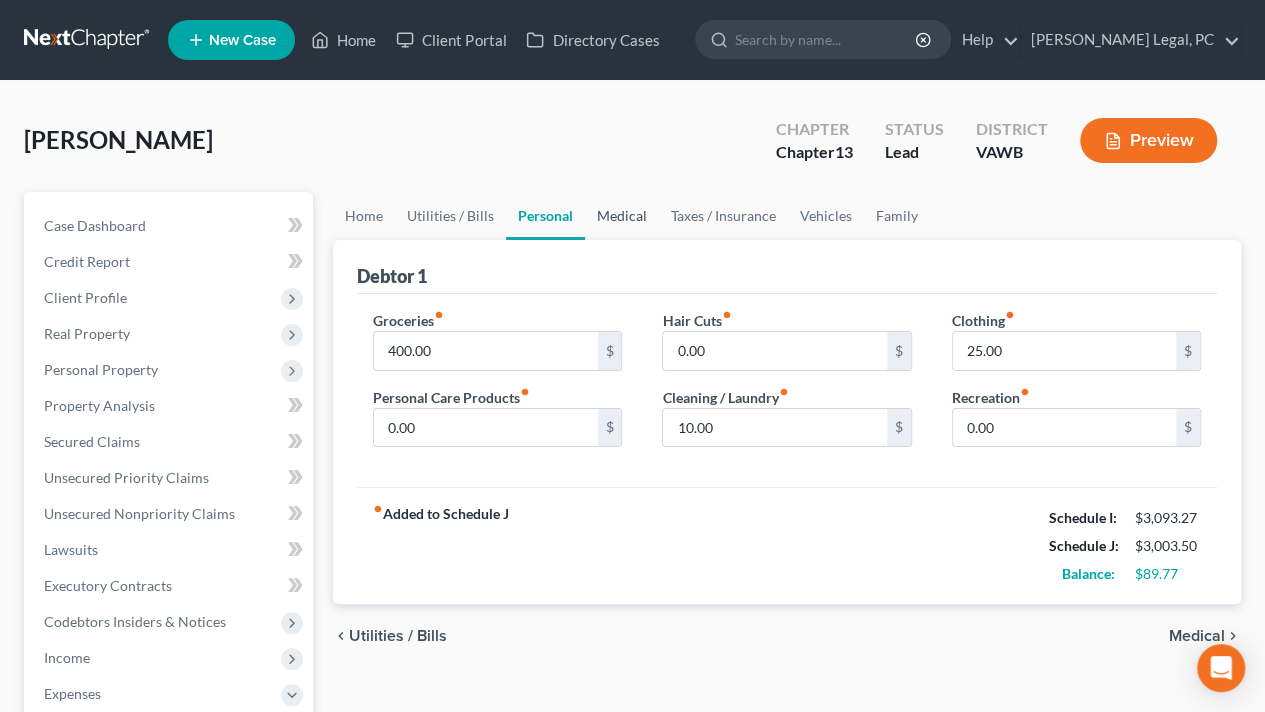 click on "Medical" at bounding box center [622, 216] 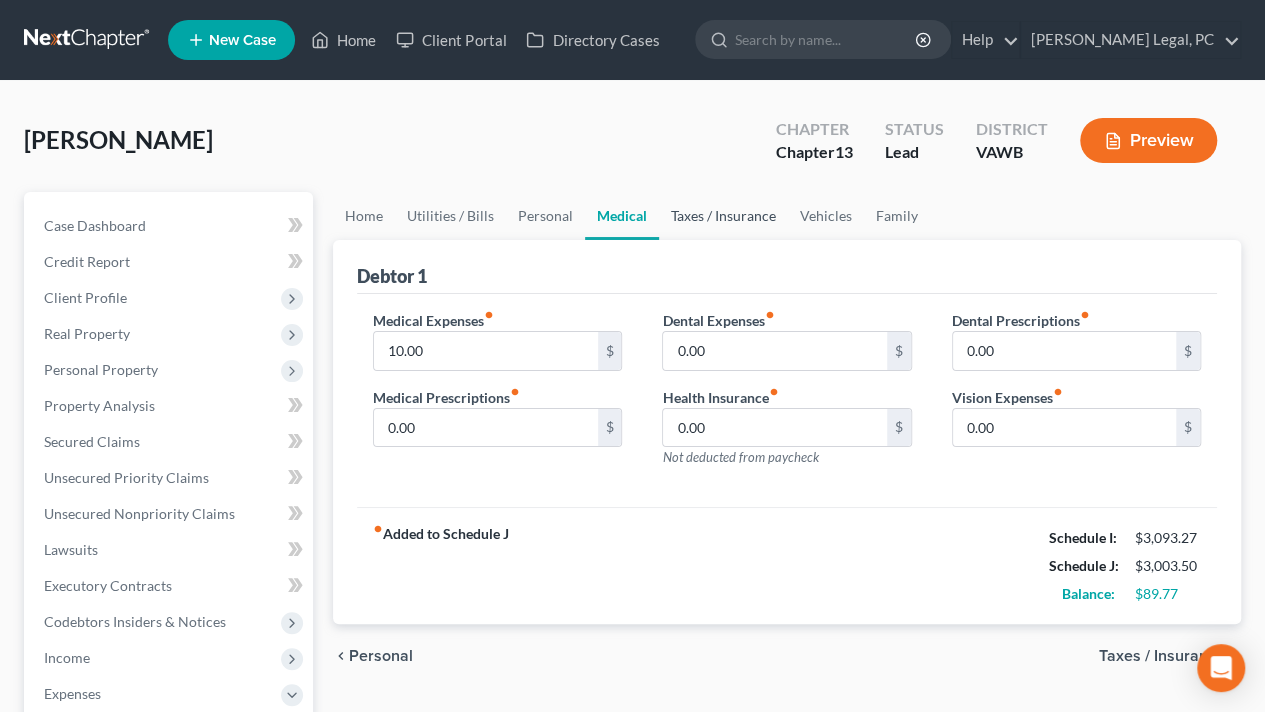 click on "Taxes / Insurance" at bounding box center [723, 216] 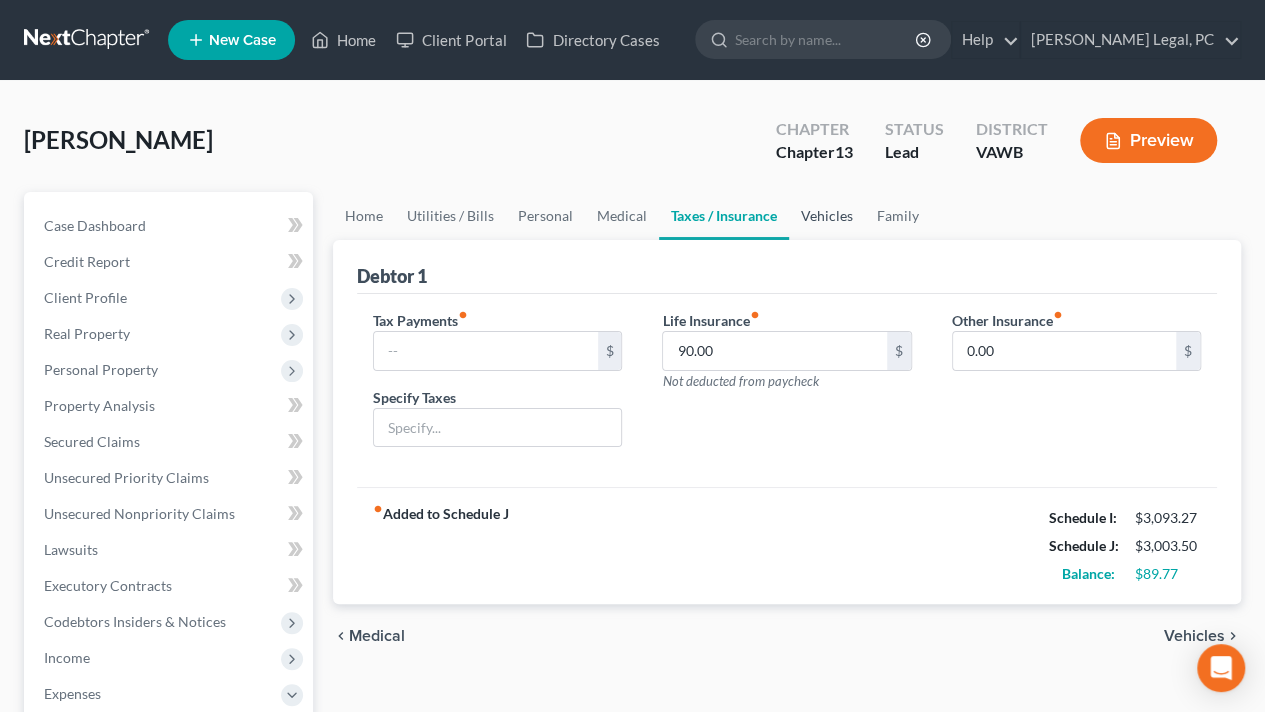 click on "Vehicles" at bounding box center (827, 216) 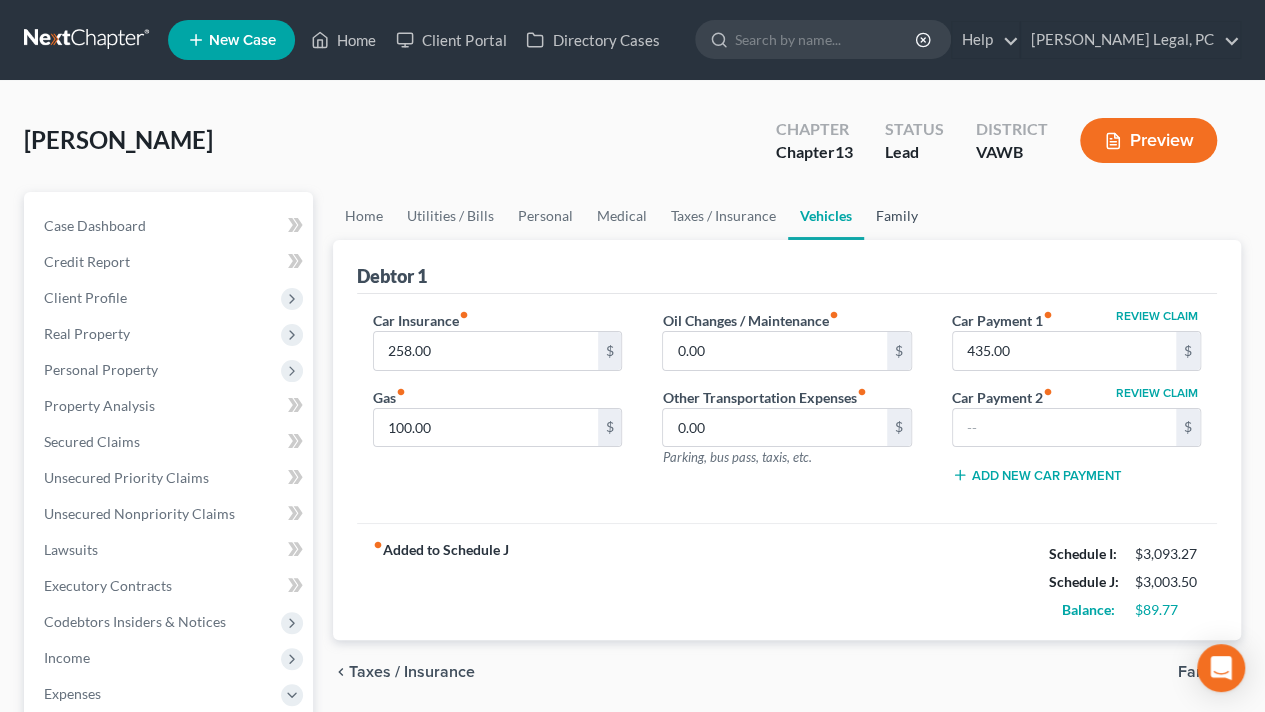 click on "Family" at bounding box center [897, 216] 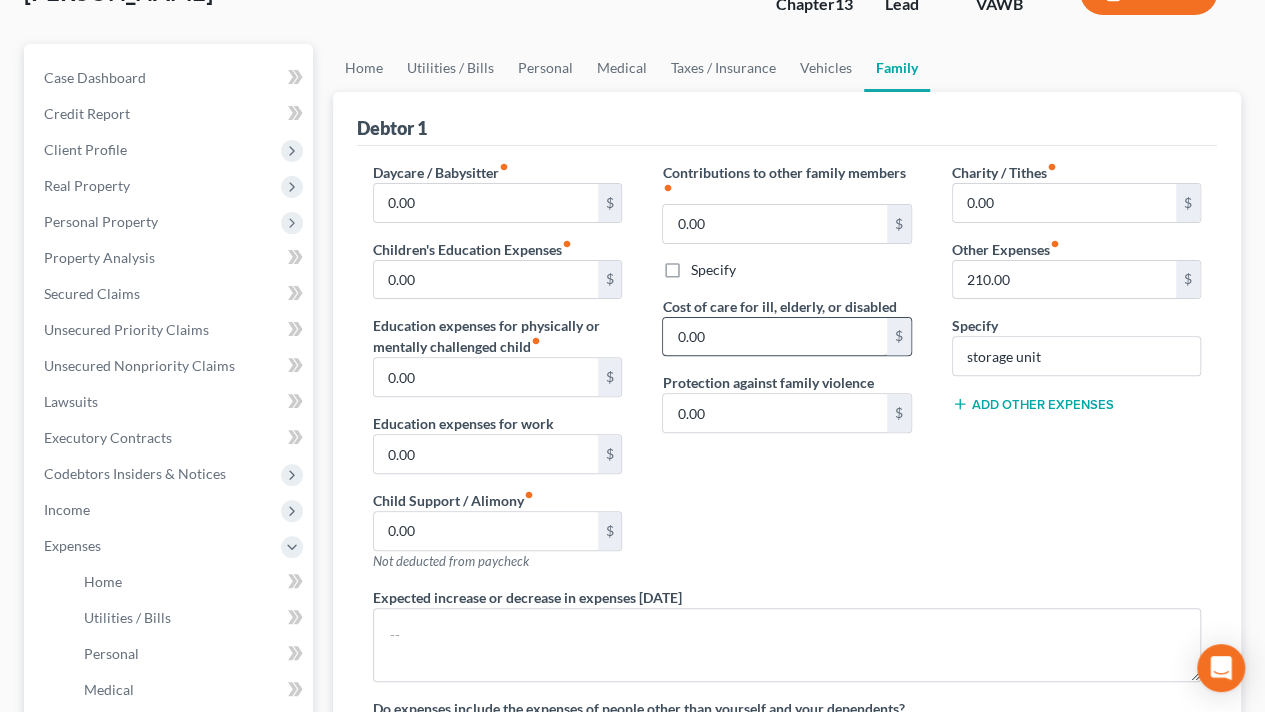 scroll, scrollTop: 136, scrollLeft: 0, axis: vertical 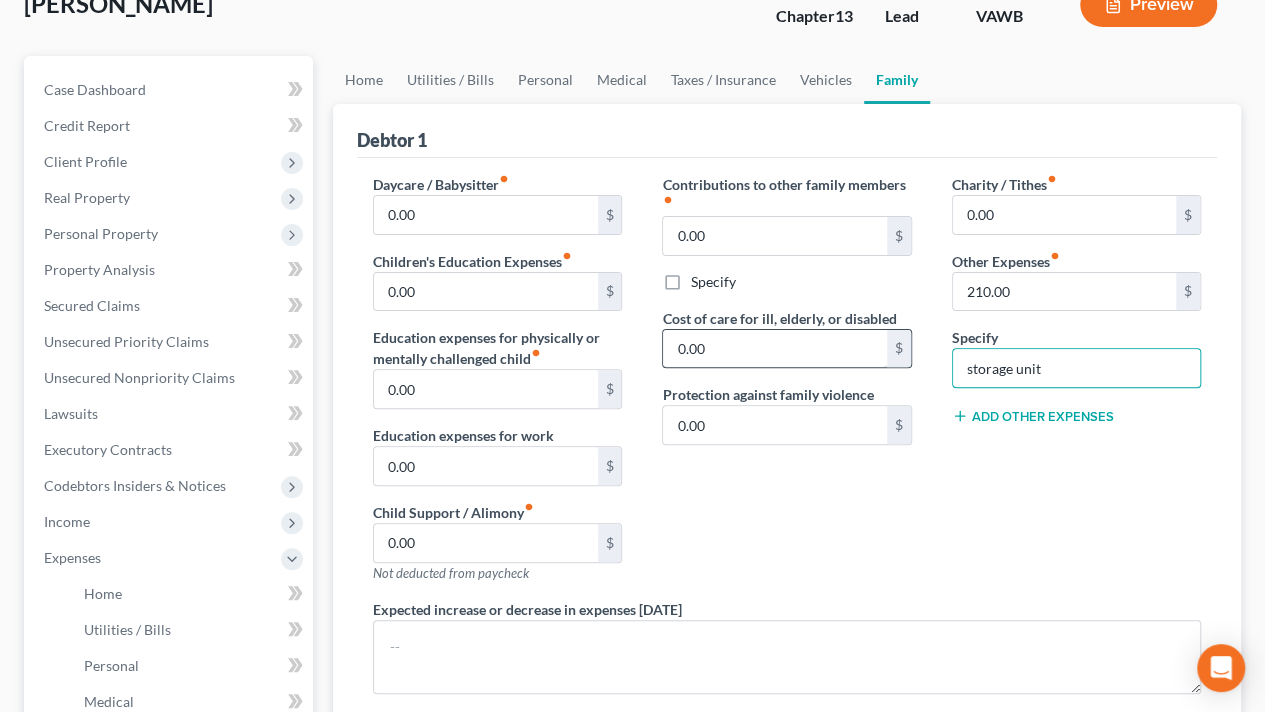 drag, startPoint x: 1062, startPoint y: 371, endPoint x: 853, endPoint y: 362, distance: 209.1937 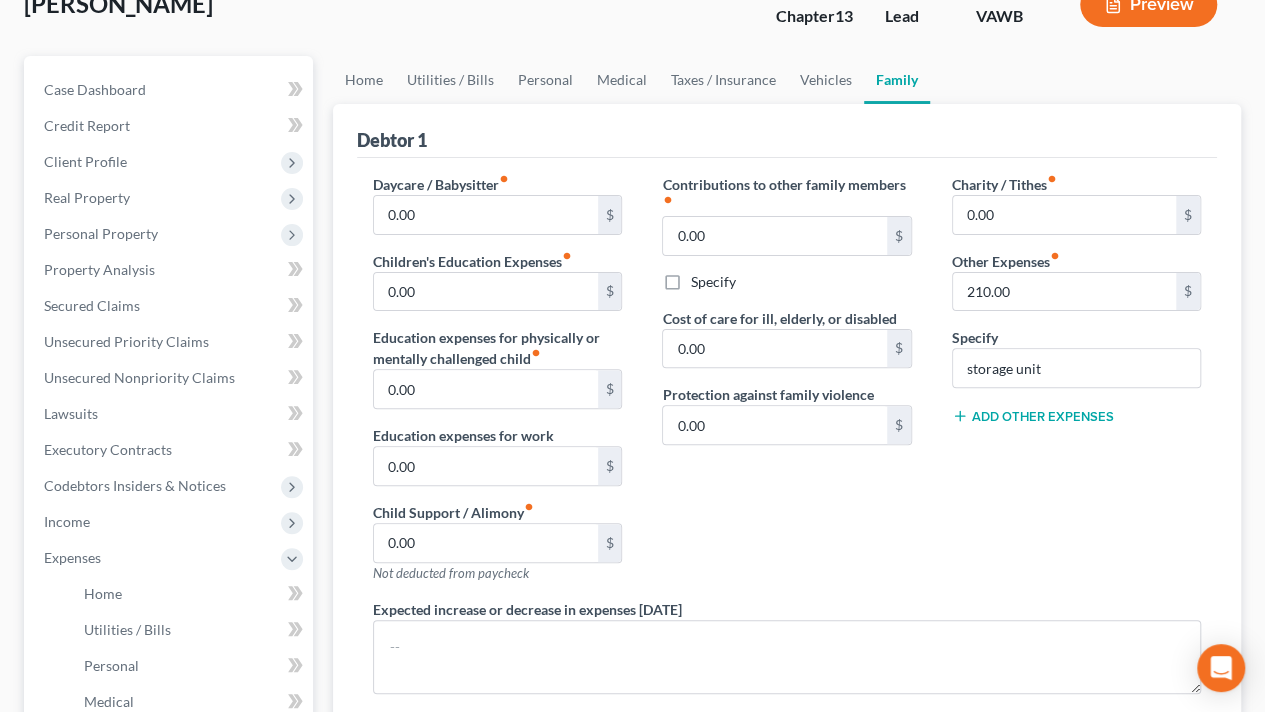 click on "Contributions to other family members  fiber_manual_record 0.00 $ Specify Cost of care for ill, elderly, or disabled 0.00 $ Protection against family violence 0.00 $" at bounding box center [786, 386] 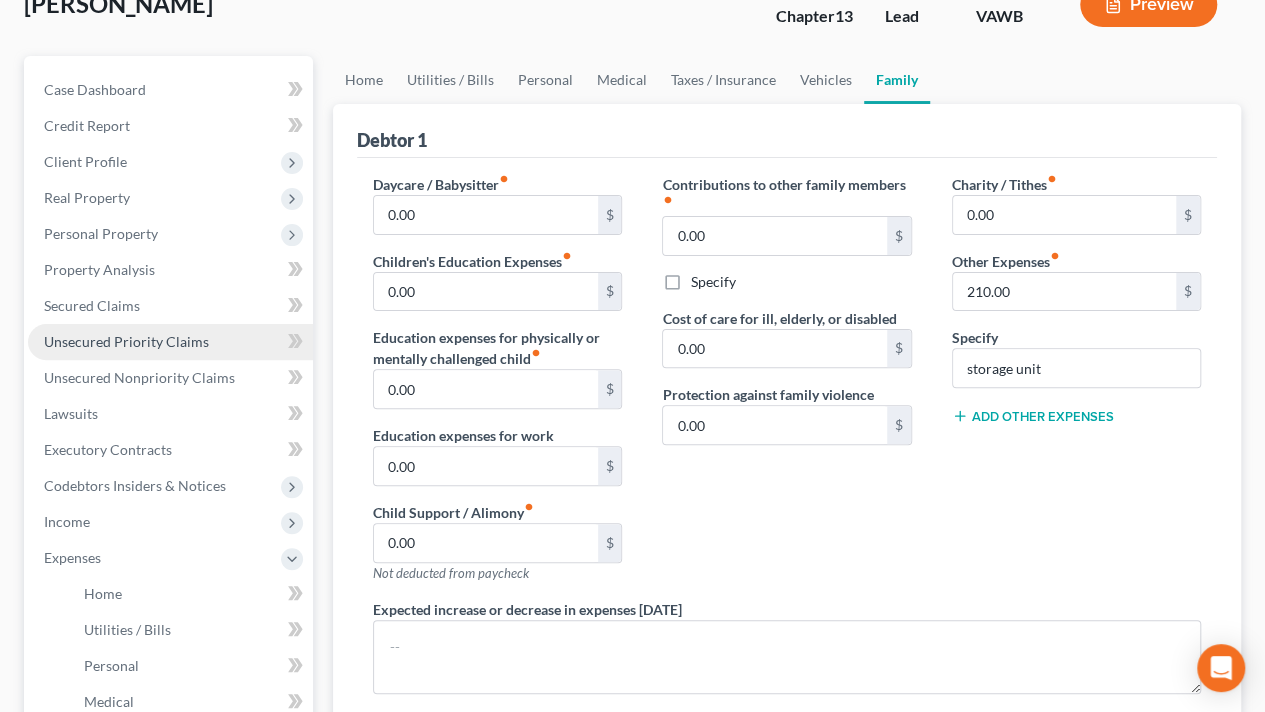 click on "Unsecured Priority Claims" at bounding box center (126, 341) 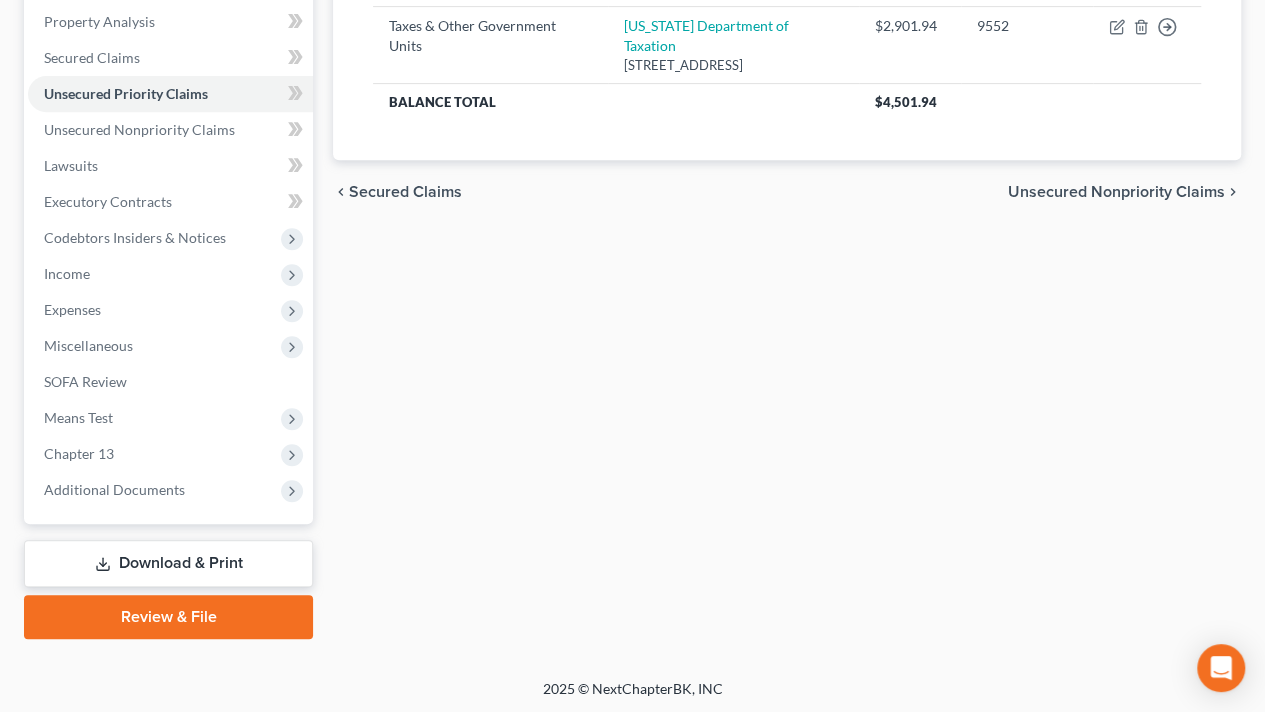 scroll, scrollTop: 384, scrollLeft: 0, axis: vertical 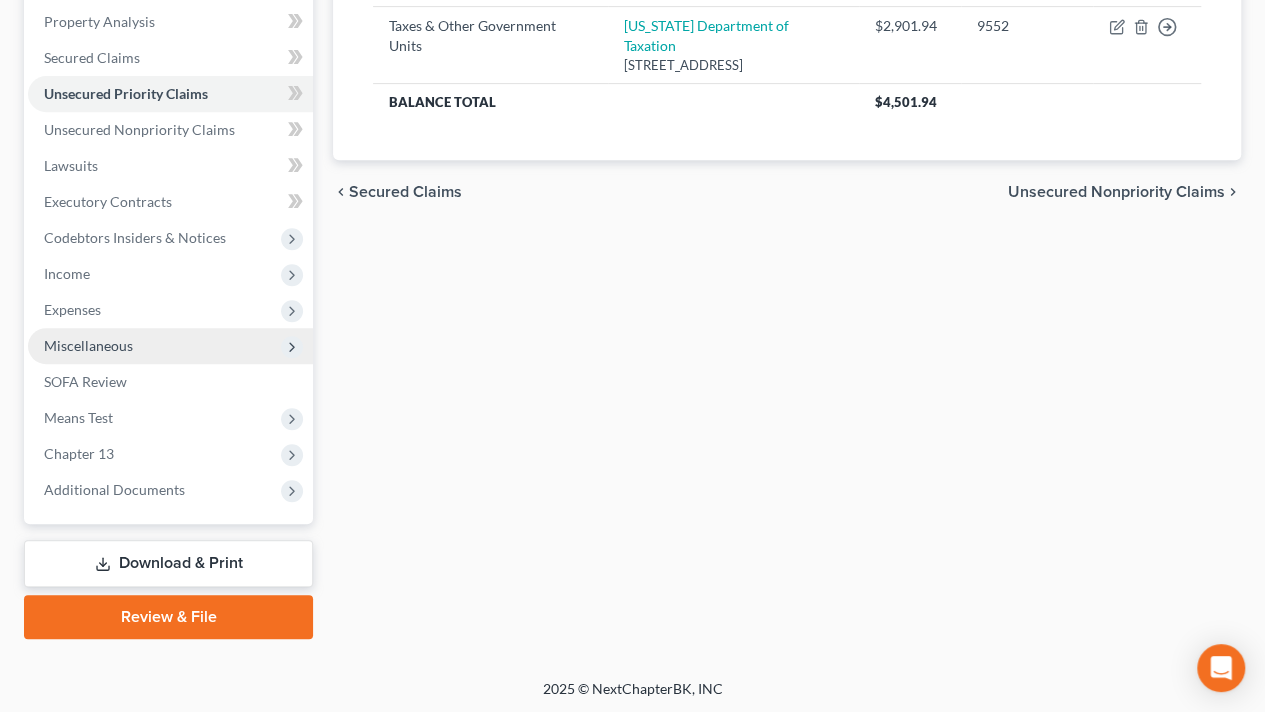 click on "Miscellaneous" at bounding box center (88, 345) 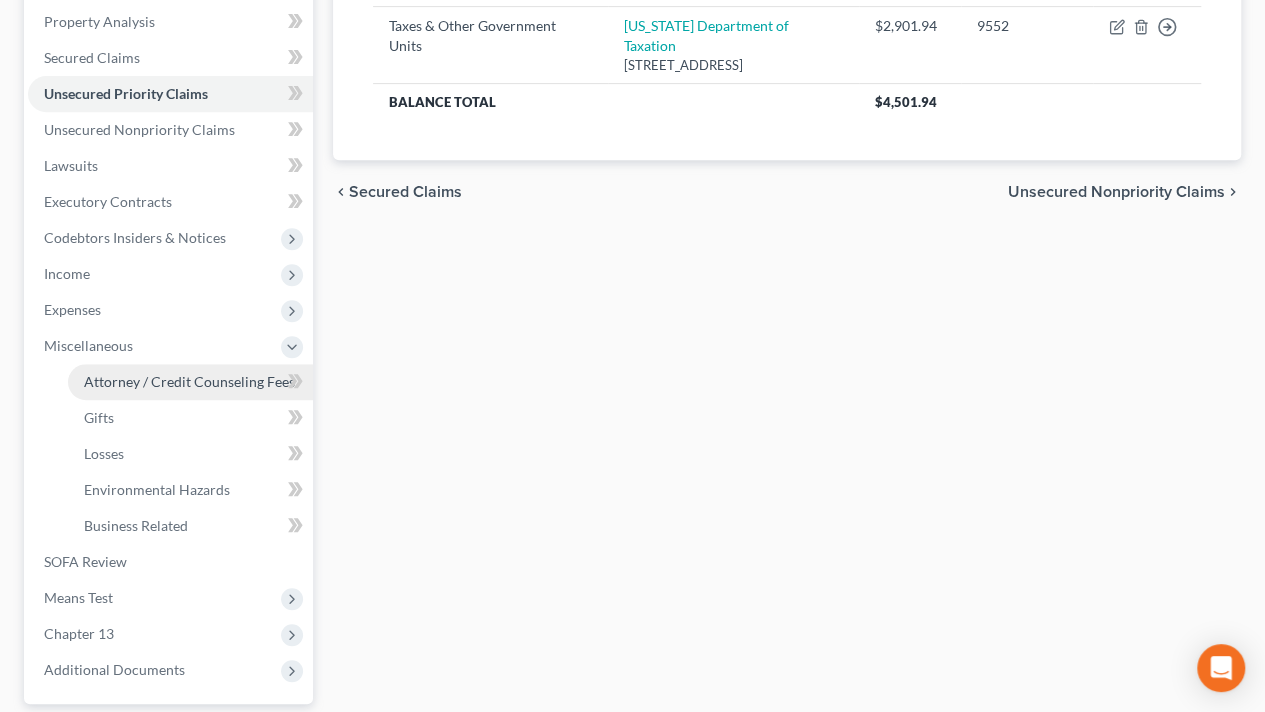 click on "Attorney / Credit Counseling Fees" at bounding box center [189, 381] 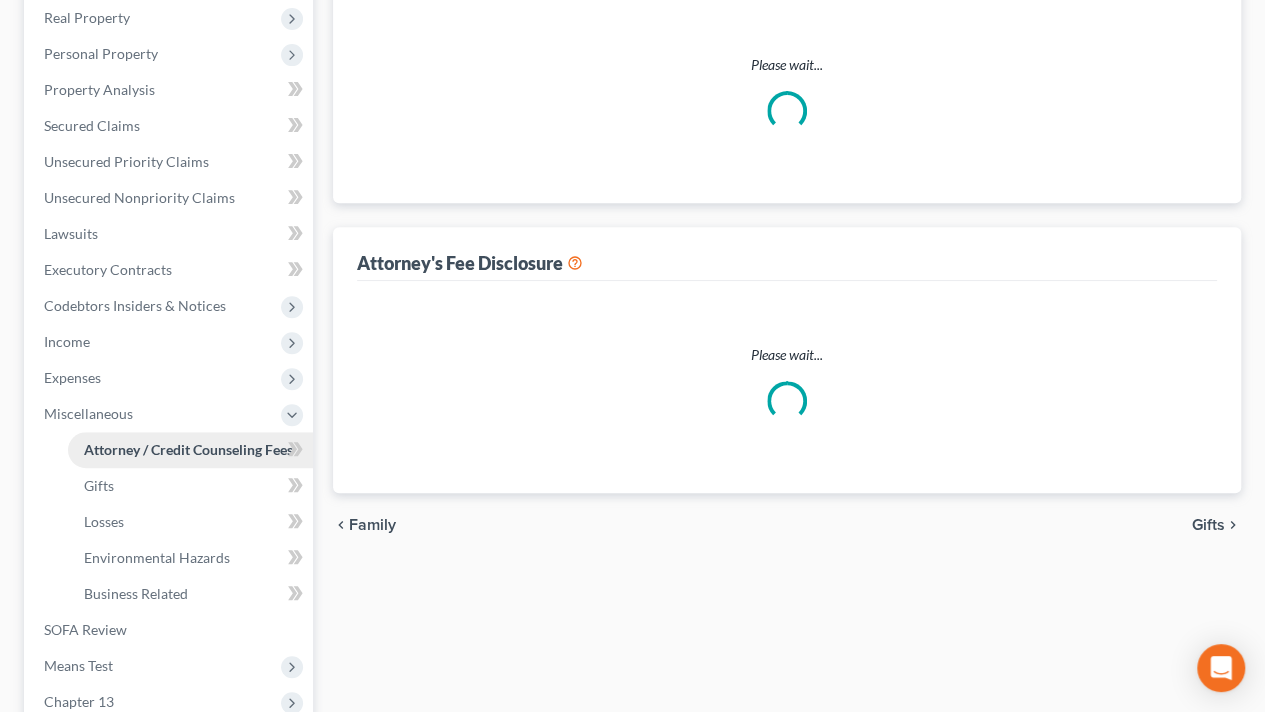 select on "0" 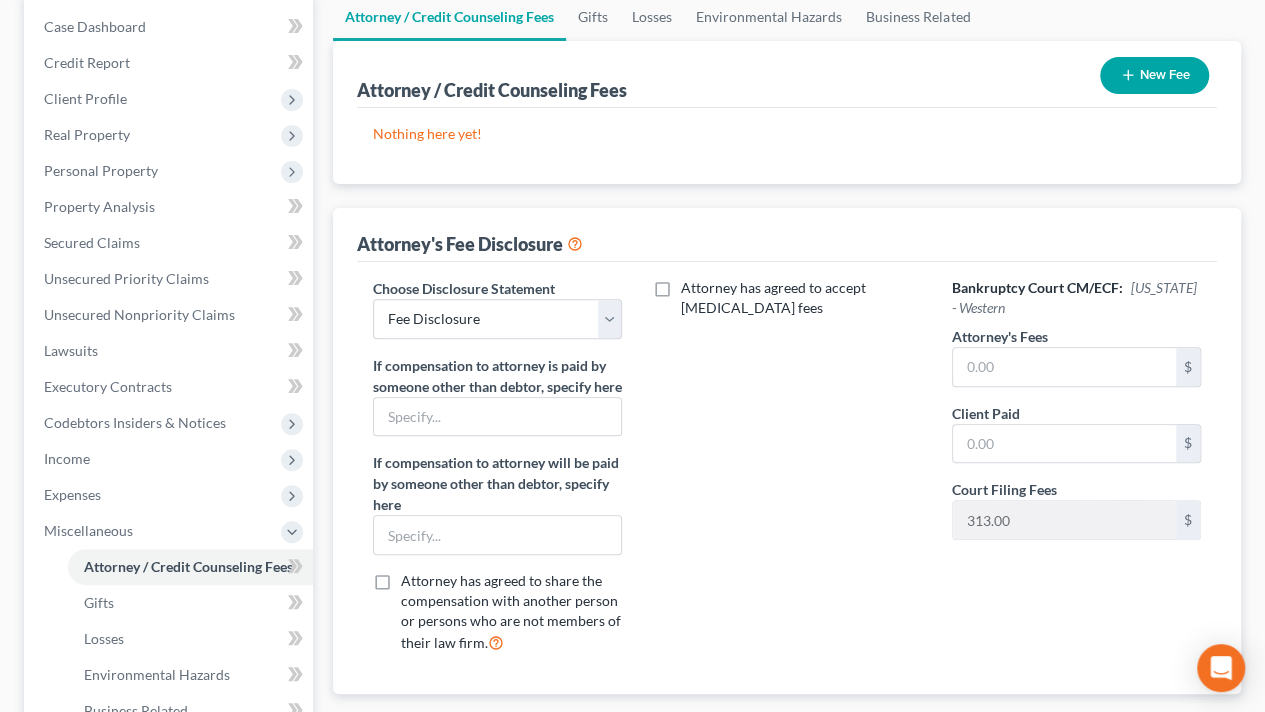 scroll, scrollTop: 200, scrollLeft: 0, axis: vertical 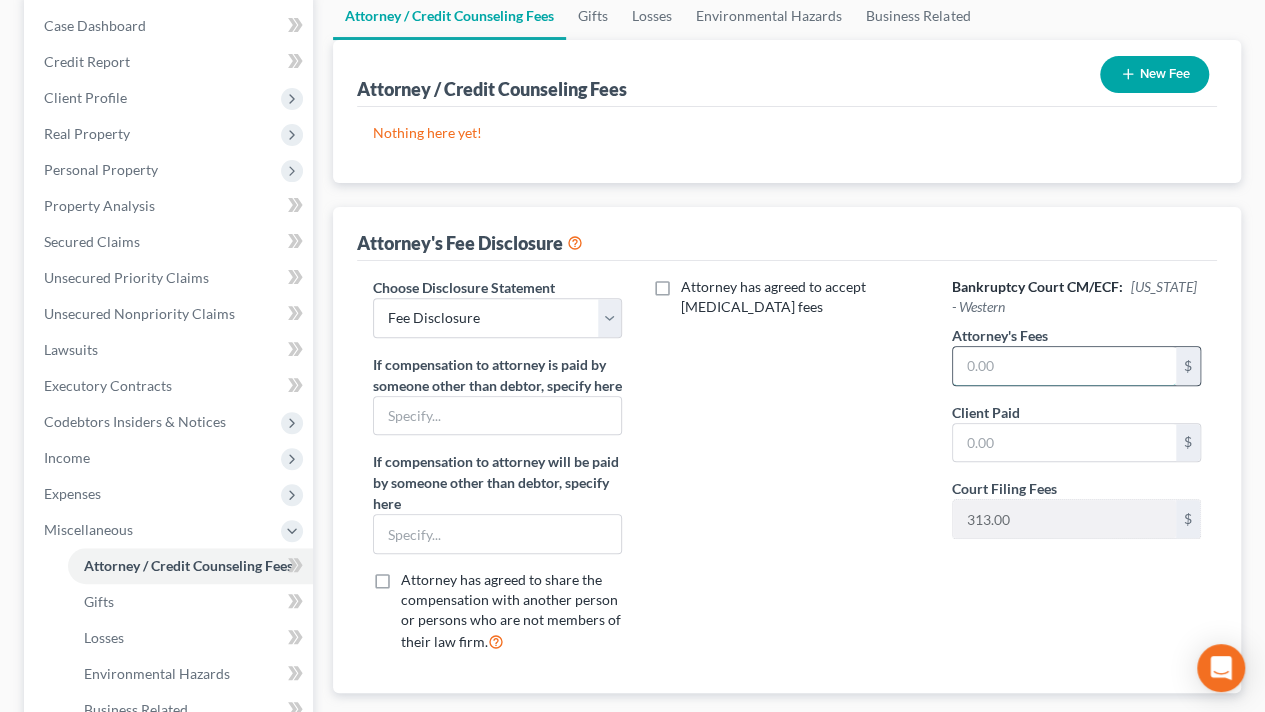 click at bounding box center (1064, 366) 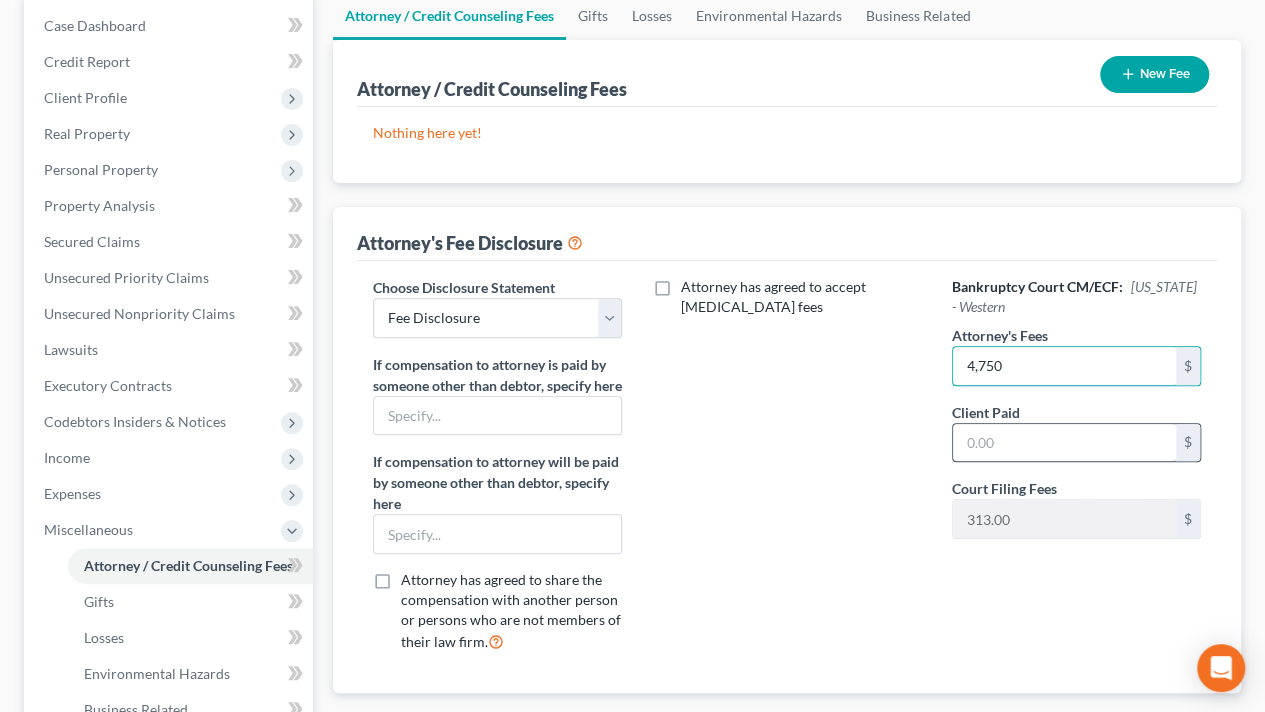 type on "4,750" 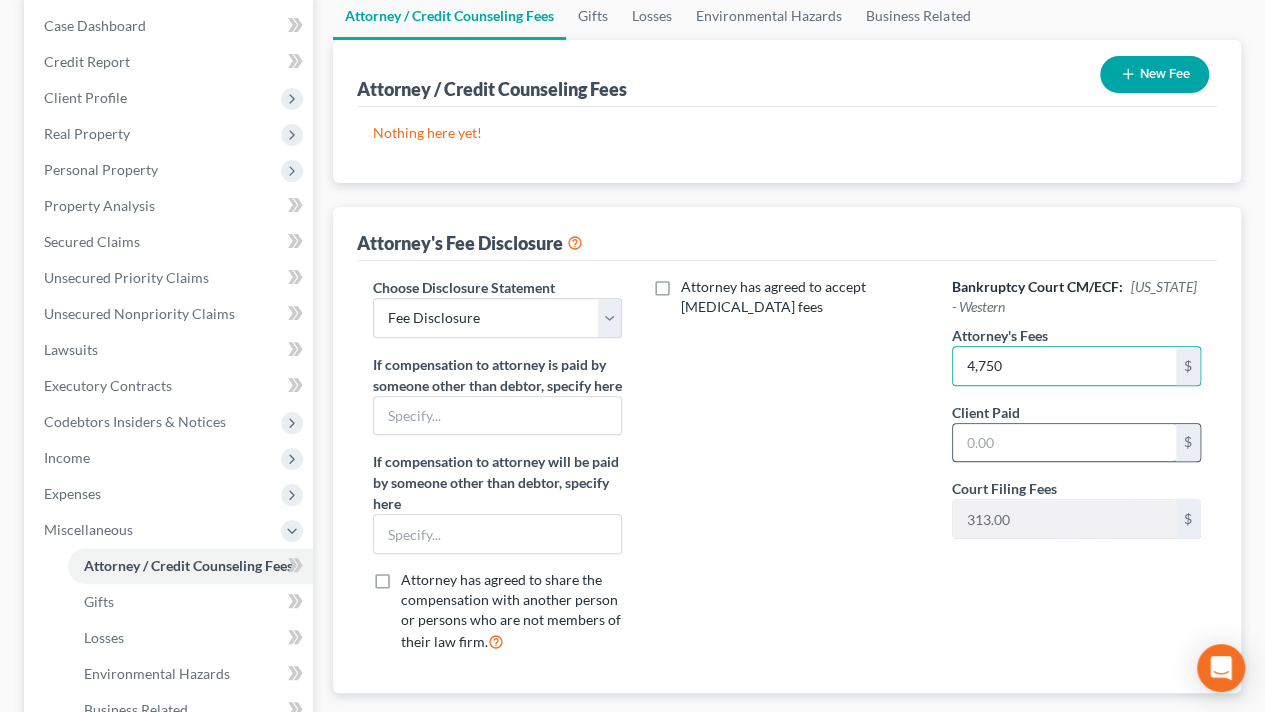 click at bounding box center [1064, 443] 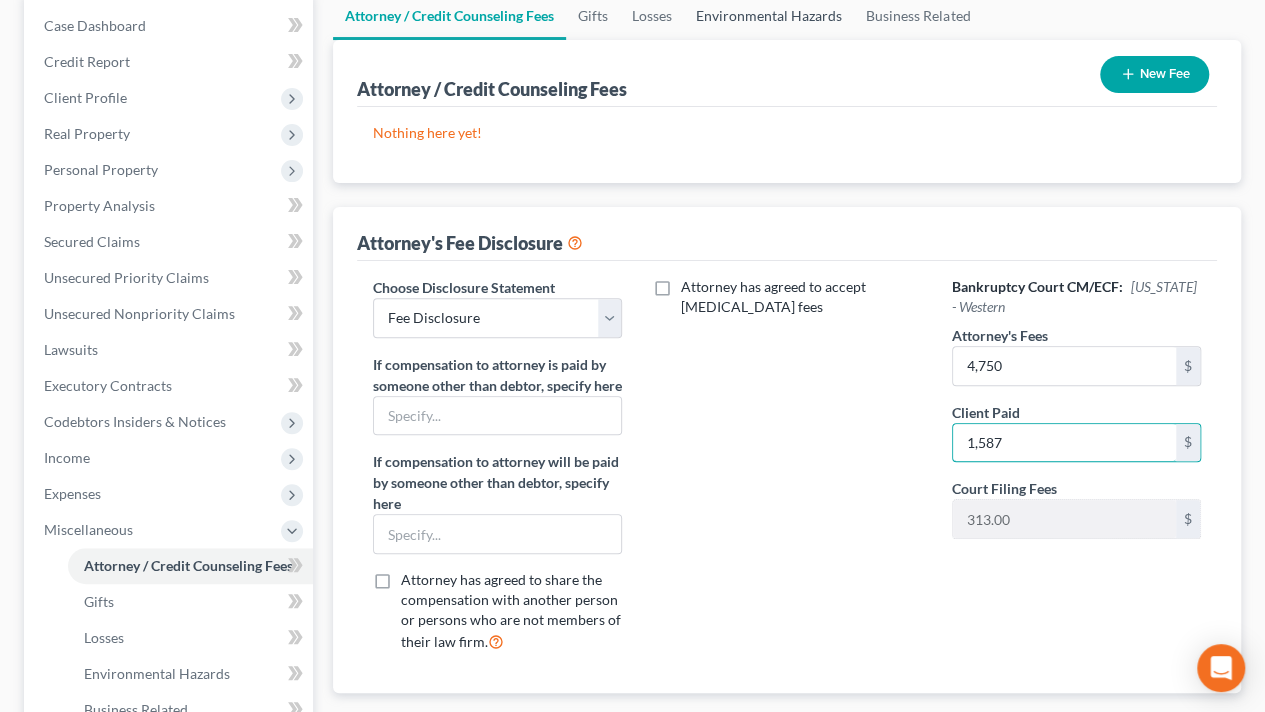 type on "1,587" 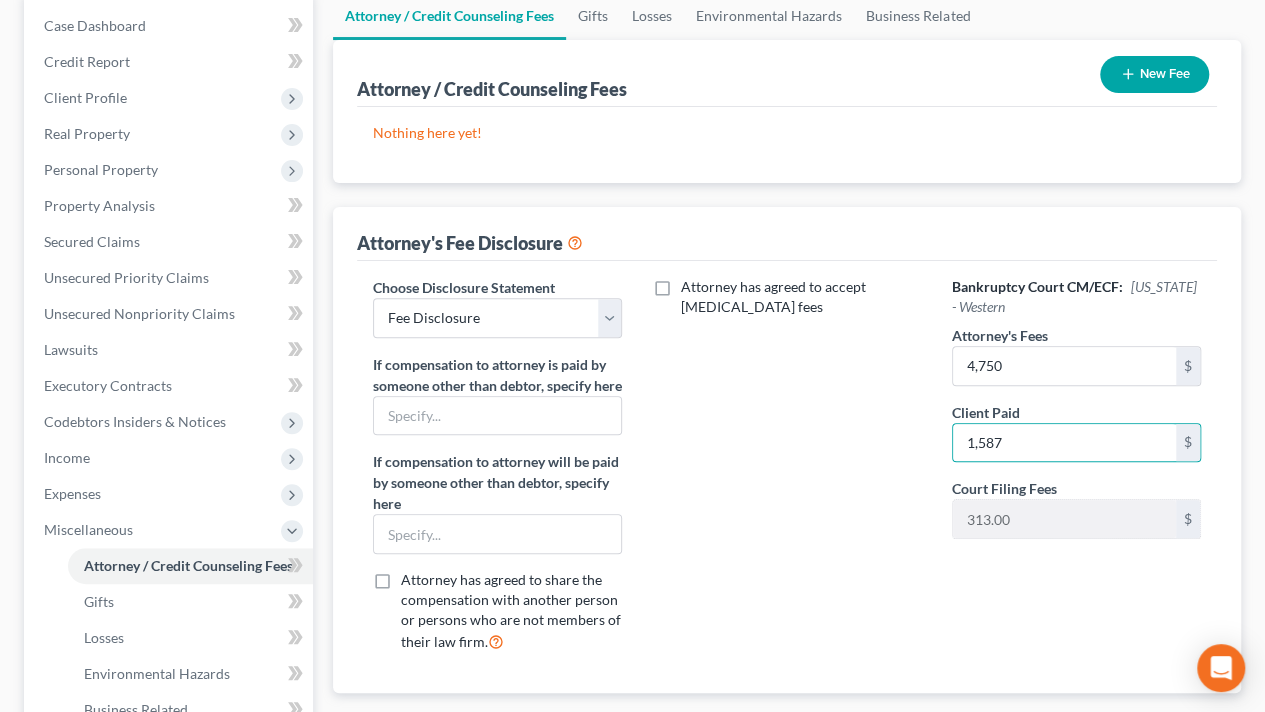 click on "New Fee" at bounding box center (1154, 74) 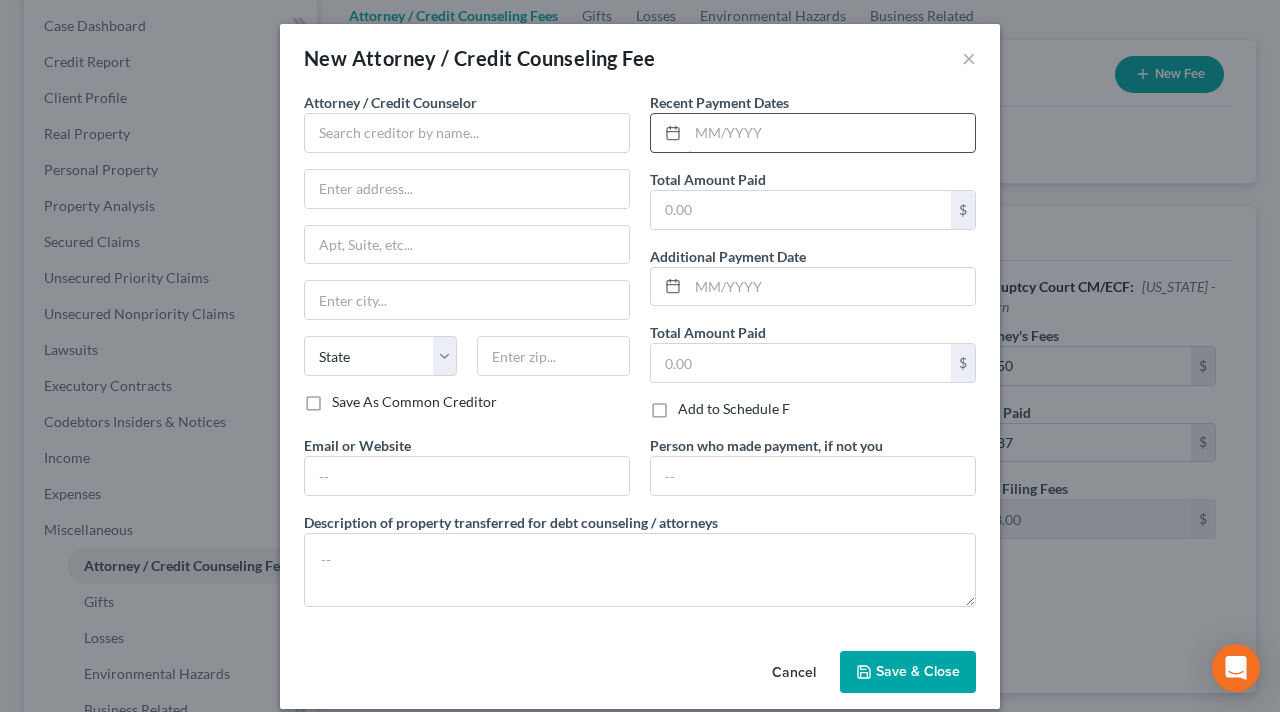 click at bounding box center (831, 133) 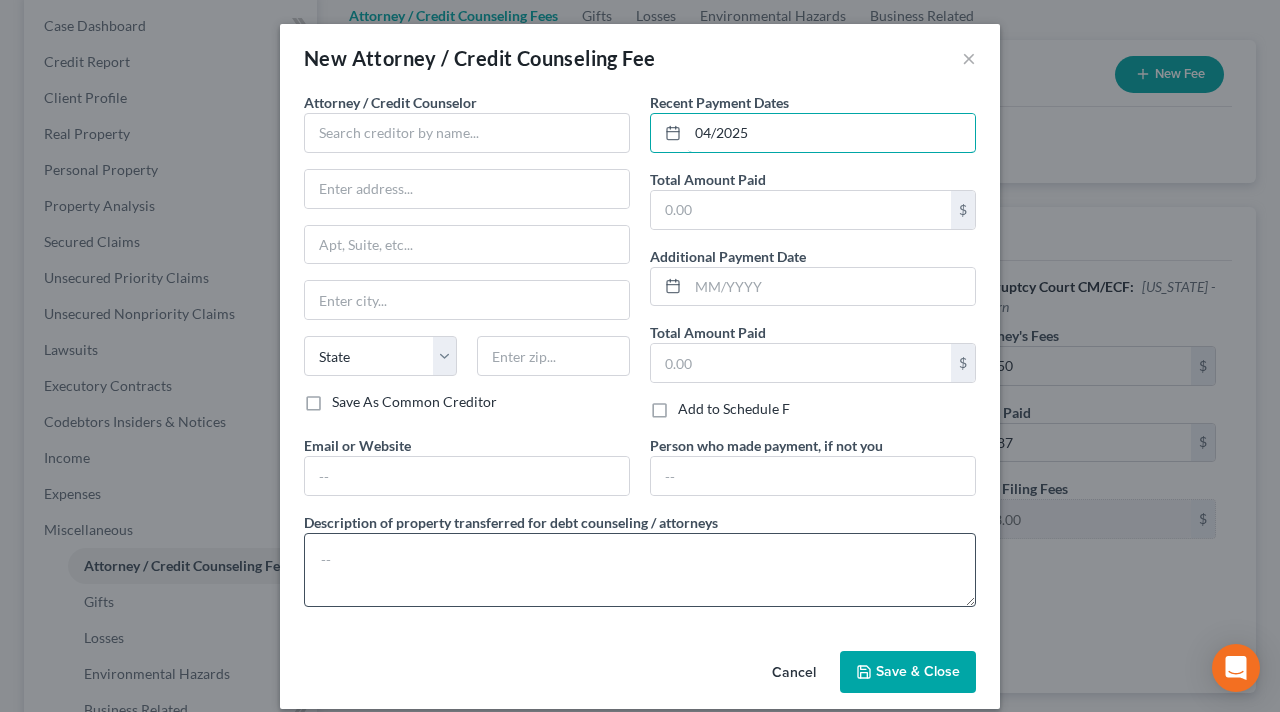 type on "04/2025" 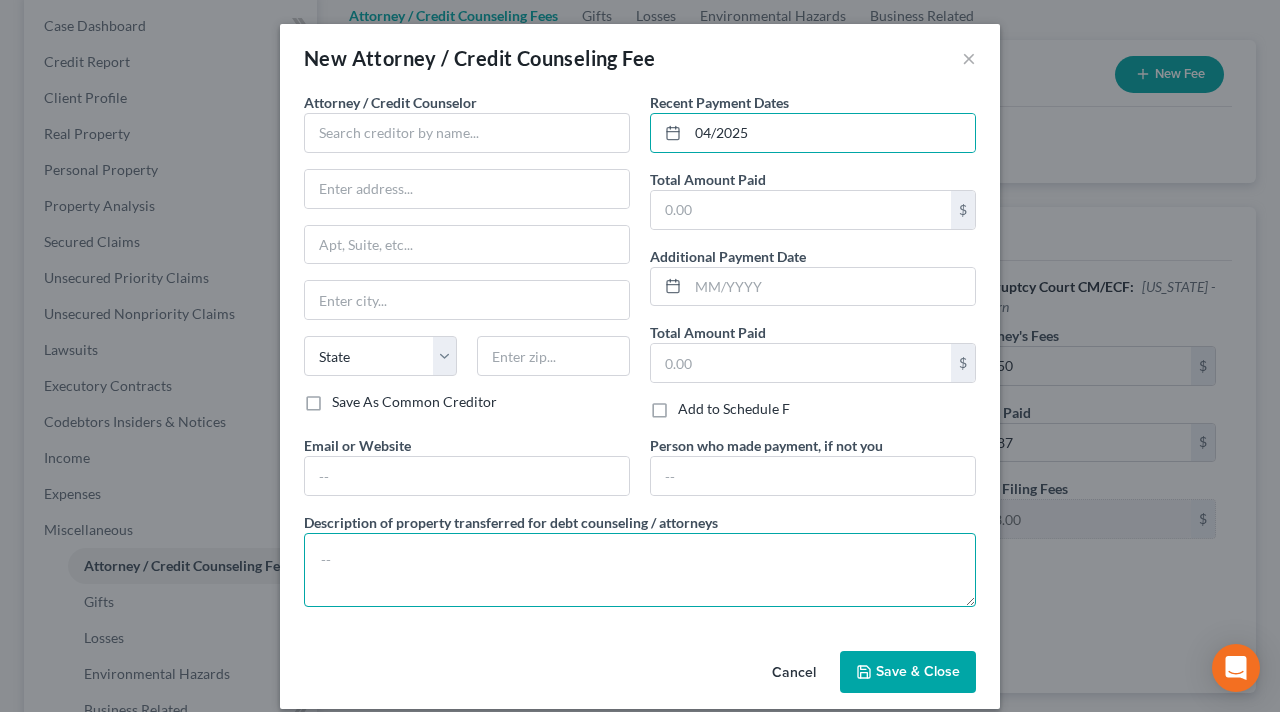 click at bounding box center [640, 570] 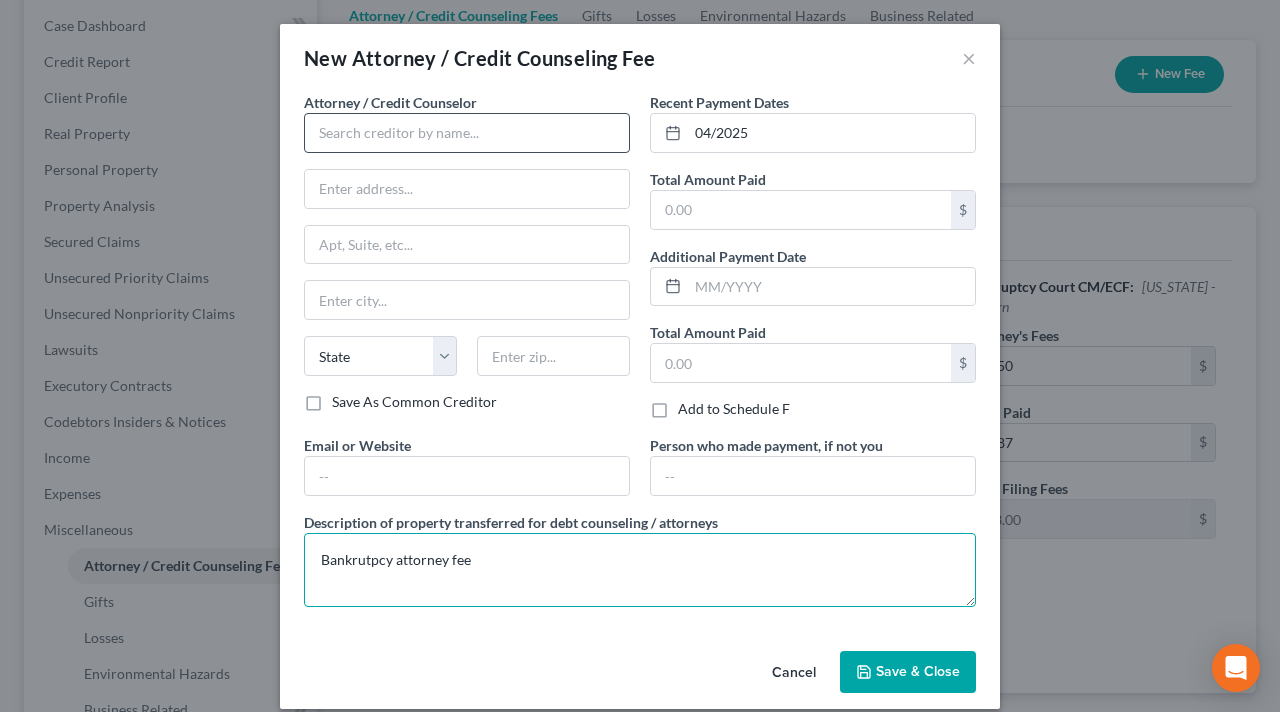 type on "Bankrutpcy attorney fee" 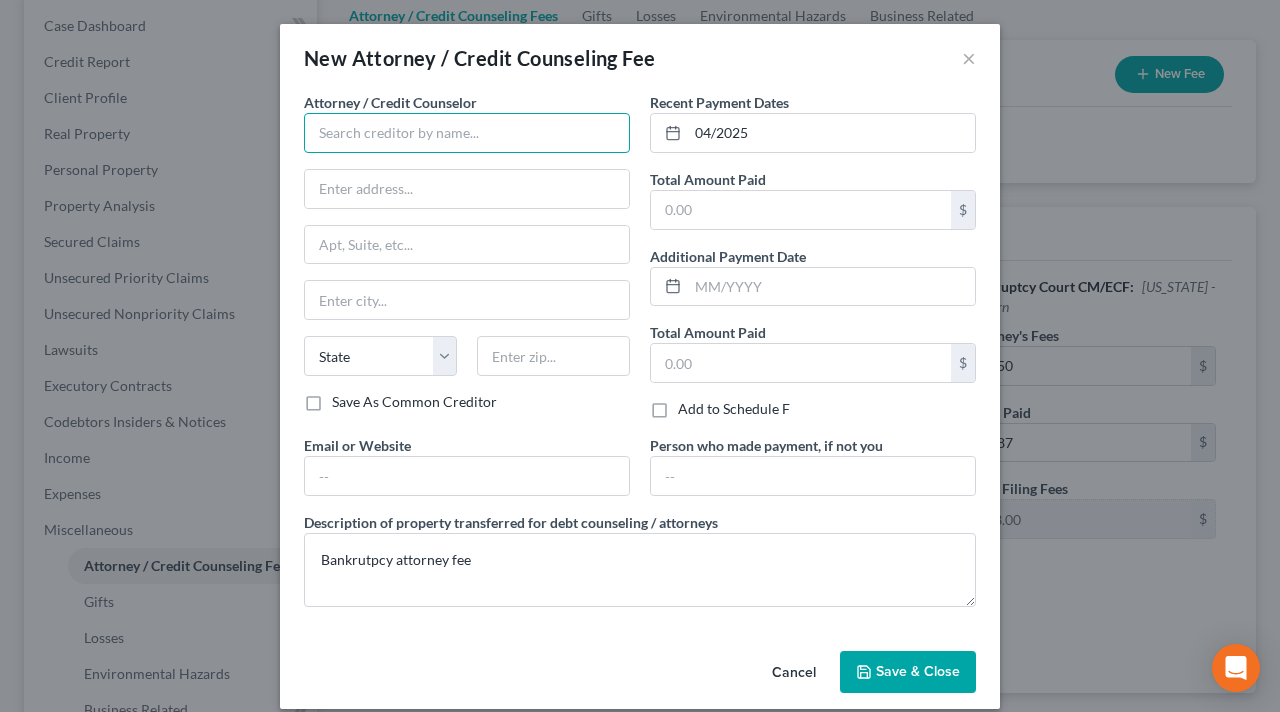 click at bounding box center (467, 133) 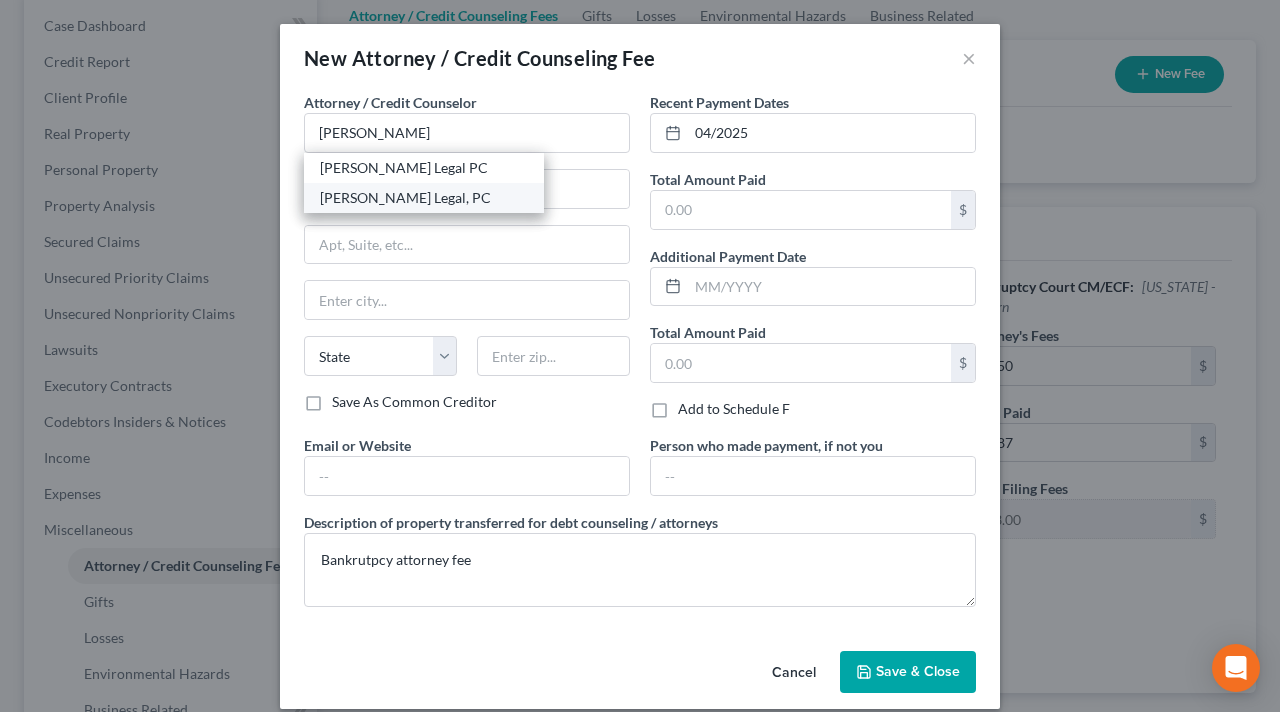 click on "[PERSON_NAME] Legal, PC" at bounding box center [424, 198] 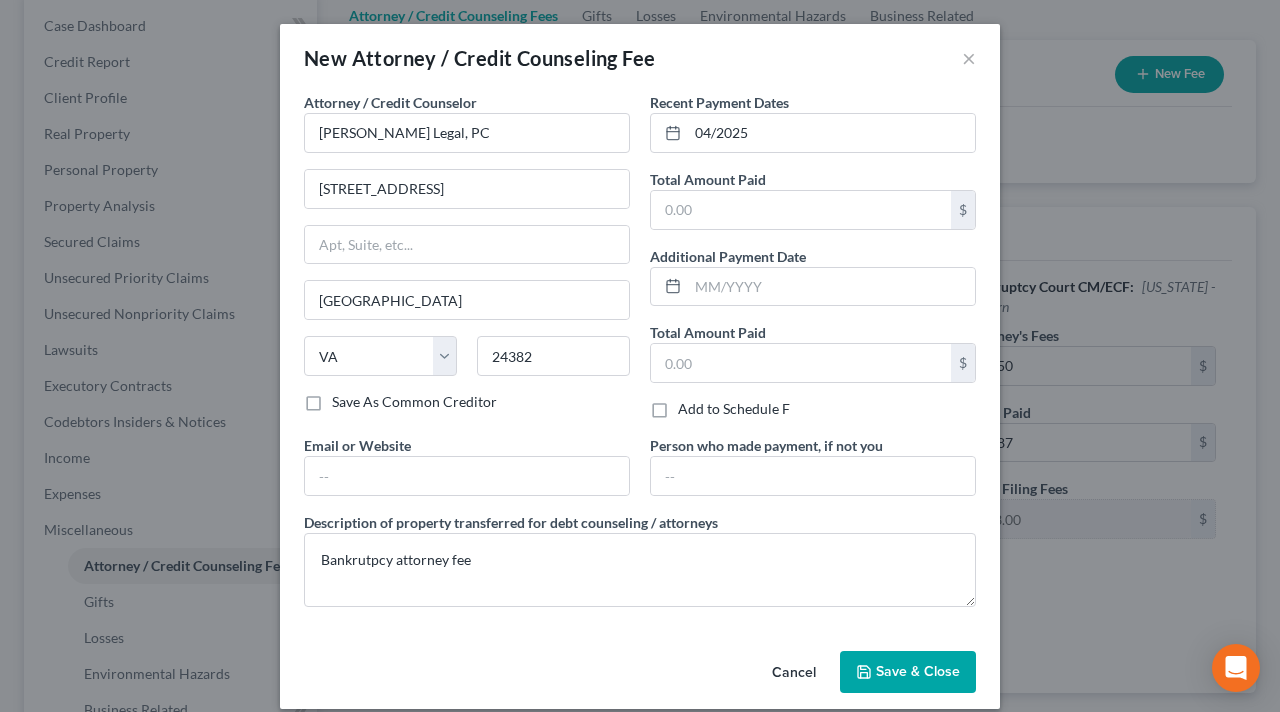 click on "Save & Close" at bounding box center (918, 671) 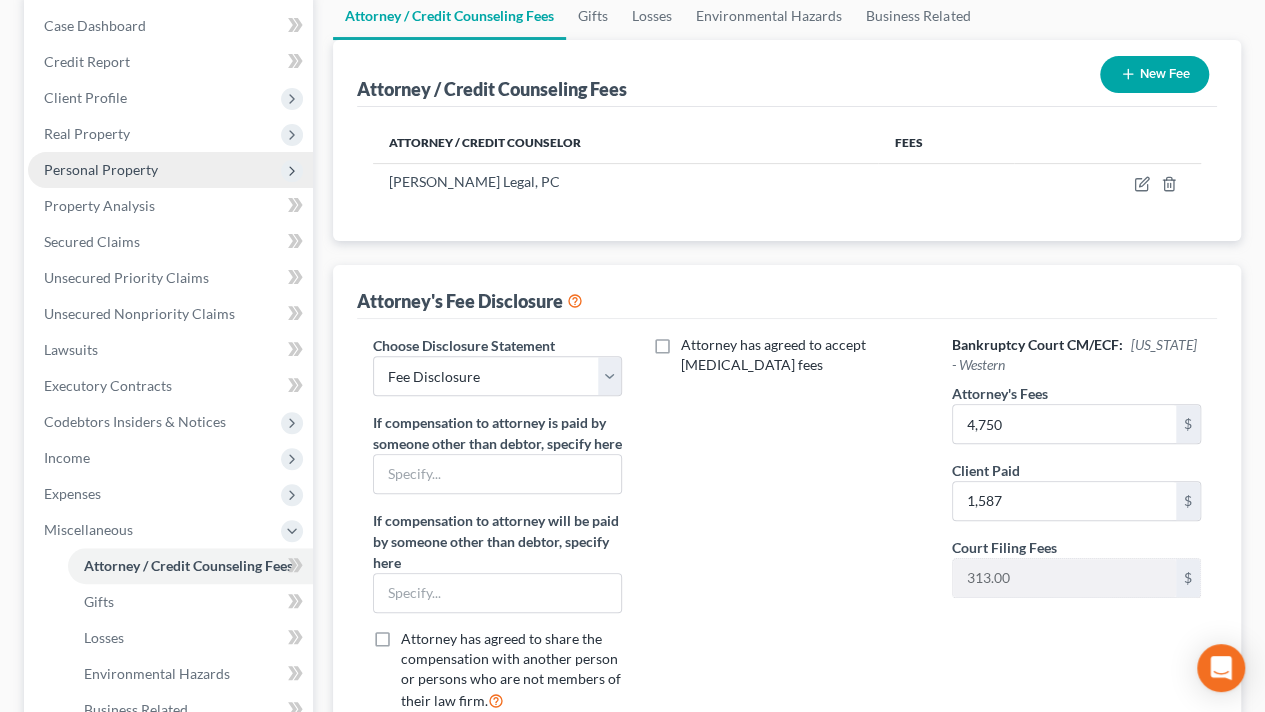 click on "Personal Property" at bounding box center (170, 170) 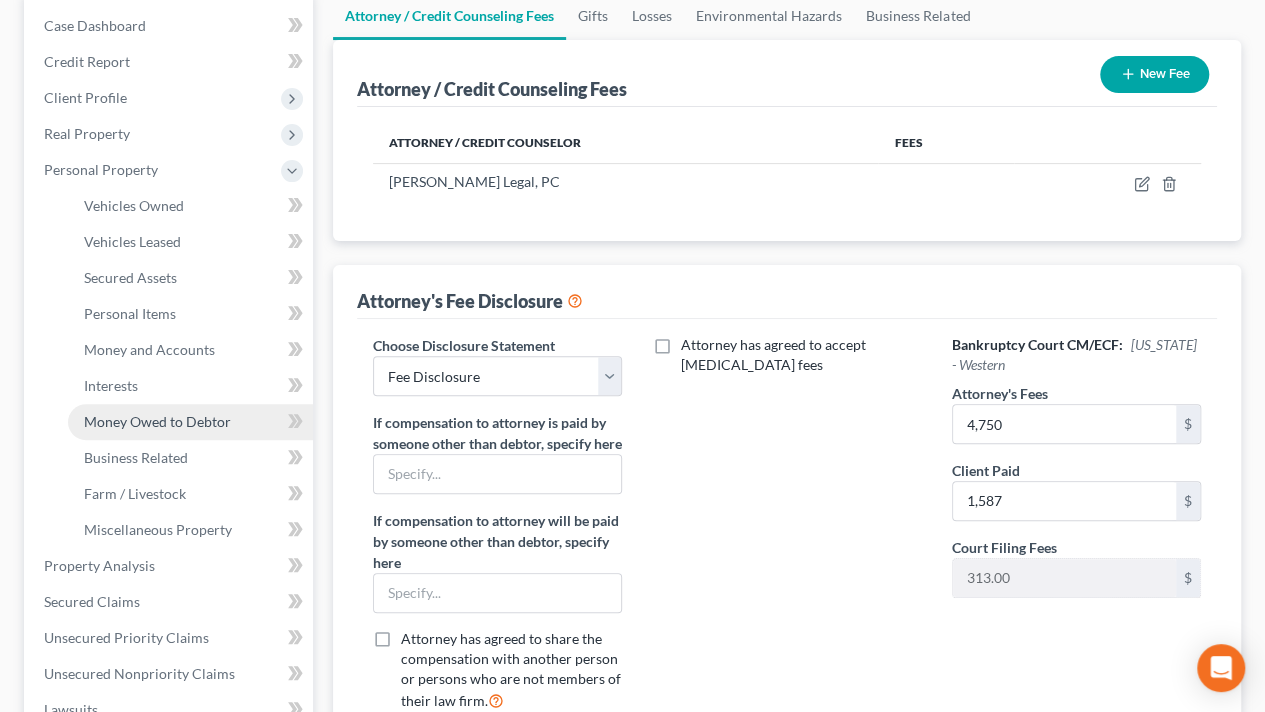 click on "Money Owed to Debtor" at bounding box center (157, 421) 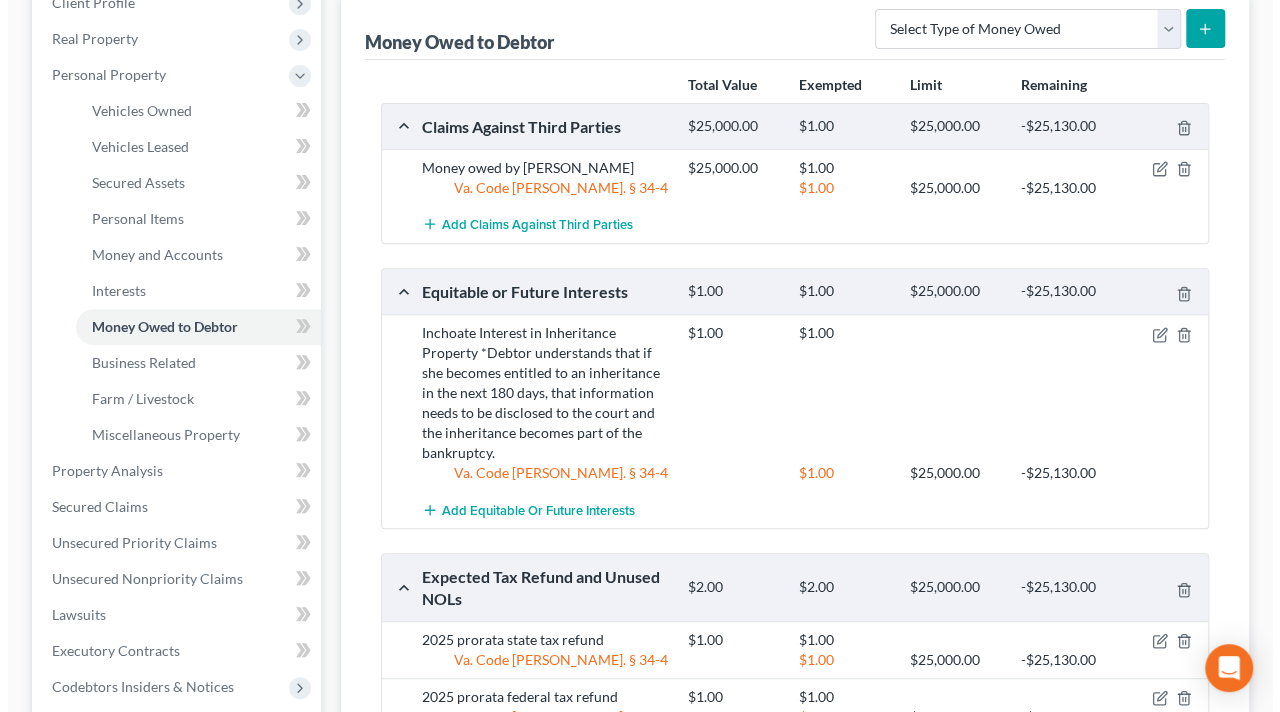 scroll, scrollTop: 300, scrollLeft: 0, axis: vertical 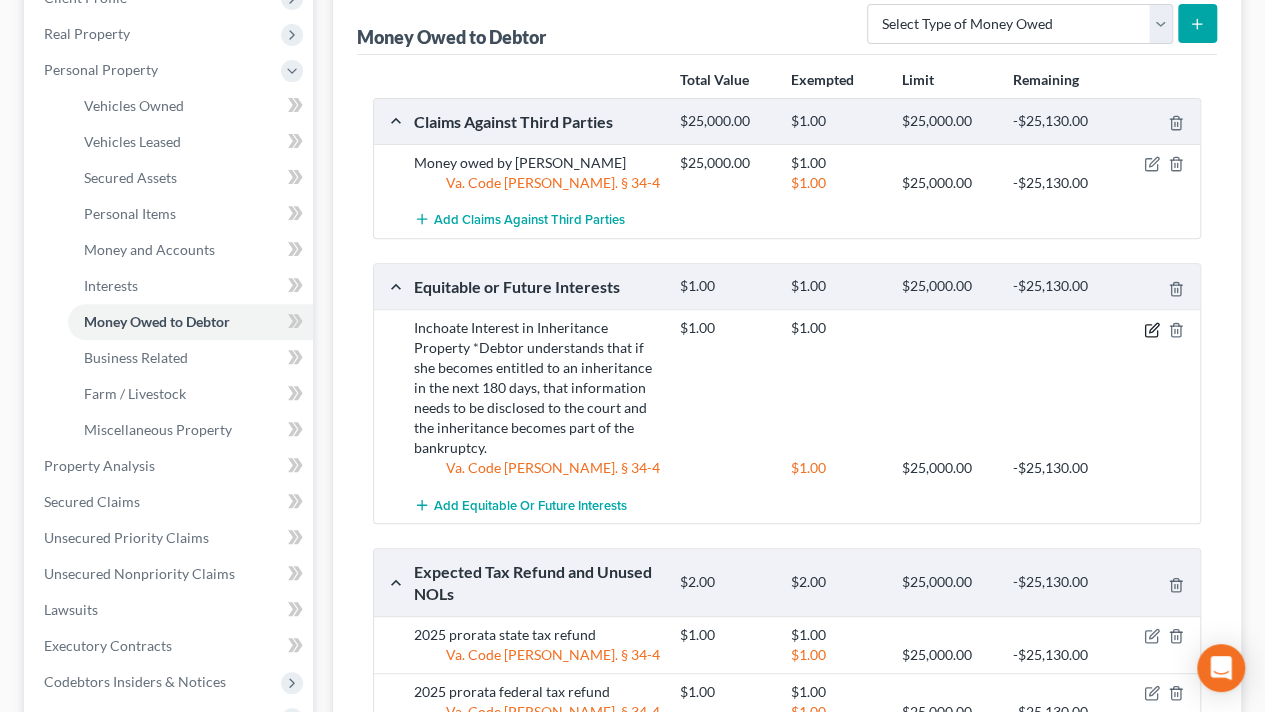 click 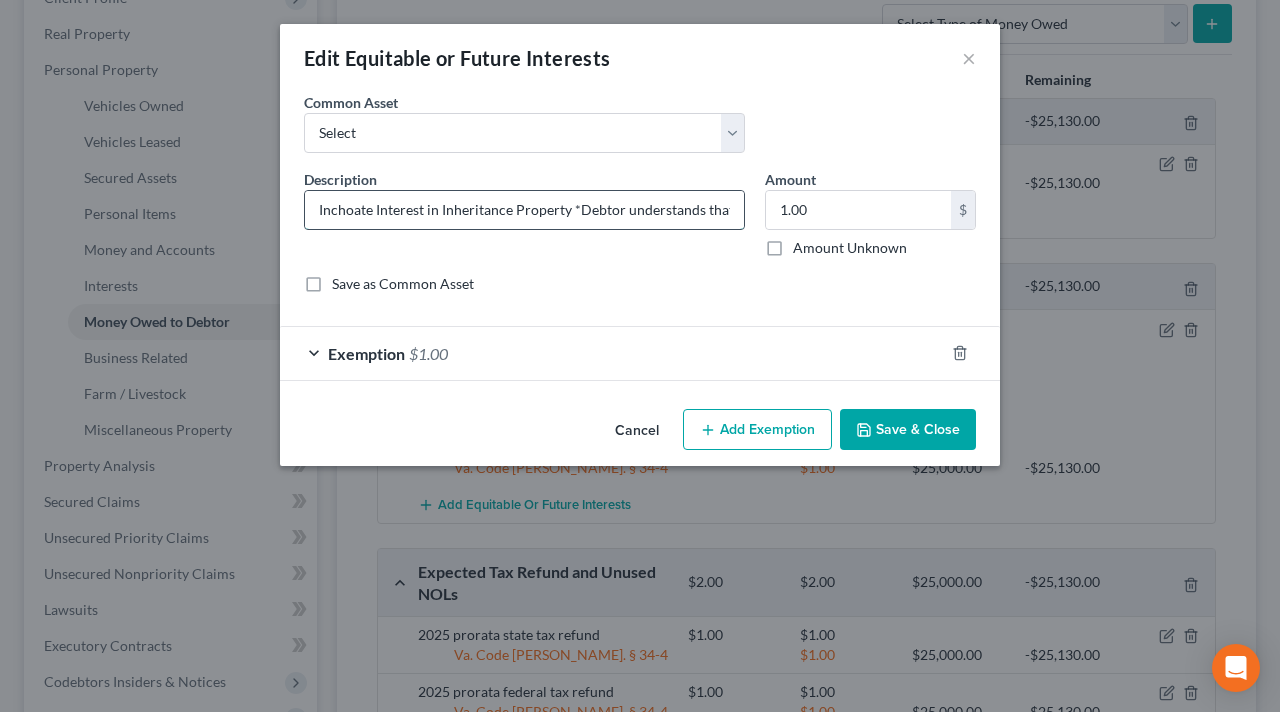 click on "Inchoate Interest in Inheritance Property *Debtor understands that if she becomes entitled to an inheritance in the next 180 days, that information needs to be disclosed to the court and the inheritance becomes part of the bankruptcy." at bounding box center [524, 210] 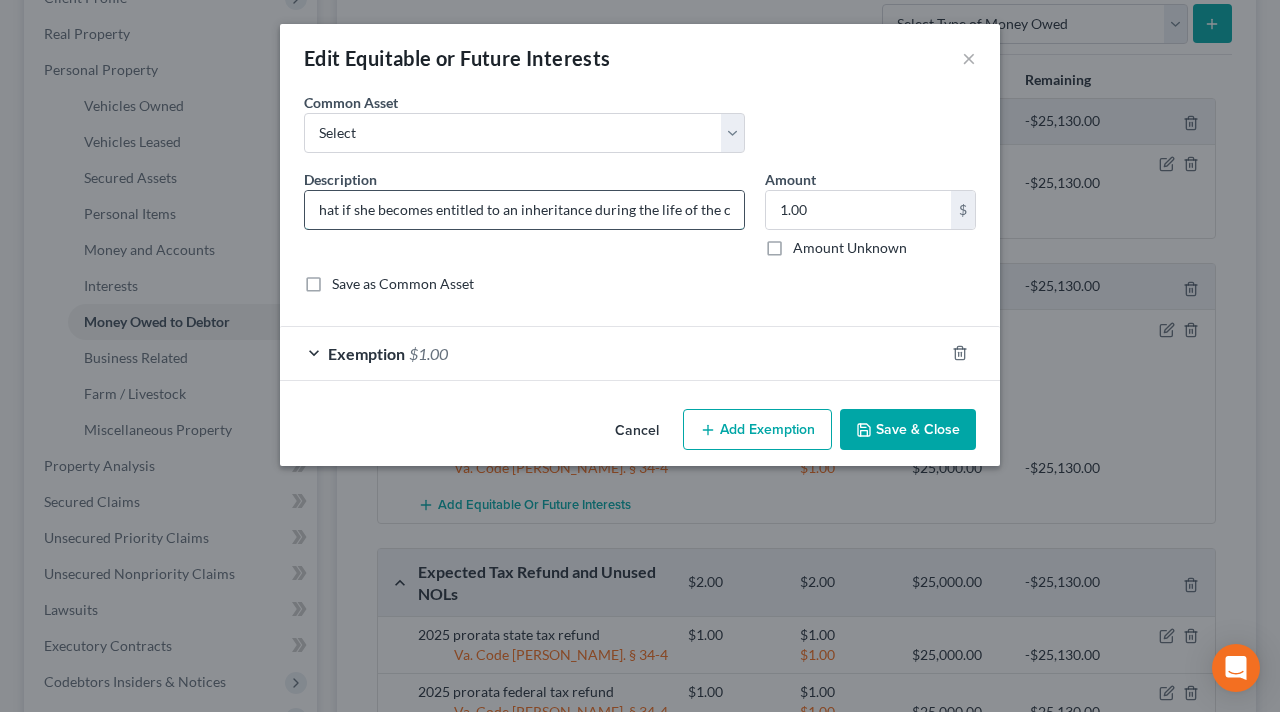 scroll, scrollTop: 0, scrollLeft: 402, axis: horizontal 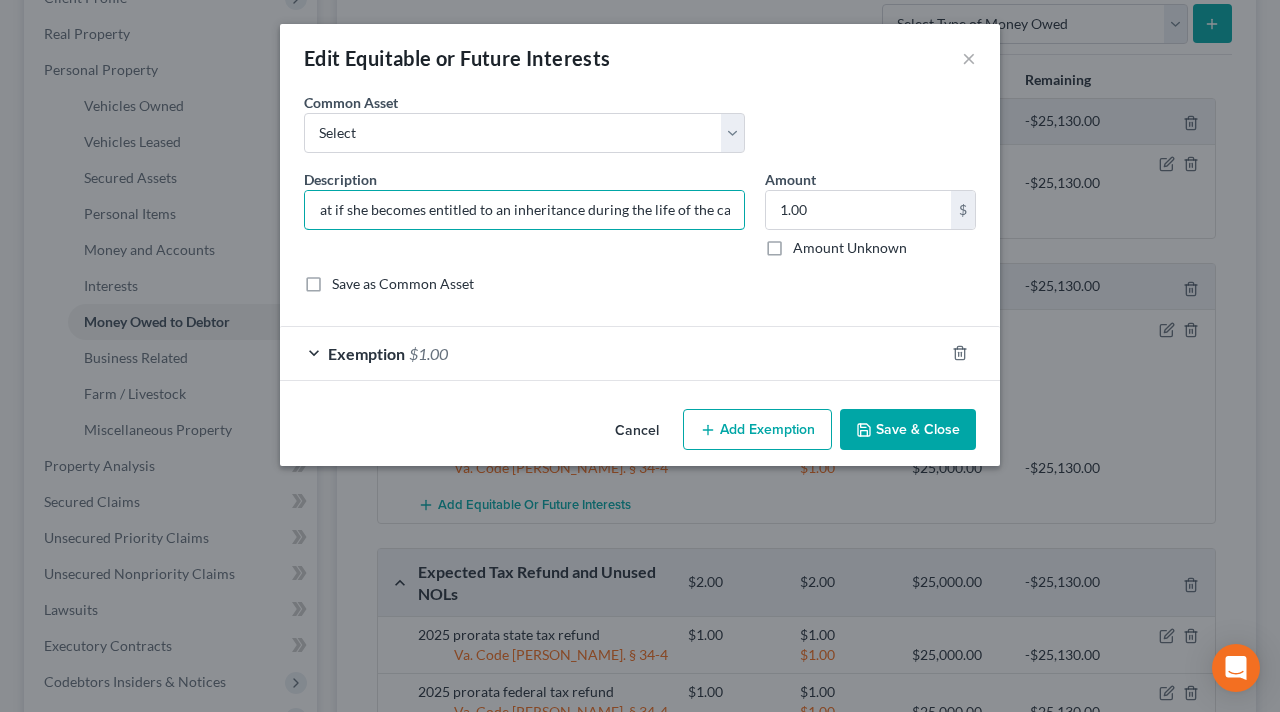 type on "Inchoate Interest in Inheritance Property *Debtor understands that if she becomes entitled to an inheritance during the life of the case, that information needs to be disclosed to the court and the inheritance becomes part of the bankruptcy." 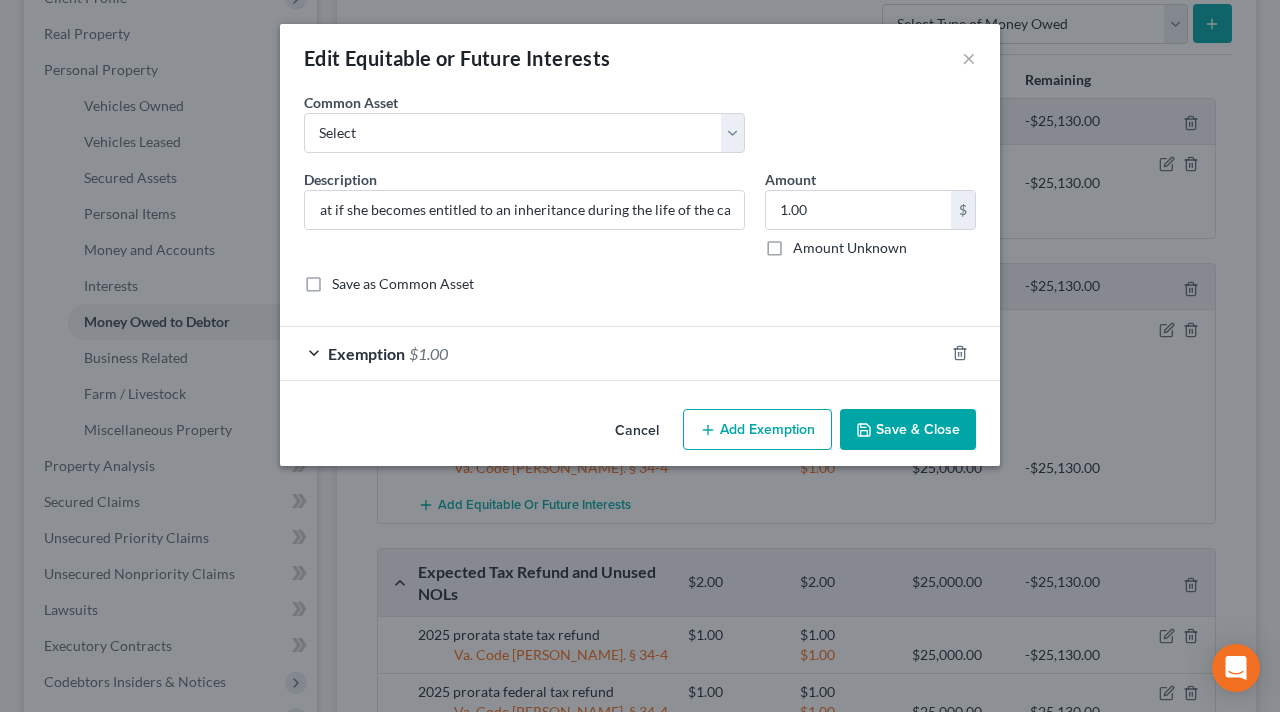 click on "Save & Close" at bounding box center [908, 430] 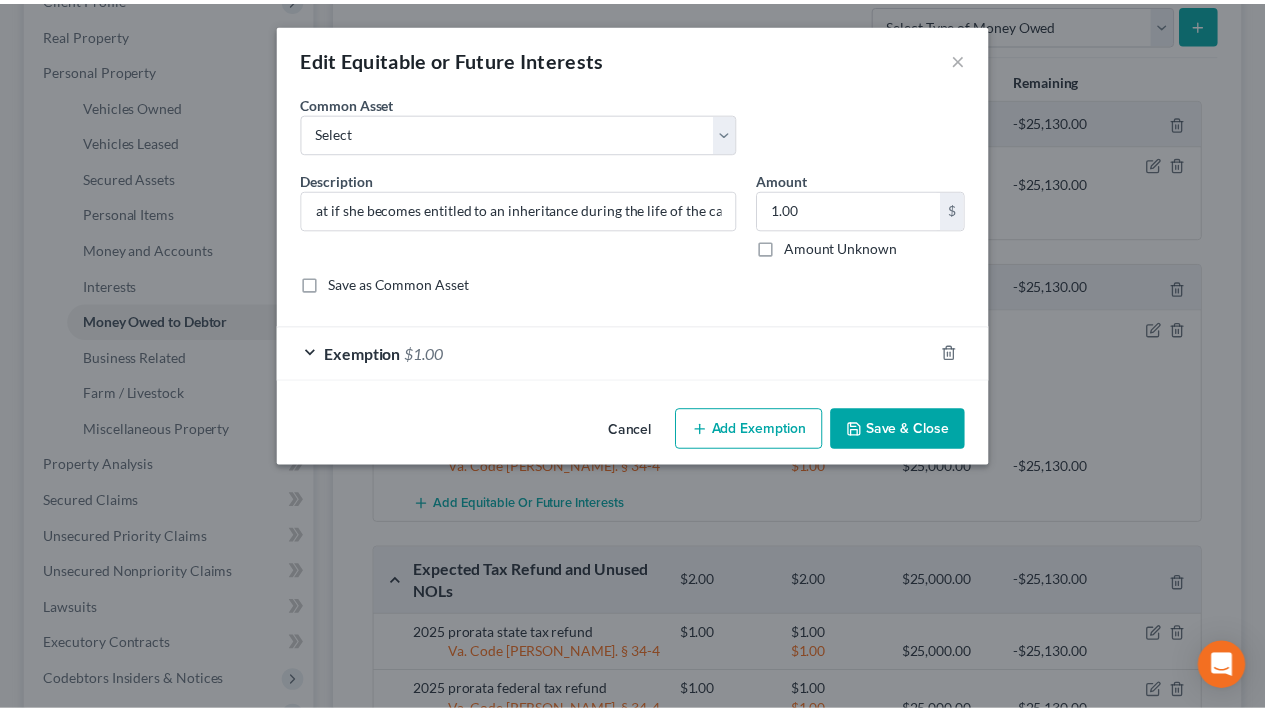 scroll, scrollTop: 0, scrollLeft: 0, axis: both 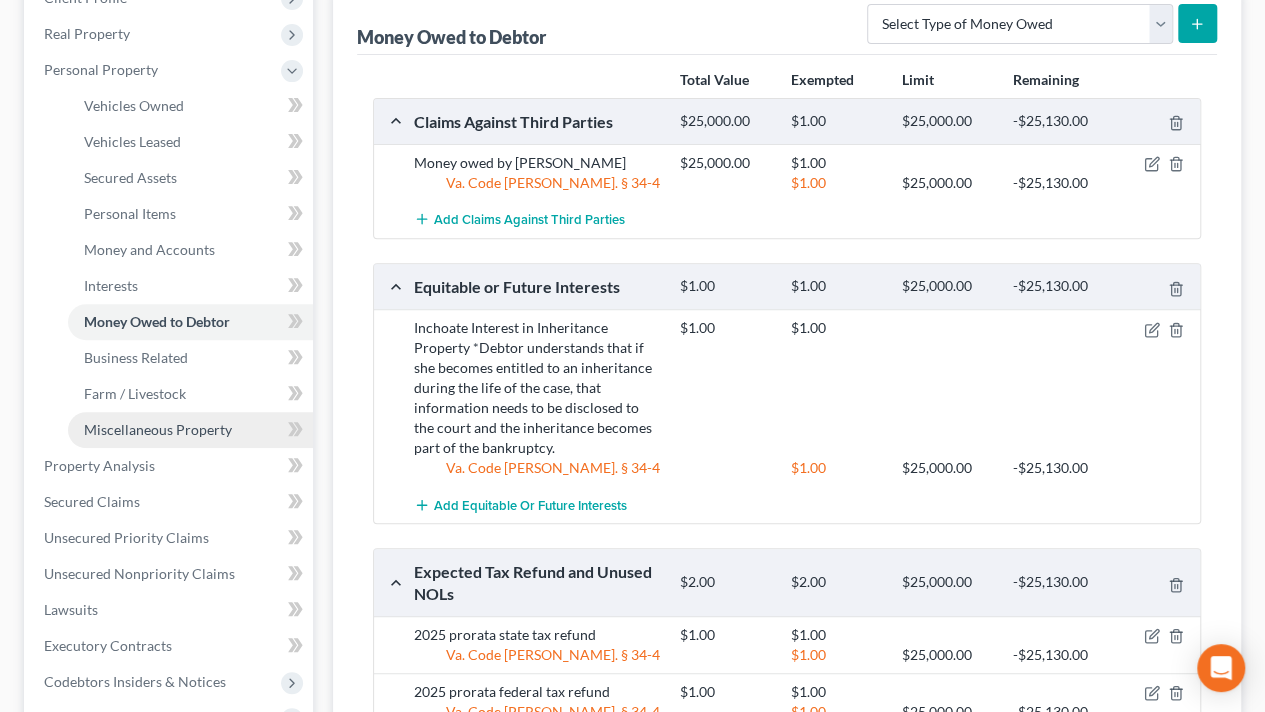 click on "Miscellaneous Property" at bounding box center [158, 429] 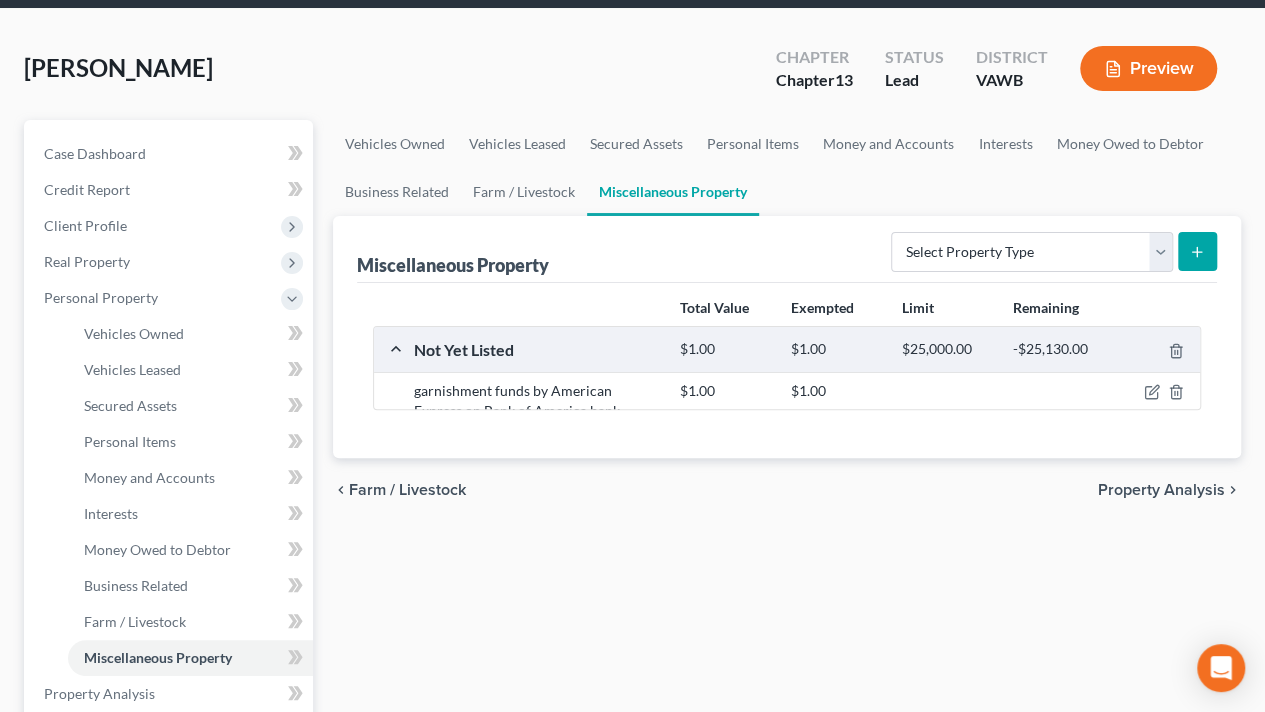 scroll, scrollTop: 0, scrollLeft: 0, axis: both 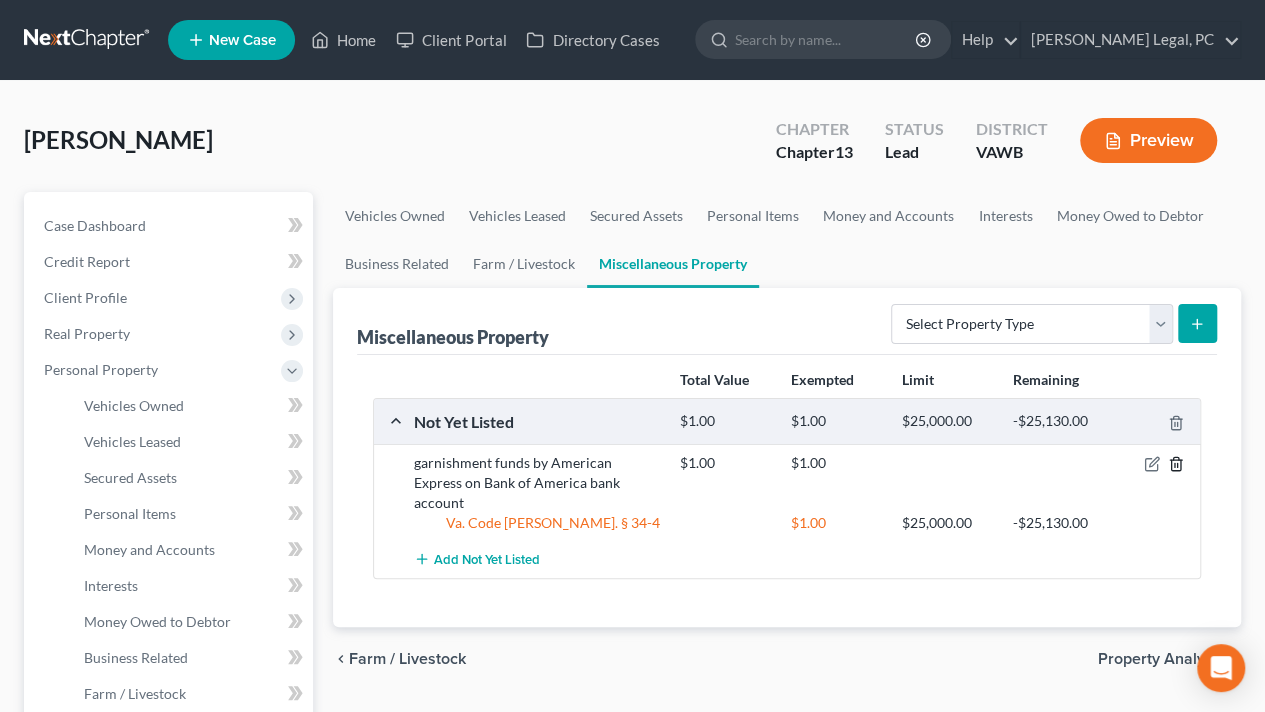 click 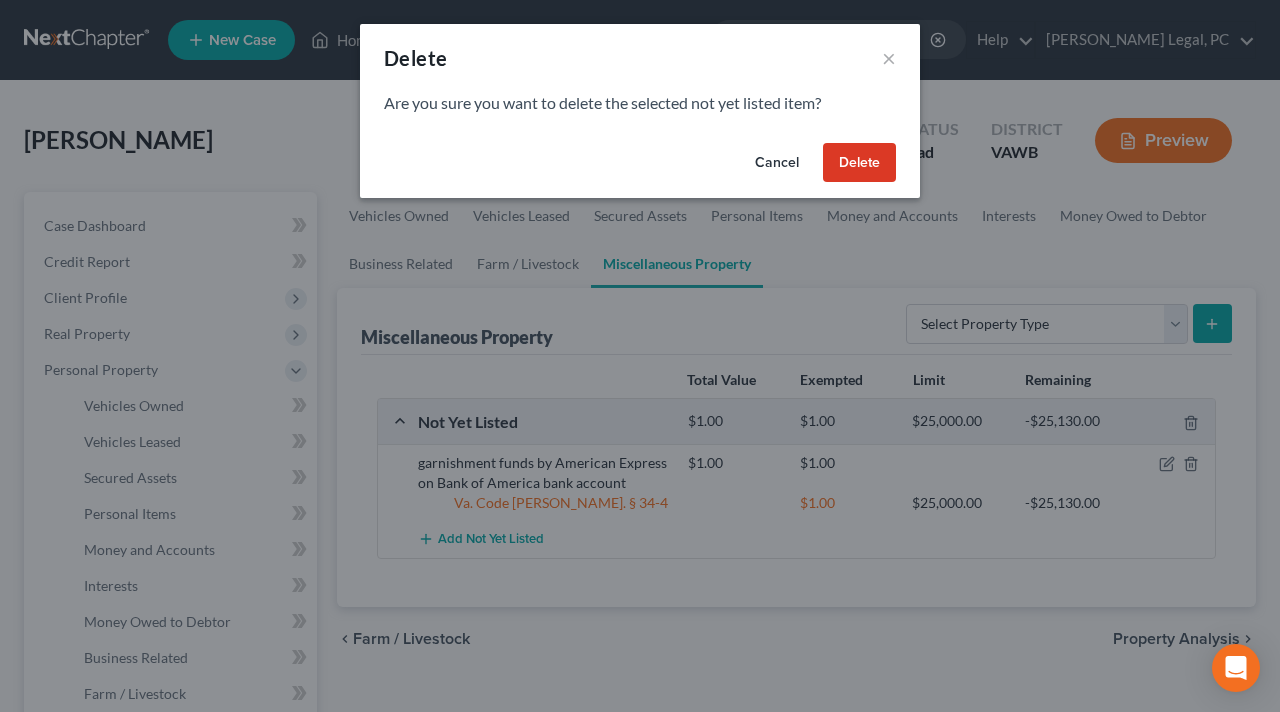 click on "Delete" at bounding box center [859, 163] 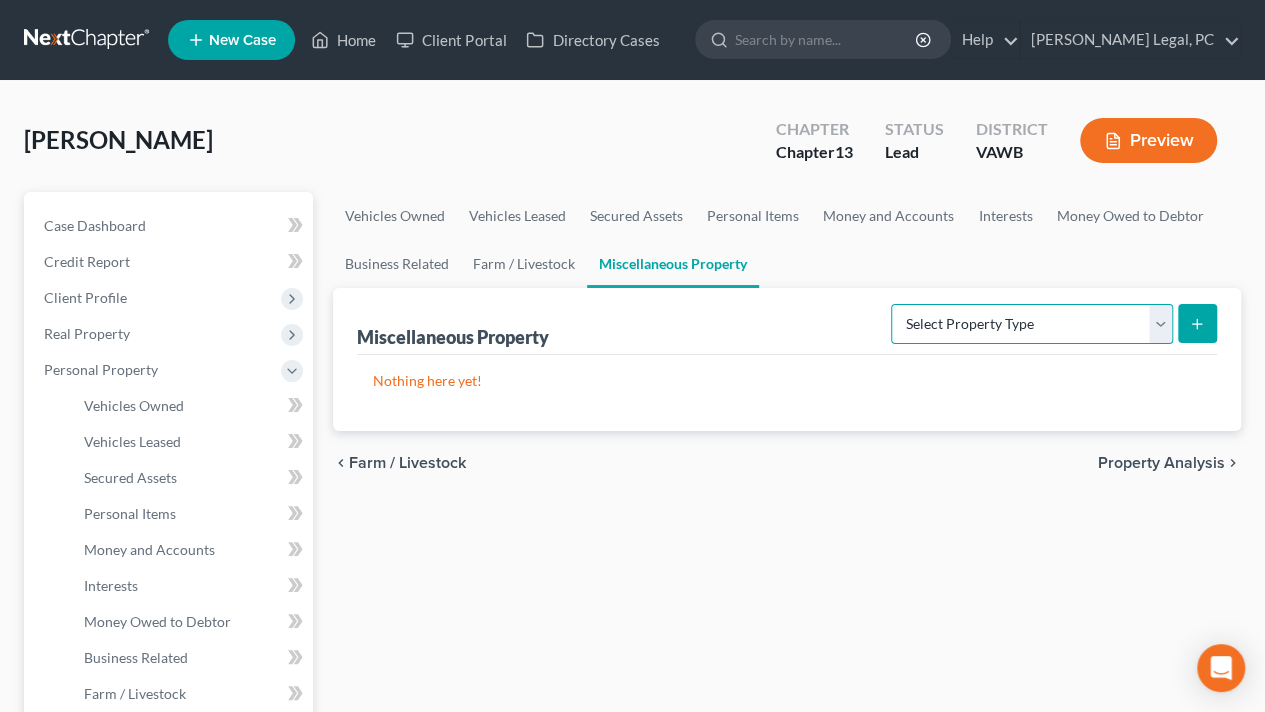 click on "Select Property Type Assigned for Creditor Benefit [DATE] Holding for Another Not Yet Listed Stored [DATE] Transferred" at bounding box center (1032, 324) 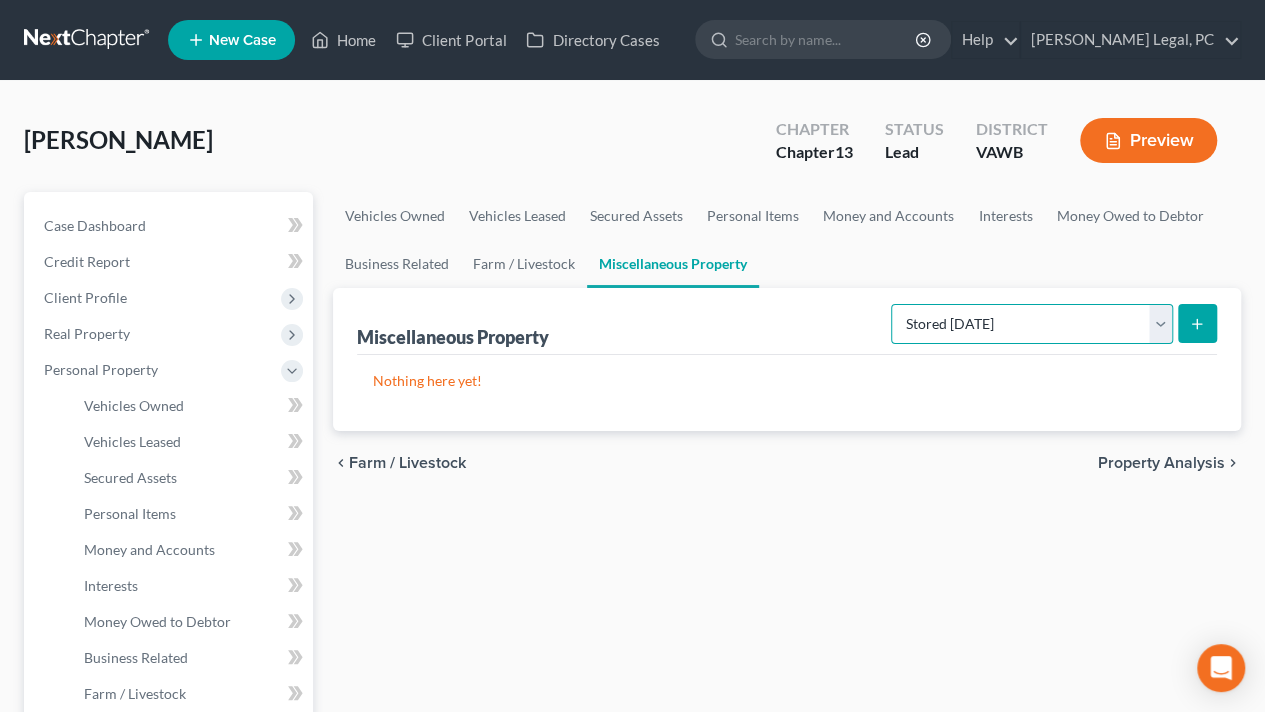 click on "Select Property Type Assigned for Creditor Benefit [DATE] Holding for Another Not Yet Listed Stored [DATE] Transferred" at bounding box center (1032, 324) 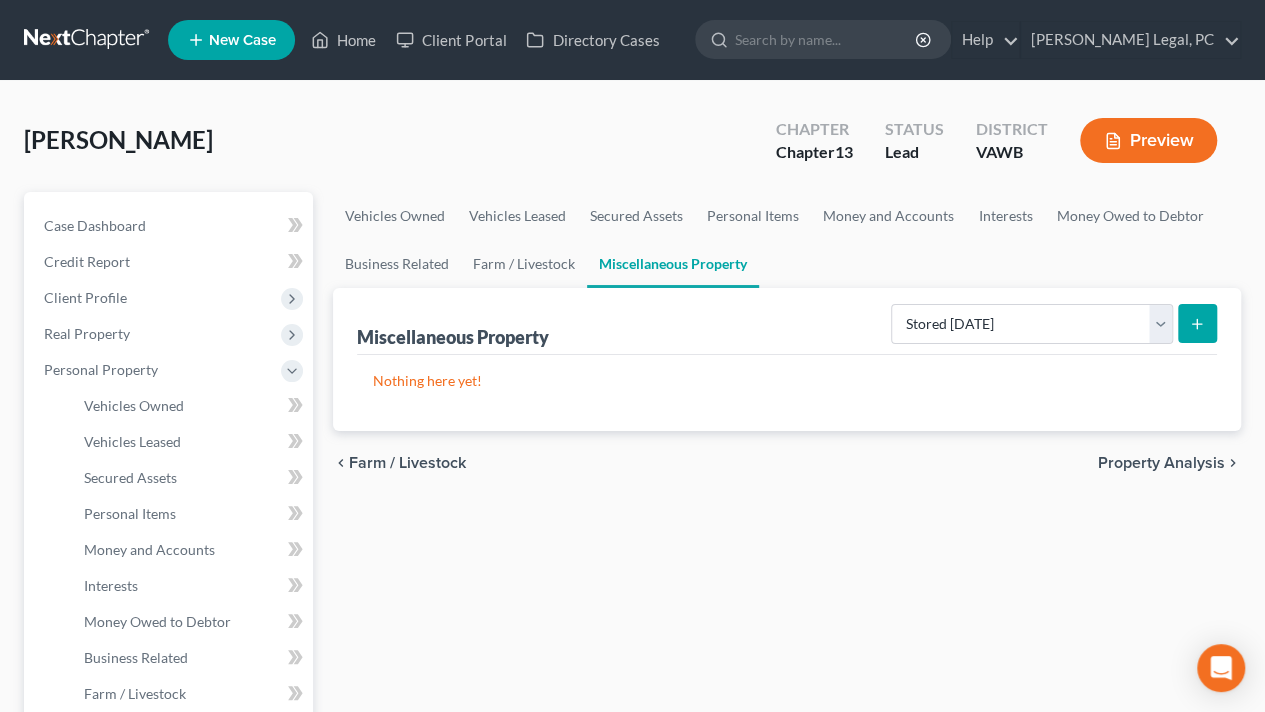 click 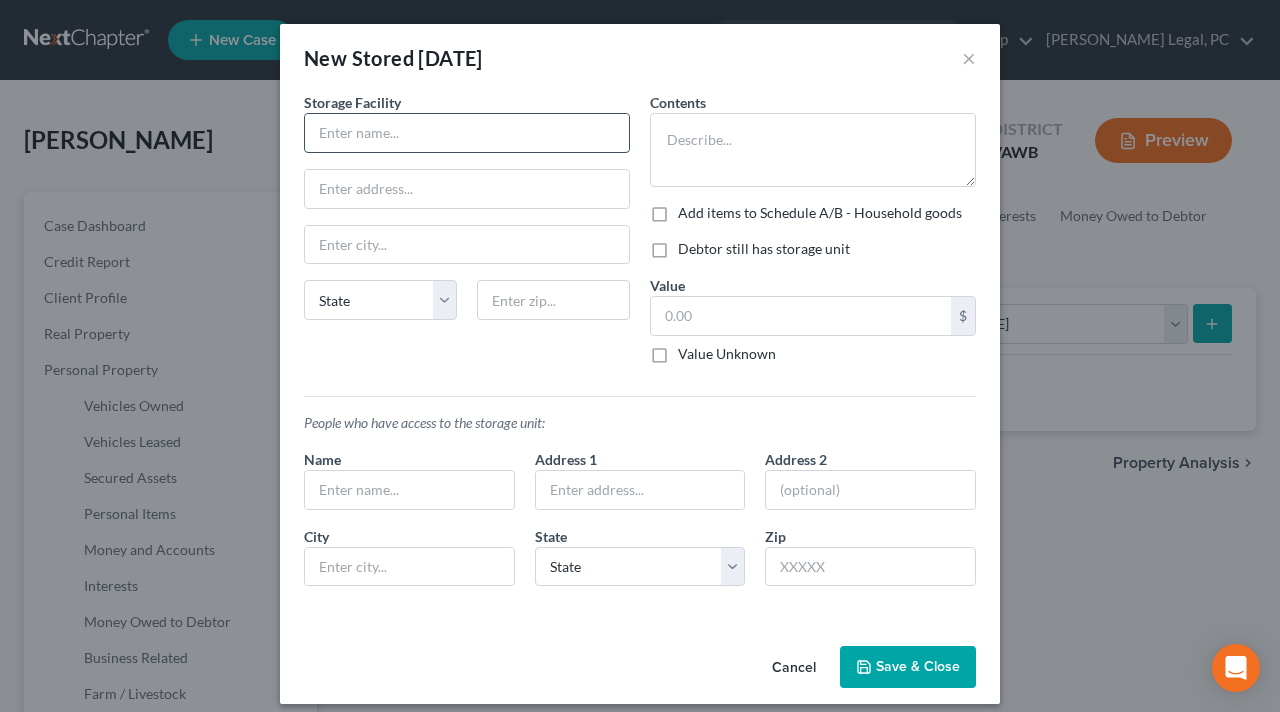 click at bounding box center (467, 133) 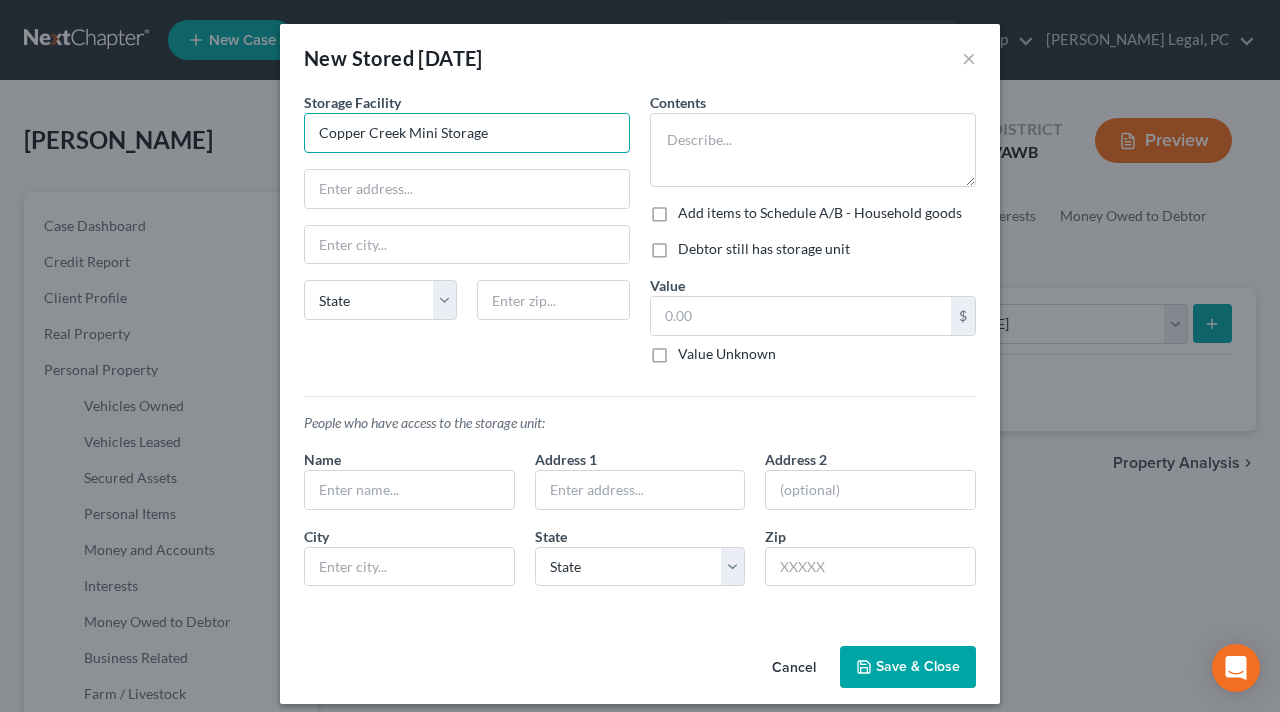 type on "Copper Creek Mini Storage" 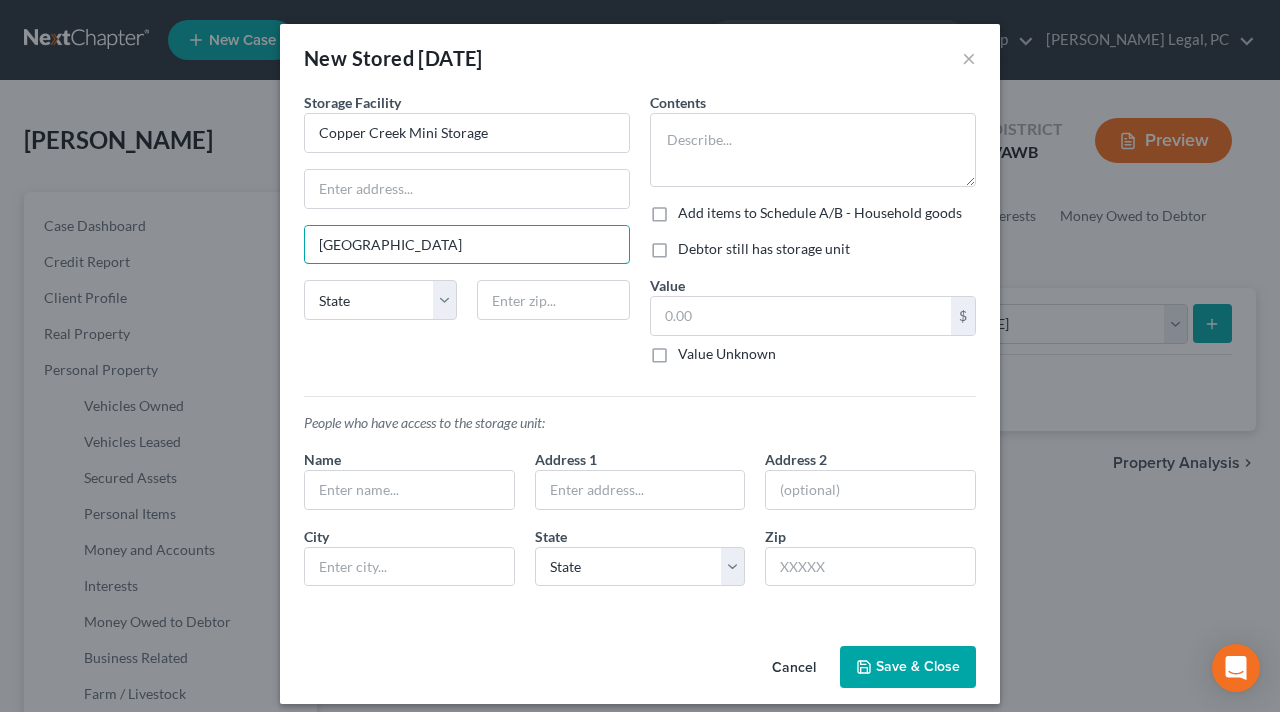 type on "[GEOGRAPHIC_DATA]" 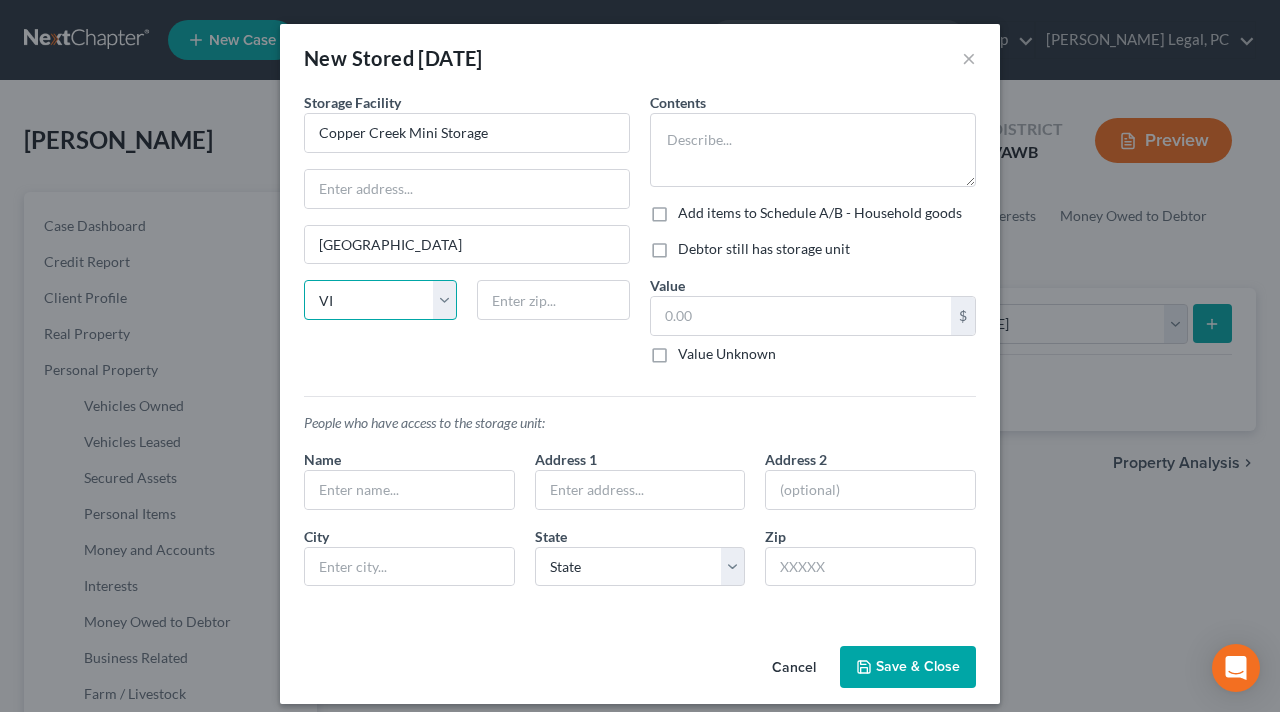select on "48" 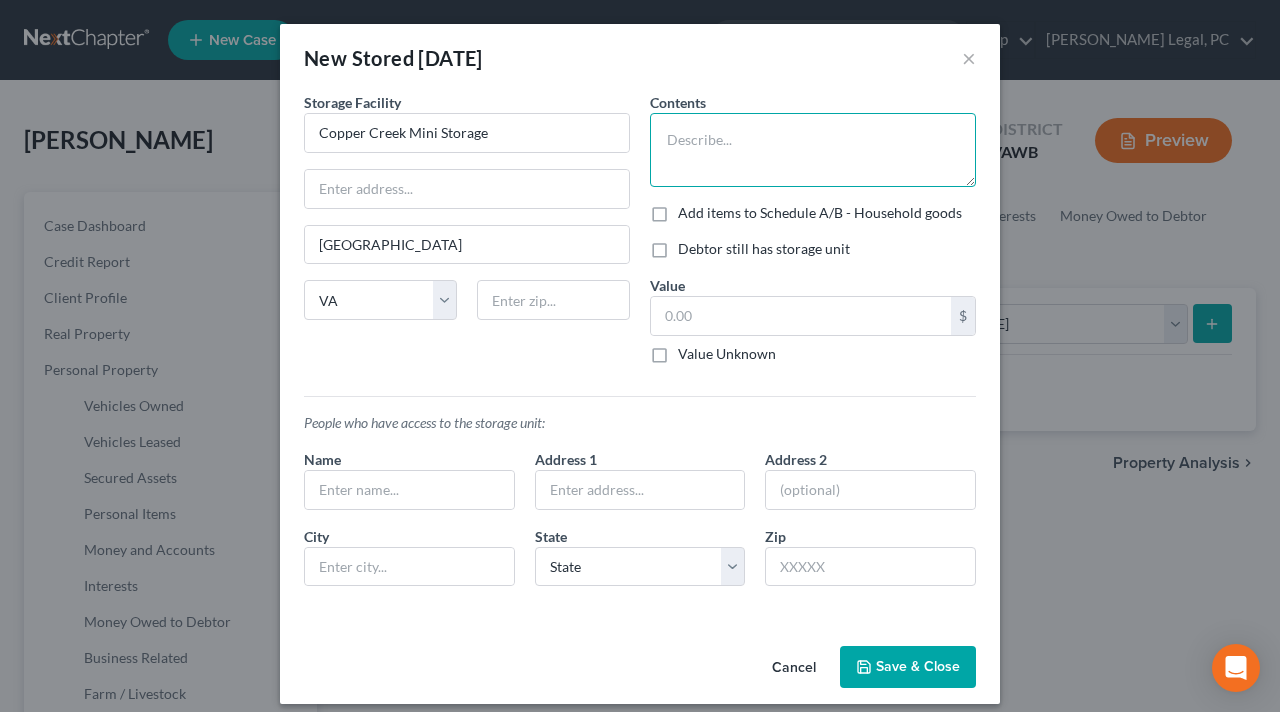 click at bounding box center (813, 150) 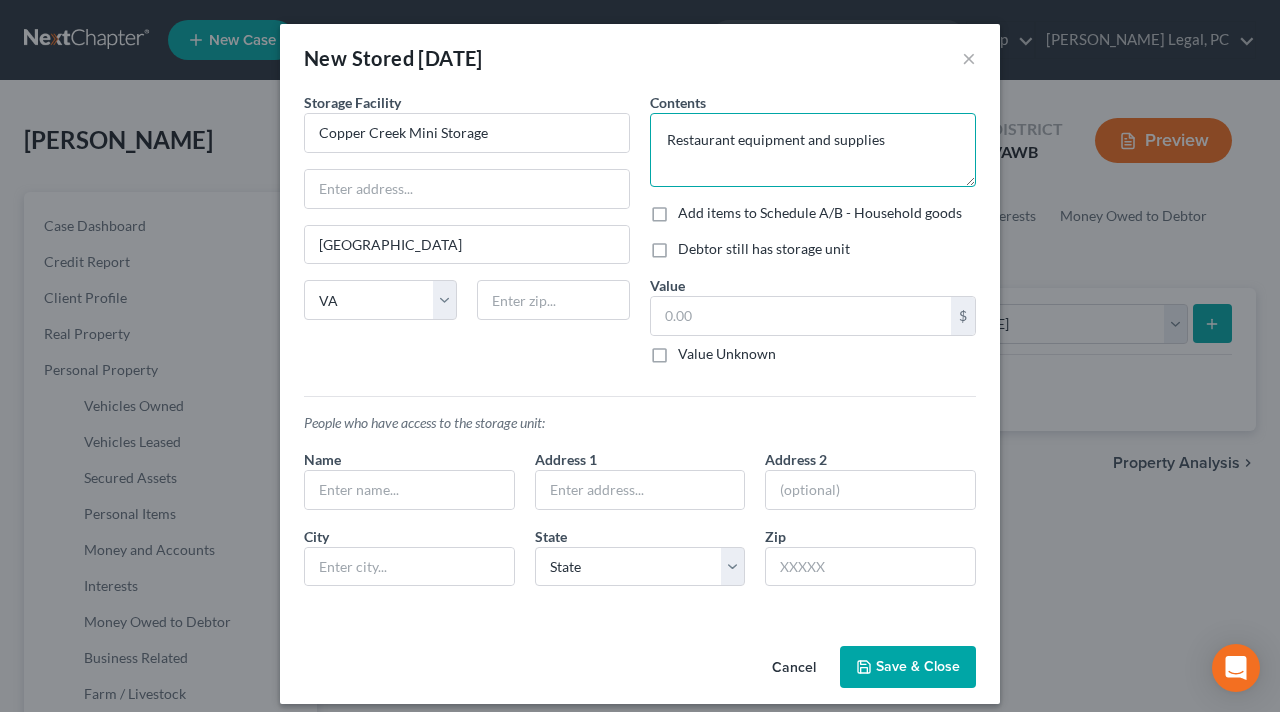 type on "Restaurant equipment and supplies" 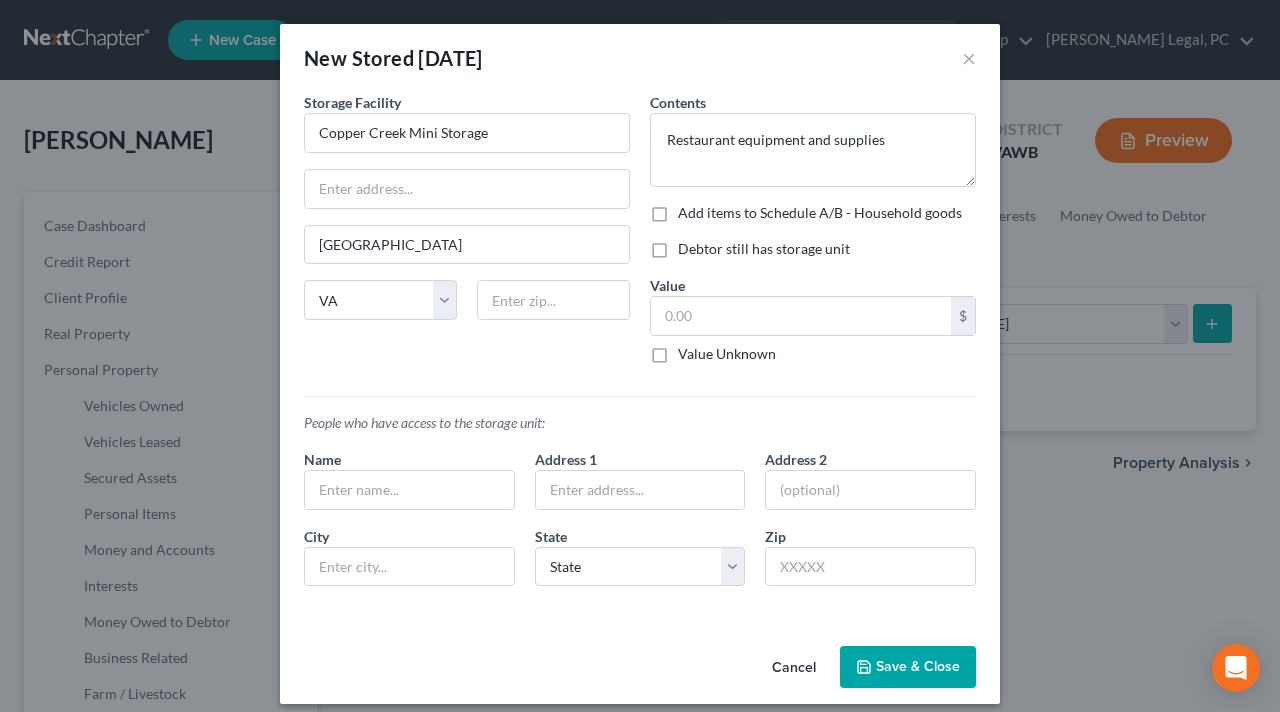 click on "Save & Close" at bounding box center [908, 667] 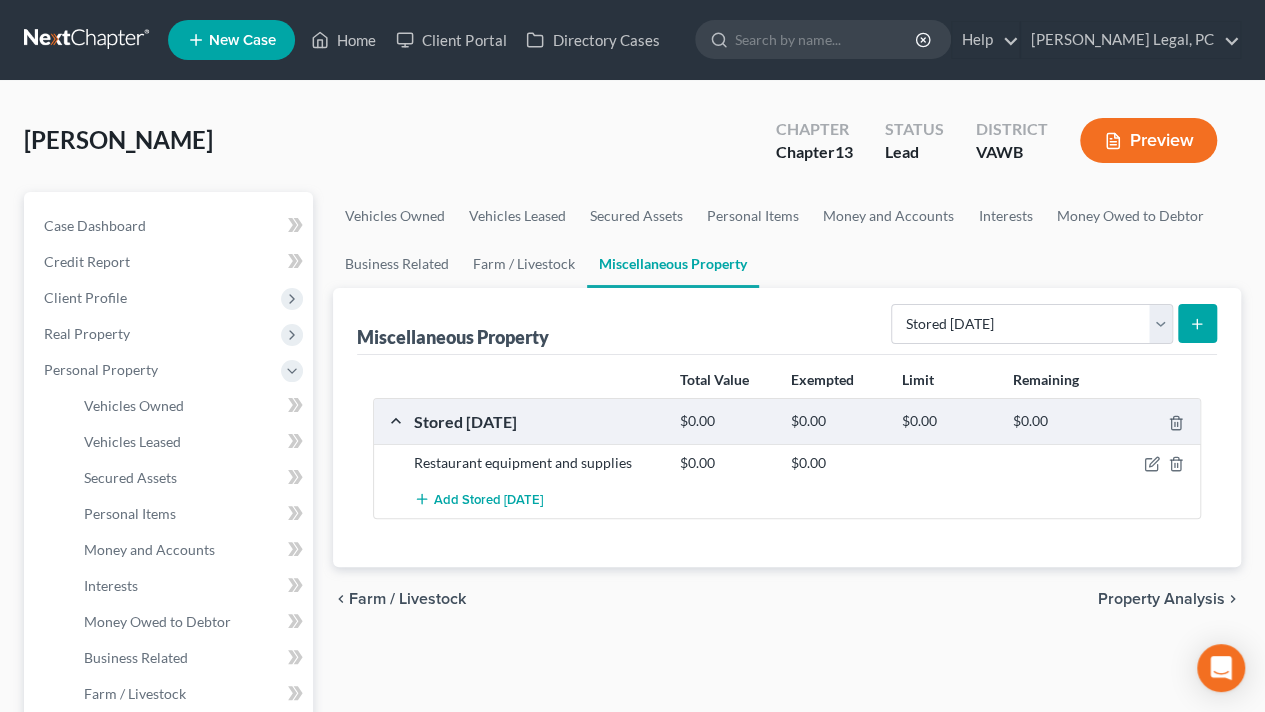 scroll, scrollTop: 622, scrollLeft: 0, axis: vertical 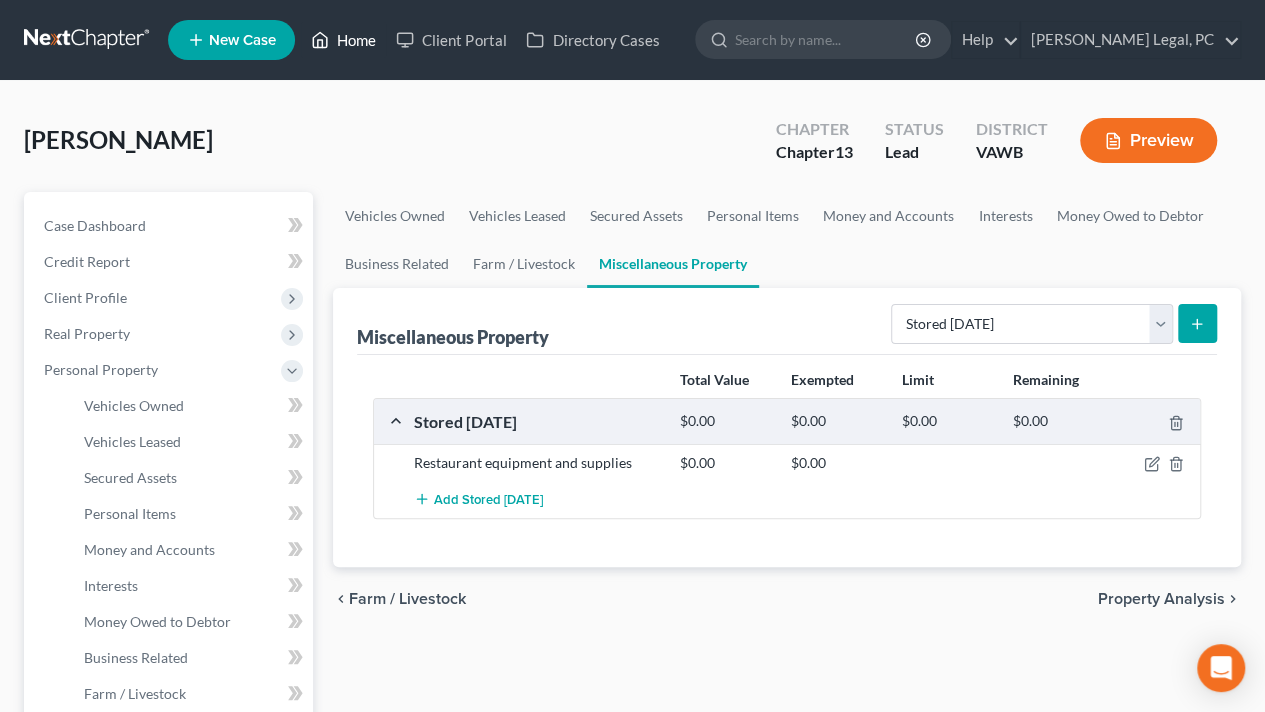 click on "Home" at bounding box center [343, 40] 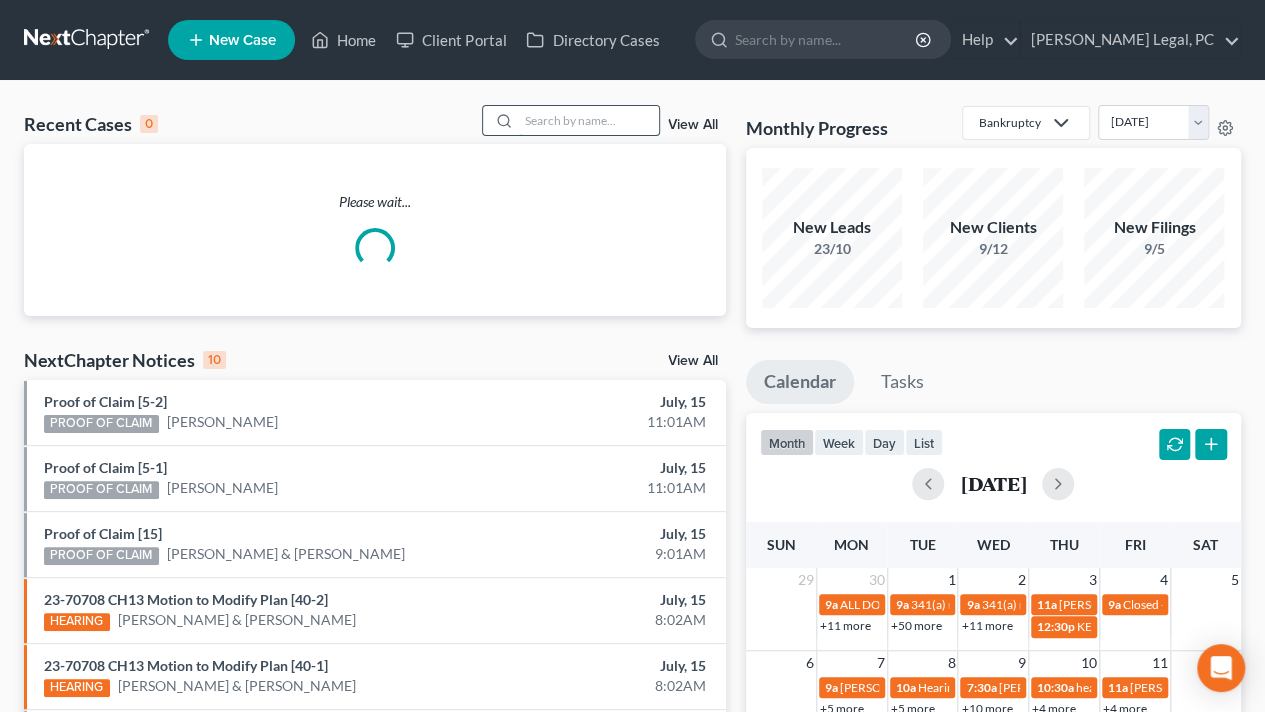 click at bounding box center [589, 120] 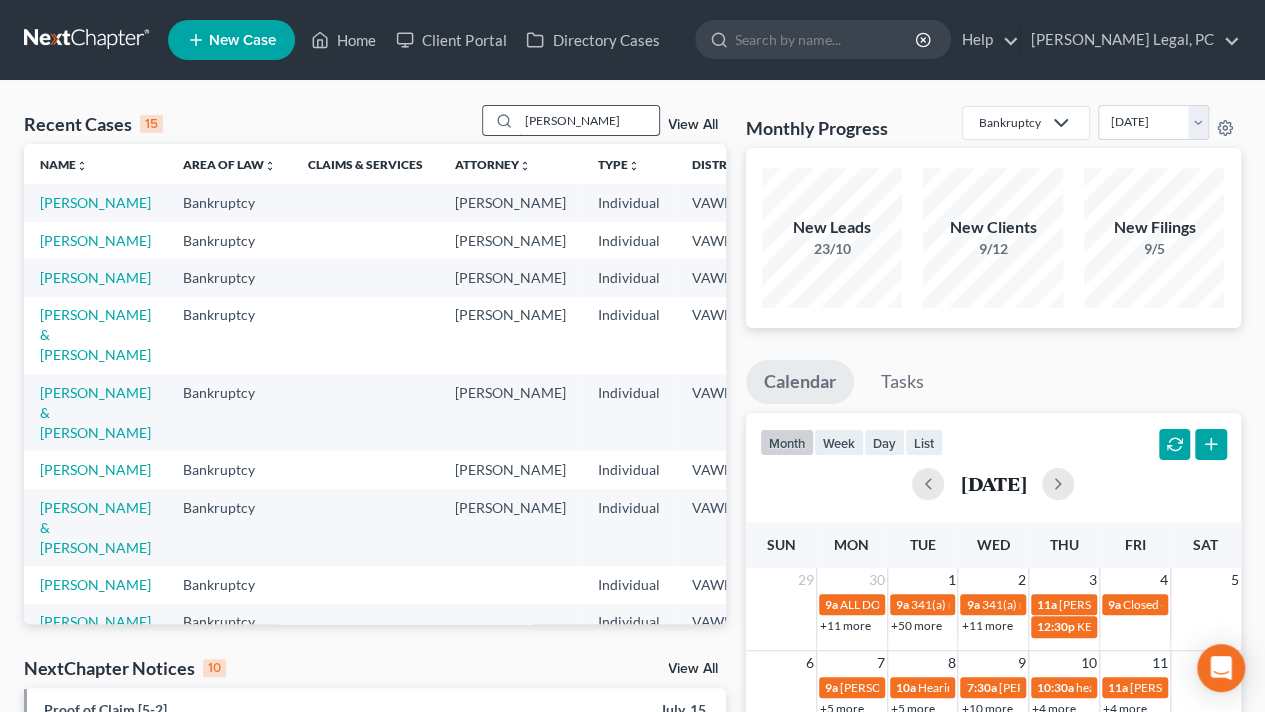 type on "[PERSON_NAME]" 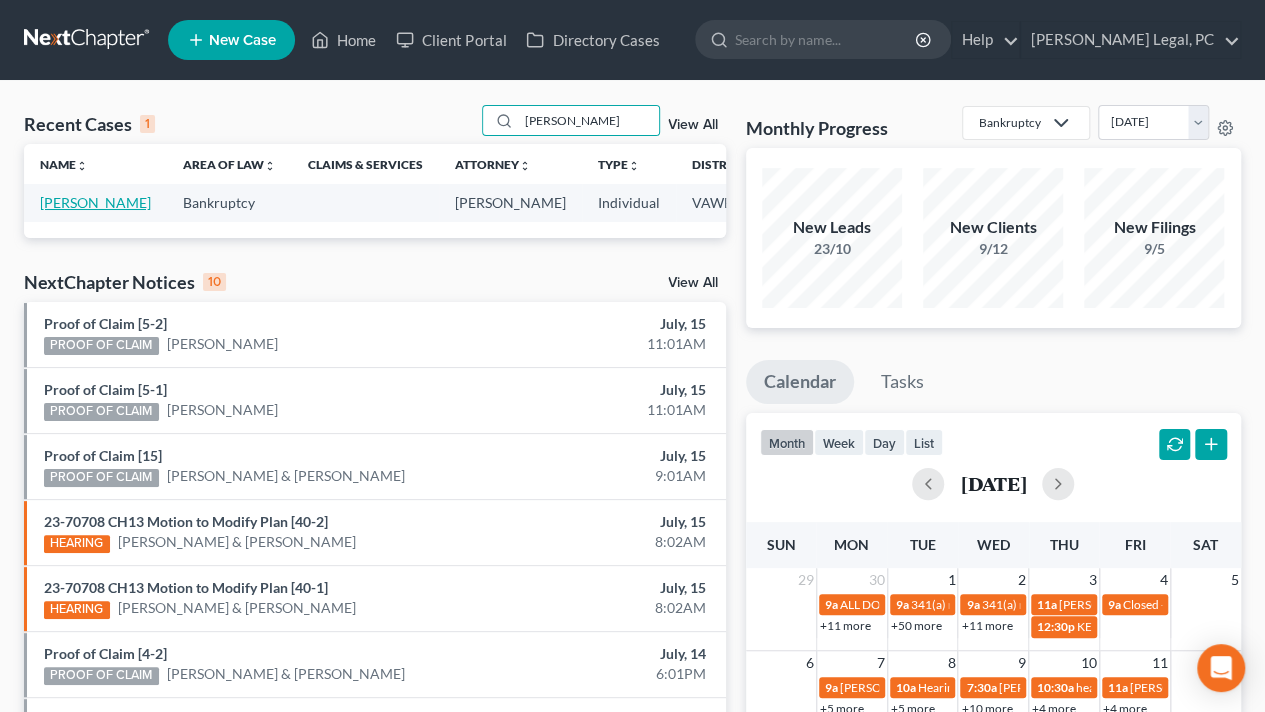 click on "[PERSON_NAME]" at bounding box center [95, 202] 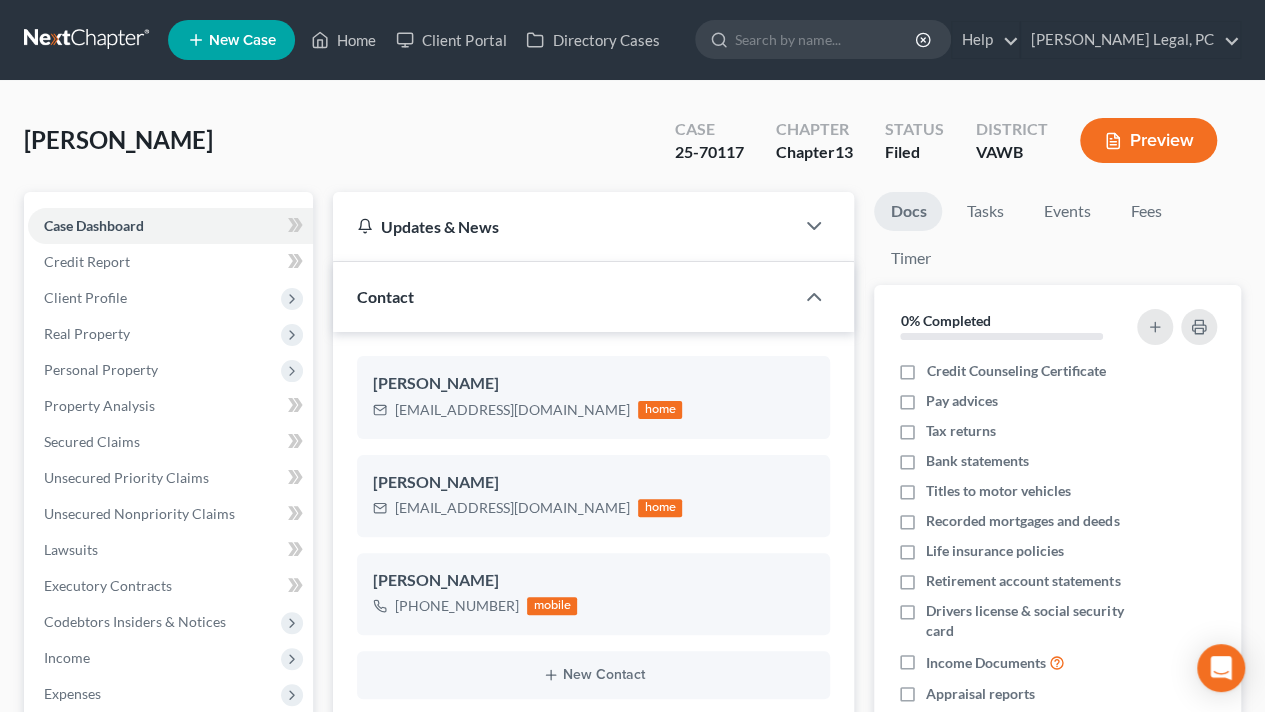 scroll, scrollTop: 1635, scrollLeft: 0, axis: vertical 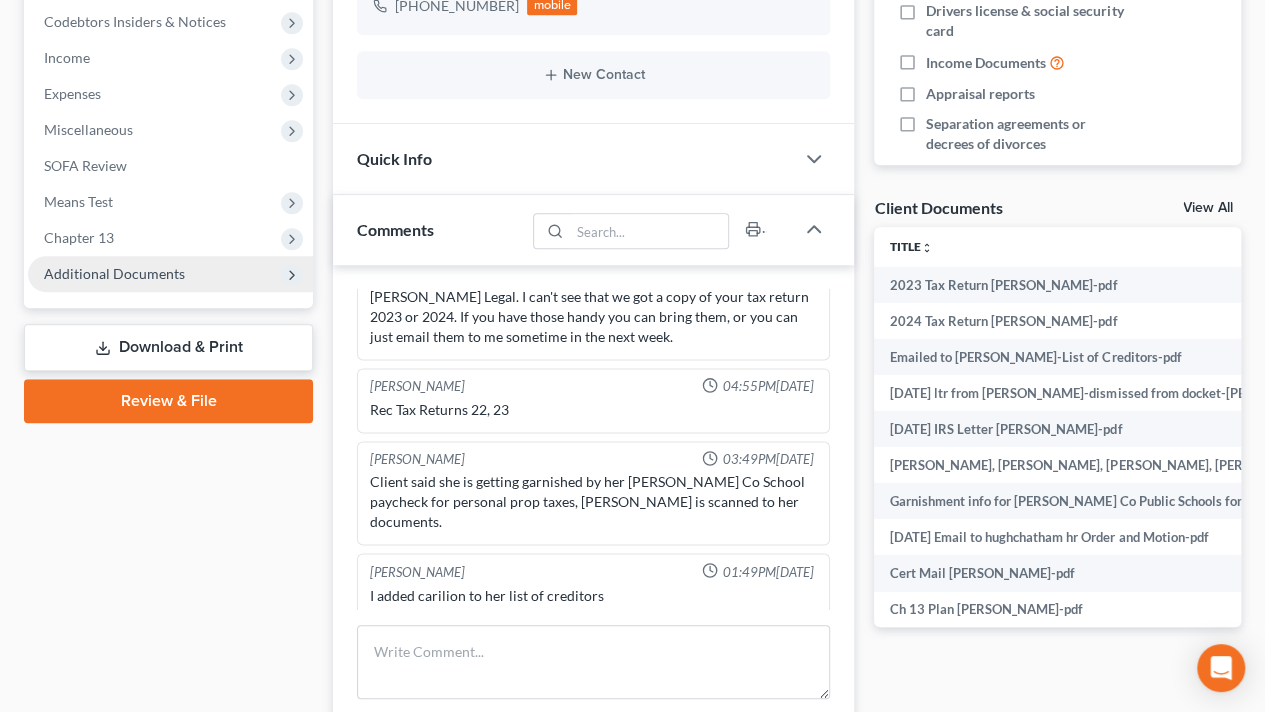 click on "Additional Documents" at bounding box center (170, 274) 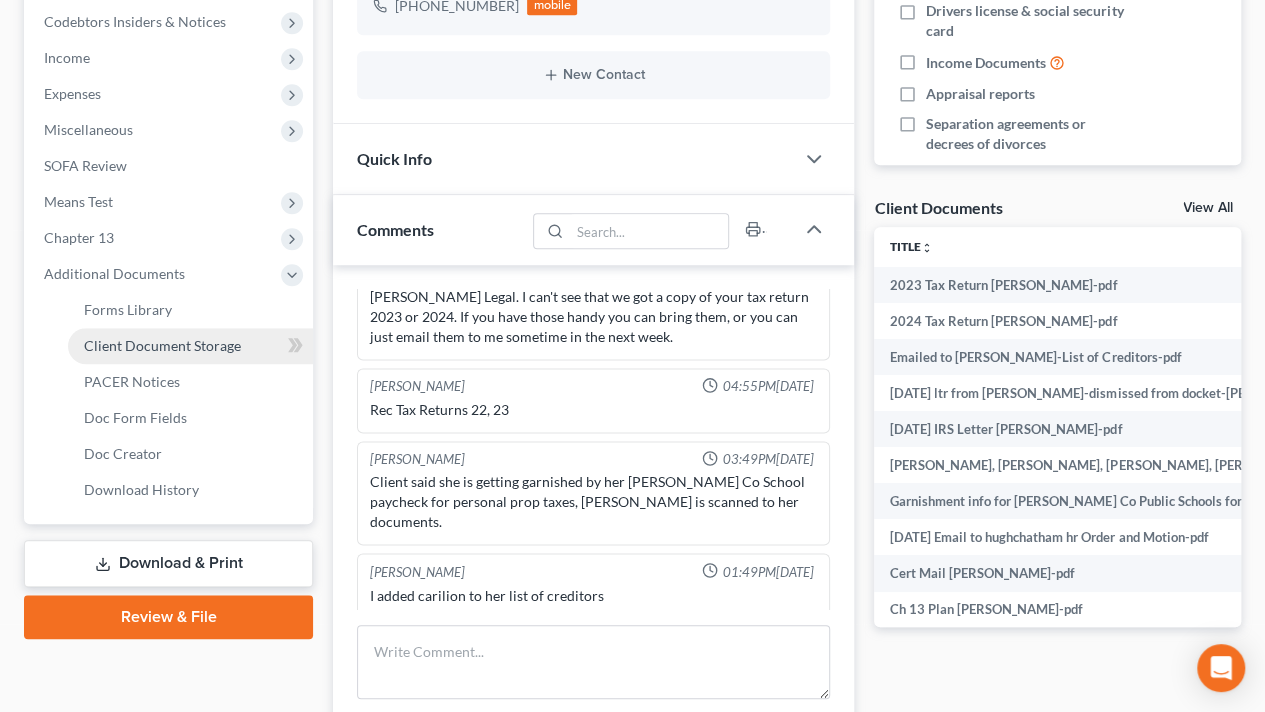 click on "Client Document Storage" at bounding box center (162, 345) 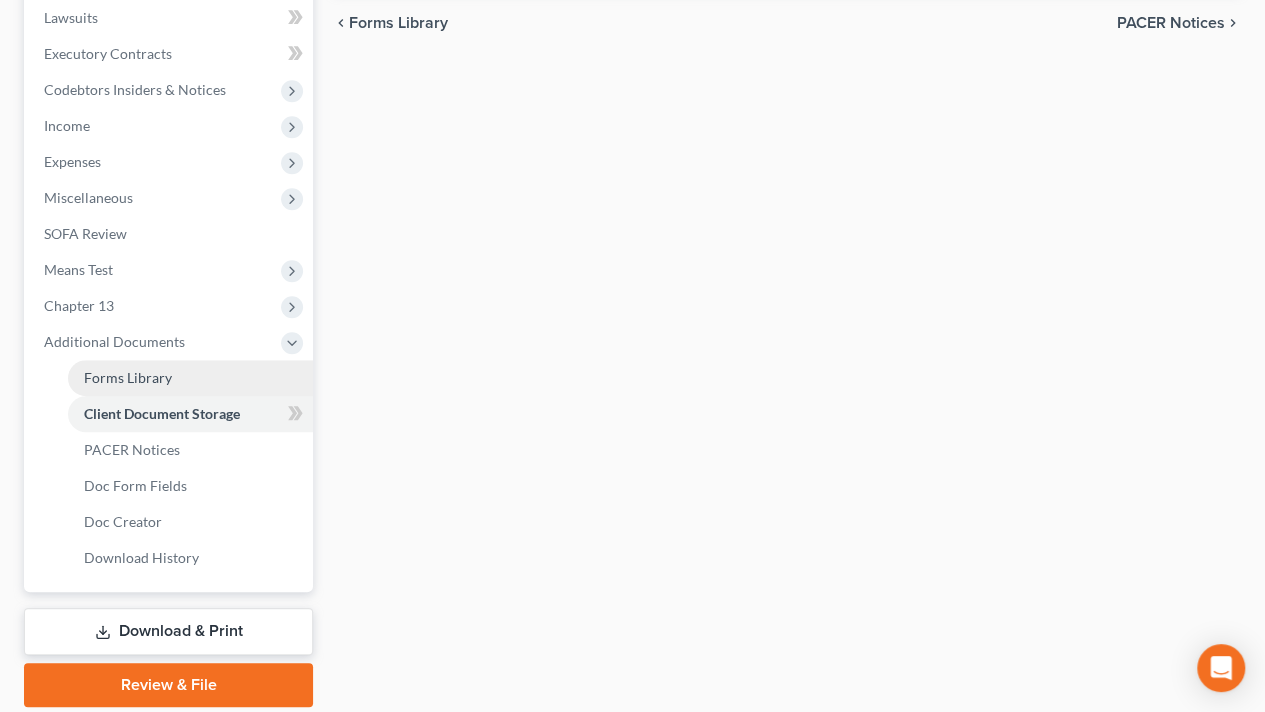 select on "0" 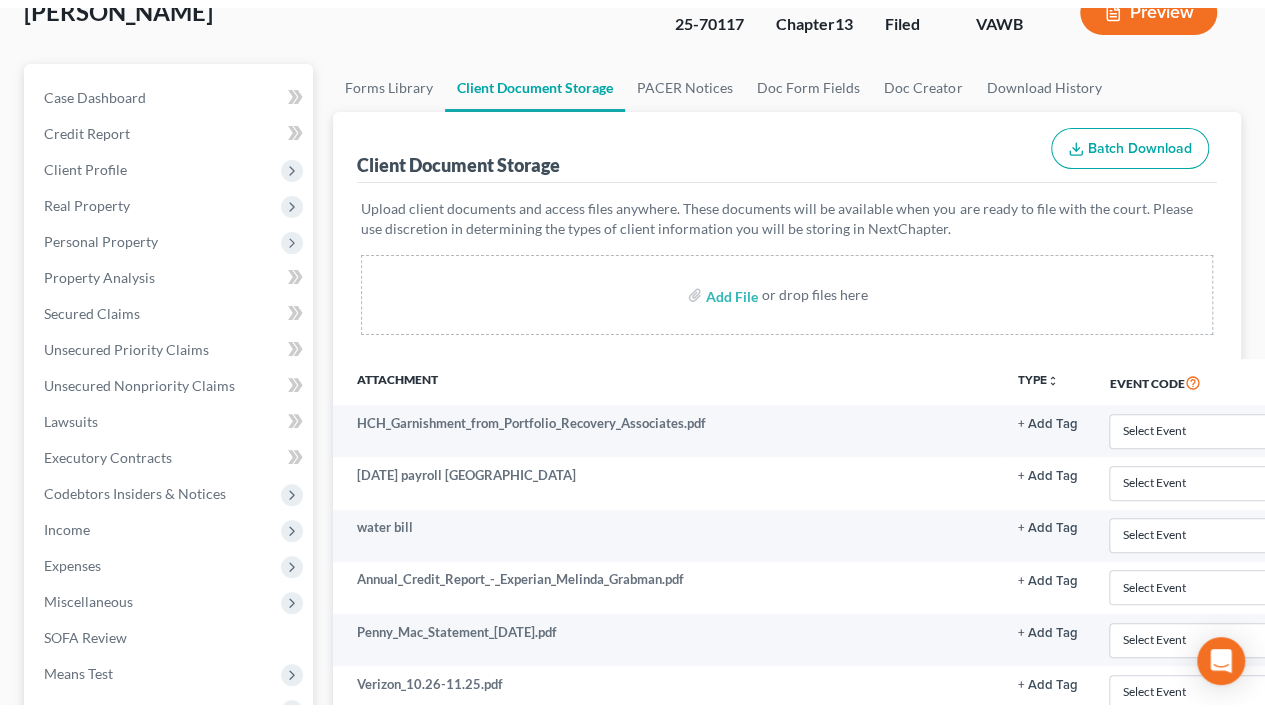 scroll, scrollTop: 0, scrollLeft: 0, axis: both 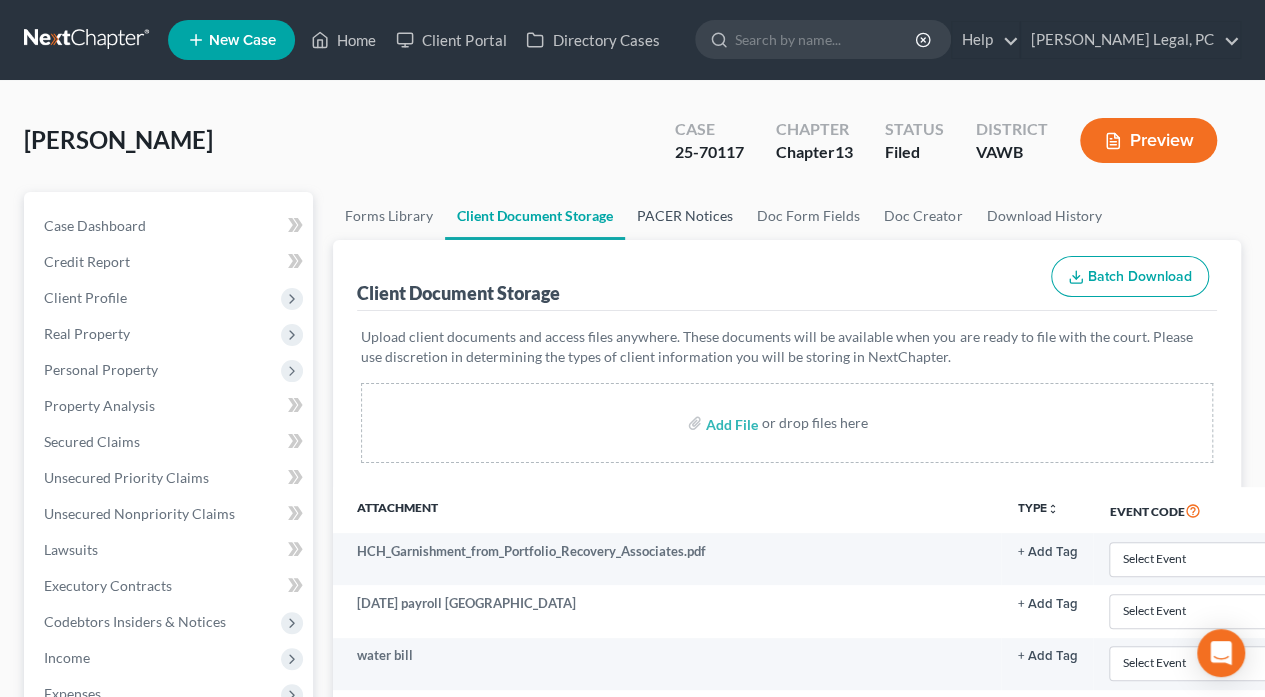 click on "PACER Notices" at bounding box center [685, 216] 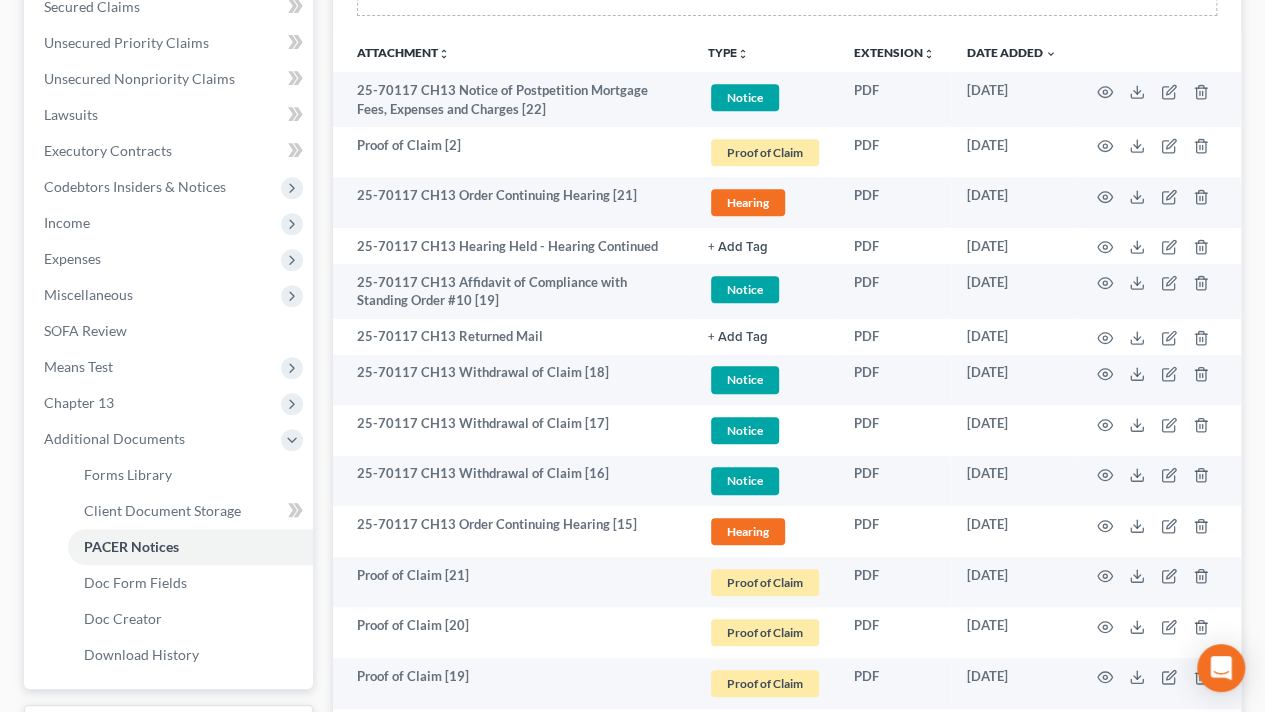 scroll, scrollTop: 500, scrollLeft: 0, axis: vertical 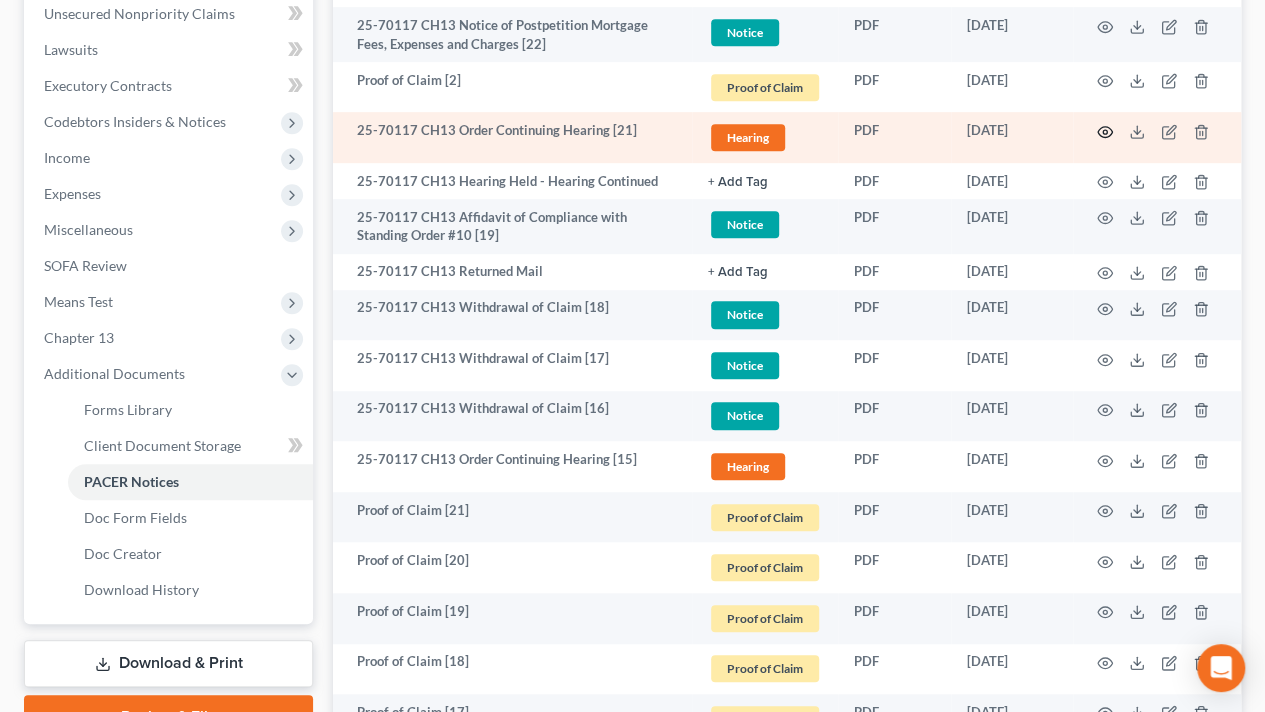 click 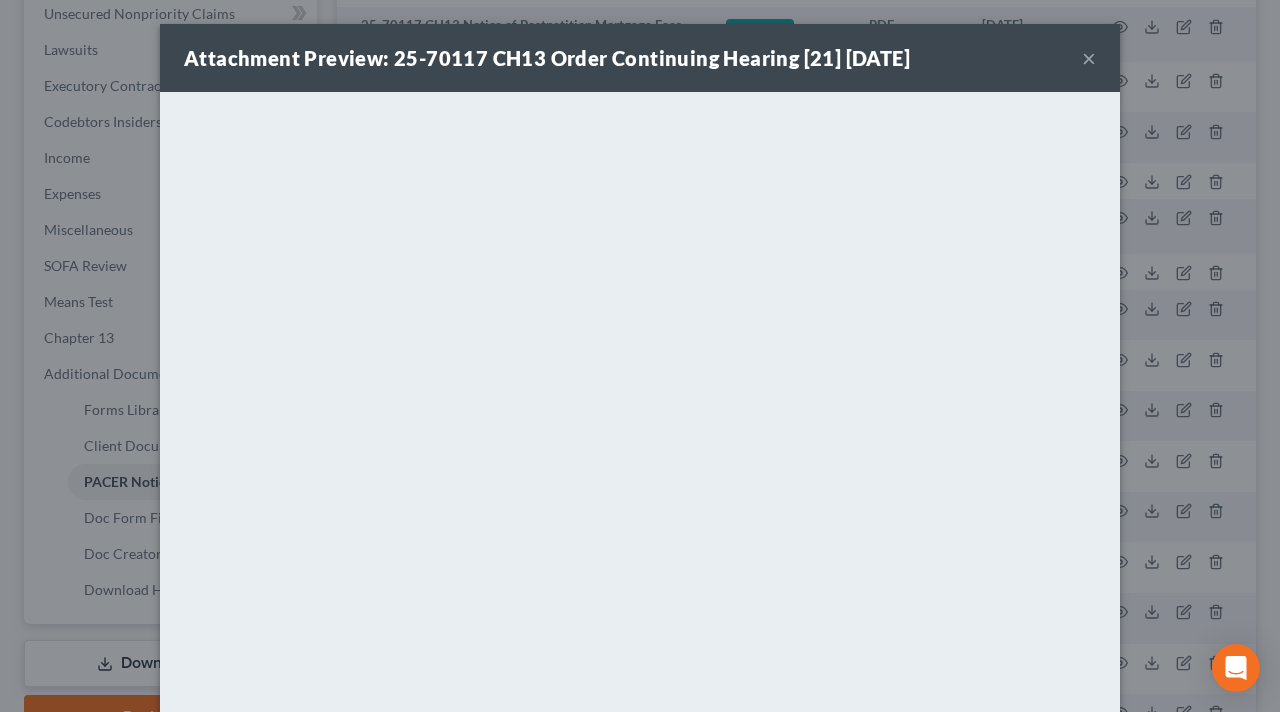 click on "×" at bounding box center (1089, 58) 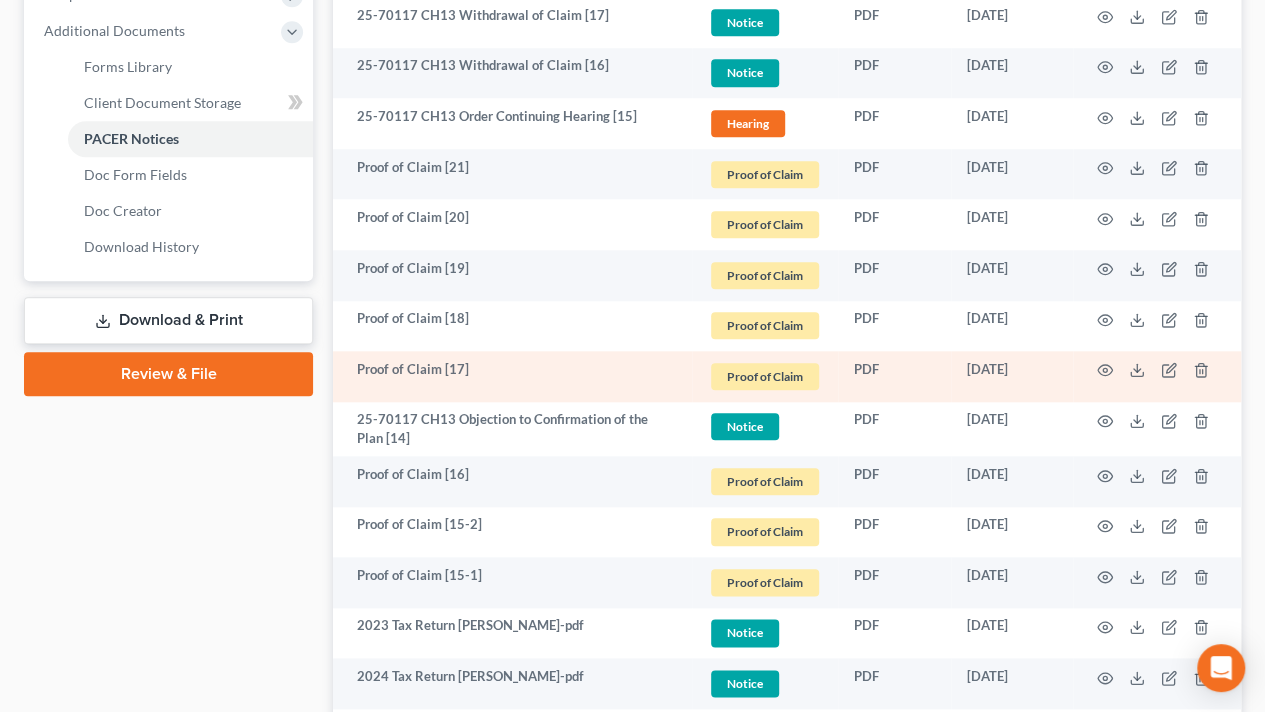 scroll, scrollTop: 900, scrollLeft: 0, axis: vertical 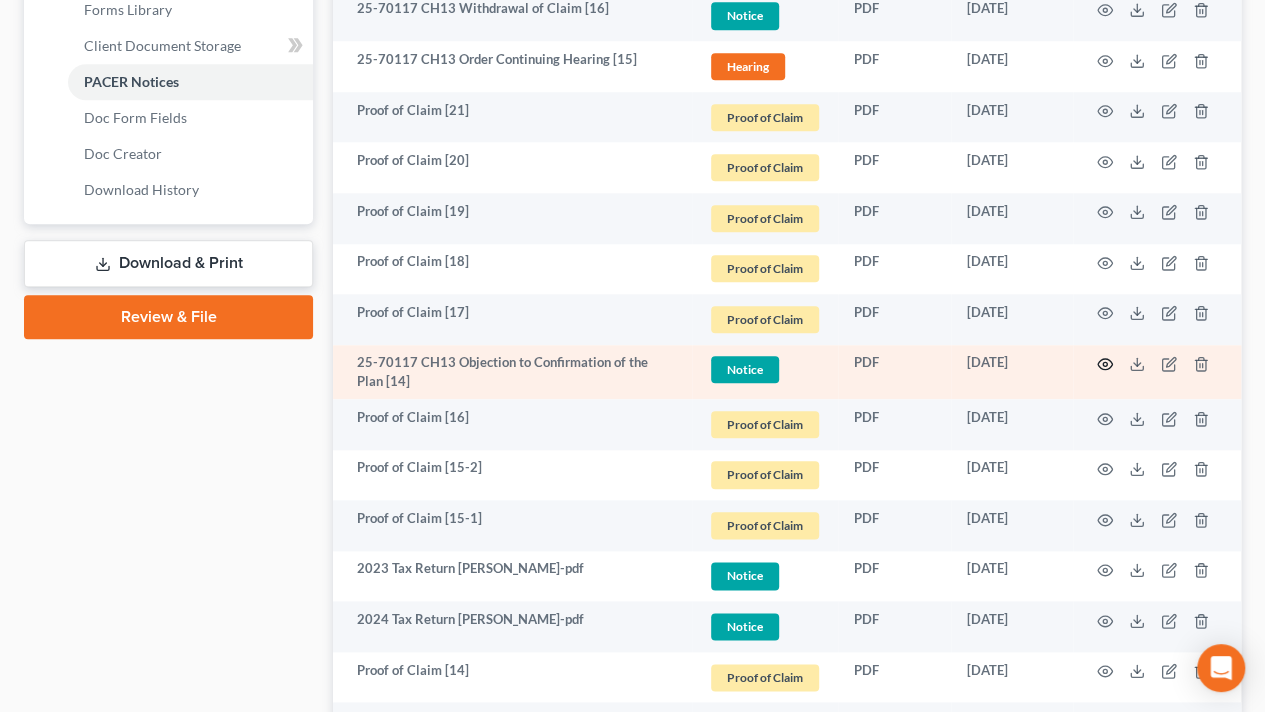 click 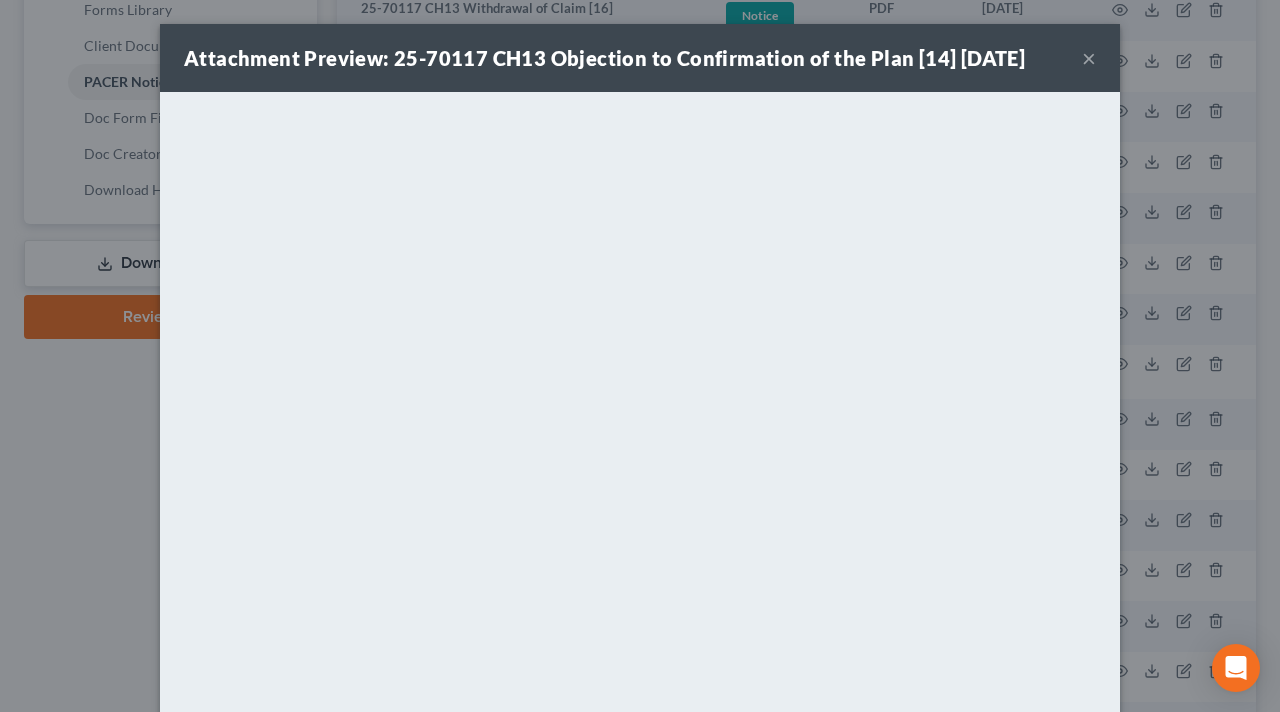 click on "×" at bounding box center [1089, 58] 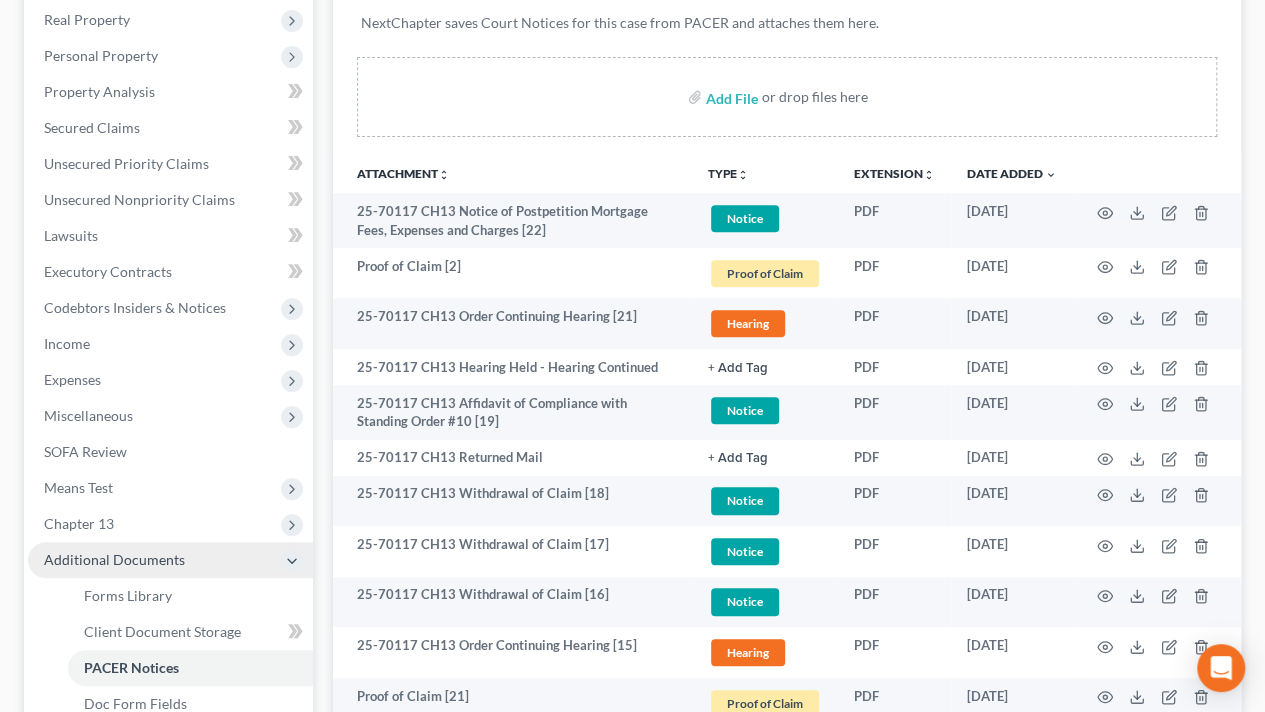 scroll, scrollTop: 300, scrollLeft: 0, axis: vertical 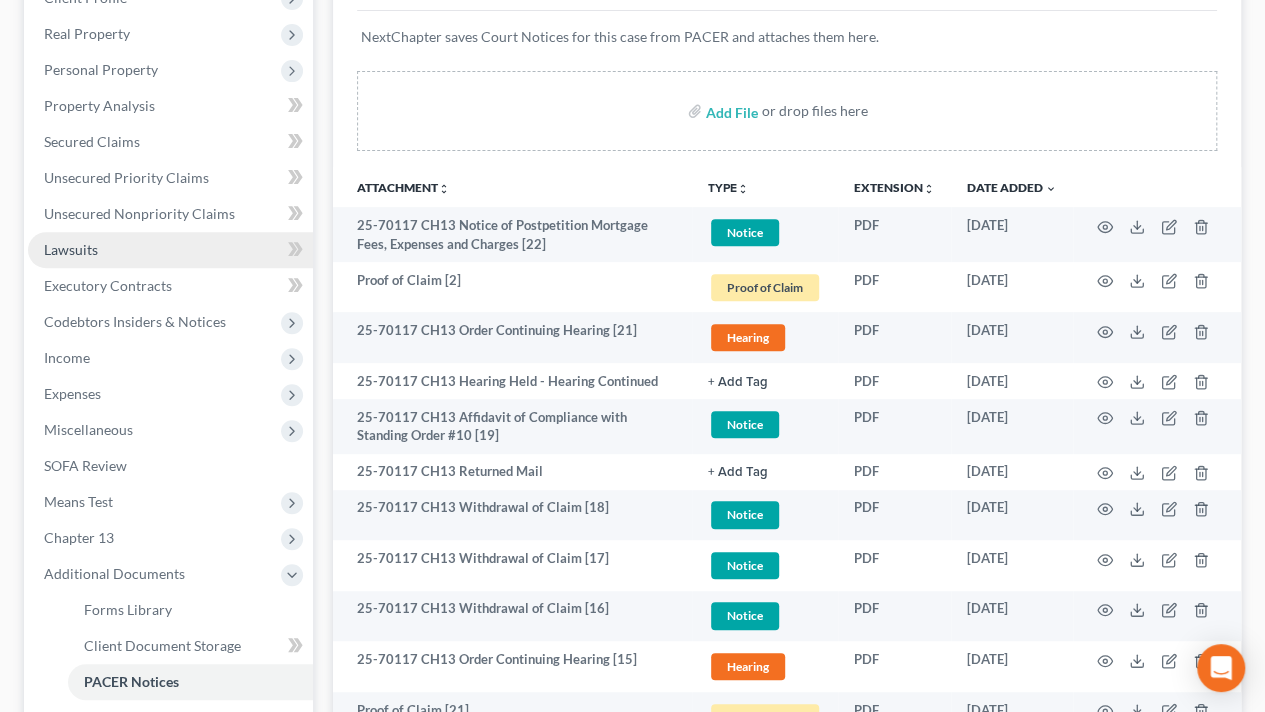 click on "Lawsuits" at bounding box center [170, 250] 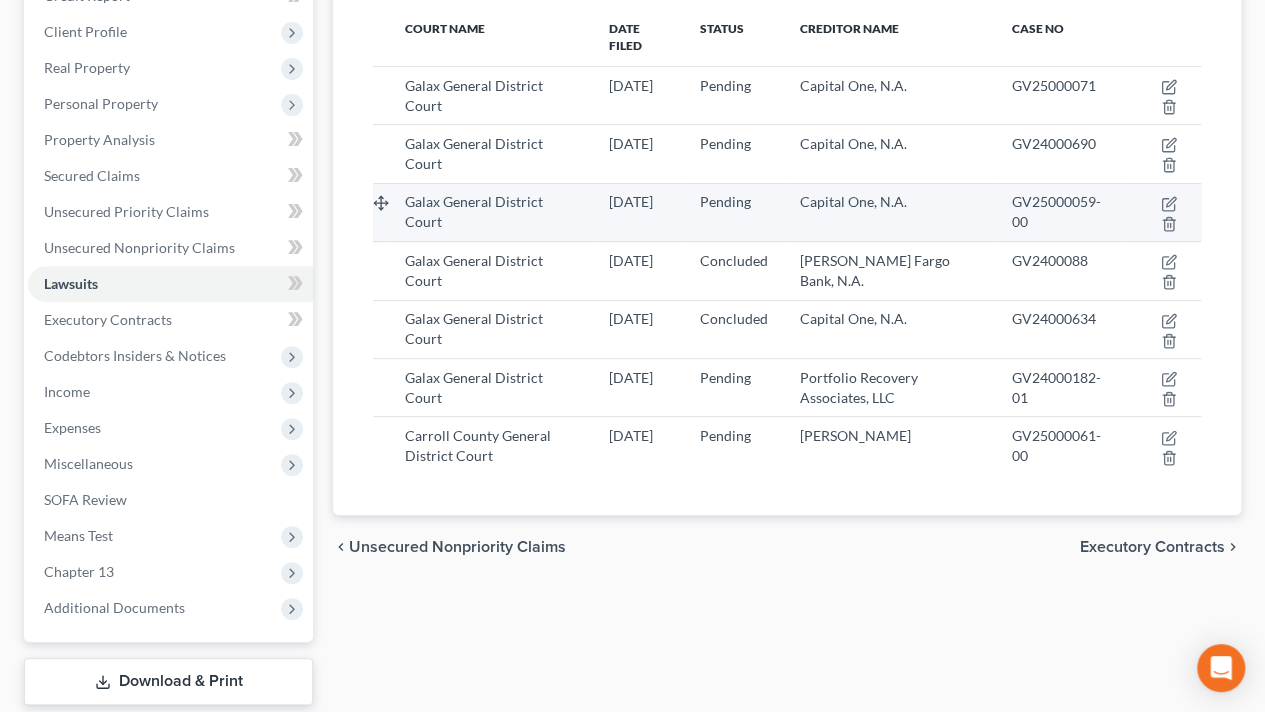 scroll, scrollTop: 300, scrollLeft: 0, axis: vertical 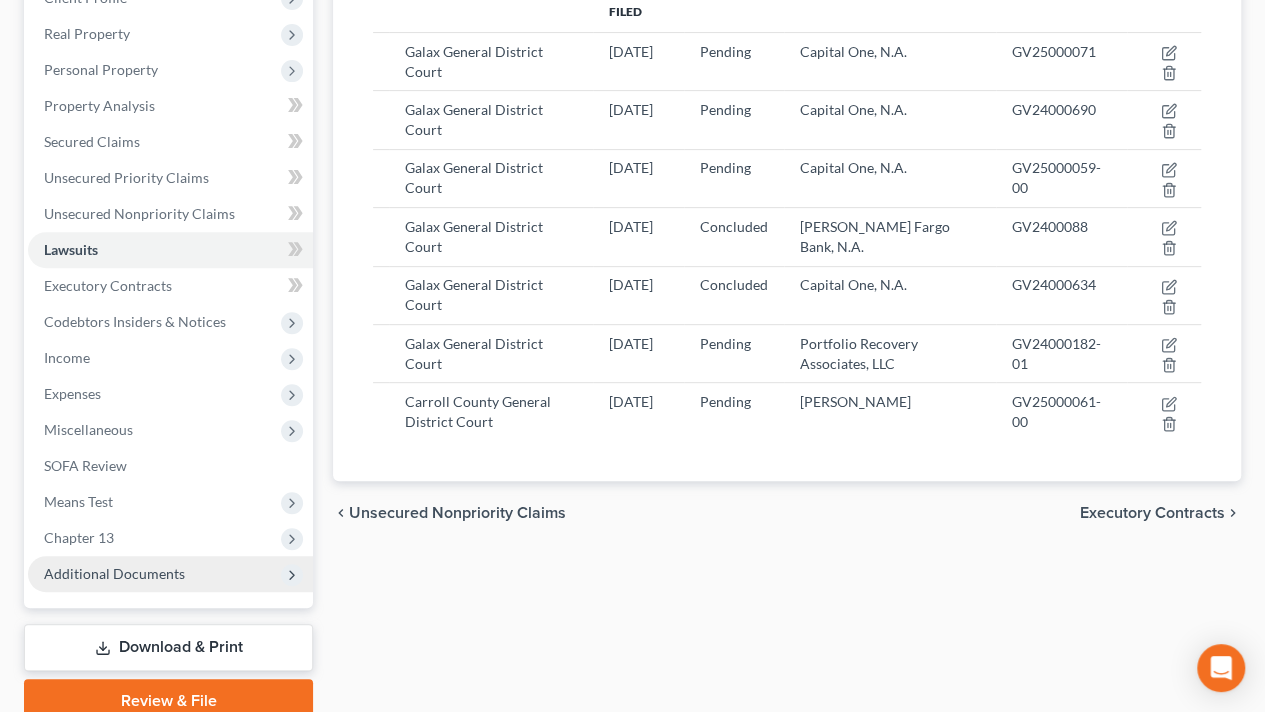 click on "Additional Documents" at bounding box center (114, 573) 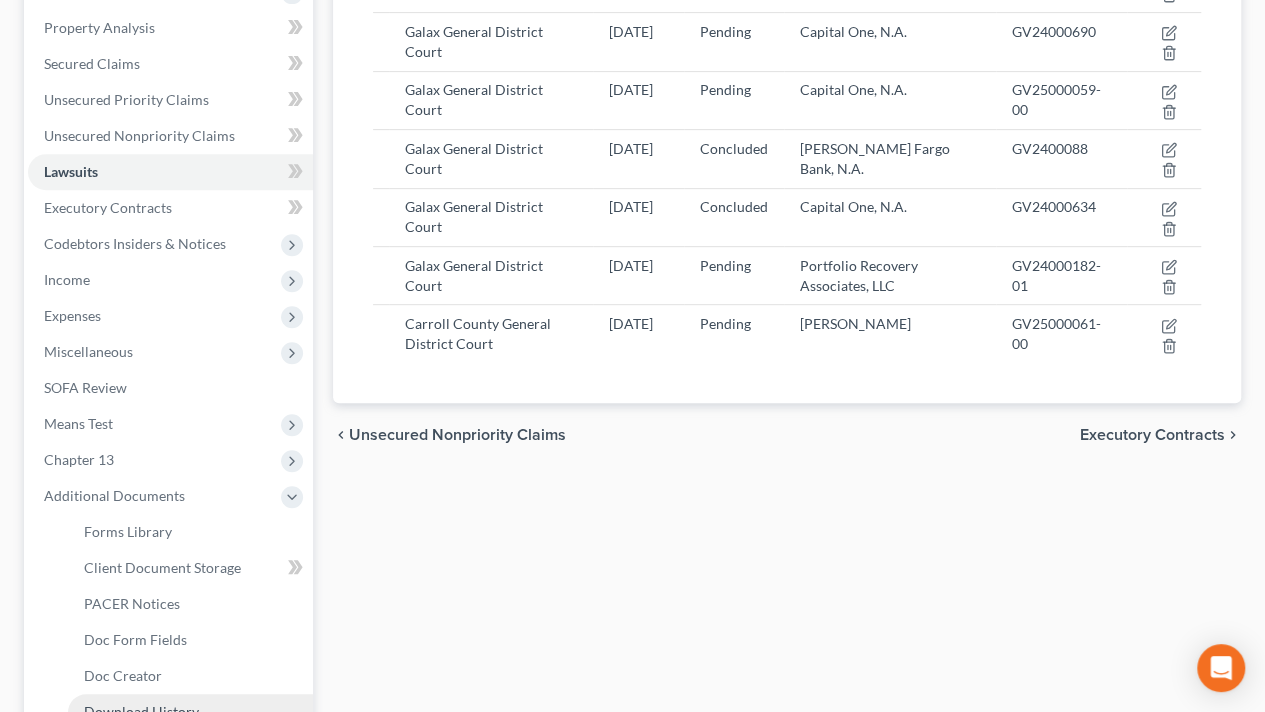 scroll, scrollTop: 500, scrollLeft: 0, axis: vertical 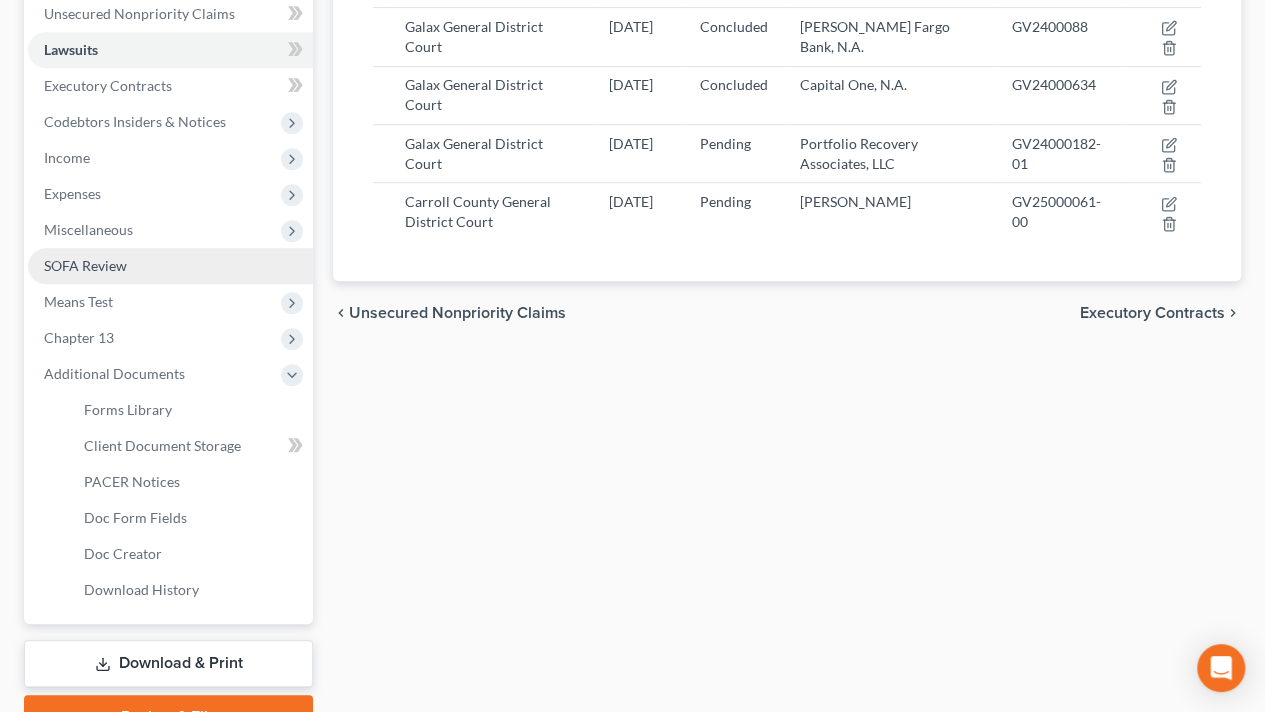 click on "SOFA Review" at bounding box center (85, 265) 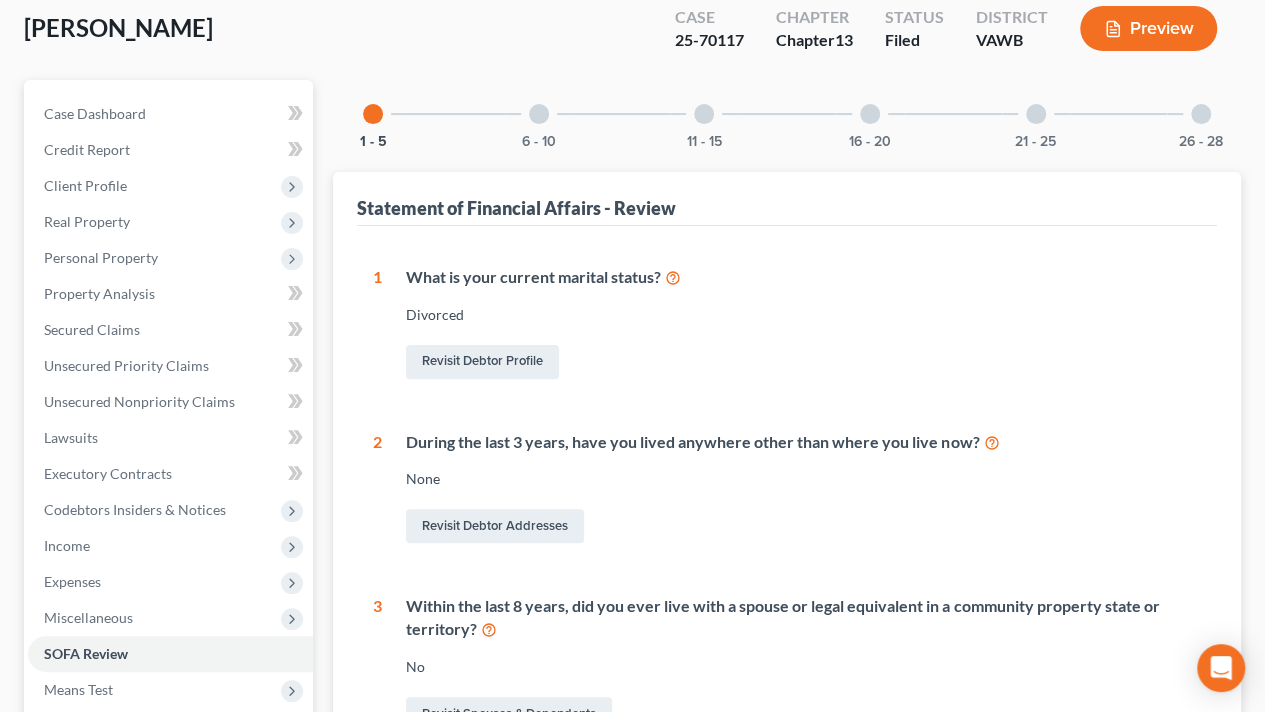 scroll, scrollTop: 0, scrollLeft: 0, axis: both 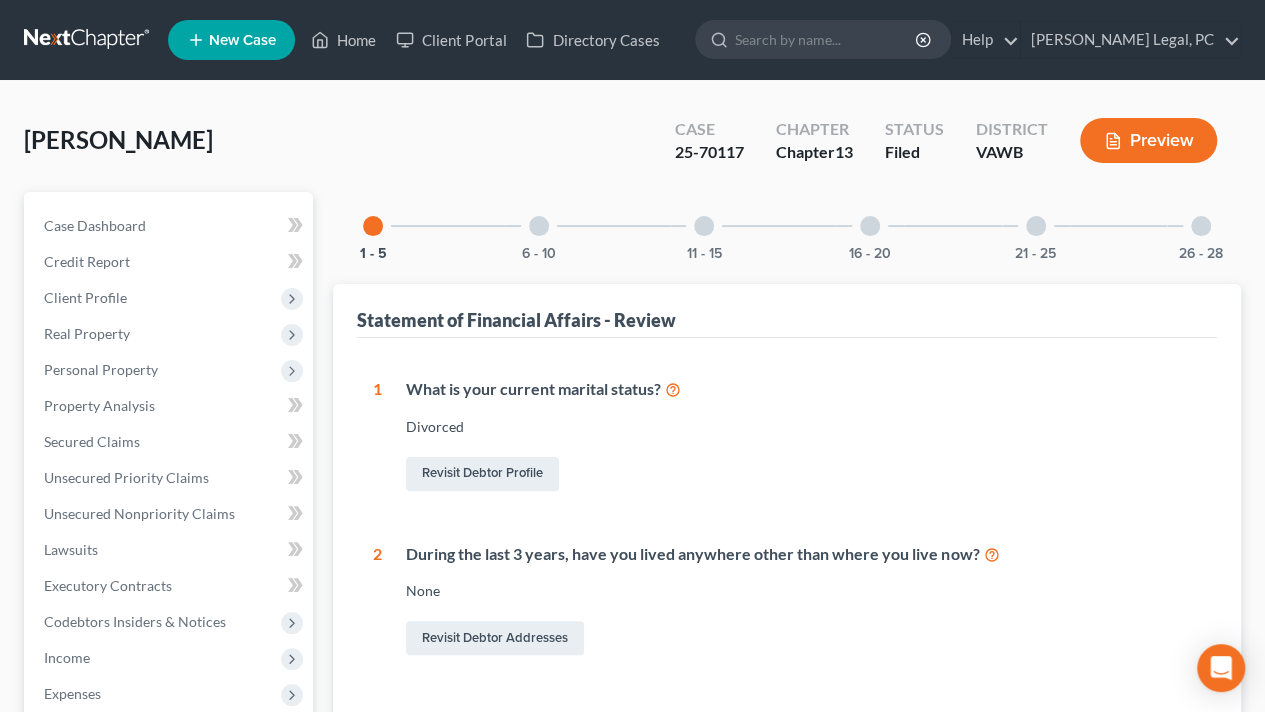 click on "6 - 10" at bounding box center [539, 226] 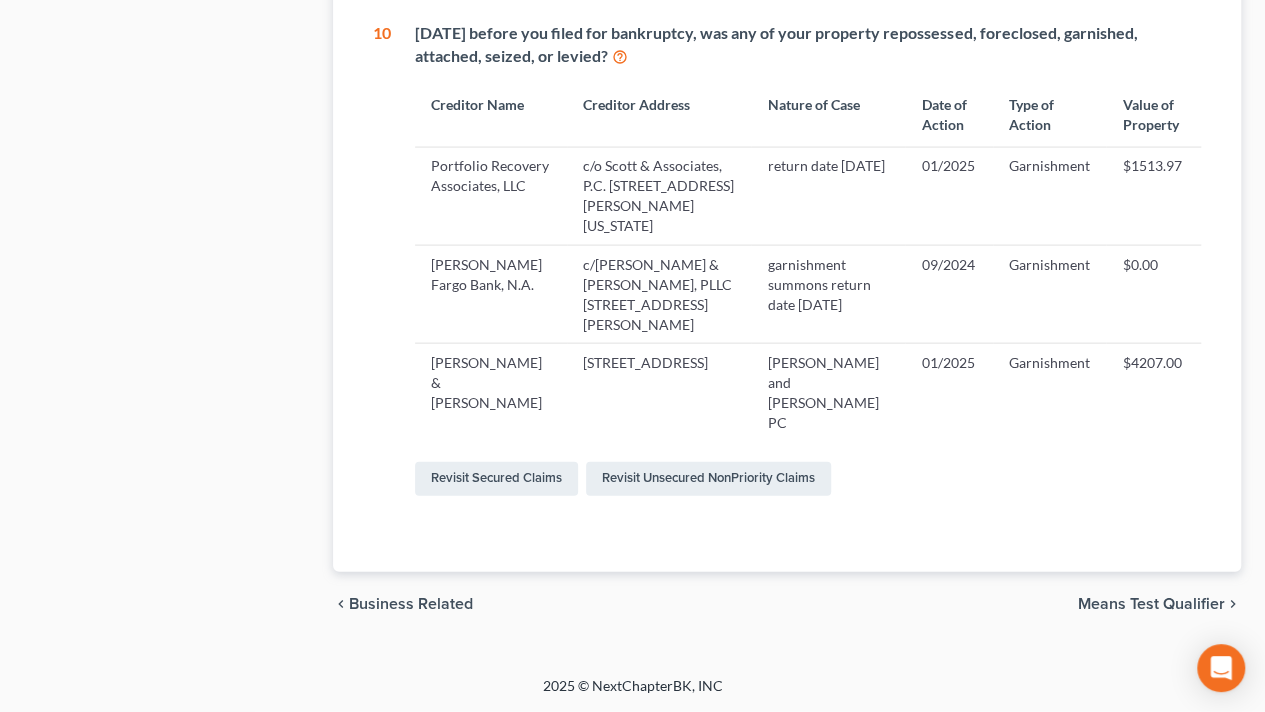 scroll, scrollTop: 2090, scrollLeft: 0, axis: vertical 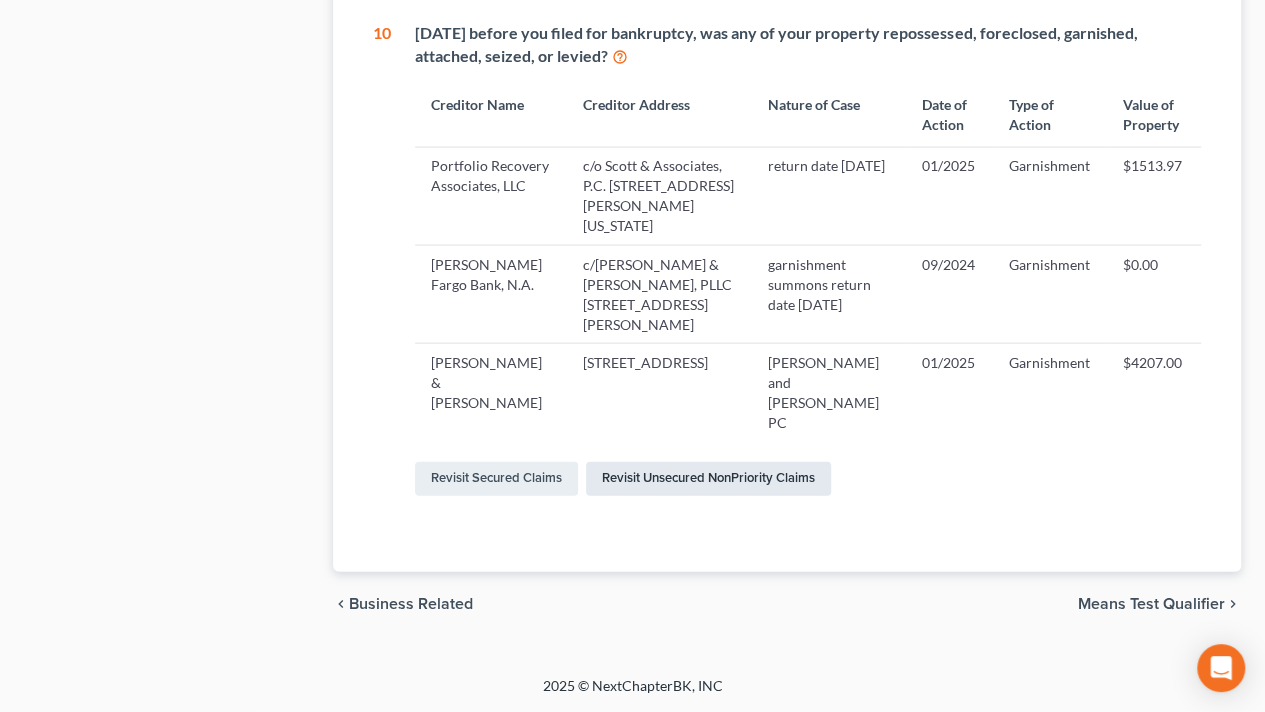 click on "Revisit Unsecured NonPriority Claims" at bounding box center (708, 479) 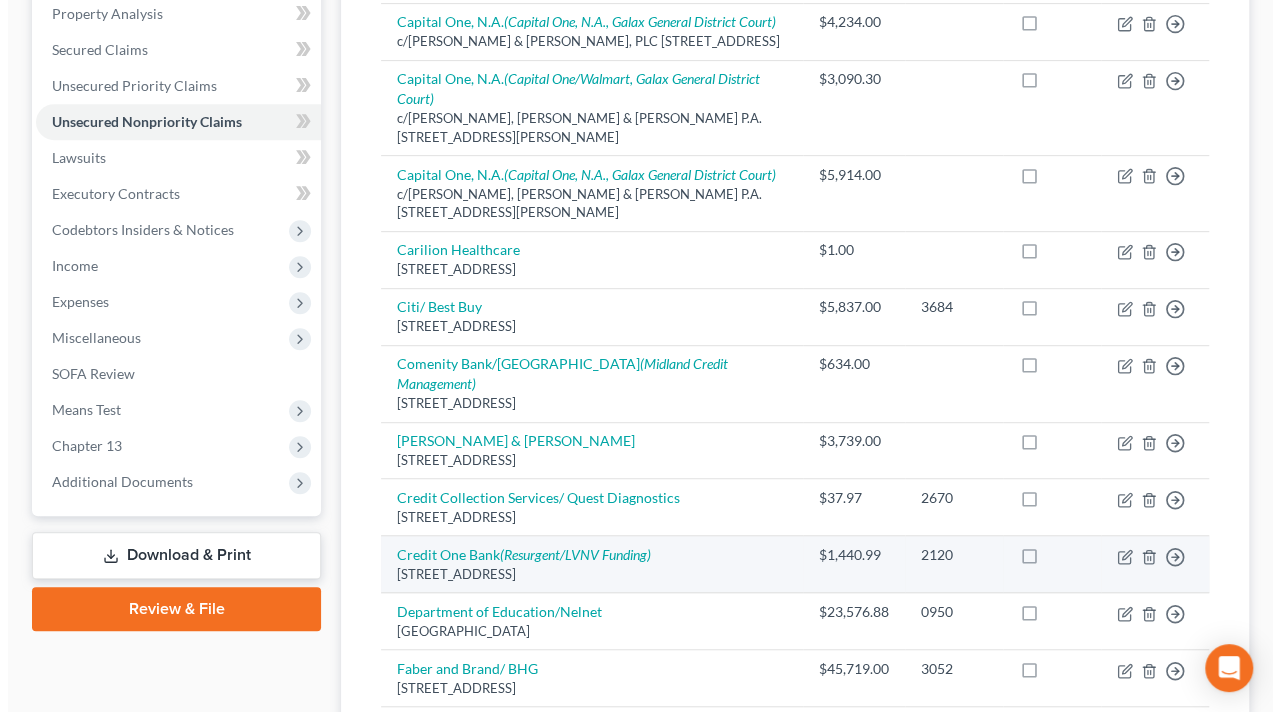 scroll, scrollTop: 400, scrollLeft: 0, axis: vertical 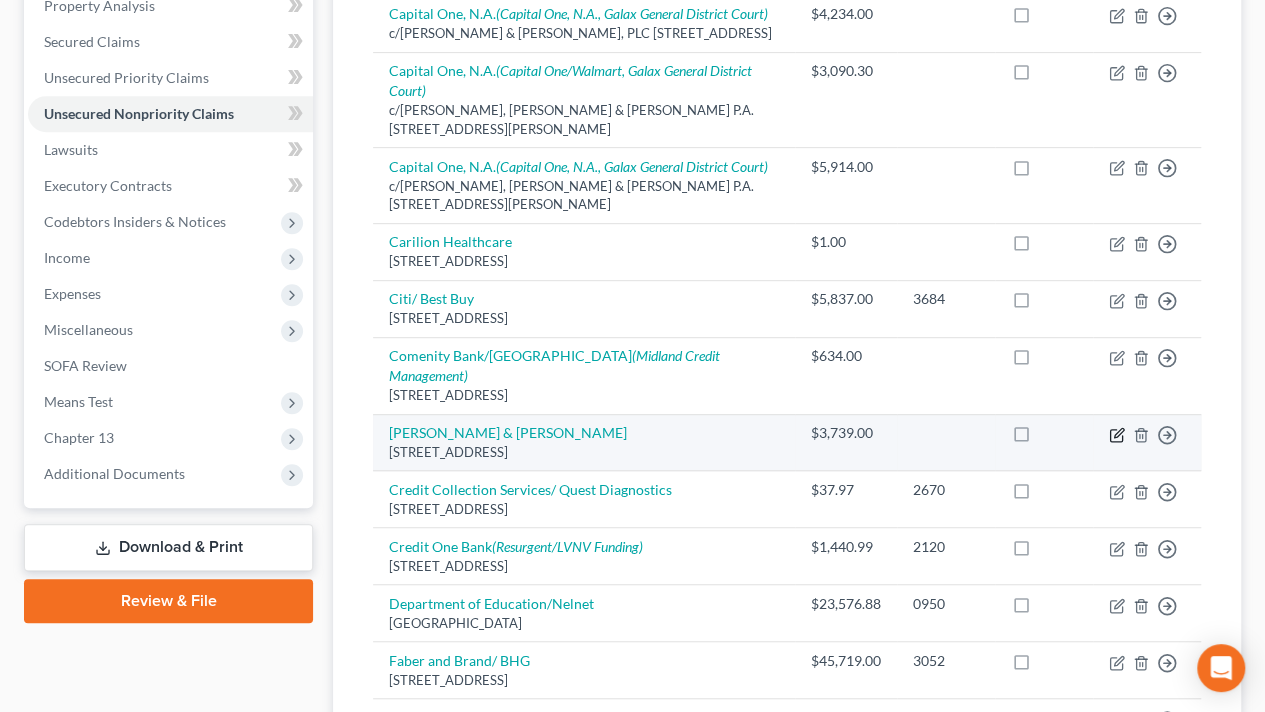 click 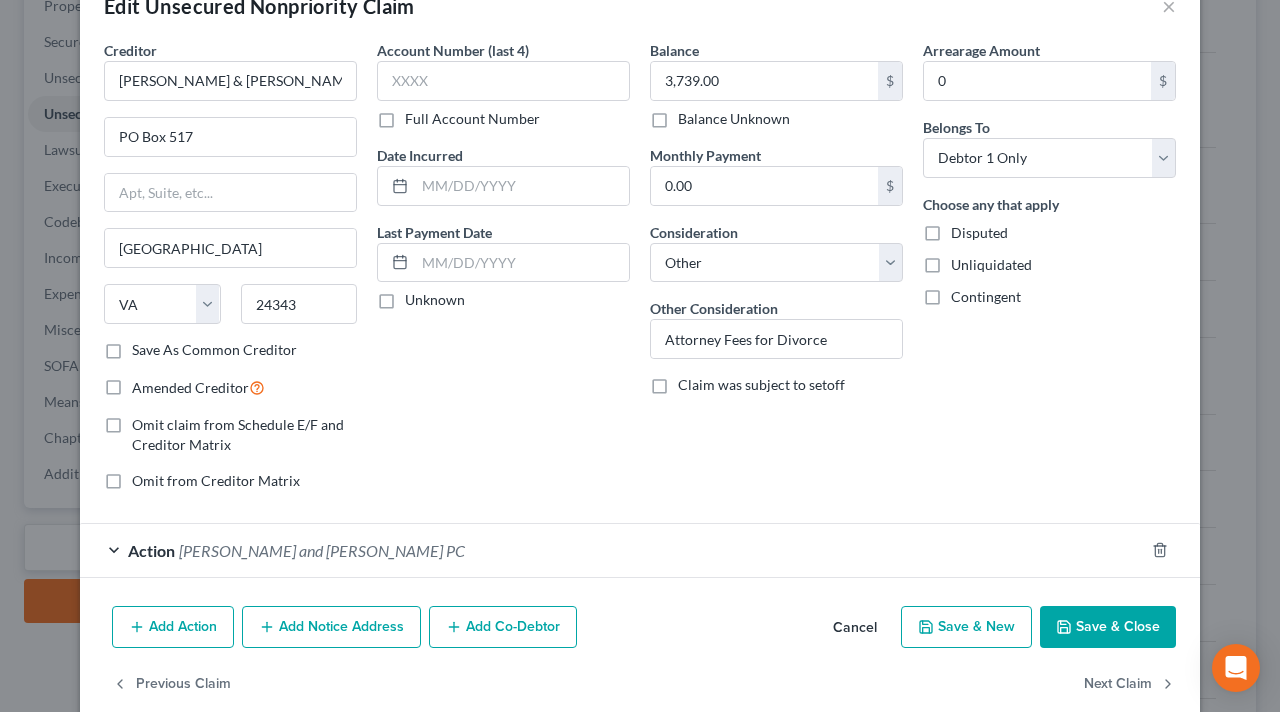 scroll, scrollTop: 81, scrollLeft: 0, axis: vertical 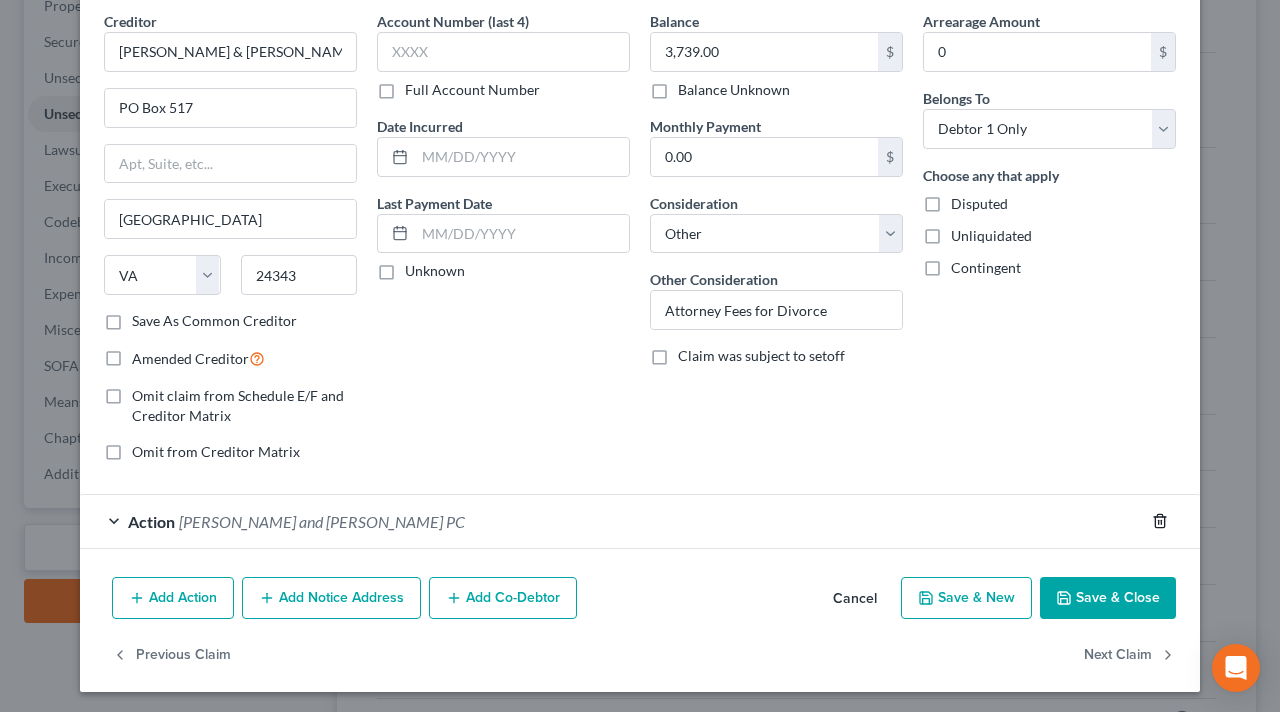 click 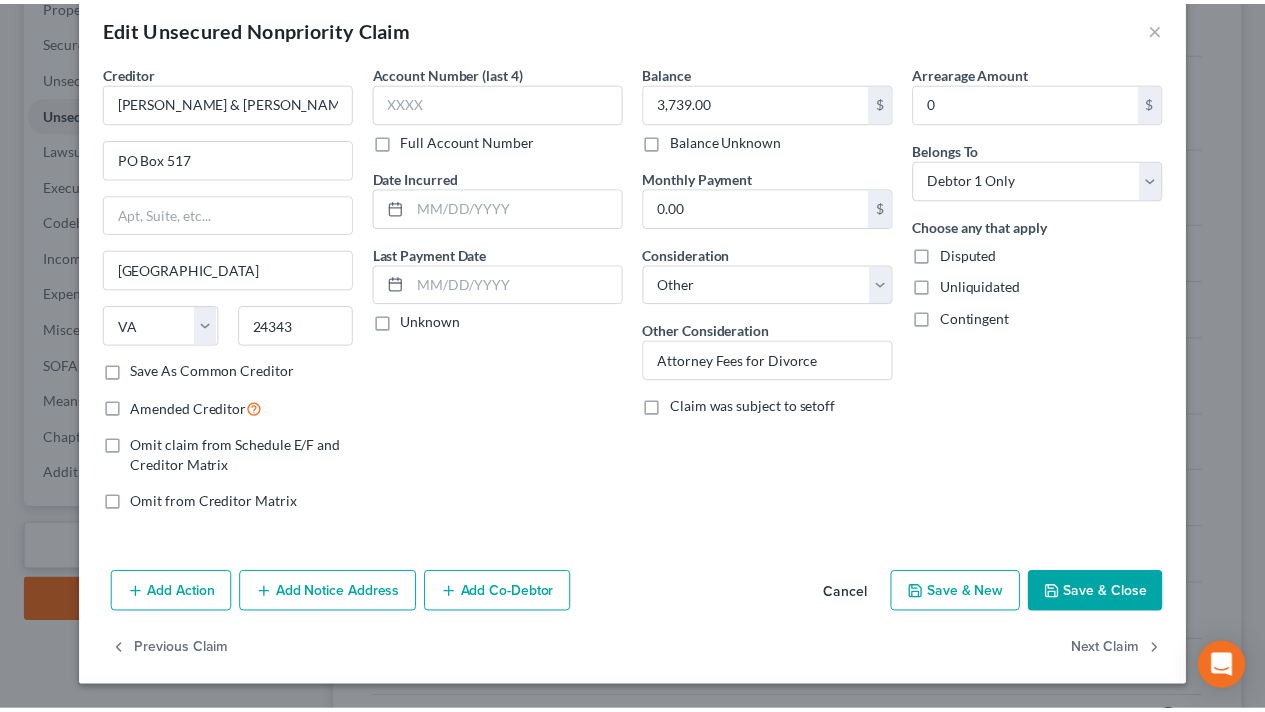 scroll, scrollTop: 26, scrollLeft: 0, axis: vertical 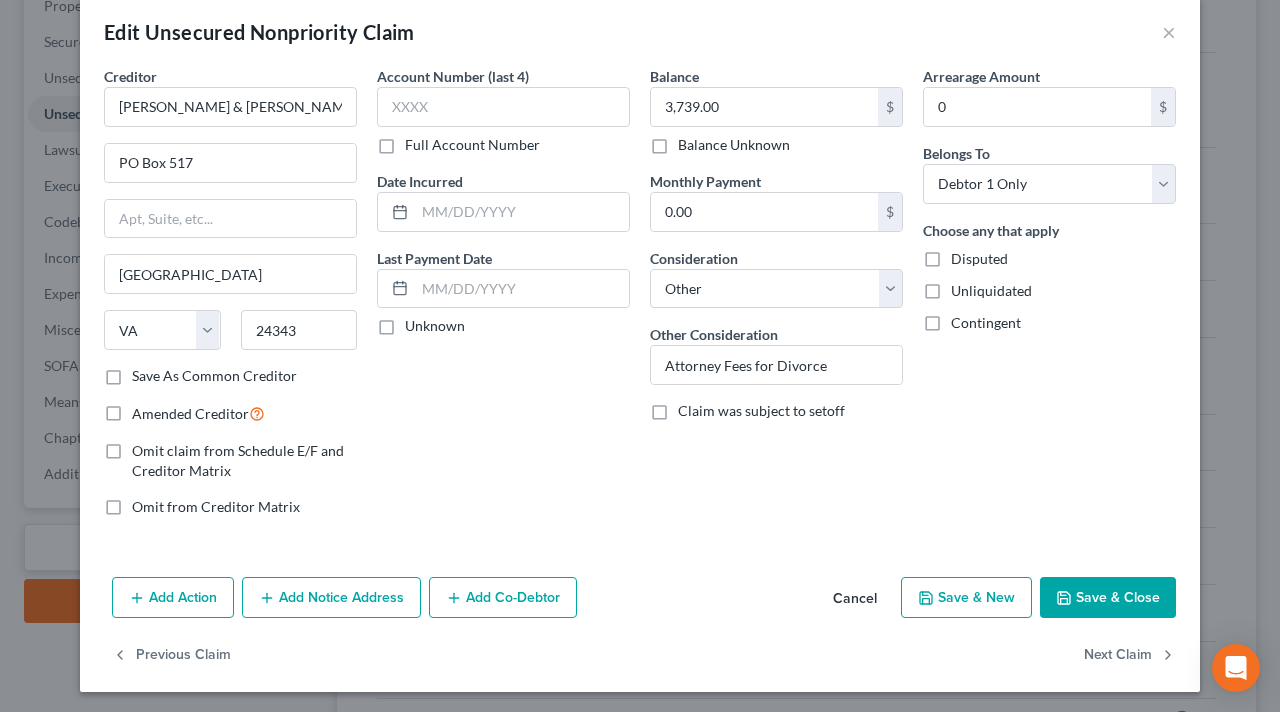click on "Save & Close" at bounding box center (1108, 598) 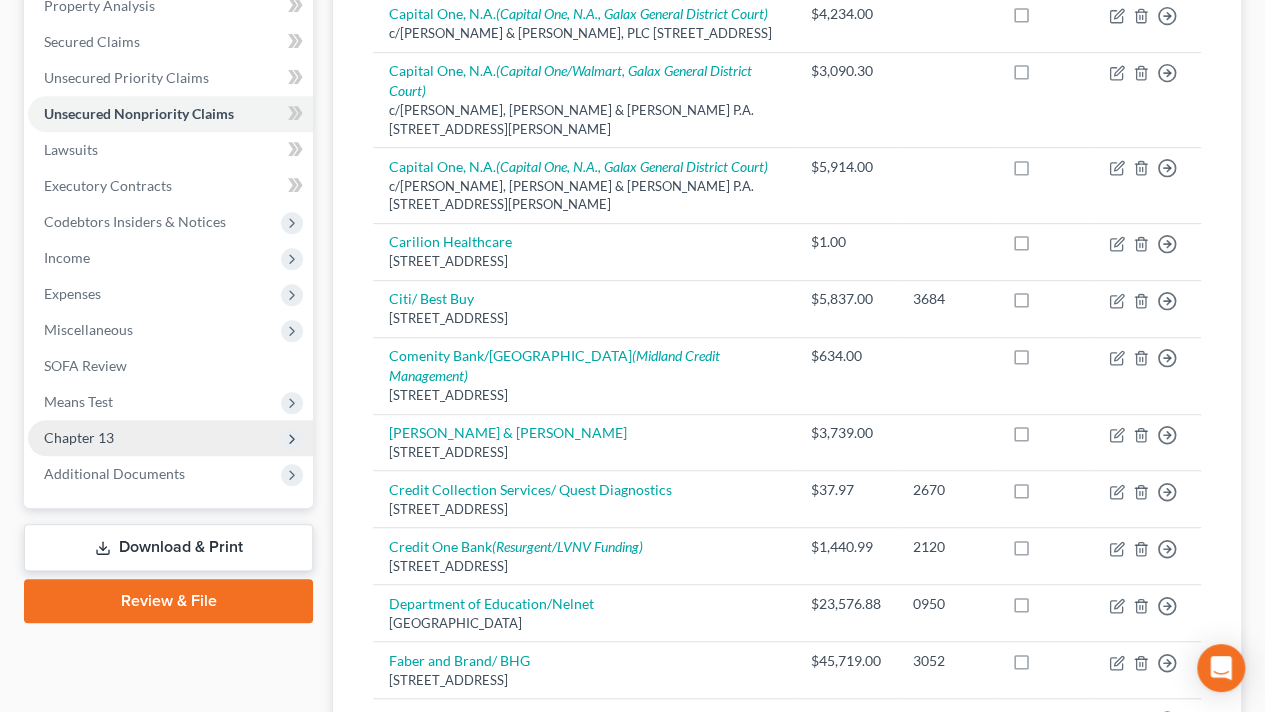 click on "Chapter 13" at bounding box center [79, 437] 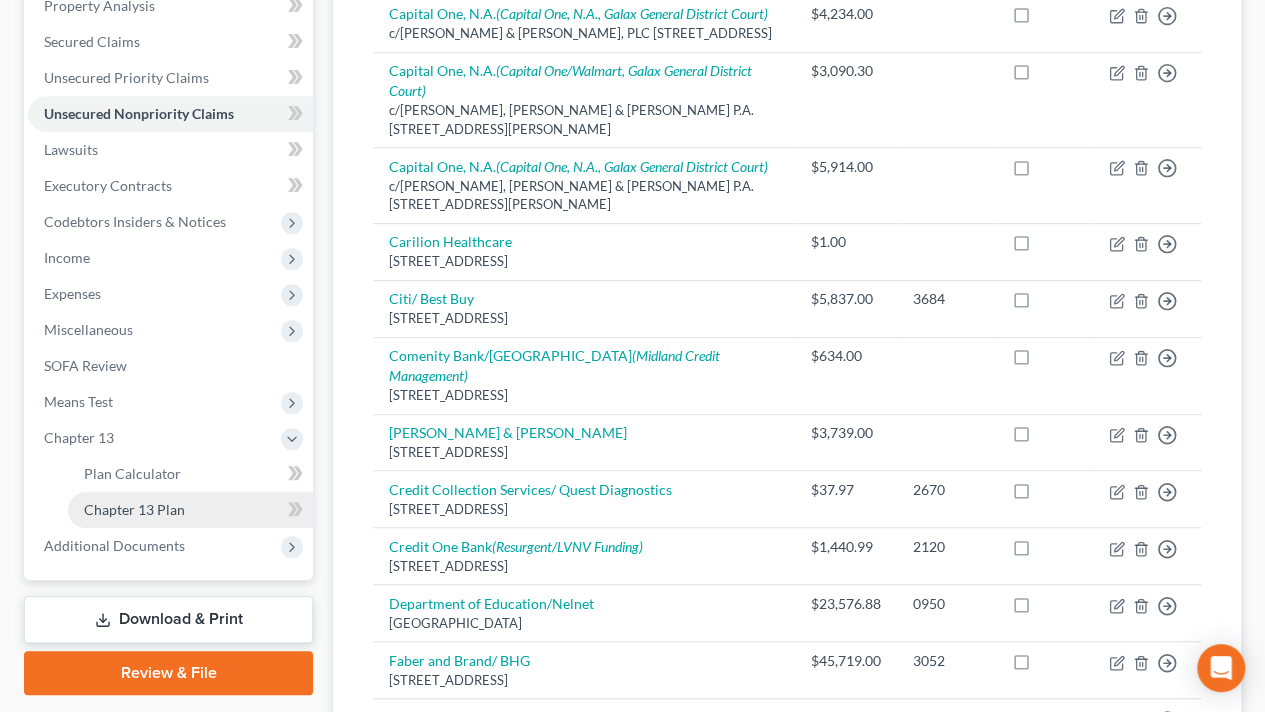 click on "Chapter 13 Plan" at bounding box center [134, 509] 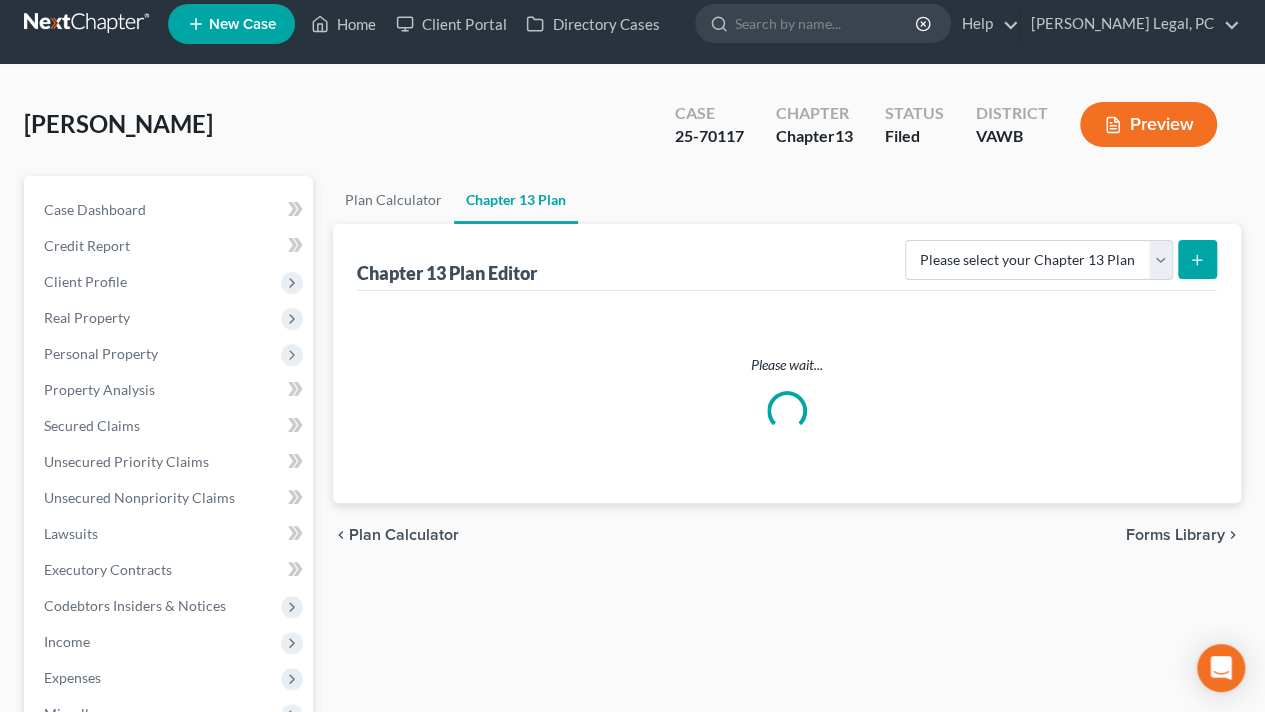scroll, scrollTop: 0, scrollLeft: 0, axis: both 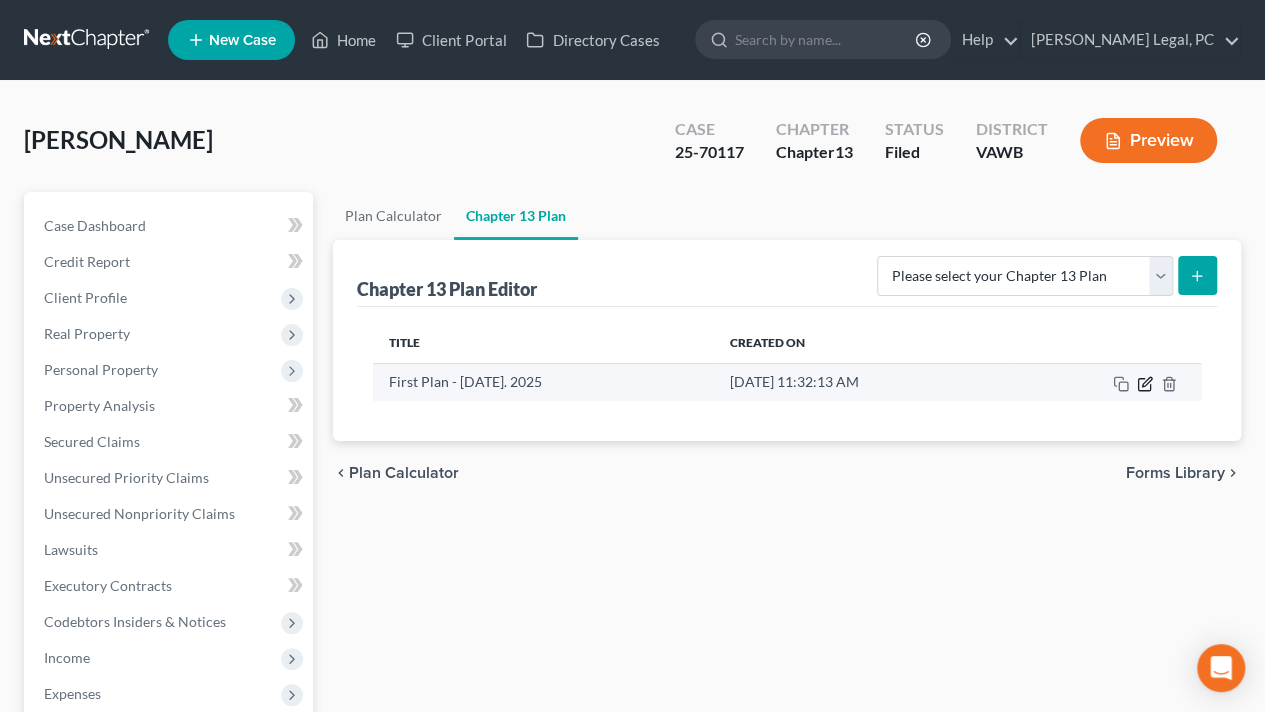 click 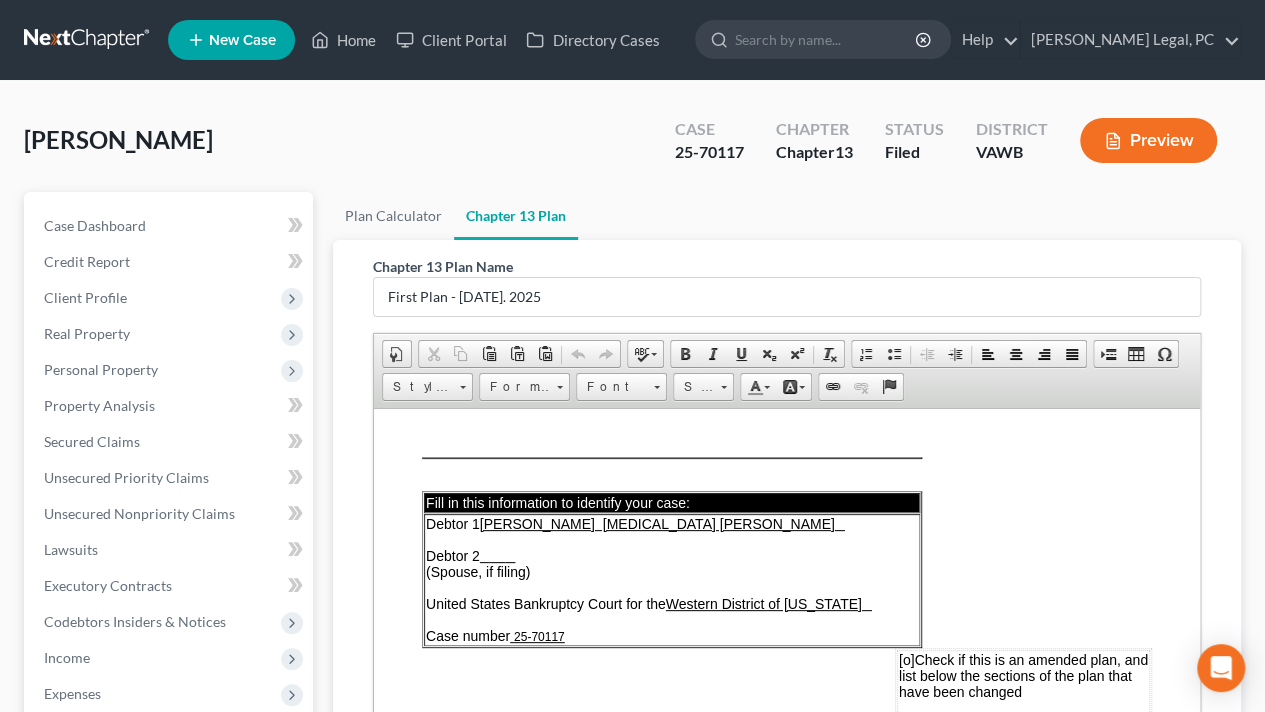 scroll, scrollTop: 0, scrollLeft: 0, axis: both 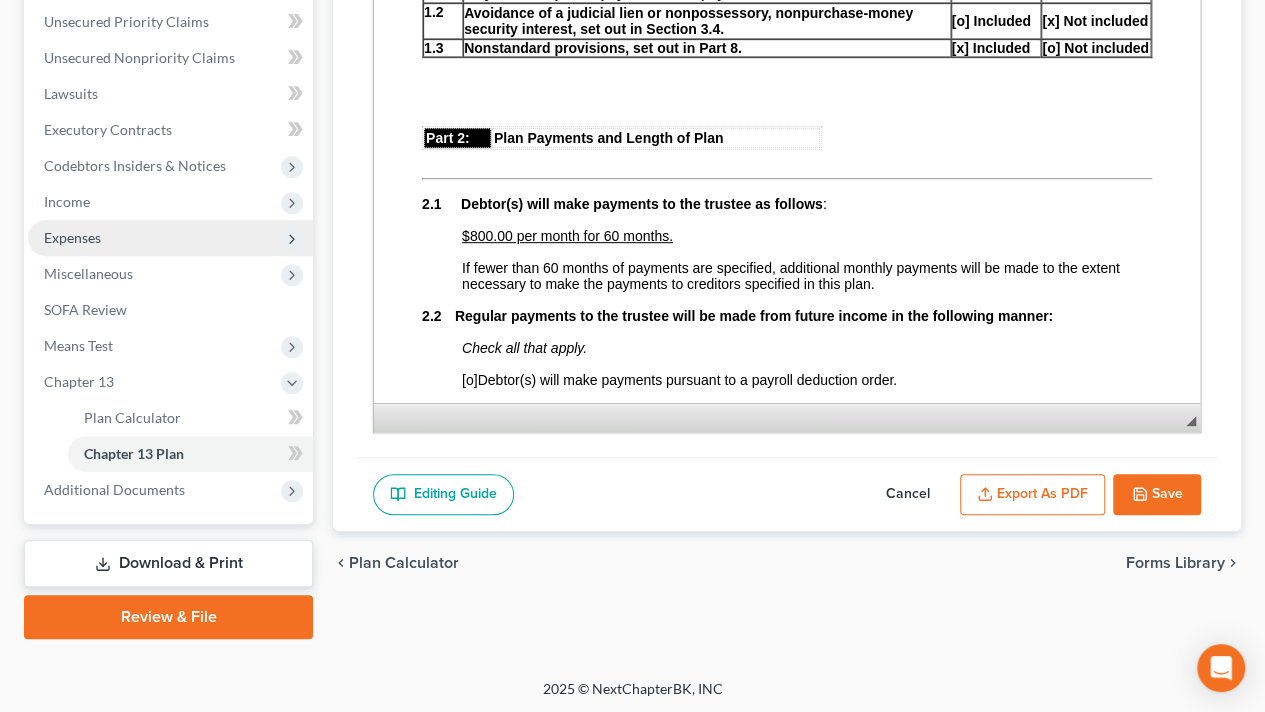 click on "Expenses" at bounding box center (72, 237) 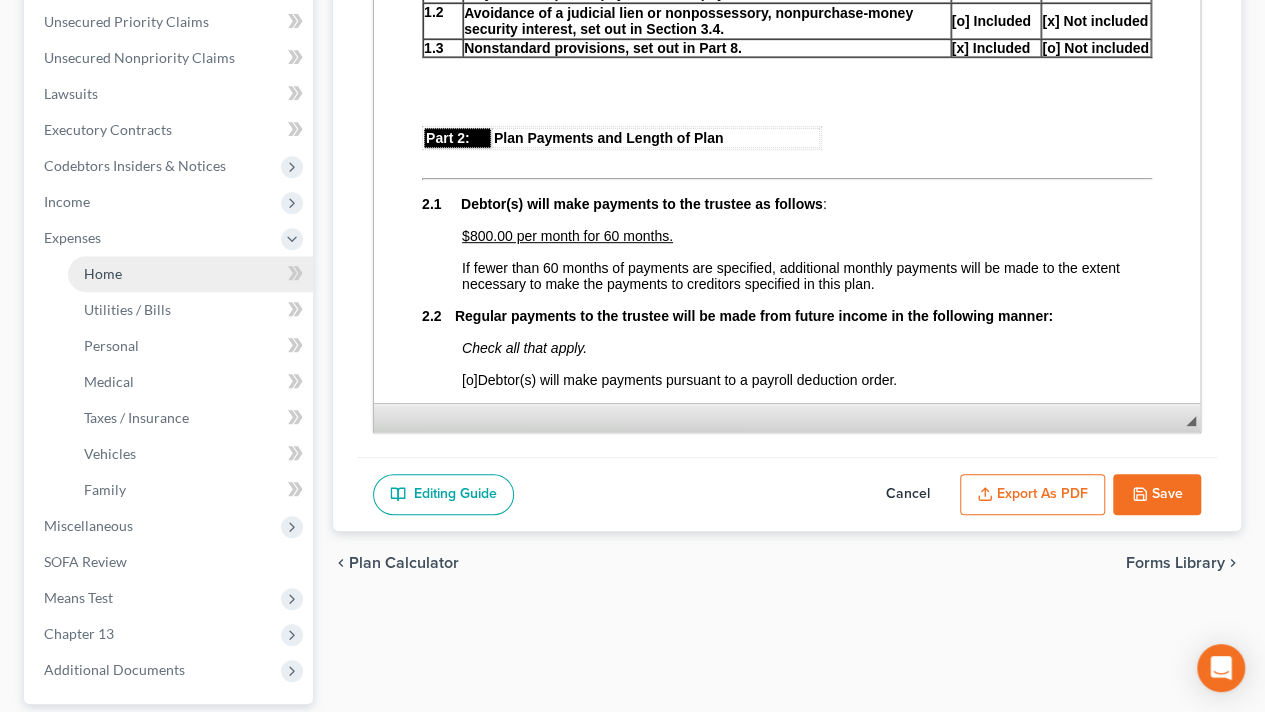 click on "Home" at bounding box center (103, 273) 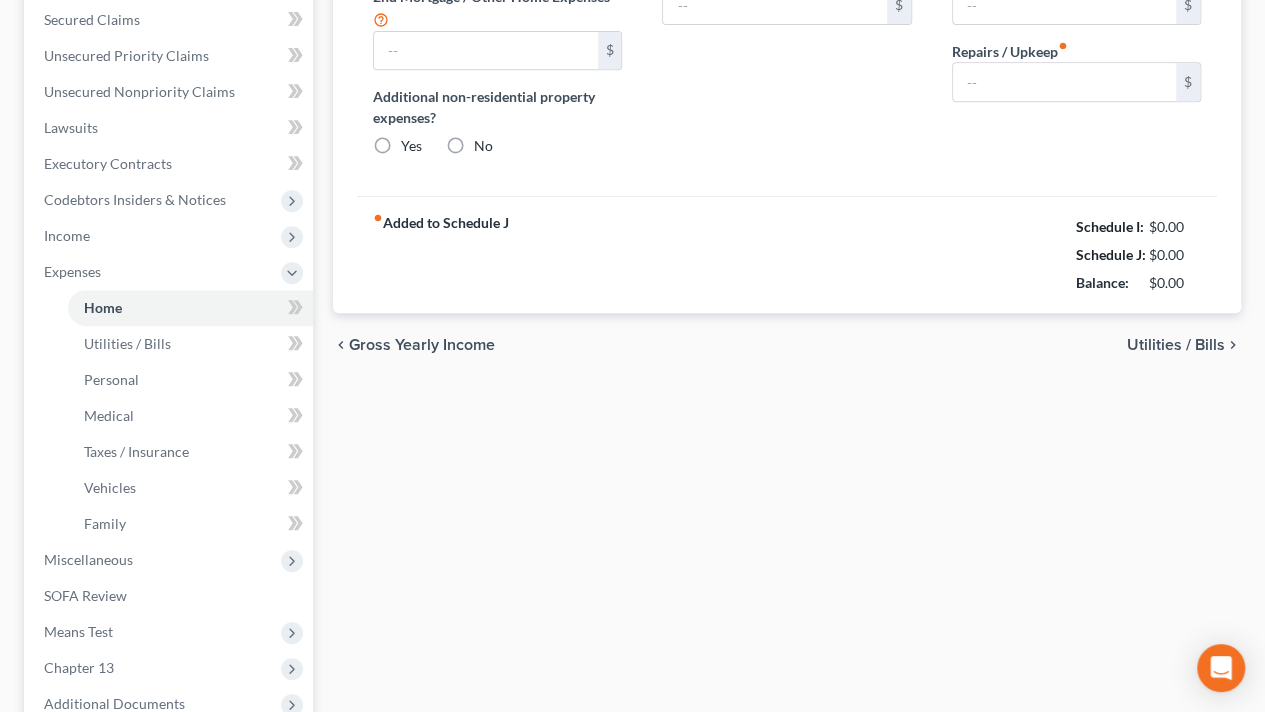 type on "1,131.29" 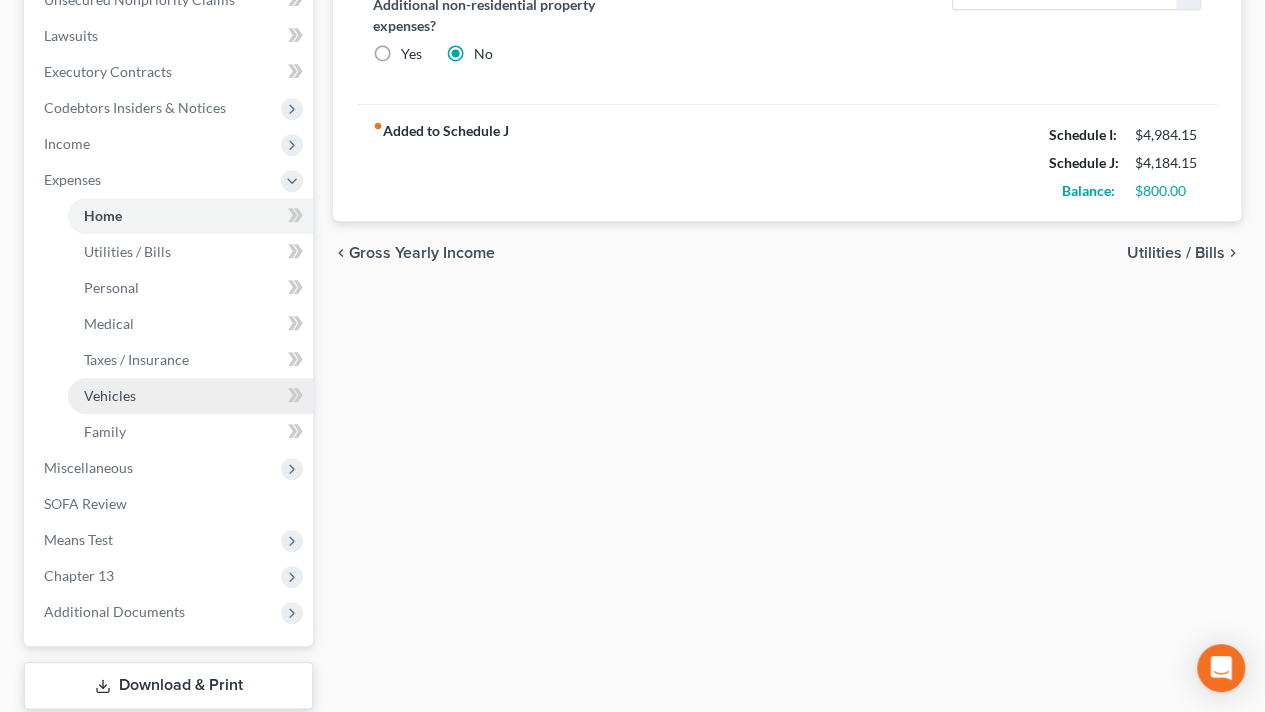 scroll, scrollTop: 636, scrollLeft: 0, axis: vertical 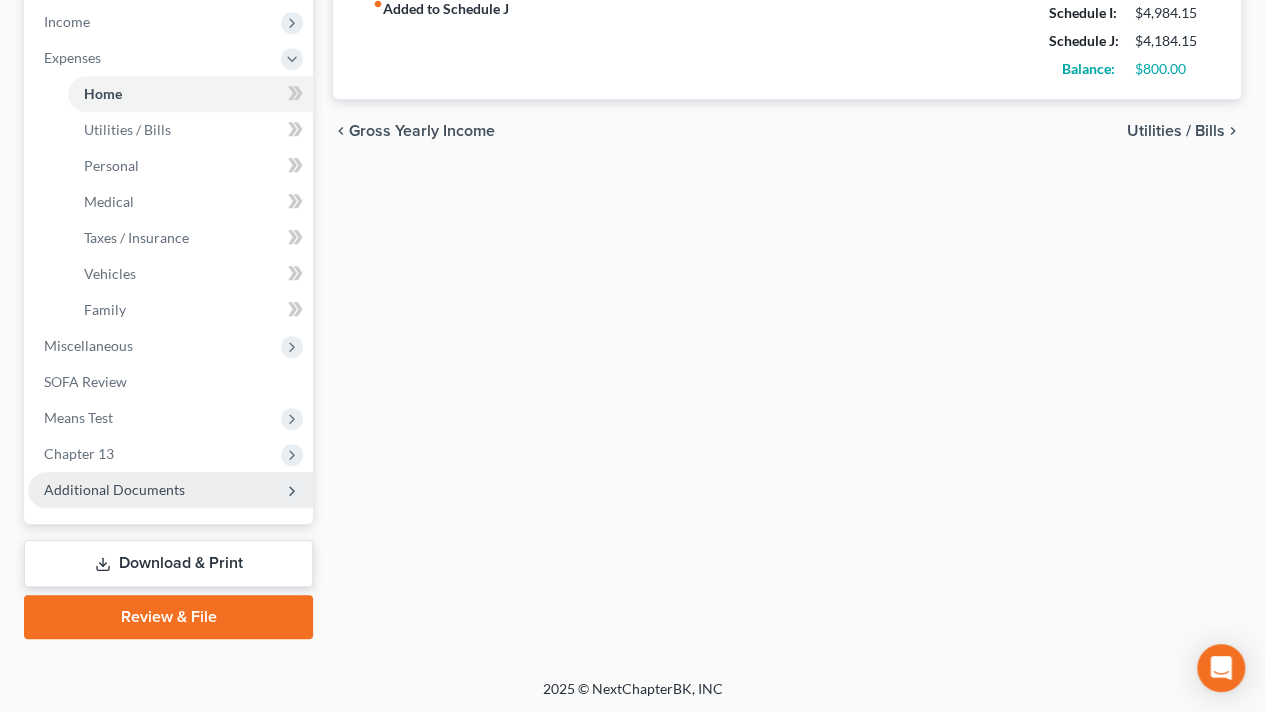 click on "Additional Documents" at bounding box center [114, 489] 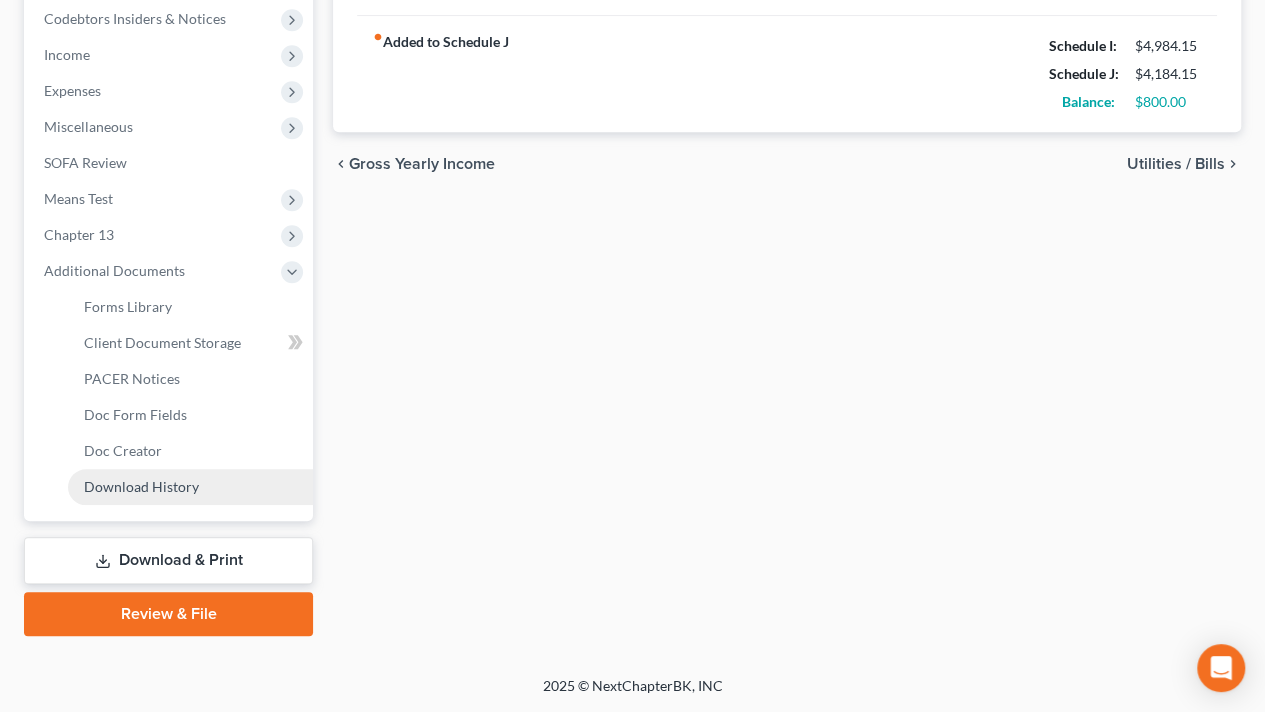 scroll, scrollTop: 600, scrollLeft: 0, axis: vertical 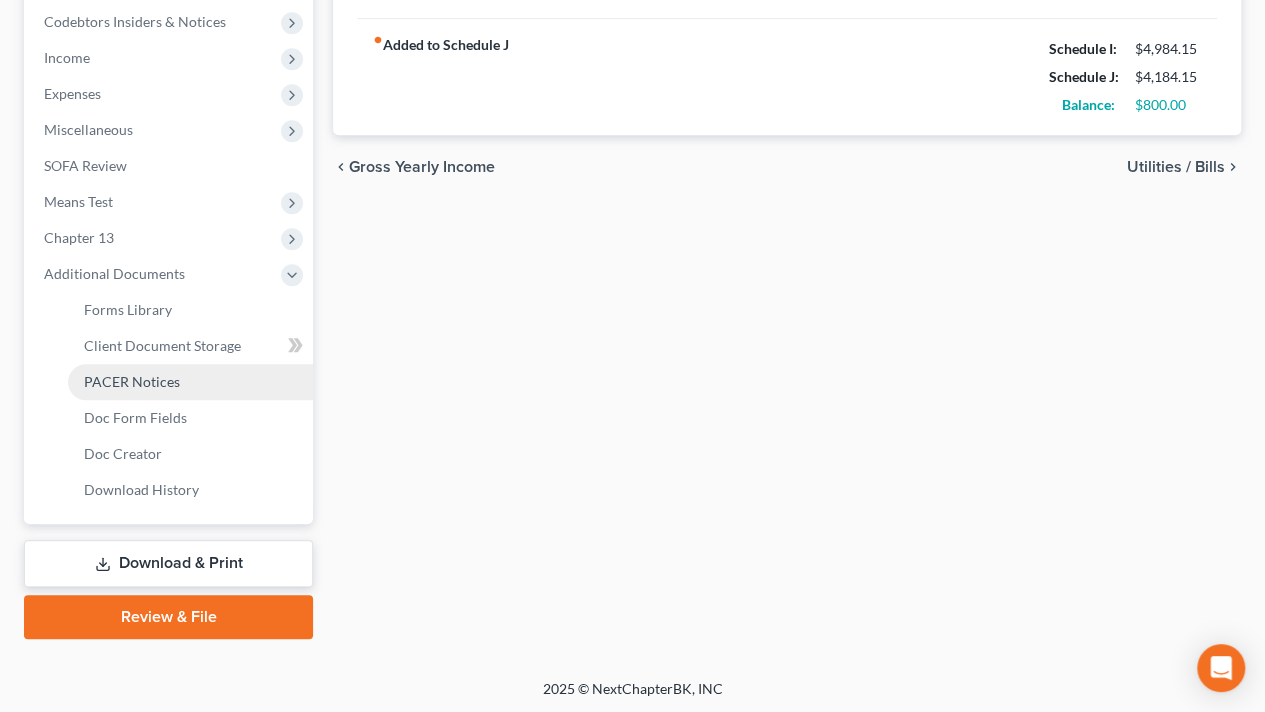 click on "PACER Notices" at bounding box center [190, 382] 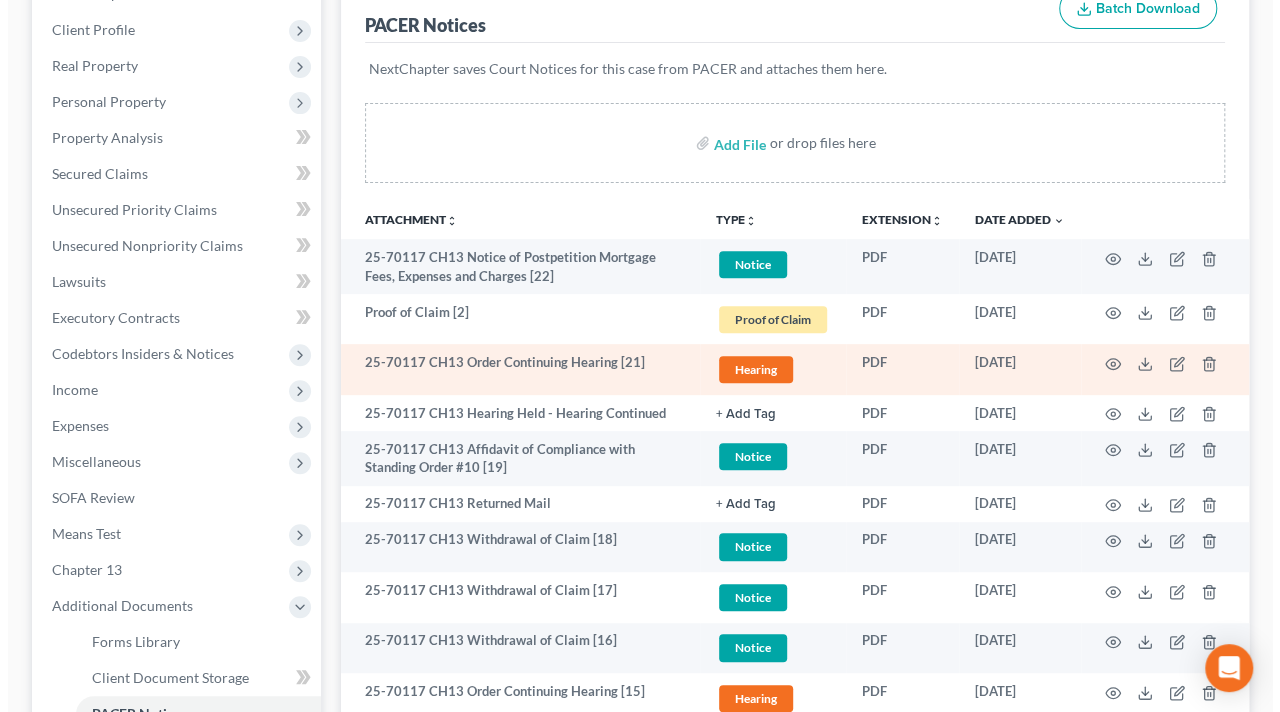 scroll, scrollTop: 300, scrollLeft: 0, axis: vertical 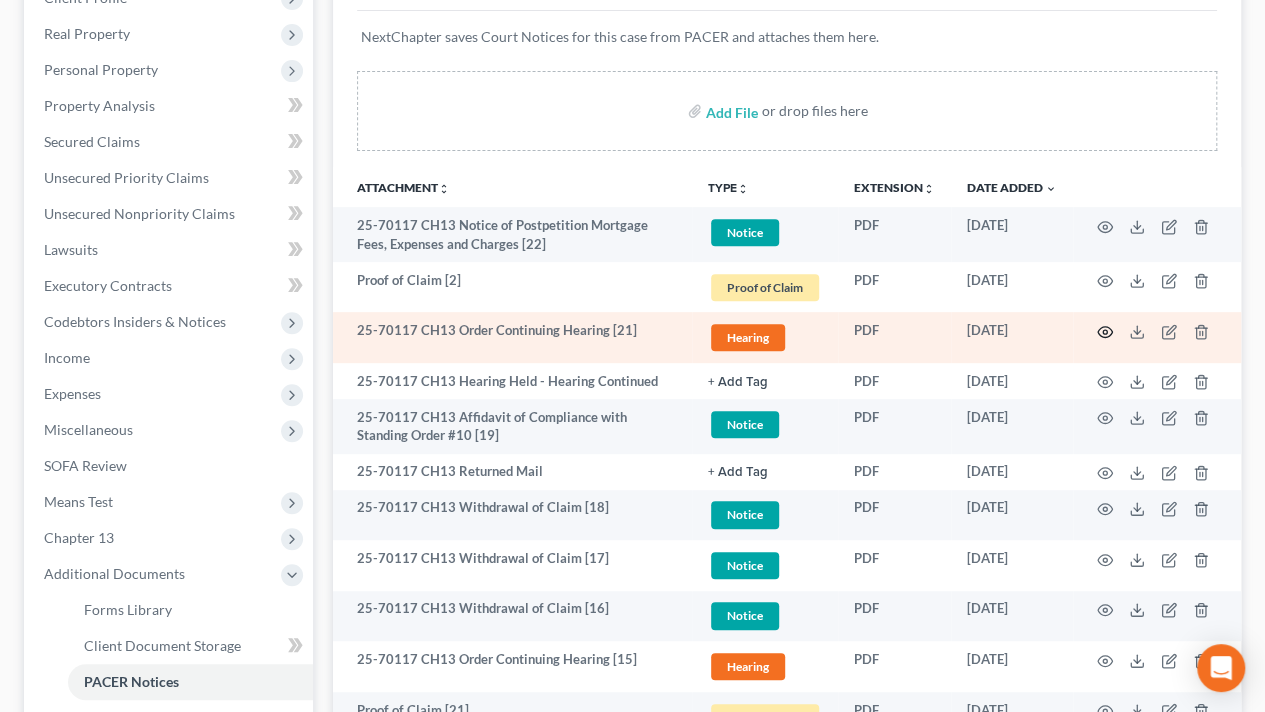 click 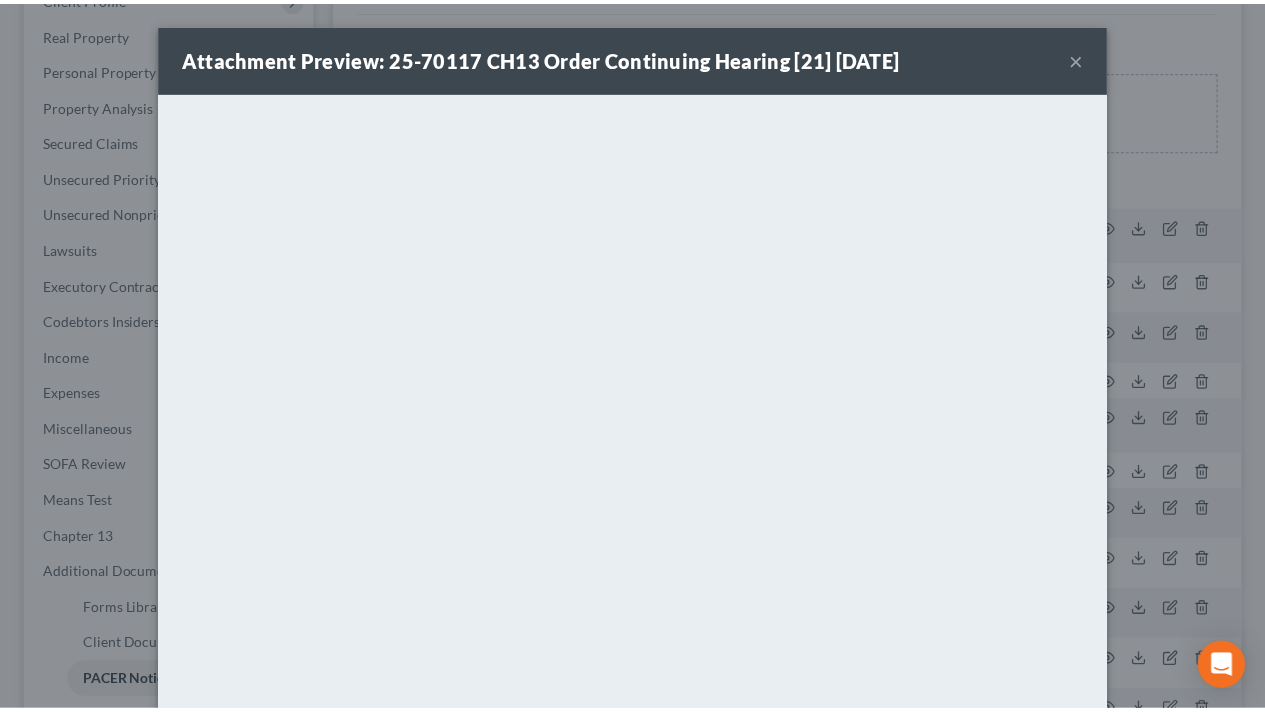 scroll, scrollTop: 124, scrollLeft: 0, axis: vertical 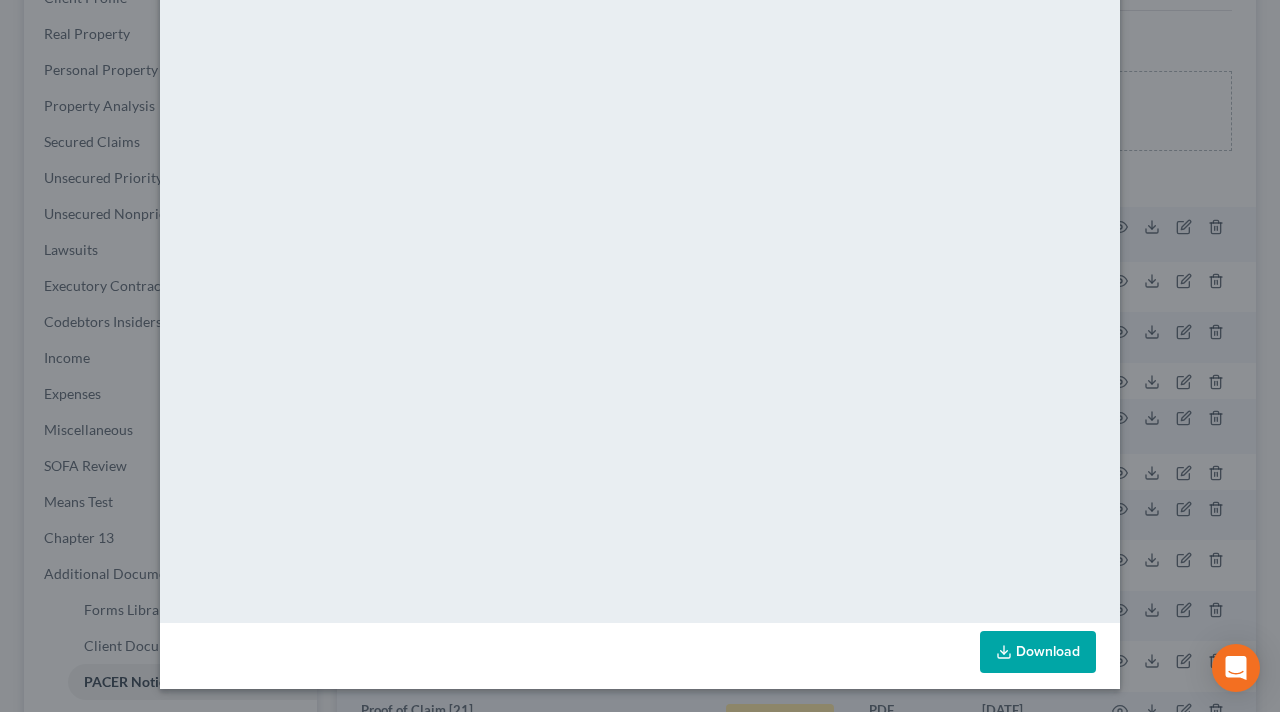 click on "Attachment Preview: 25-70117 CH13 Order Continuing Hearing [21] [DATE] ×
<object ng-attr-data='[URL][DOMAIN_NAME]' type='application/pdf' width='100%' height='650px'></object>
<p><a href='[URL][DOMAIN_NAME]' target='_blank'>Click here</a> to open in a new window.</p>" at bounding box center (640, 356) 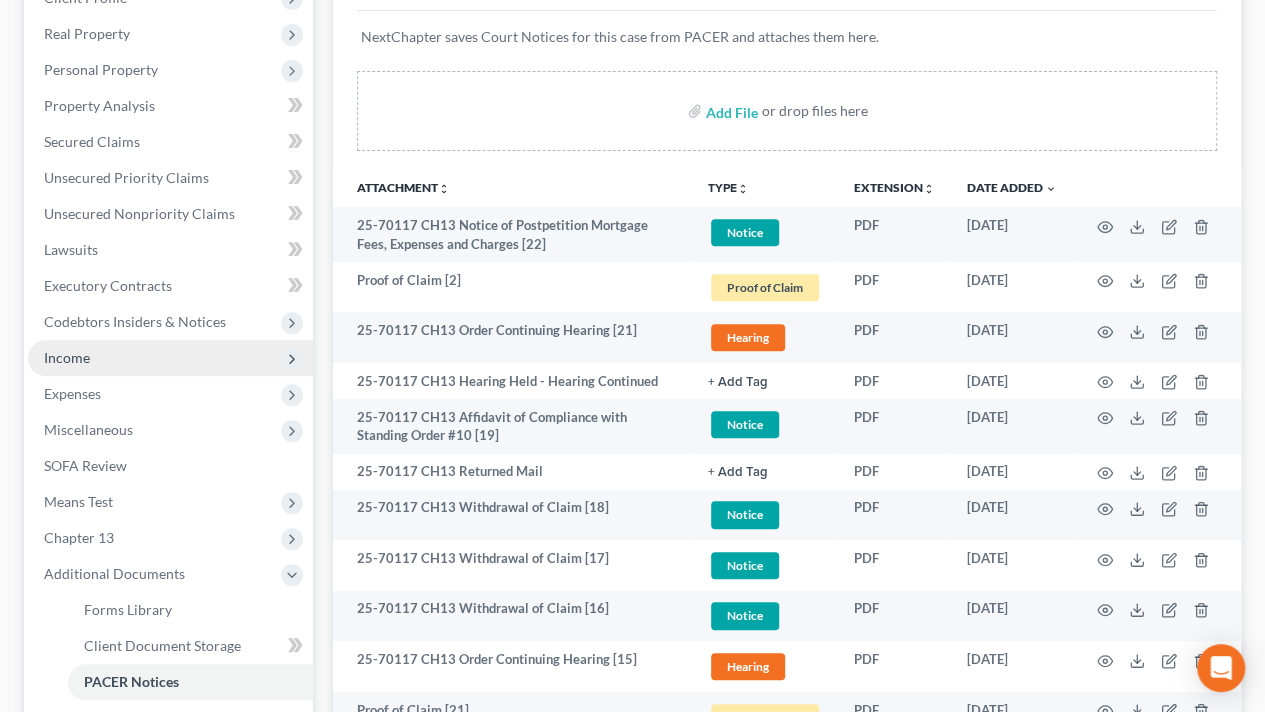 click on "Income" at bounding box center (67, 357) 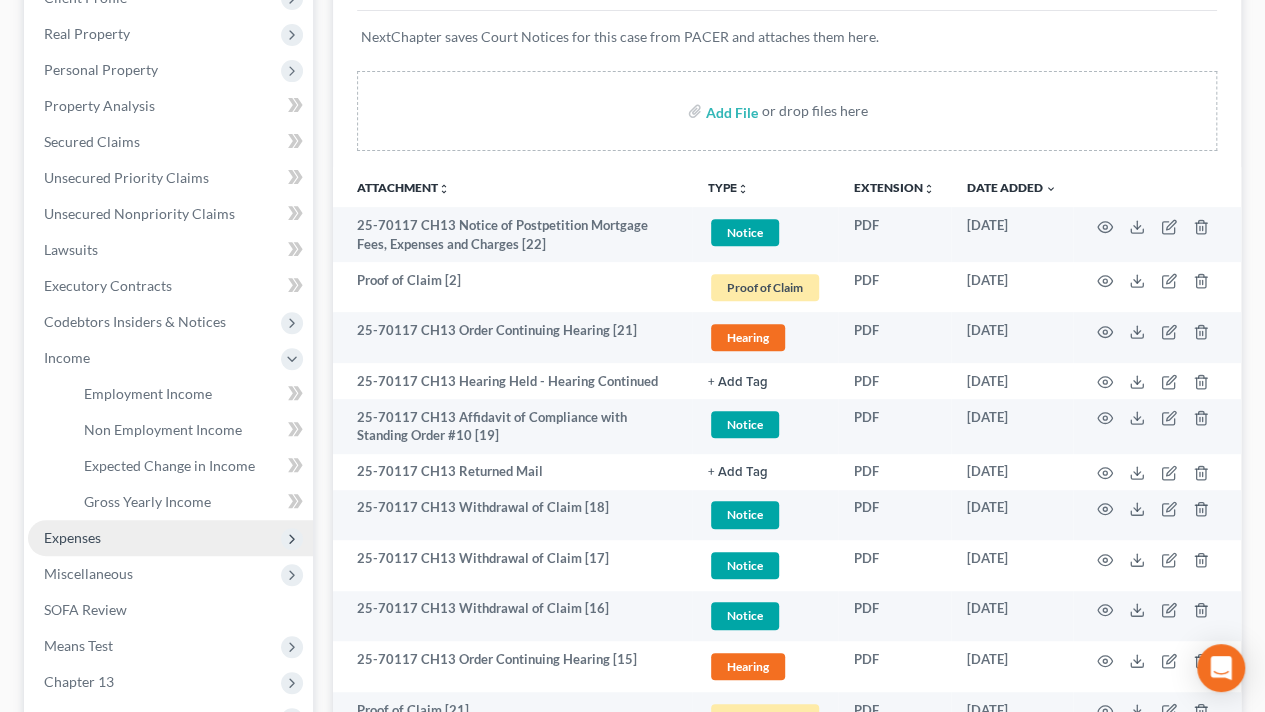 click on "Expenses" at bounding box center [72, 537] 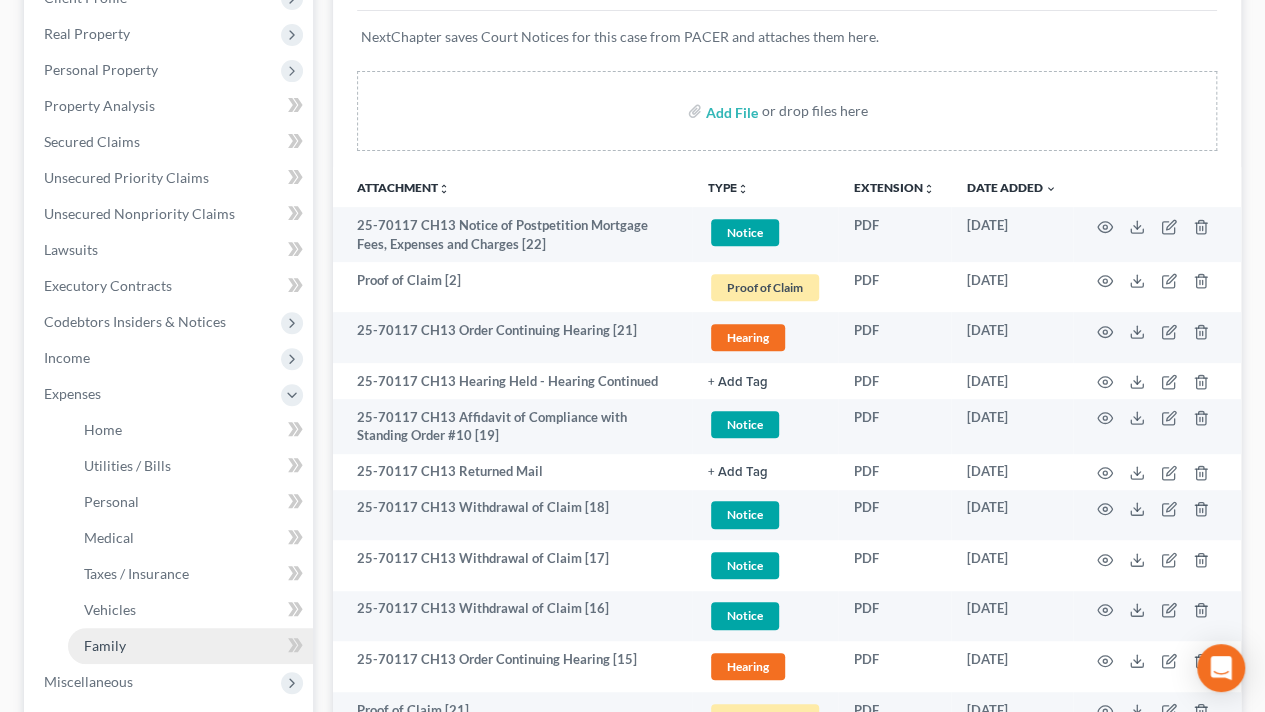 click on "Family" at bounding box center [105, 645] 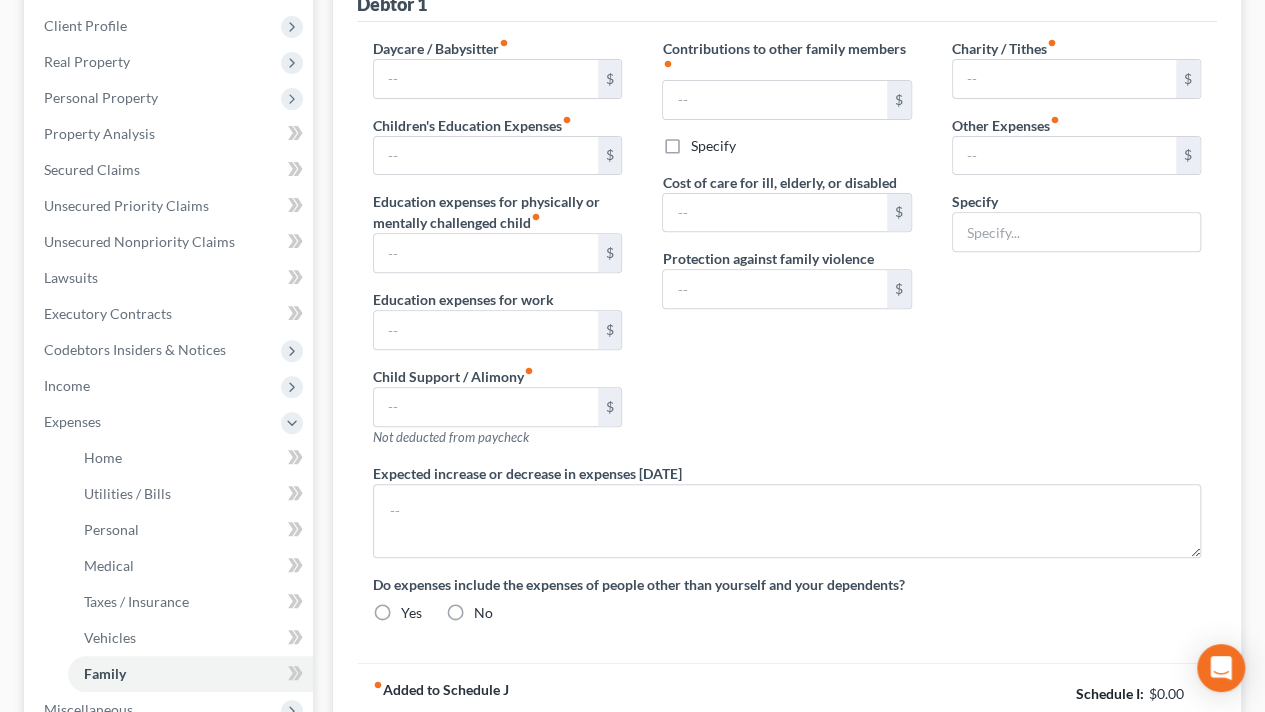type on "350.00" 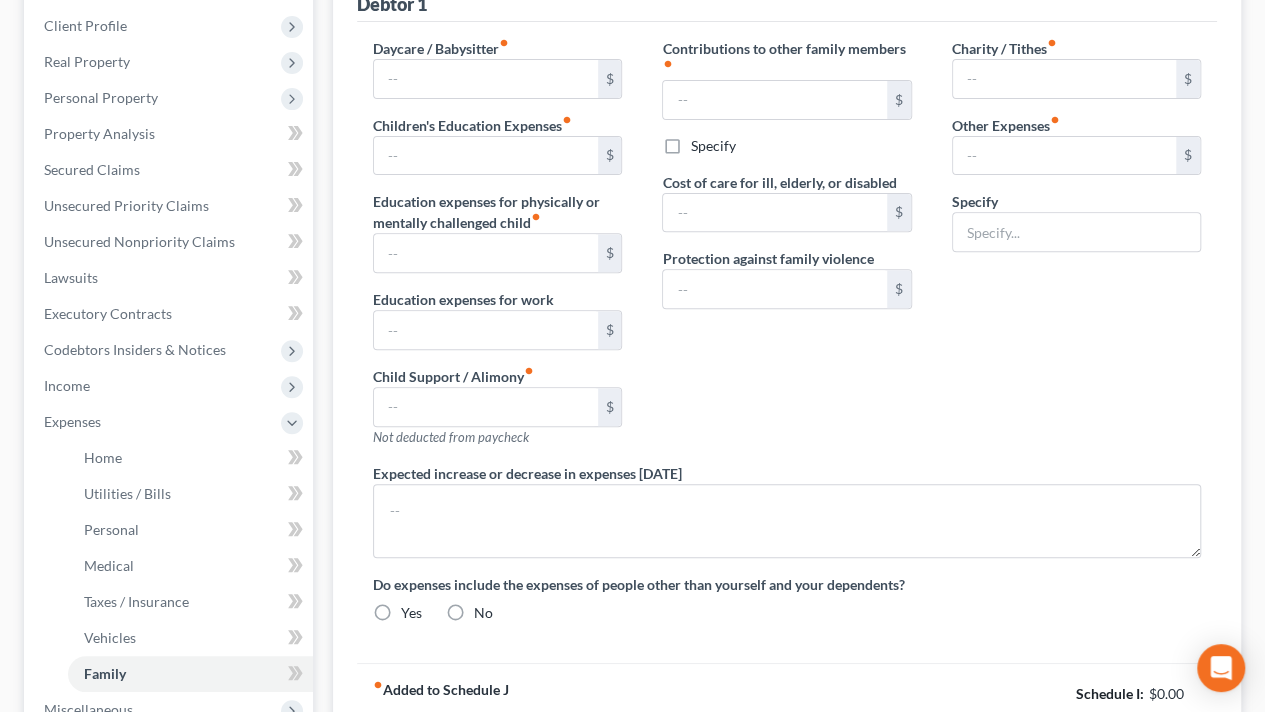 type on "0.00" 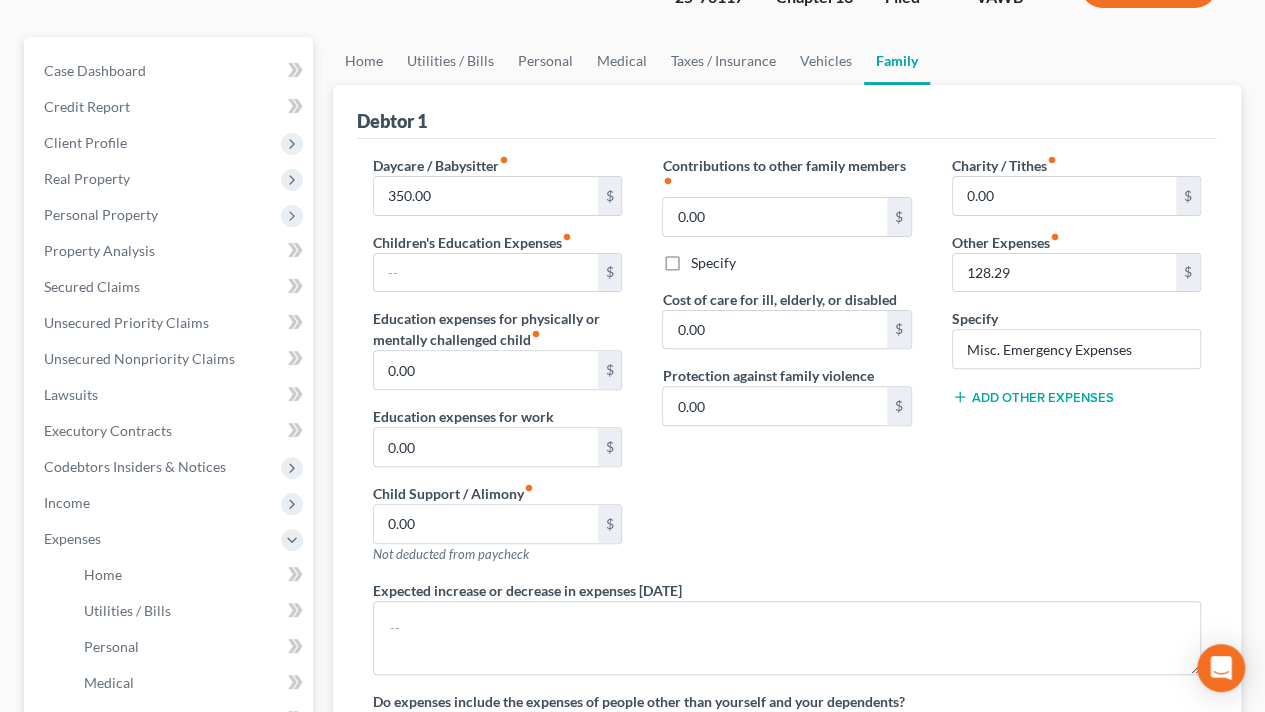scroll, scrollTop: 300, scrollLeft: 0, axis: vertical 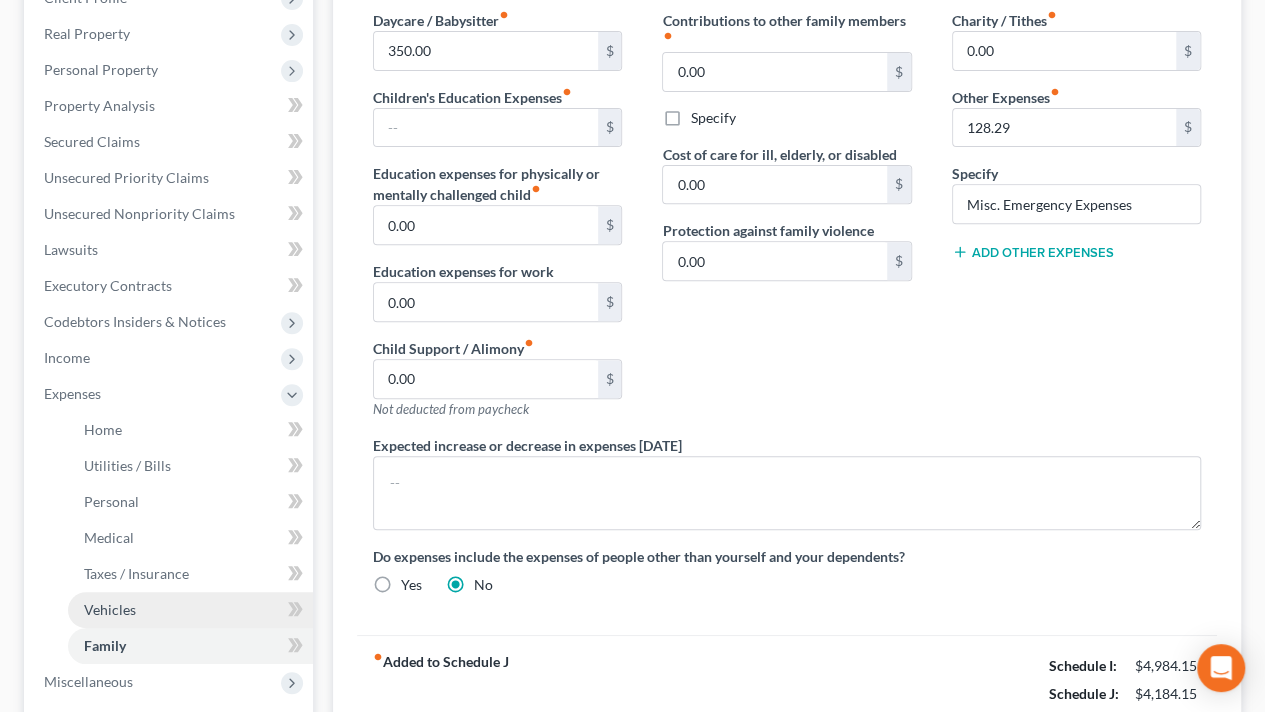 click on "Vehicles" at bounding box center (110, 609) 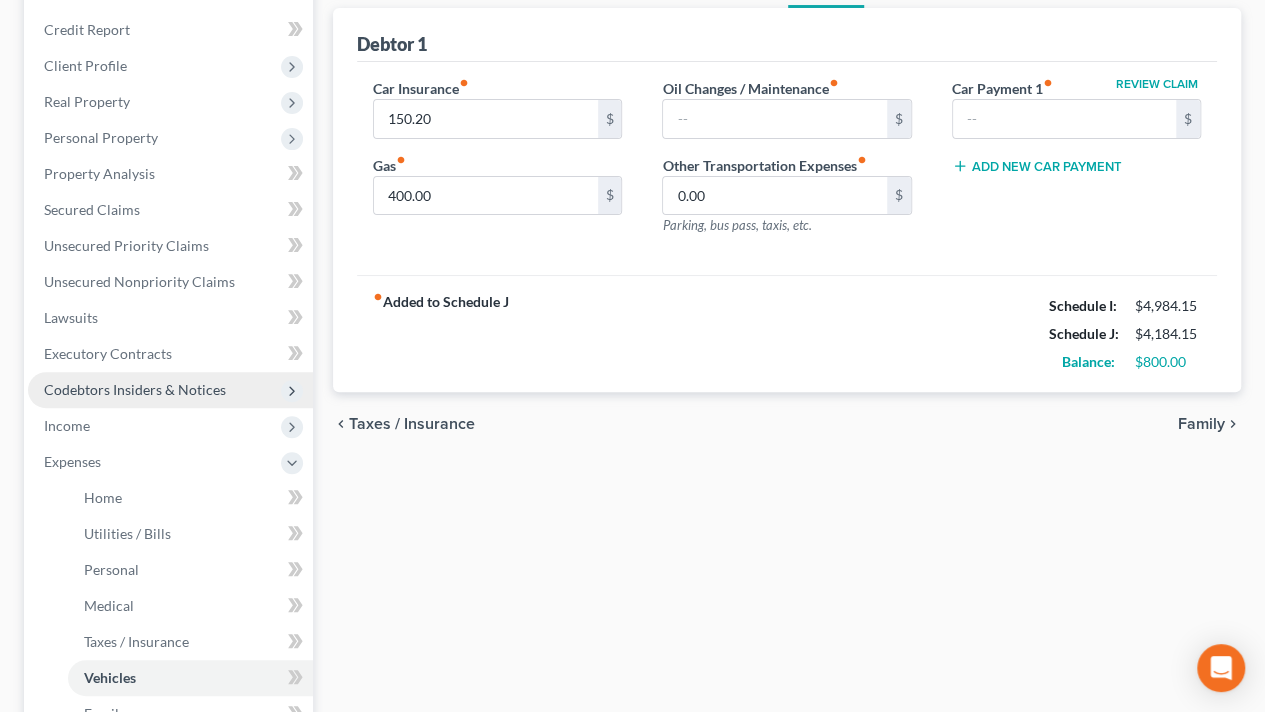 scroll, scrollTop: 0, scrollLeft: 0, axis: both 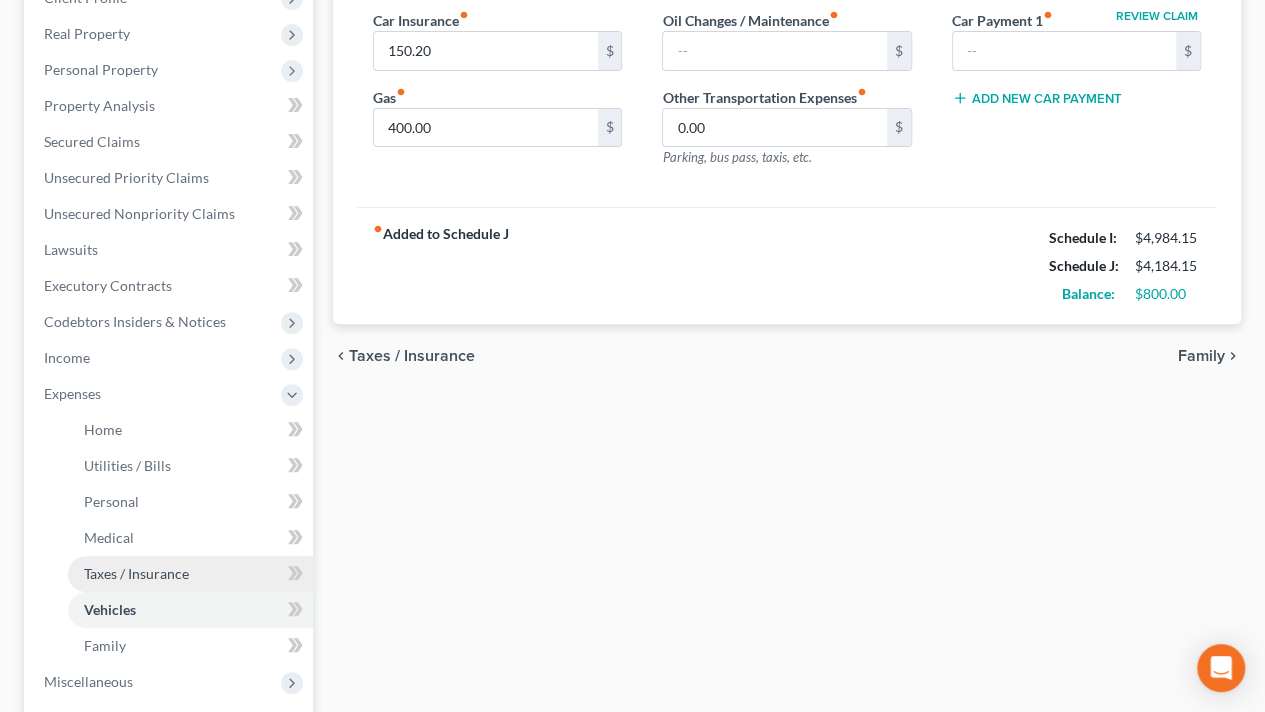 click on "Taxes / Insurance" at bounding box center [136, 573] 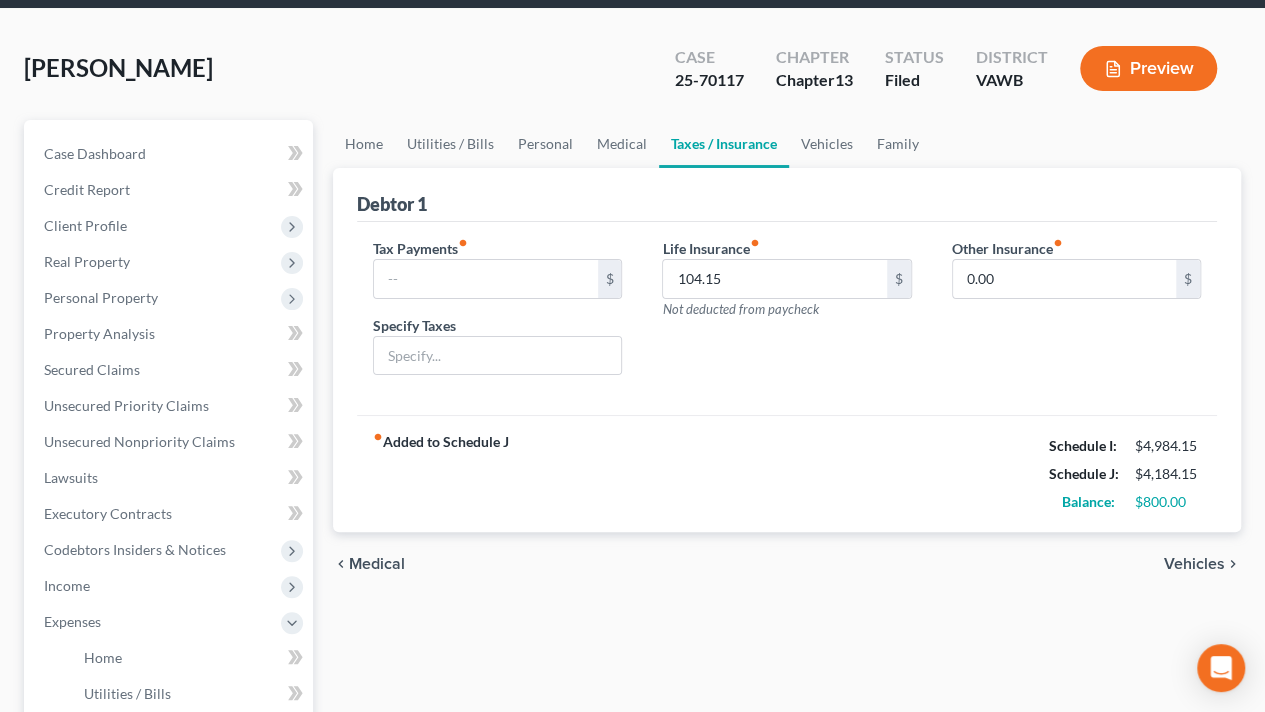 scroll, scrollTop: 0, scrollLeft: 0, axis: both 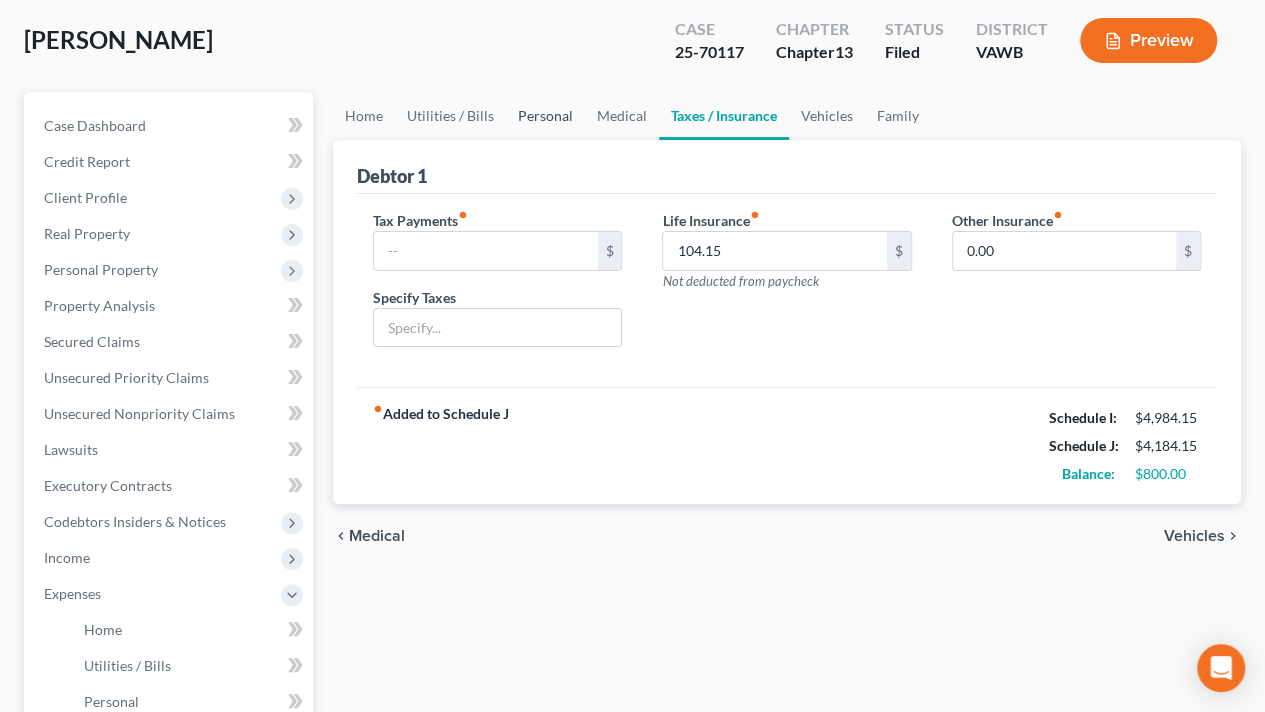 click on "Personal" at bounding box center [545, 116] 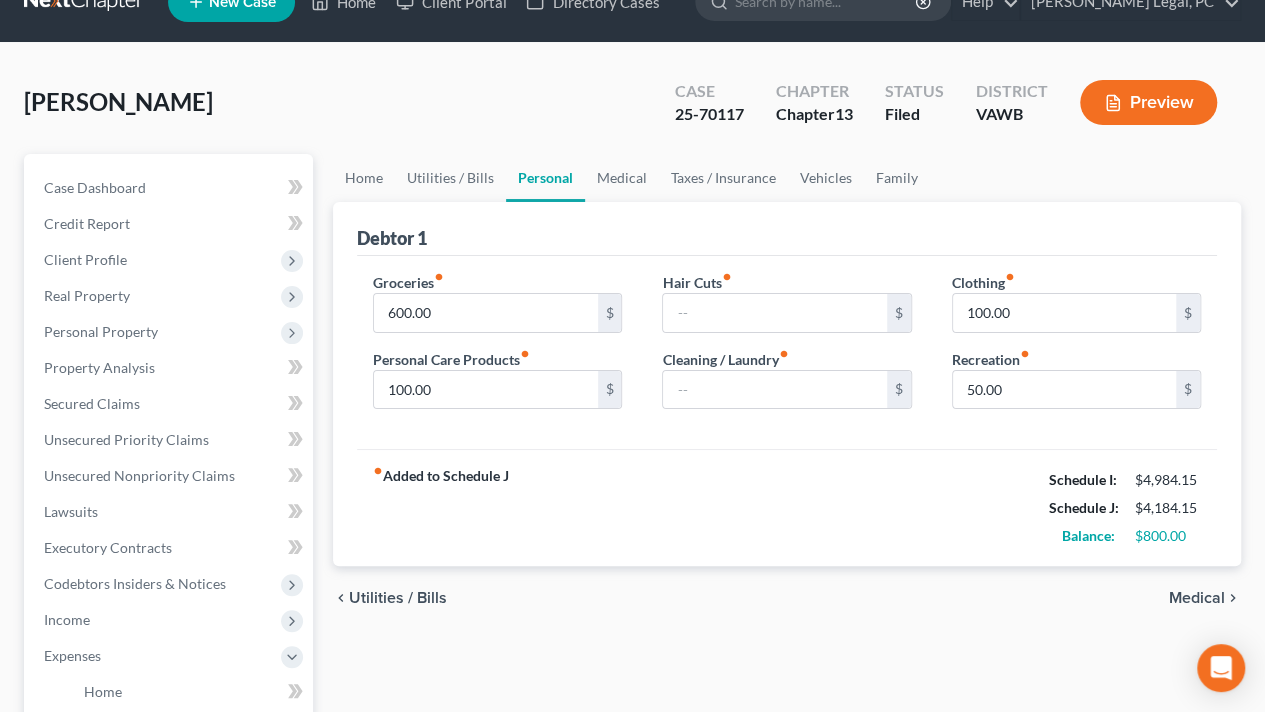 scroll, scrollTop: 0, scrollLeft: 0, axis: both 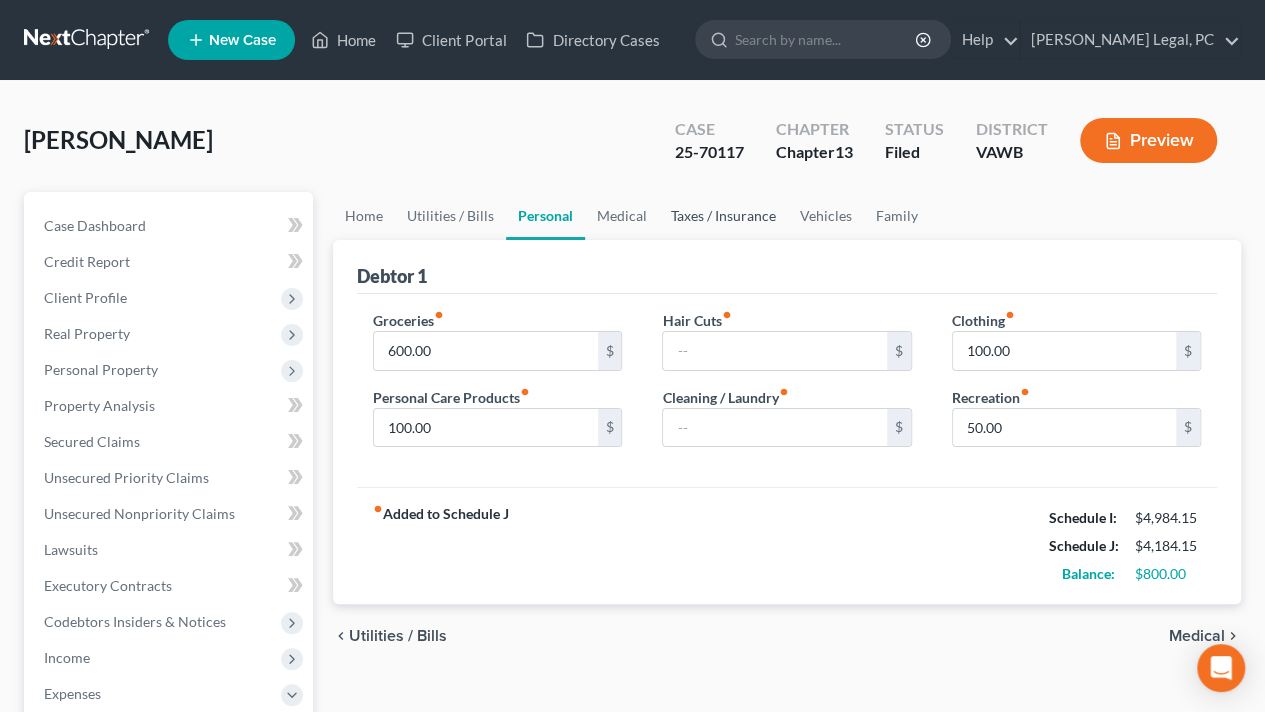 click on "Taxes / Insurance" at bounding box center [723, 216] 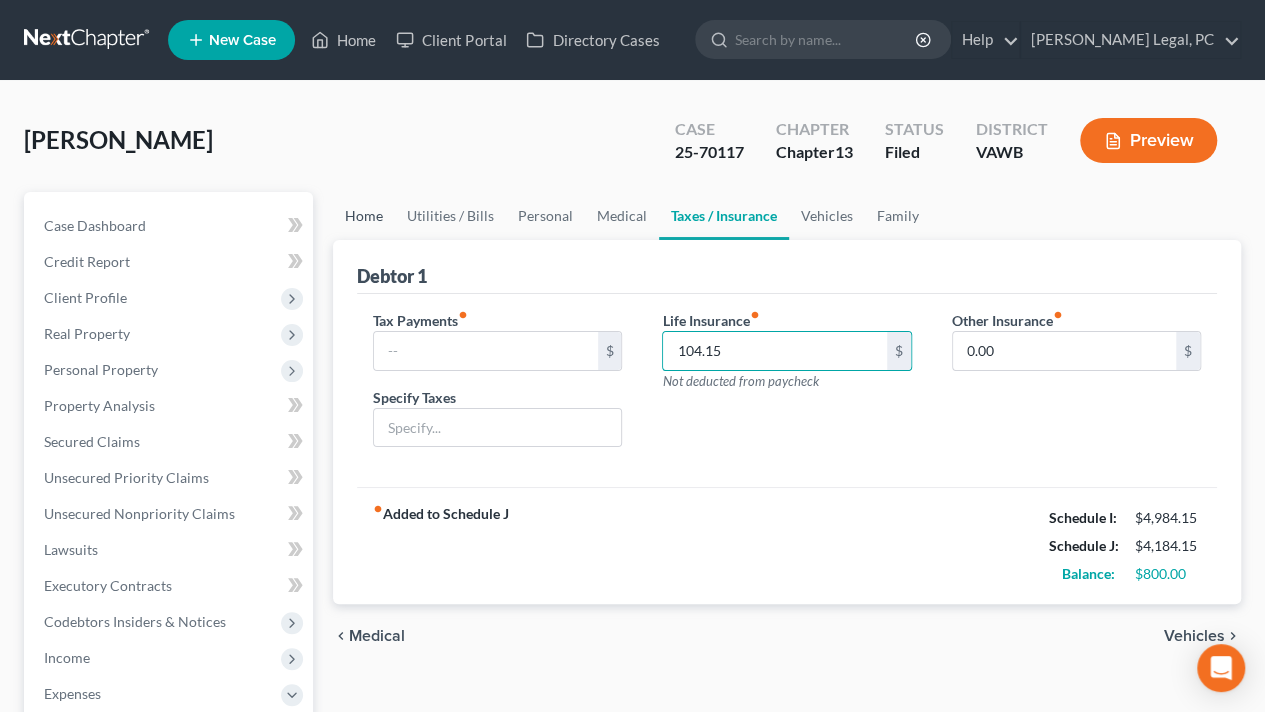 click on "Home" at bounding box center (364, 216) 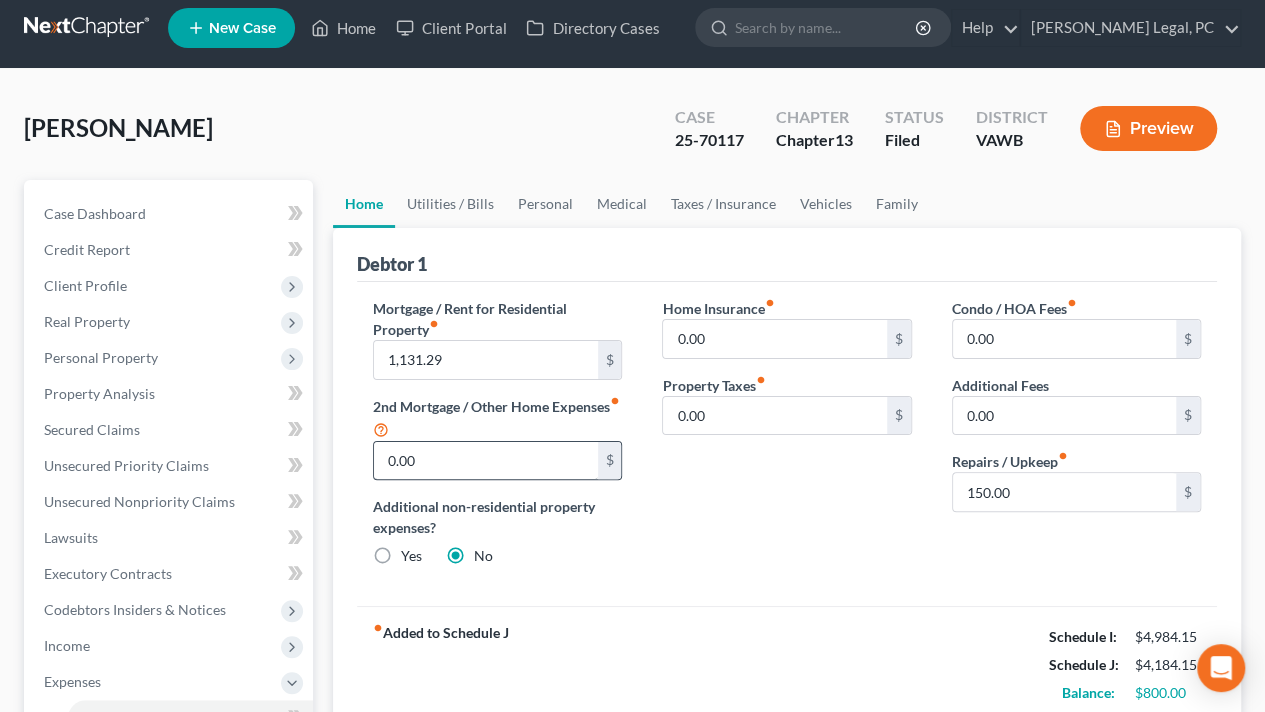 scroll, scrollTop: 0, scrollLeft: 0, axis: both 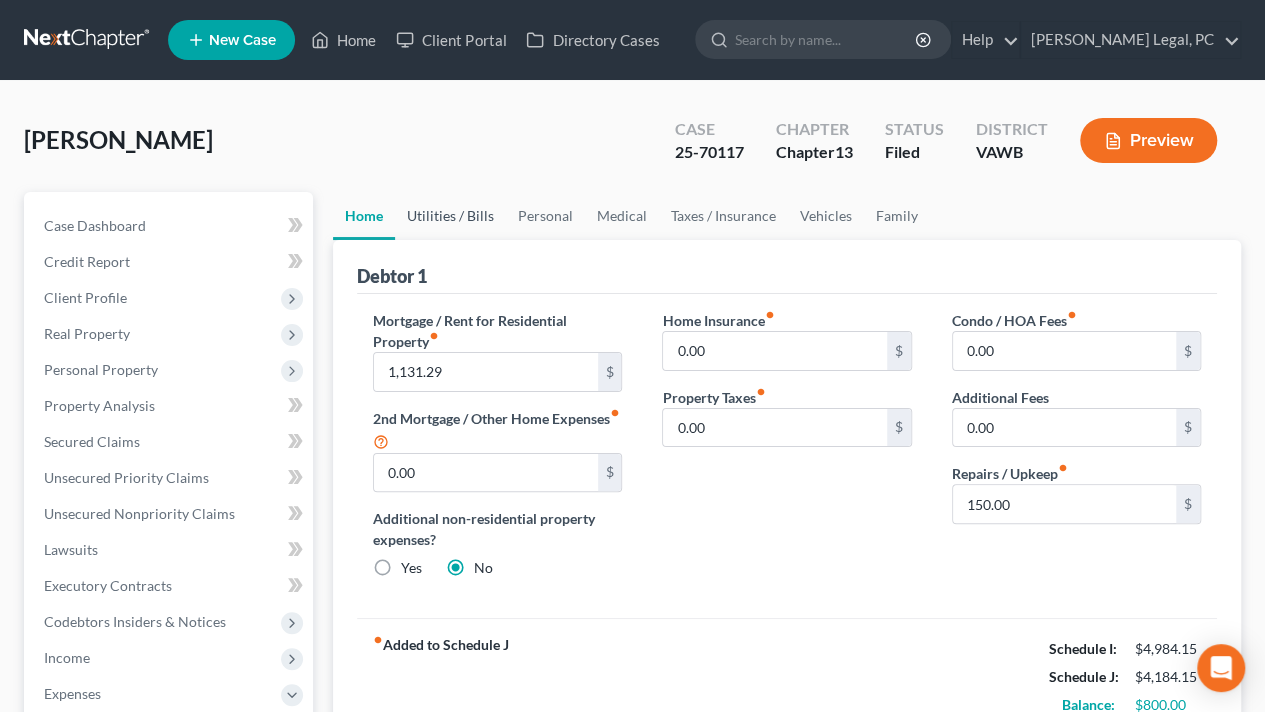 click on "Utilities / Bills" at bounding box center [450, 216] 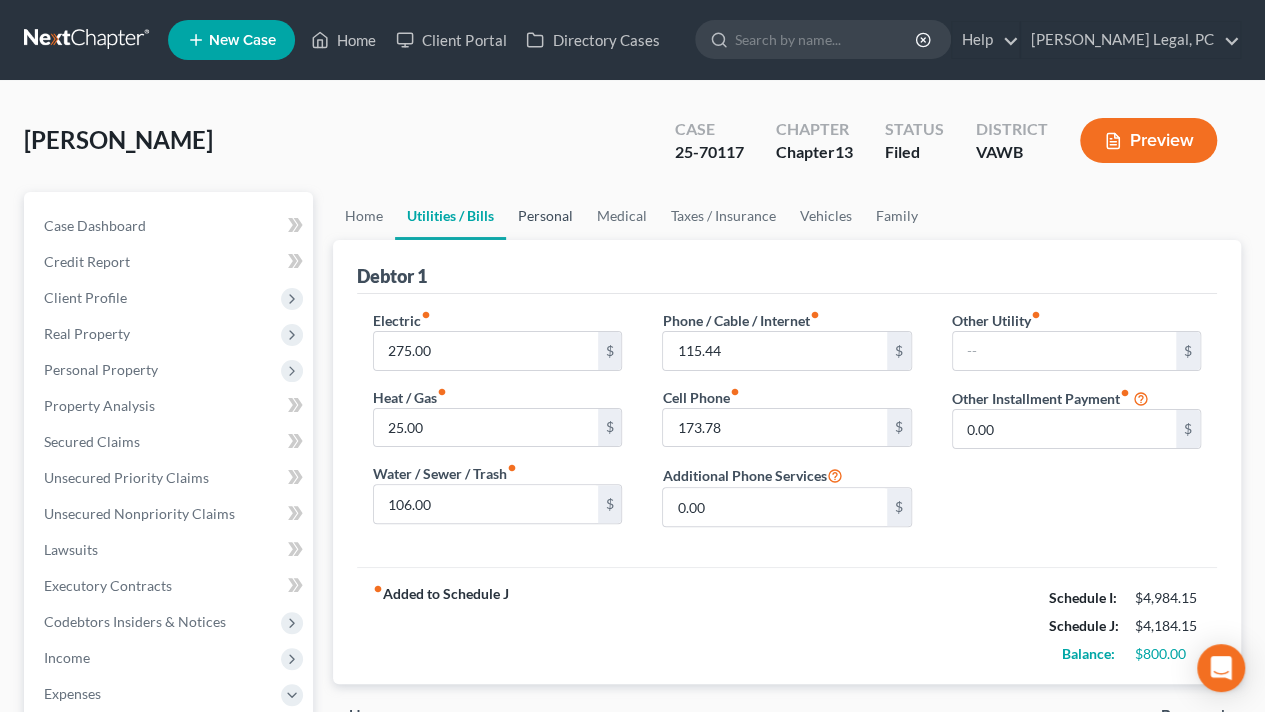 click on "Personal" at bounding box center [545, 216] 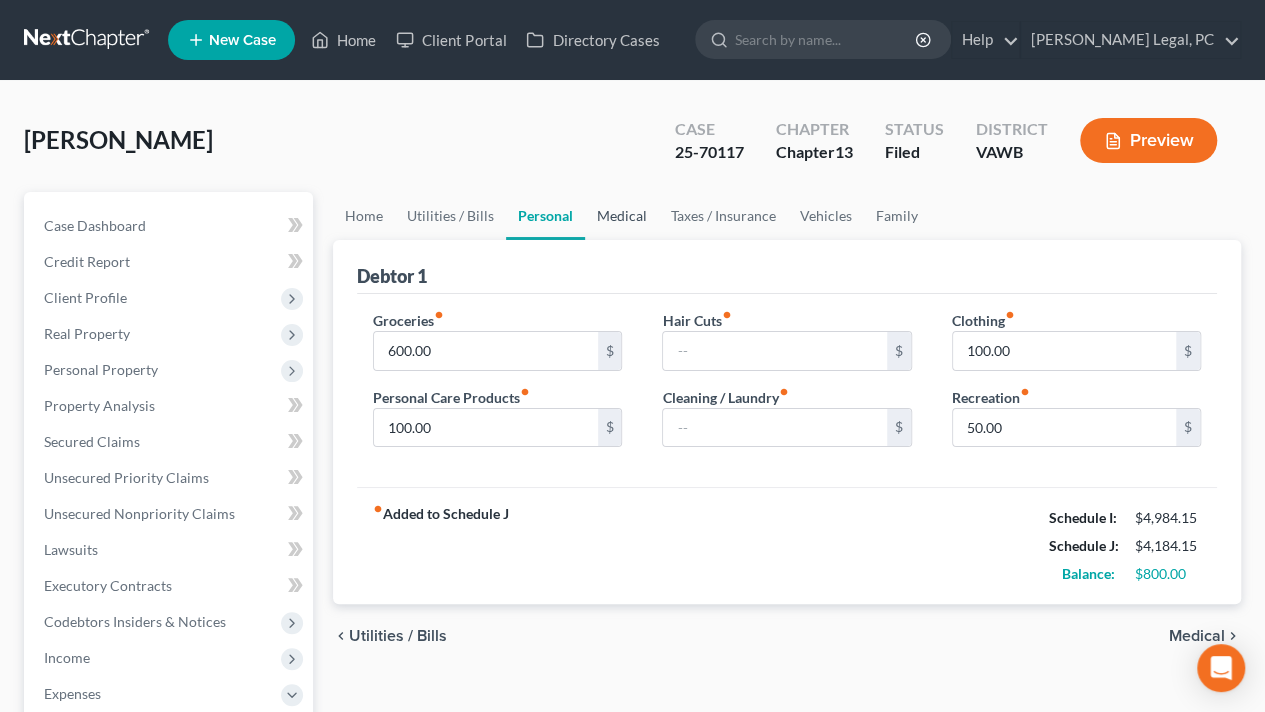 click on "Medical" at bounding box center (622, 216) 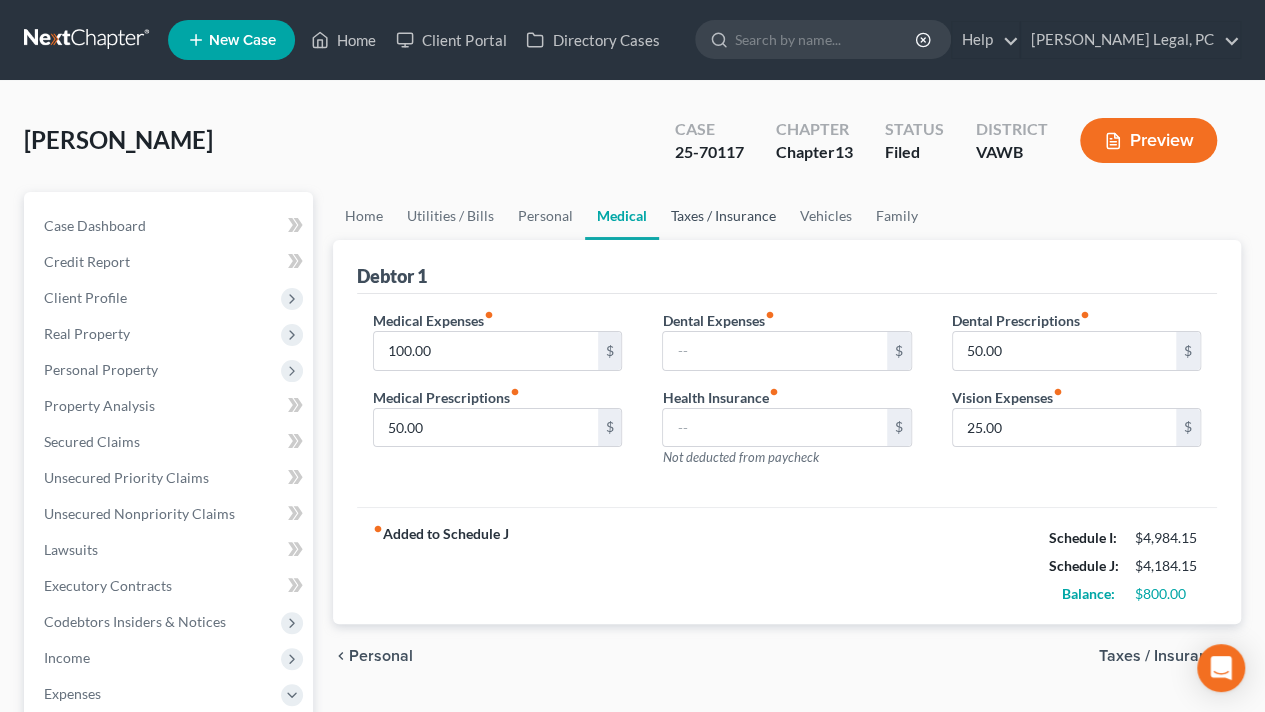 click on "Taxes / Insurance" at bounding box center (723, 216) 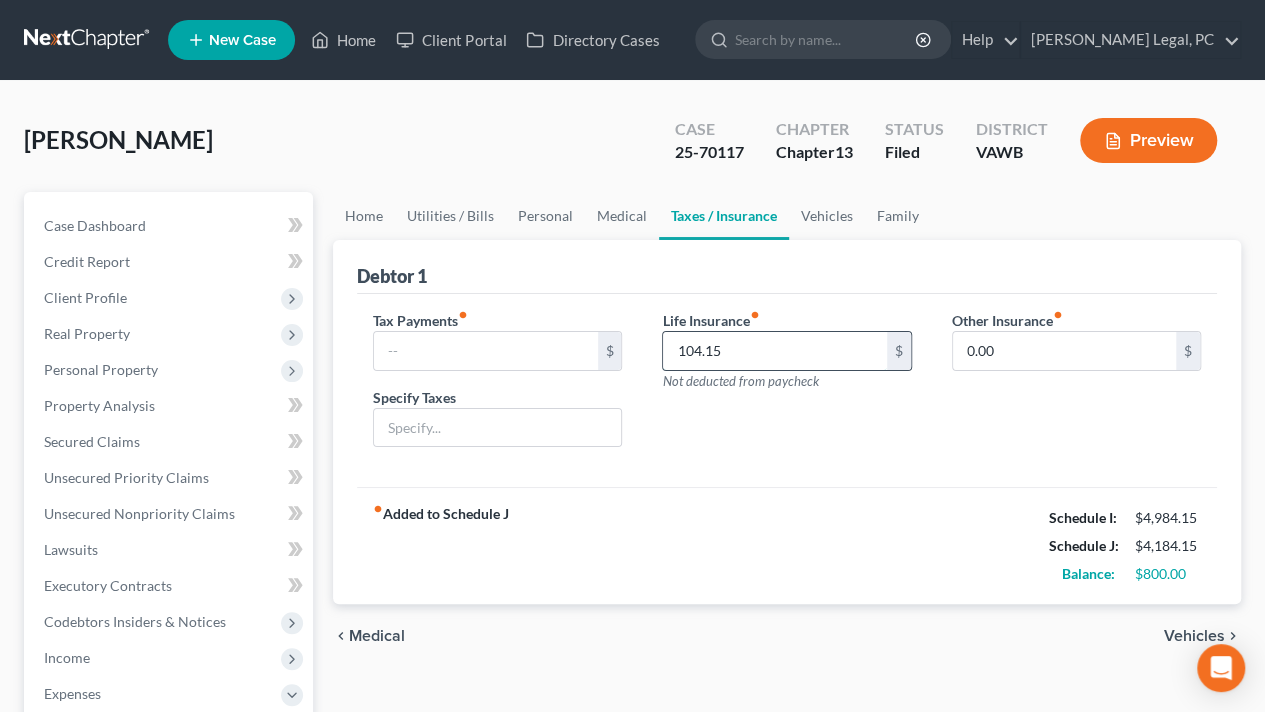 click on "104.15" at bounding box center [774, 351] 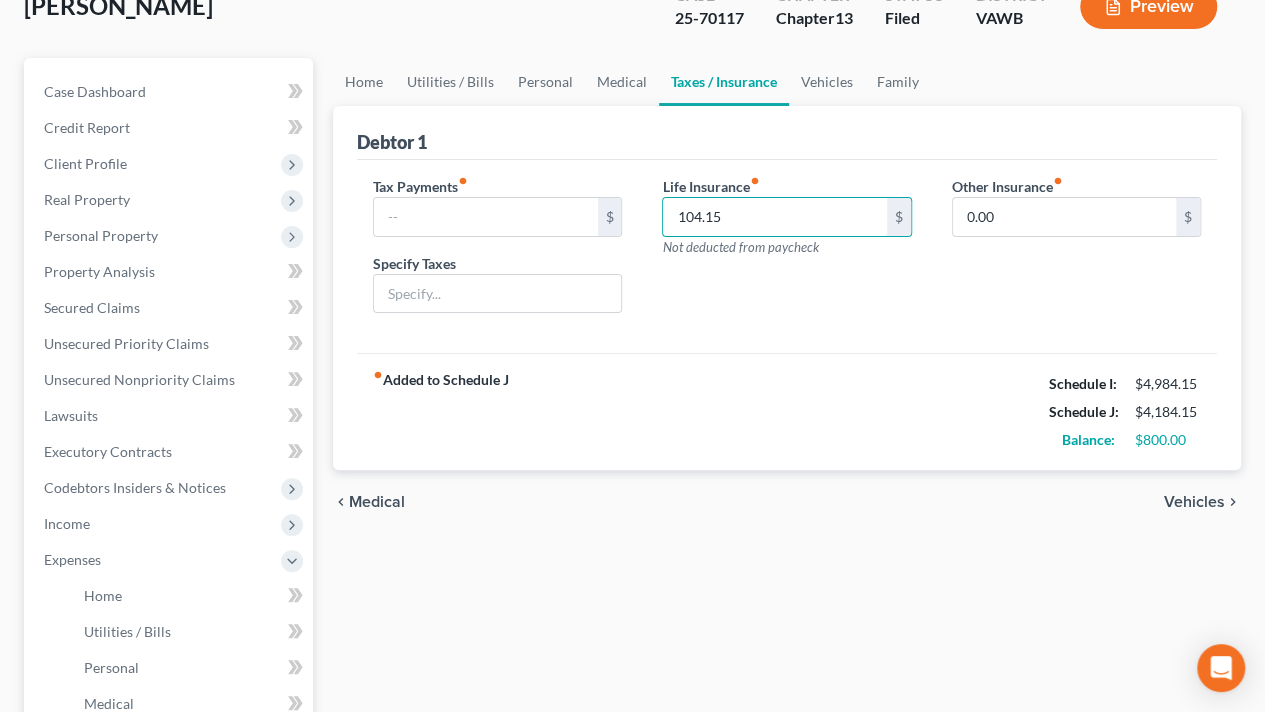 scroll, scrollTop: 100, scrollLeft: 0, axis: vertical 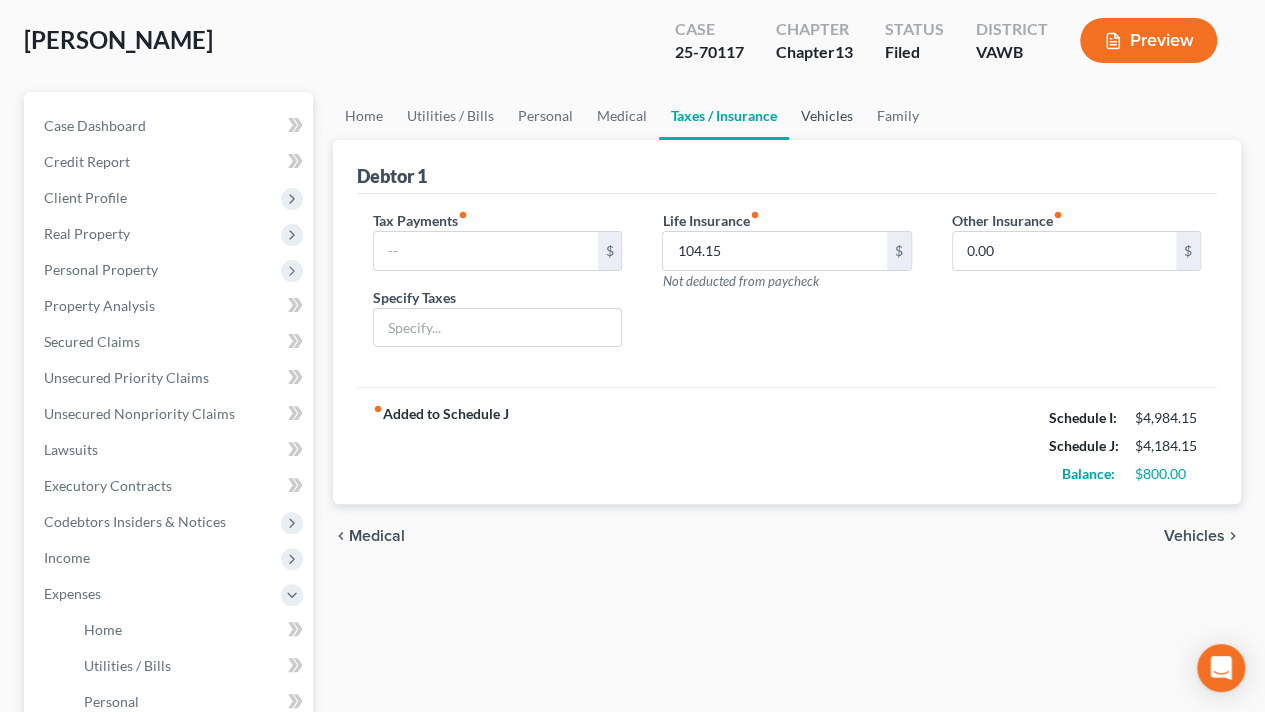 click on "Vehicles" at bounding box center [827, 116] 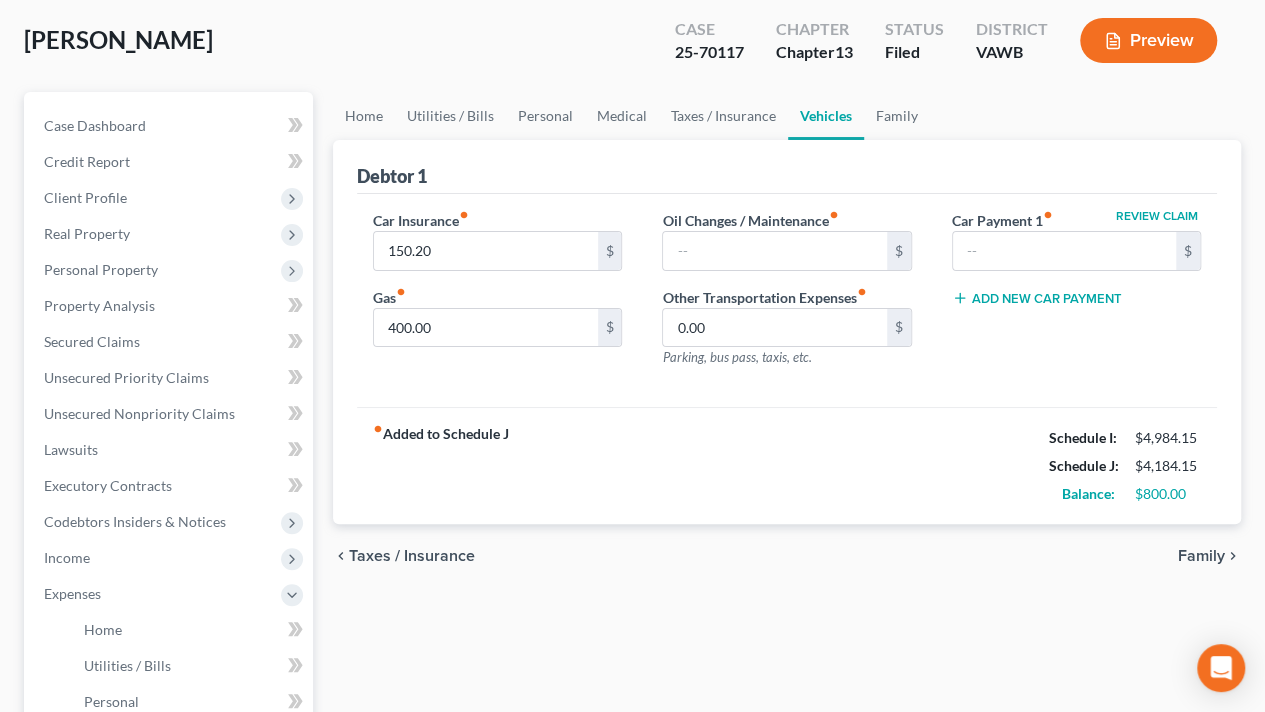 scroll, scrollTop: 0, scrollLeft: 0, axis: both 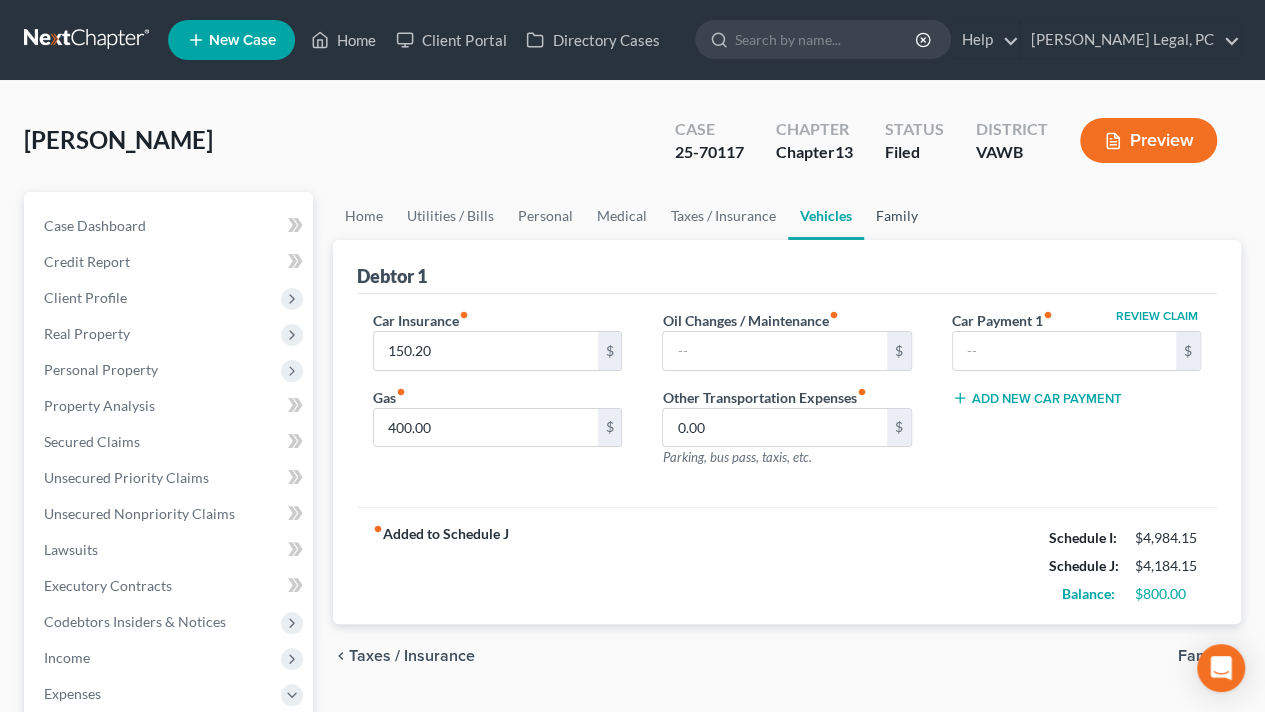 click on "Family" at bounding box center (897, 216) 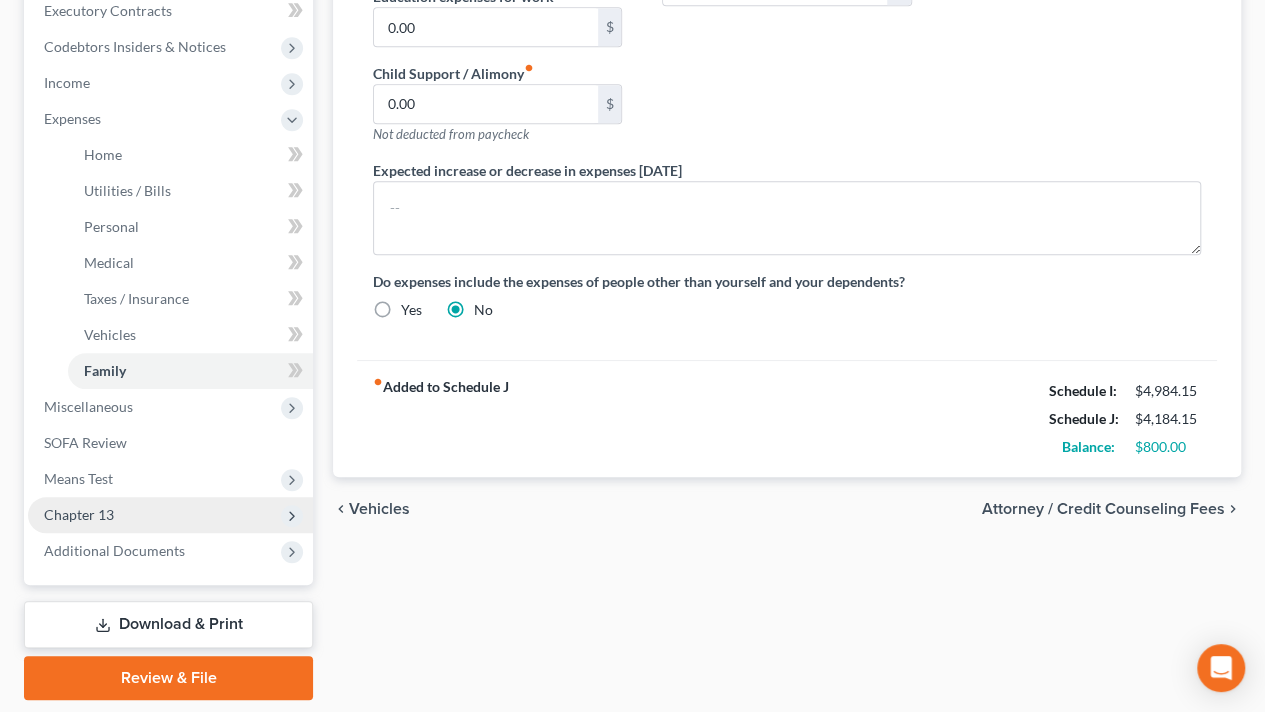 scroll, scrollTop: 636, scrollLeft: 0, axis: vertical 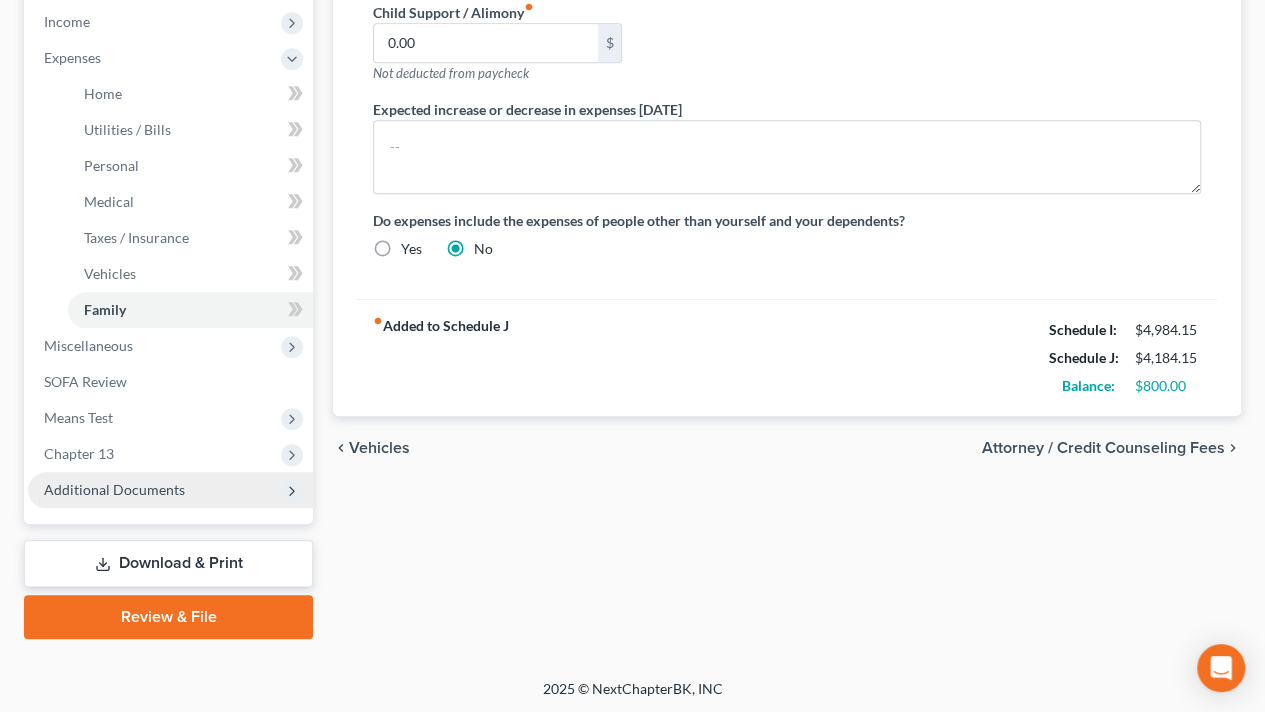 click on "Additional Documents" at bounding box center (114, 489) 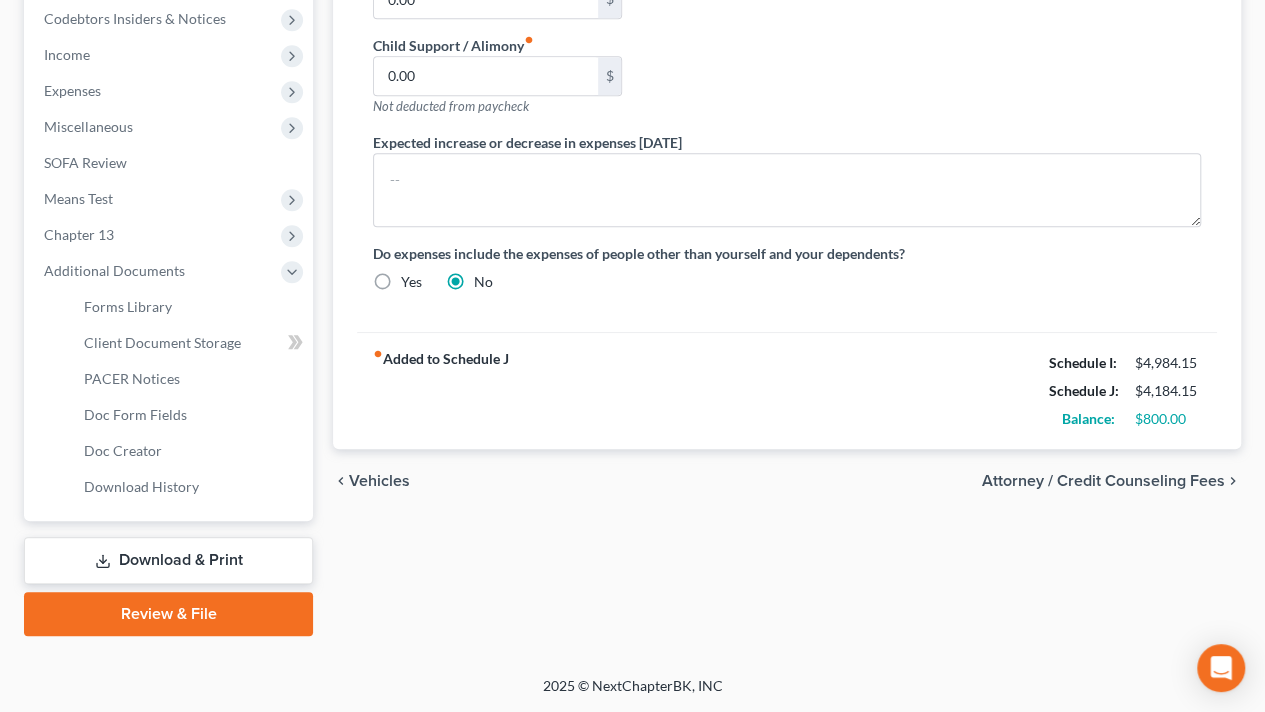 scroll, scrollTop: 600, scrollLeft: 0, axis: vertical 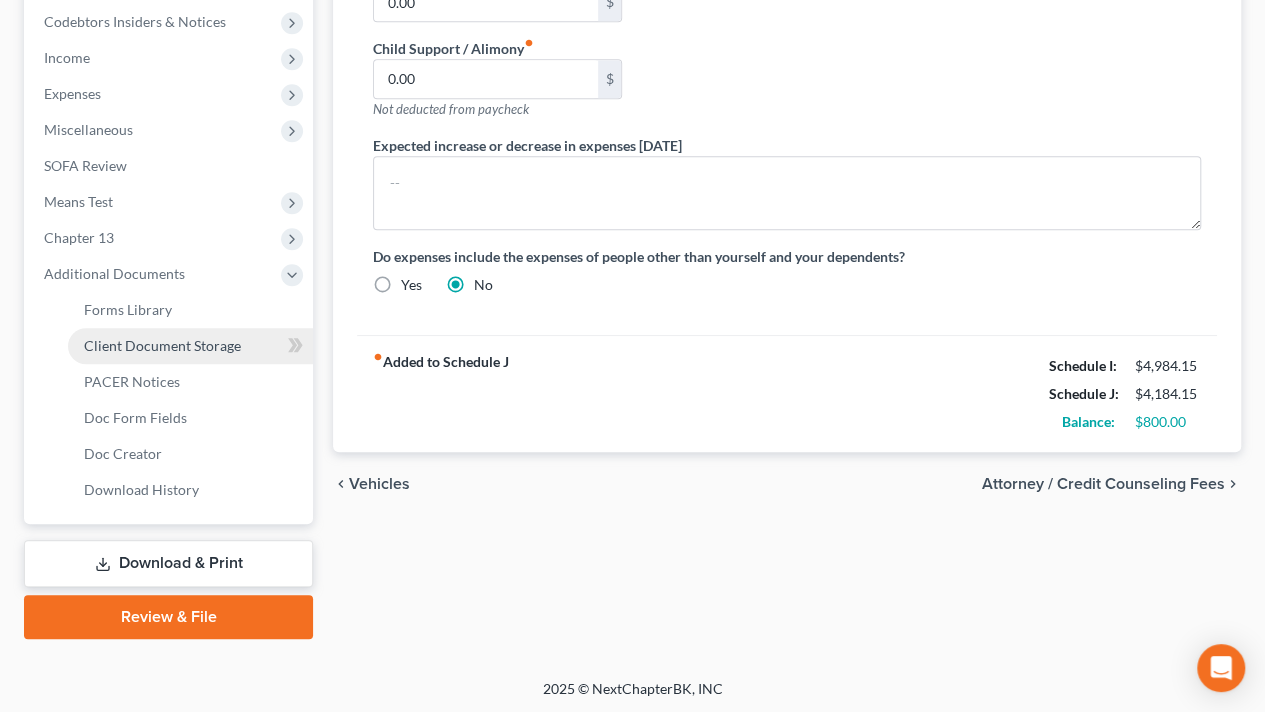 click on "Client Document Storage" at bounding box center [190, 346] 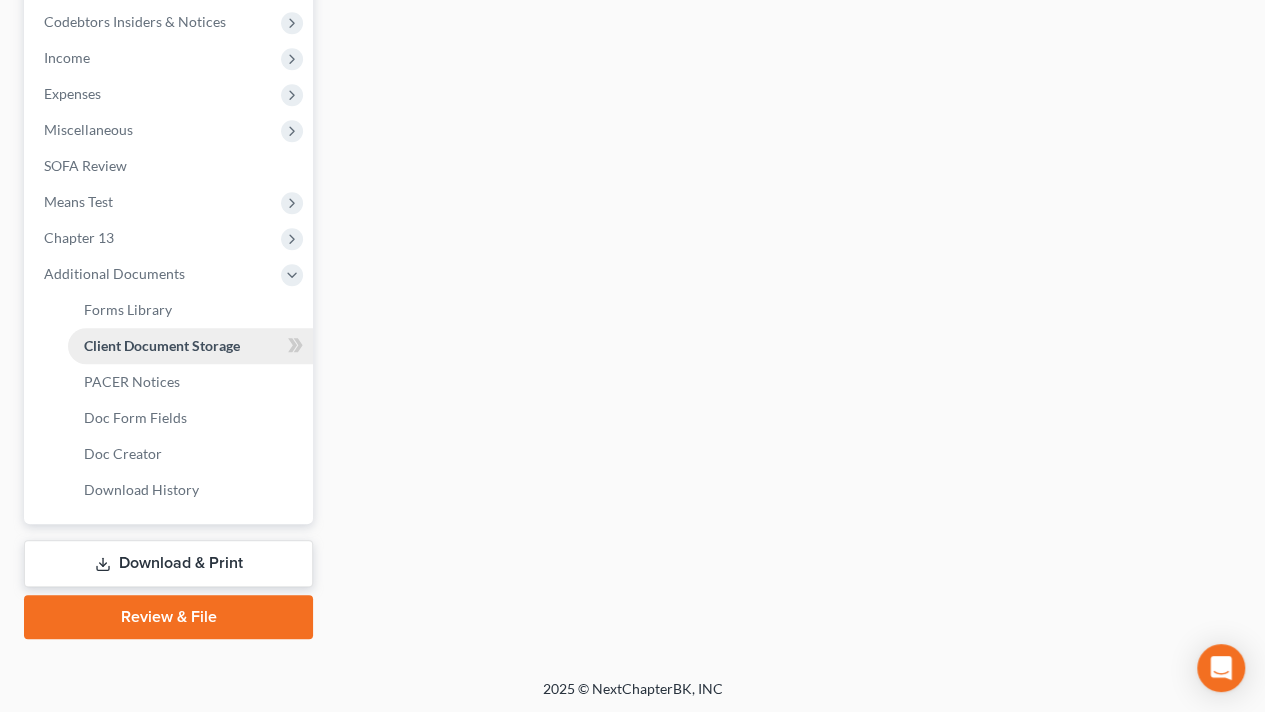 scroll, scrollTop: 533, scrollLeft: 0, axis: vertical 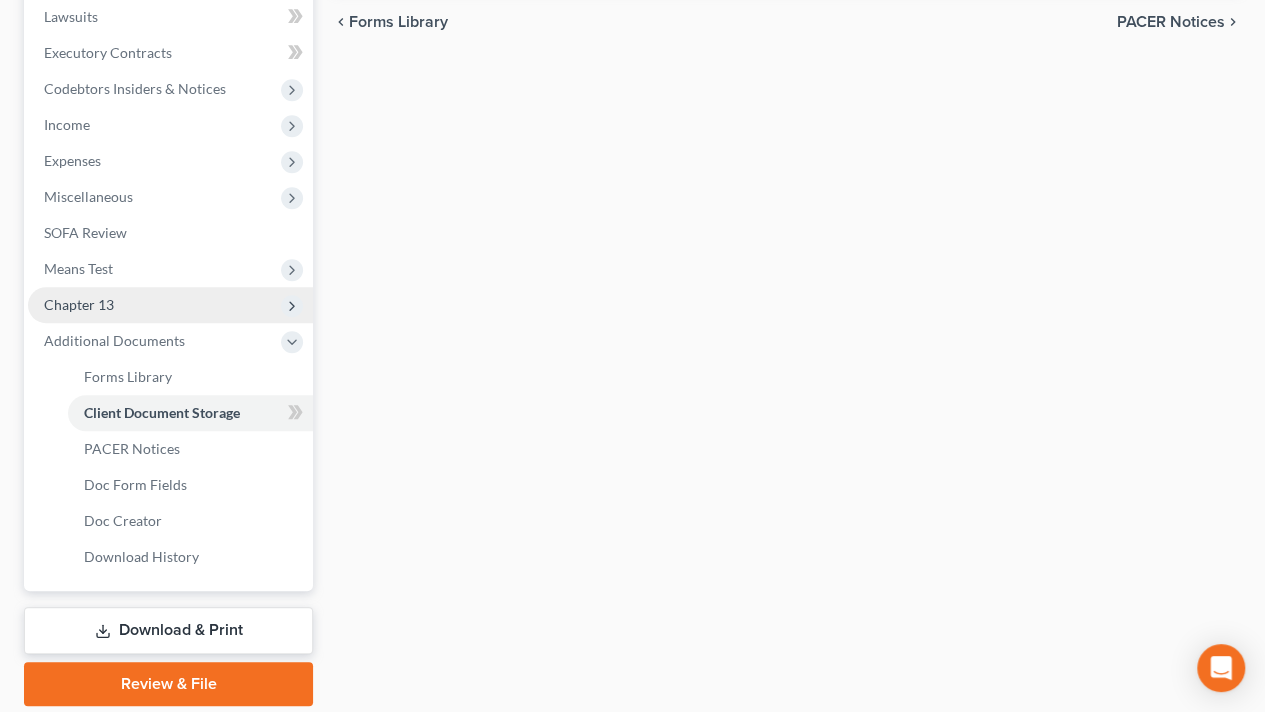 select on "0" 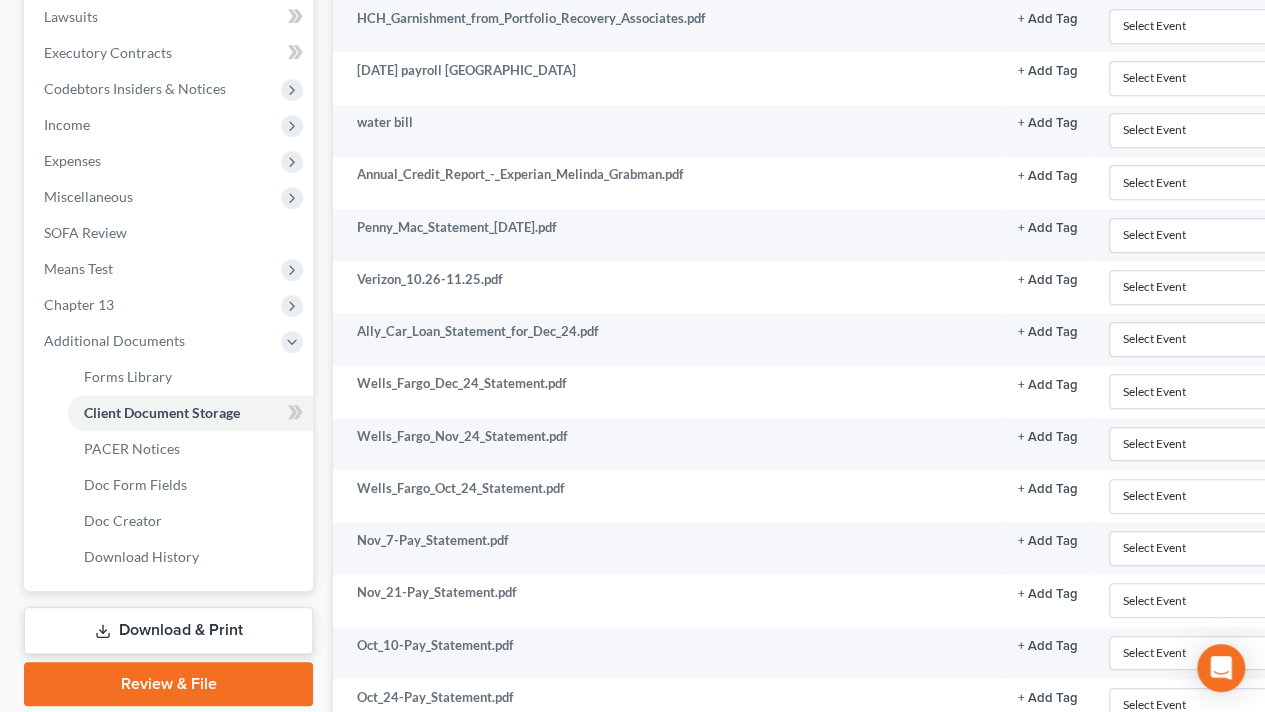 scroll, scrollTop: 0, scrollLeft: 0, axis: both 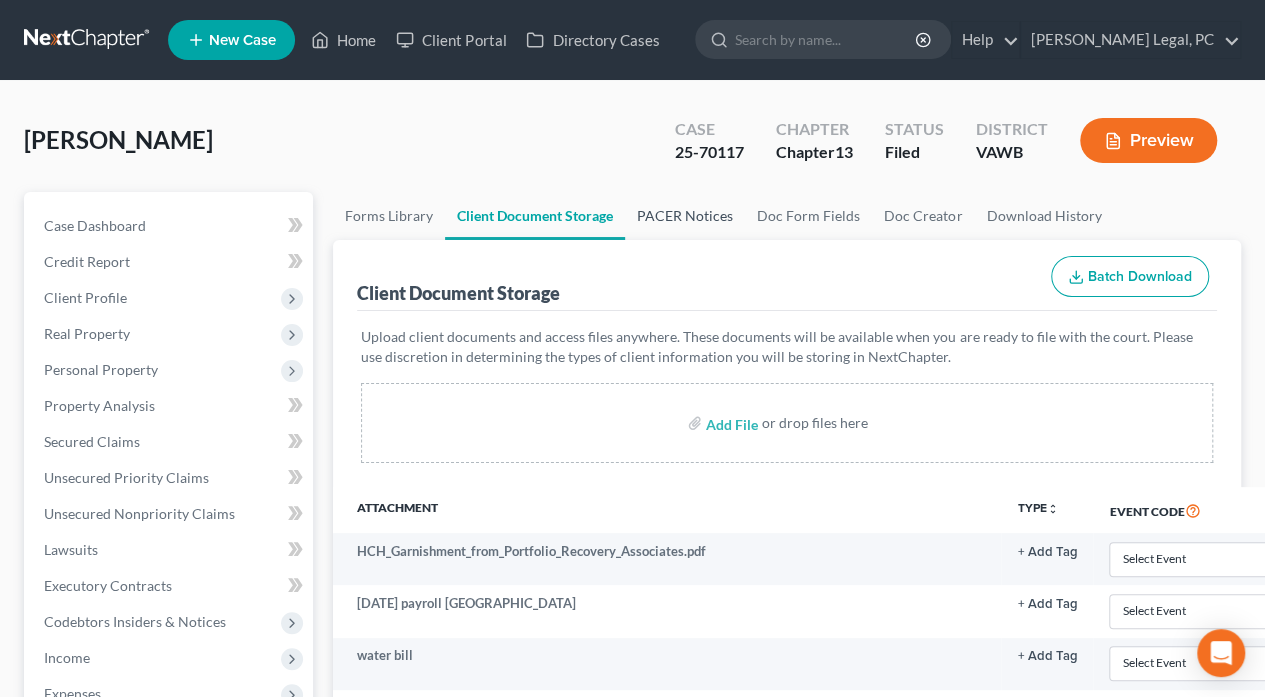 drag, startPoint x: 670, startPoint y: 213, endPoint x: 687, endPoint y: 232, distance: 25.495098 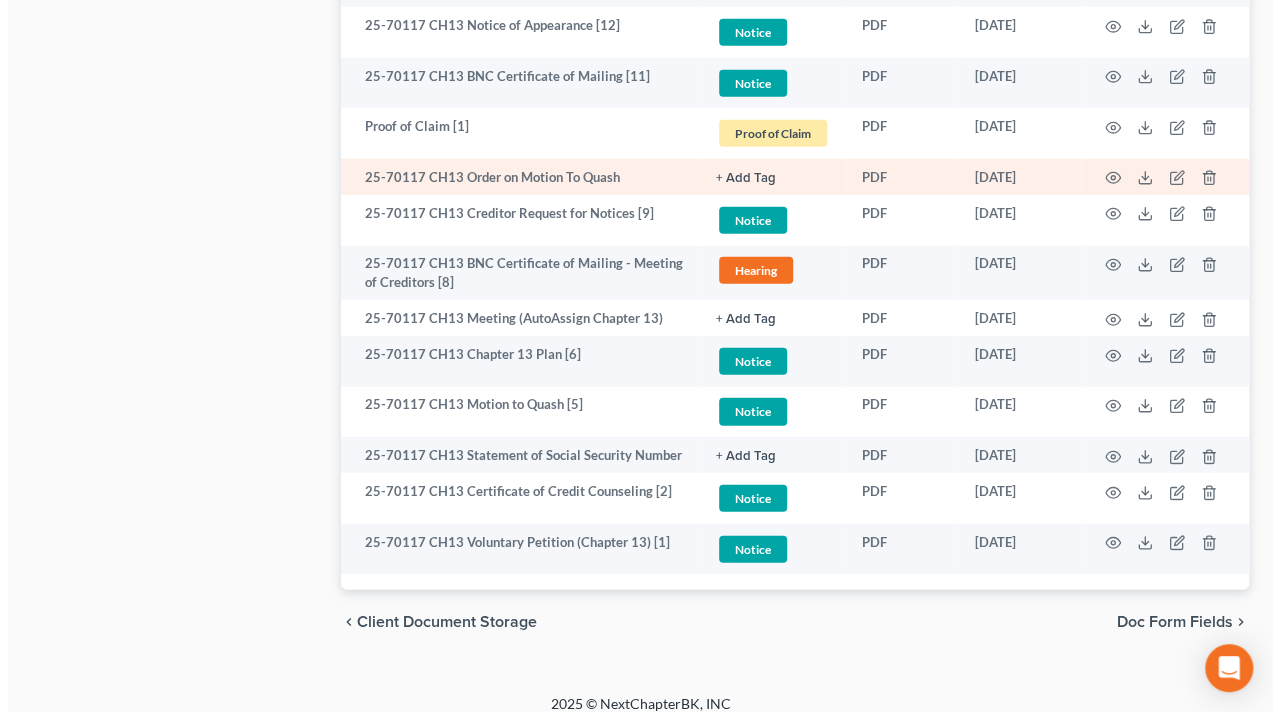 scroll, scrollTop: 2558, scrollLeft: 0, axis: vertical 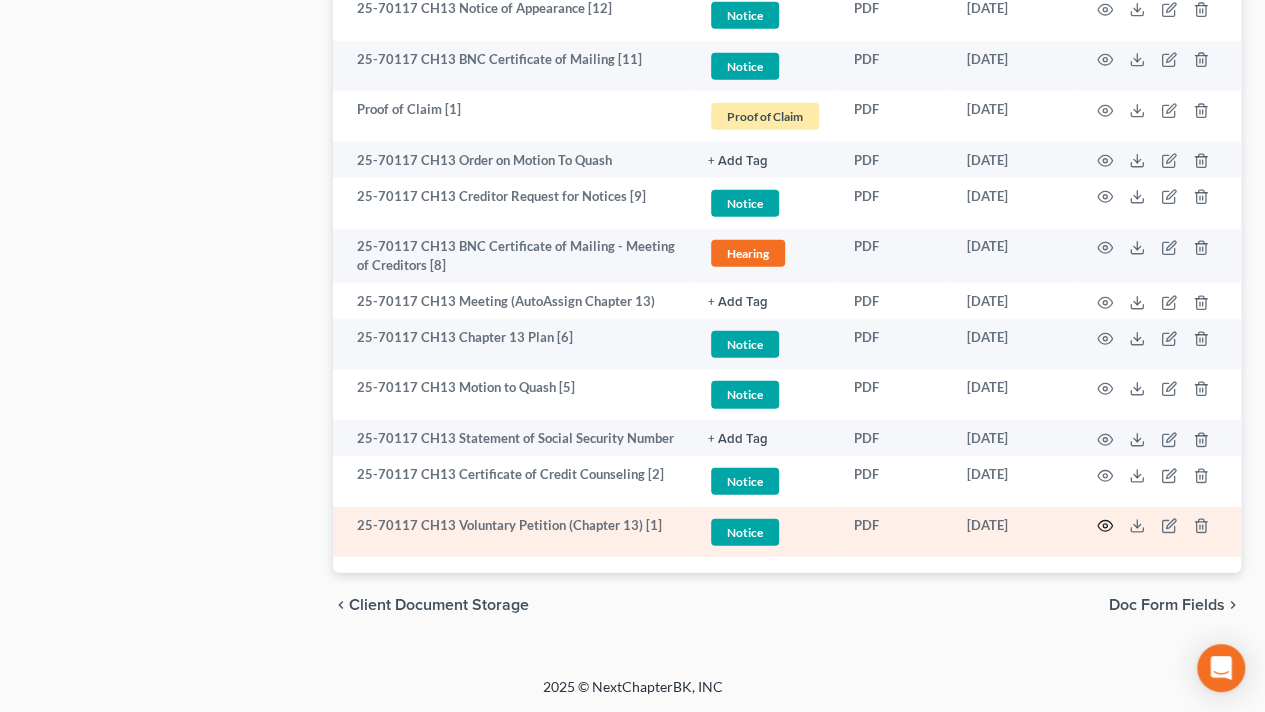 click 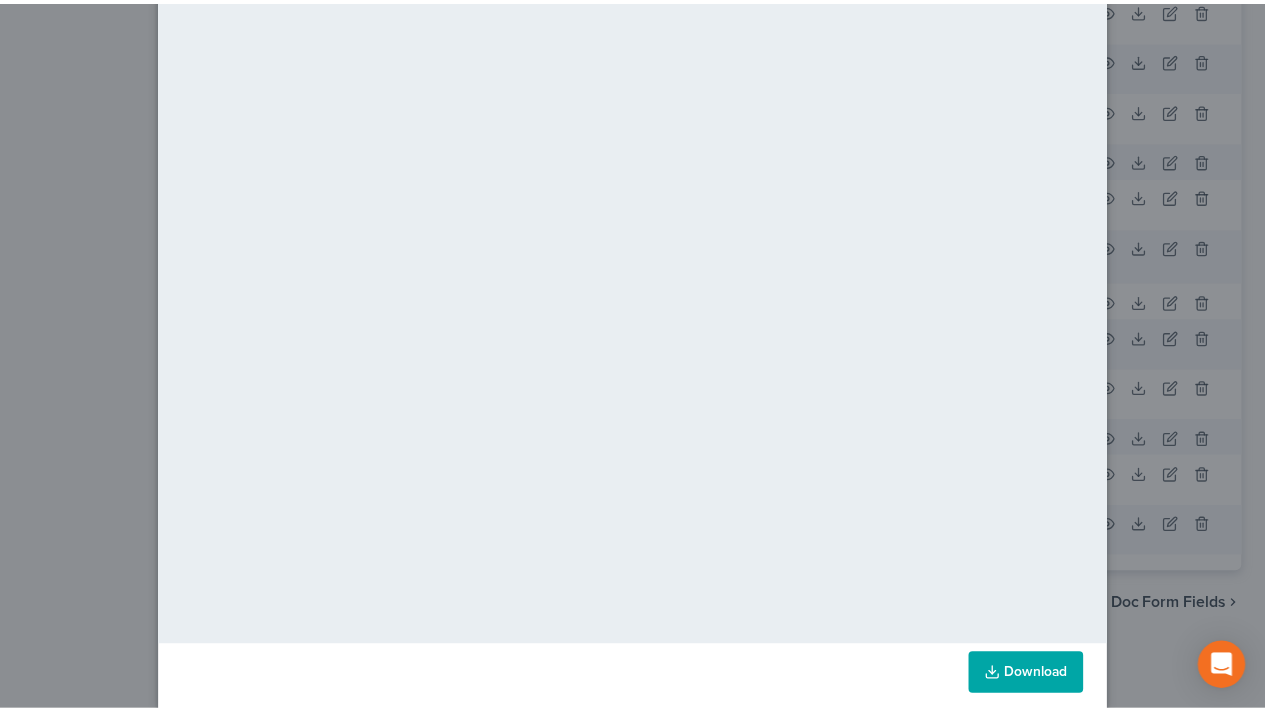 scroll, scrollTop: 124, scrollLeft: 0, axis: vertical 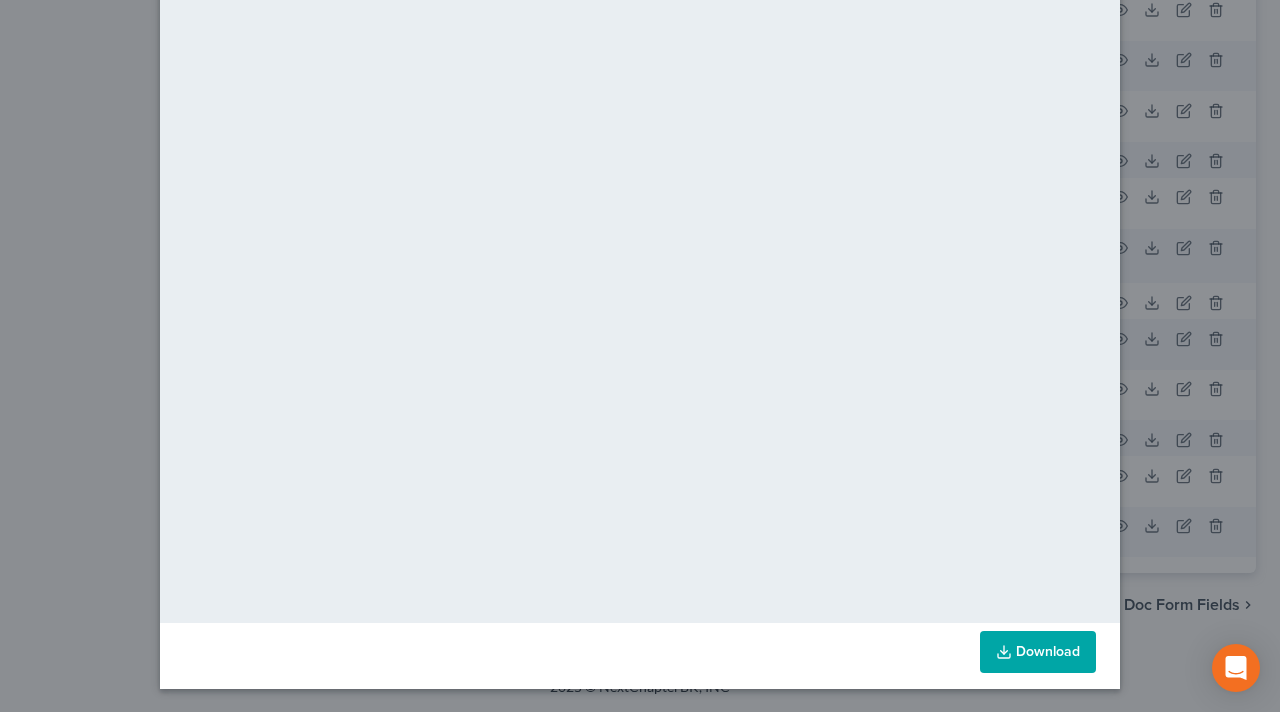 click on "Attachment Preview: 25-70117 CH13 Voluntary Petition (Chapter 13) [1] [DATE] ×
Download" at bounding box center [640, 356] 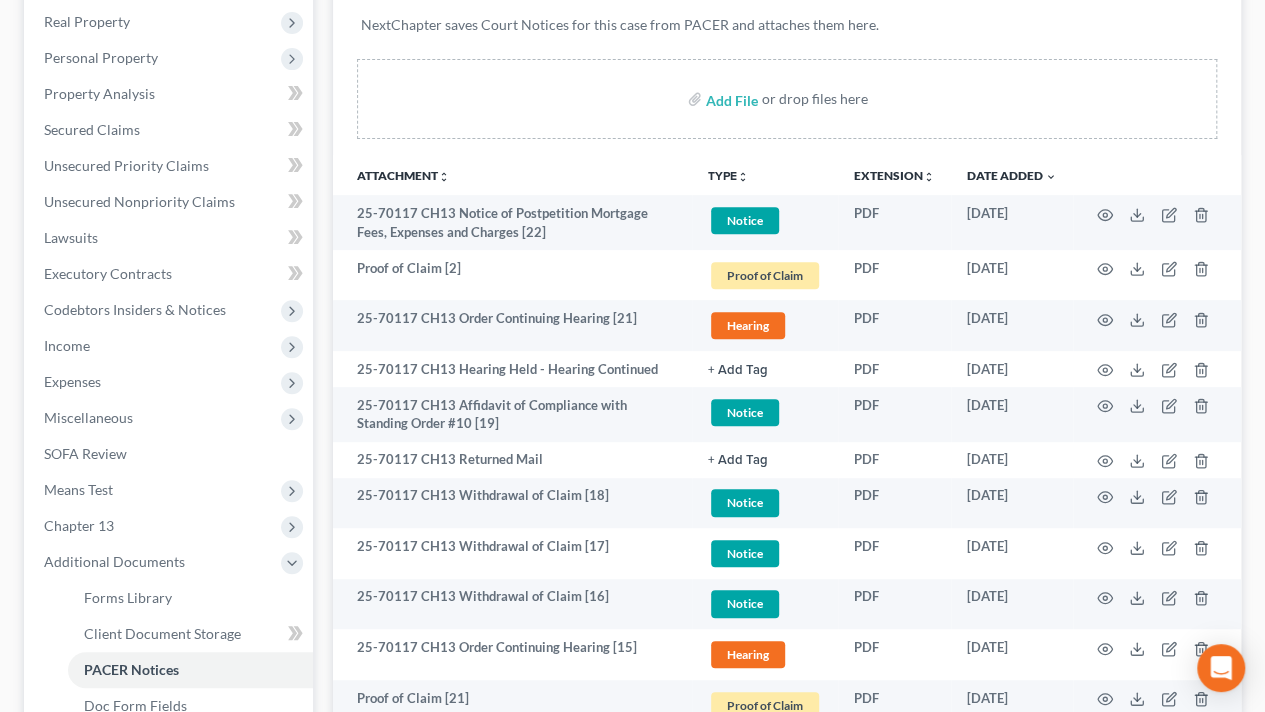 scroll, scrollTop: 400, scrollLeft: 0, axis: vertical 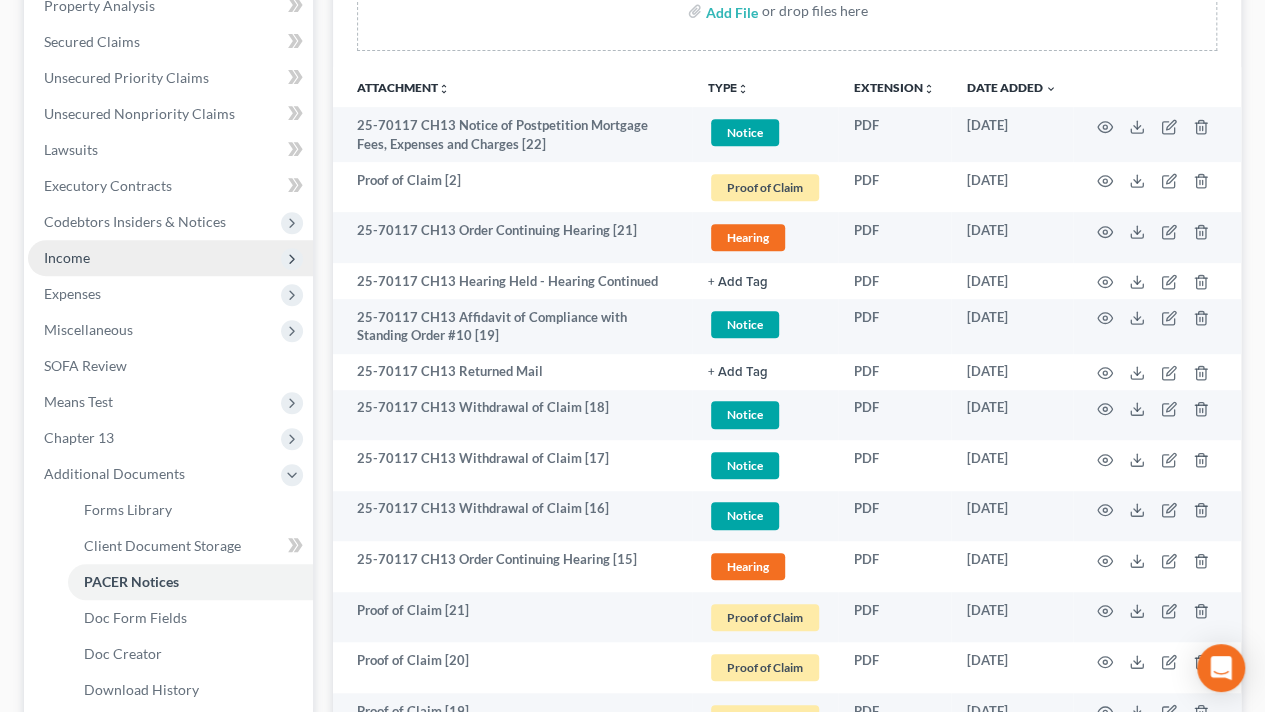 click on "Income" at bounding box center [67, 257] 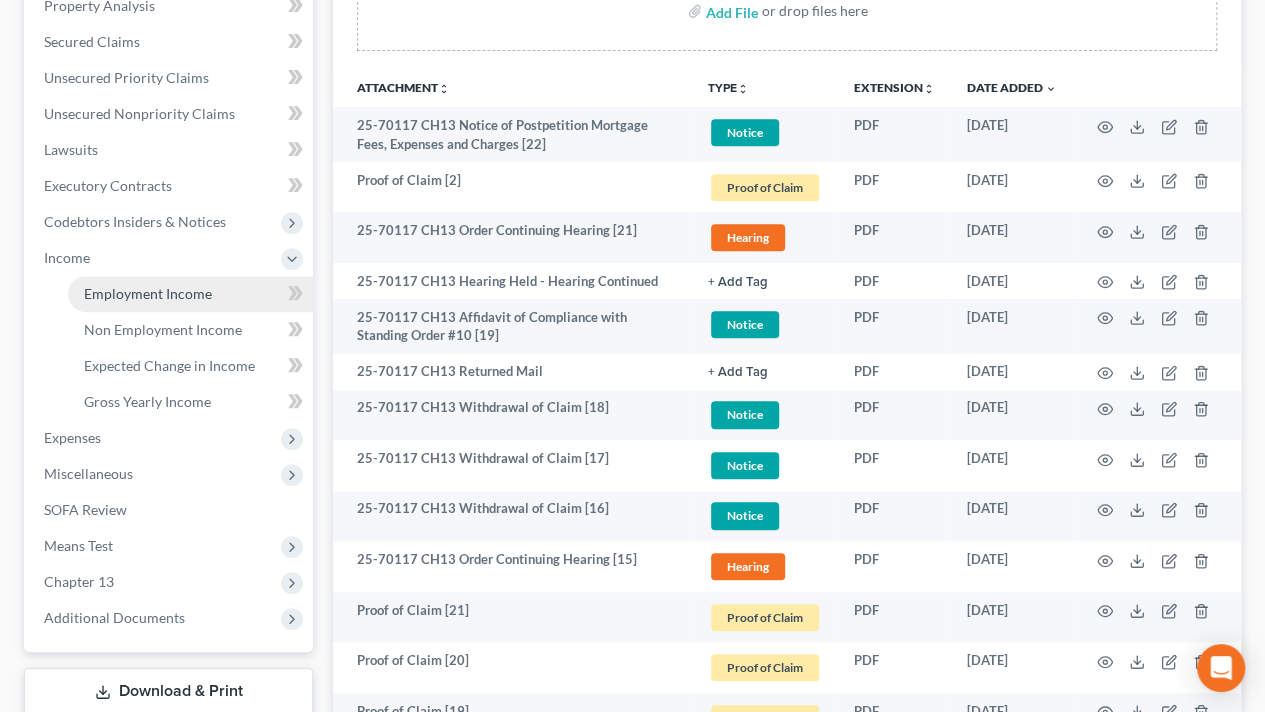click on "Employment Income" at bounding box center (148, 293) 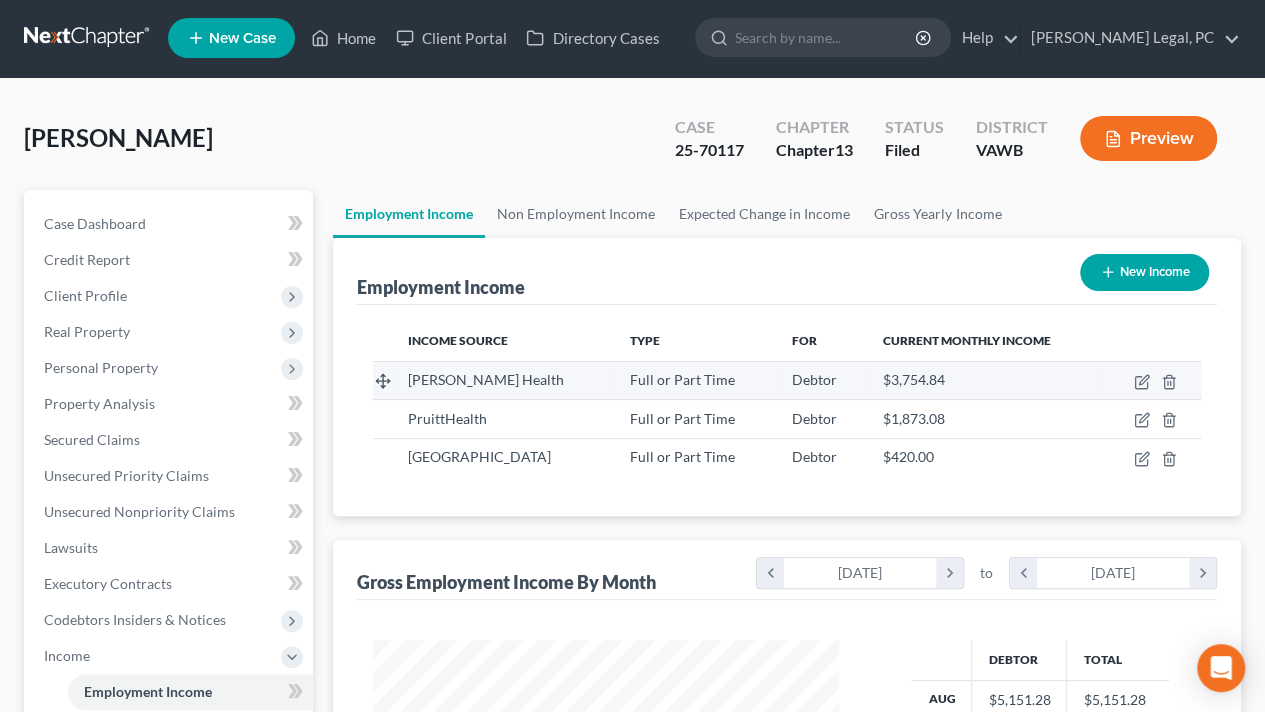 scroll, scrollTop: 0, scrollLeft: 0, axis: both 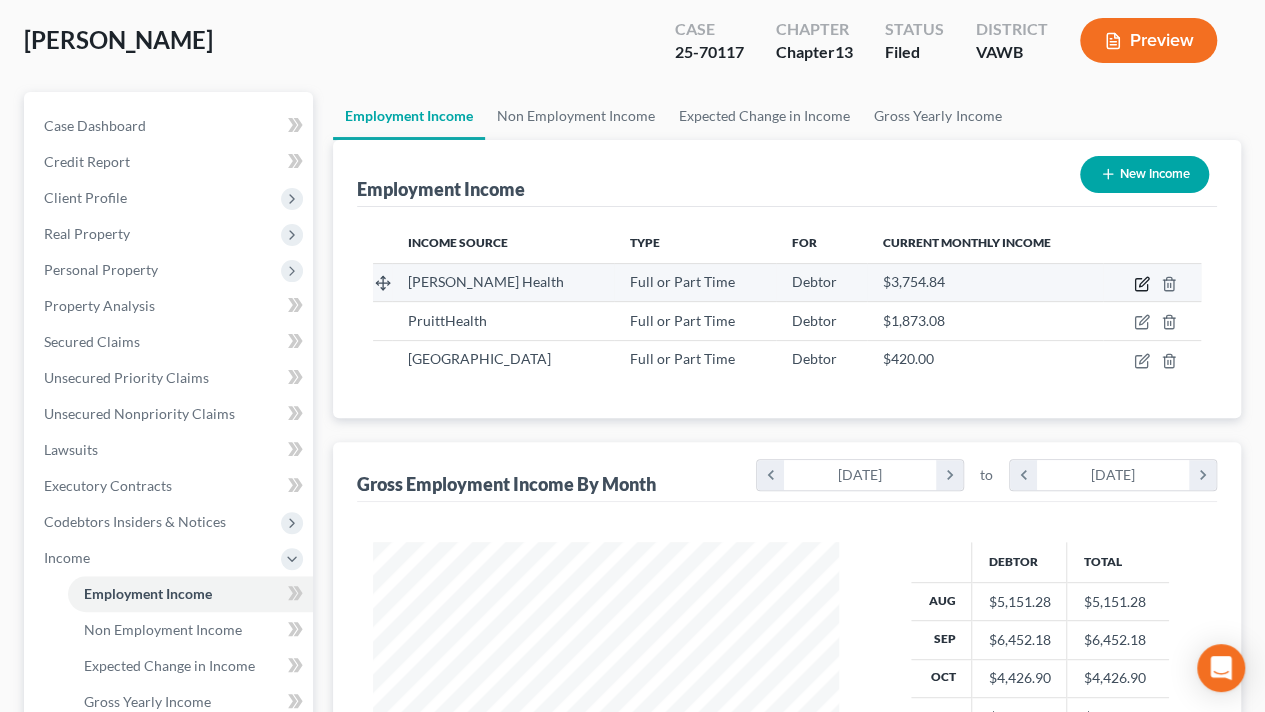 click 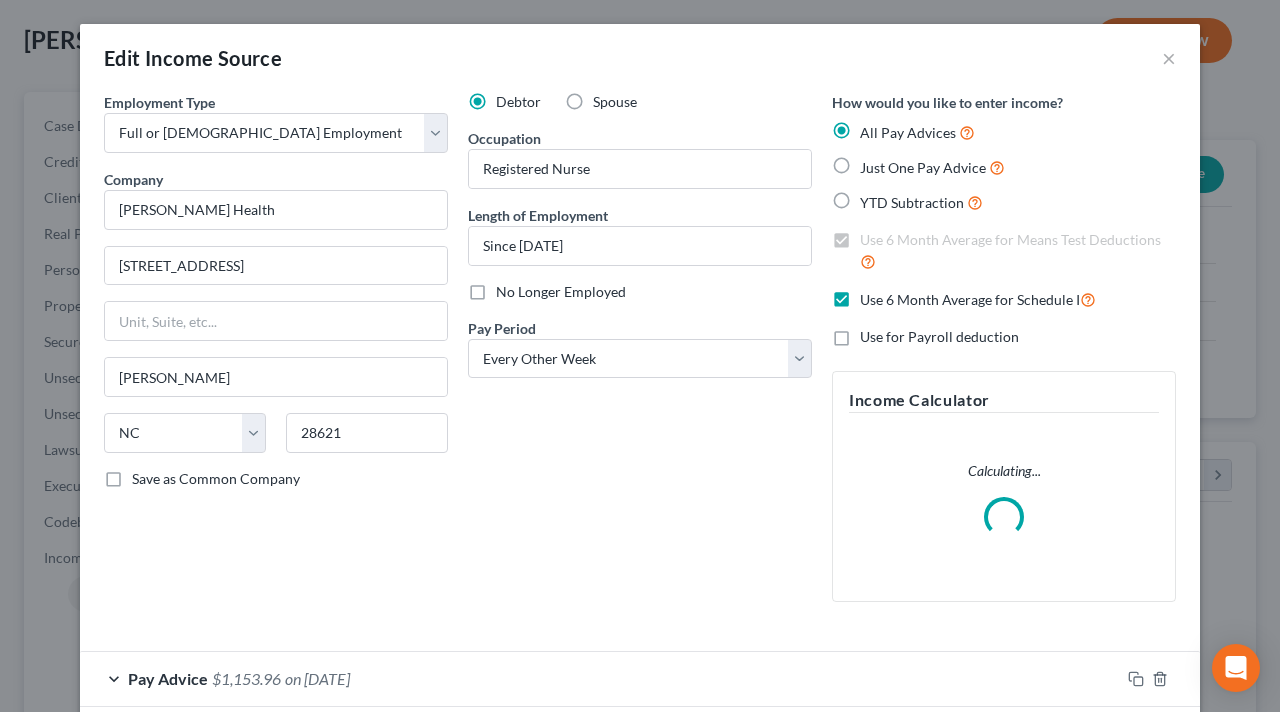 scroll, scrollTop: 999644, scrollLeft: 999487, axis: both 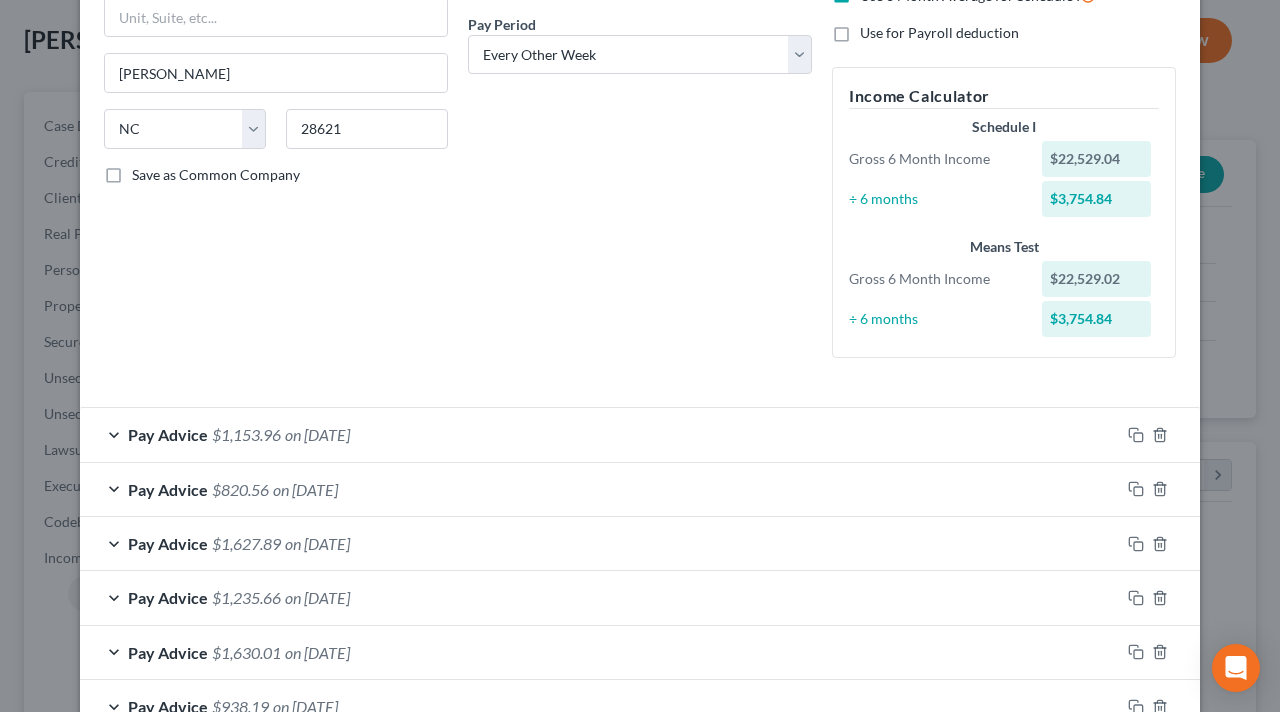 click on "Pay Advice $1,153.96 on [DATE]" at bounding box center [600, 434] 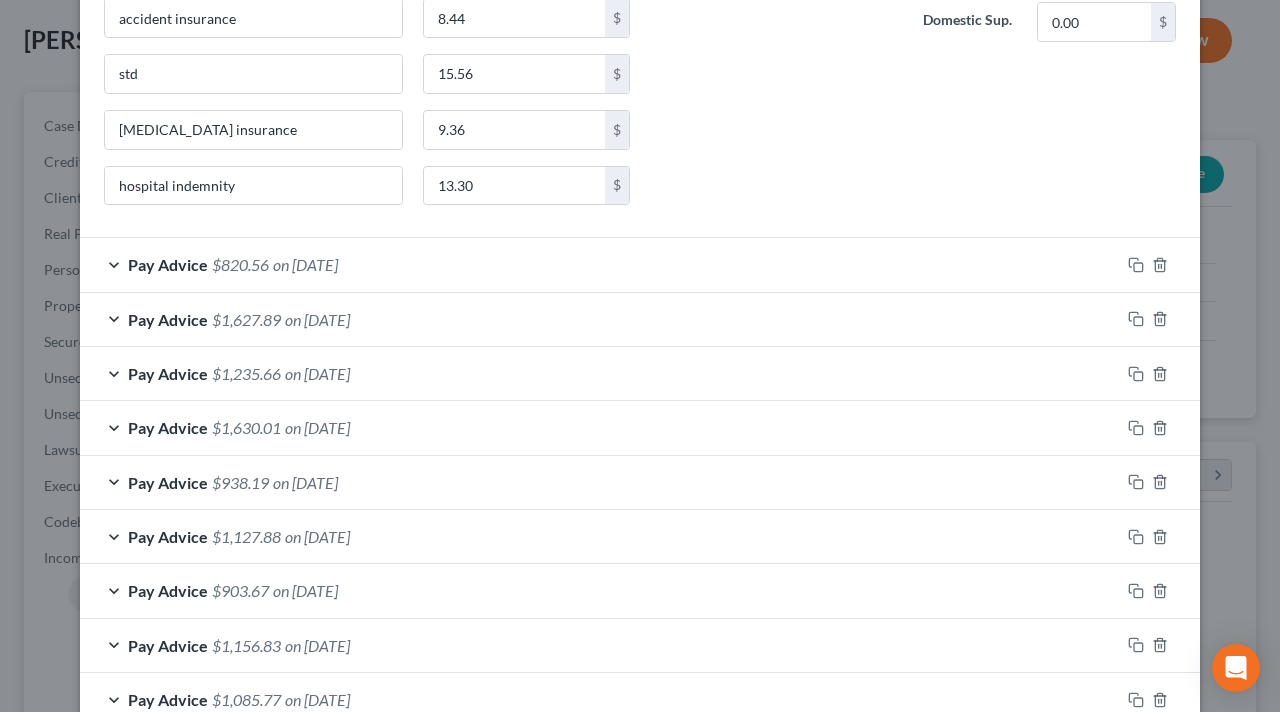scroll, scrollTop: 1304, scrollLeft: 0, axis: vertical 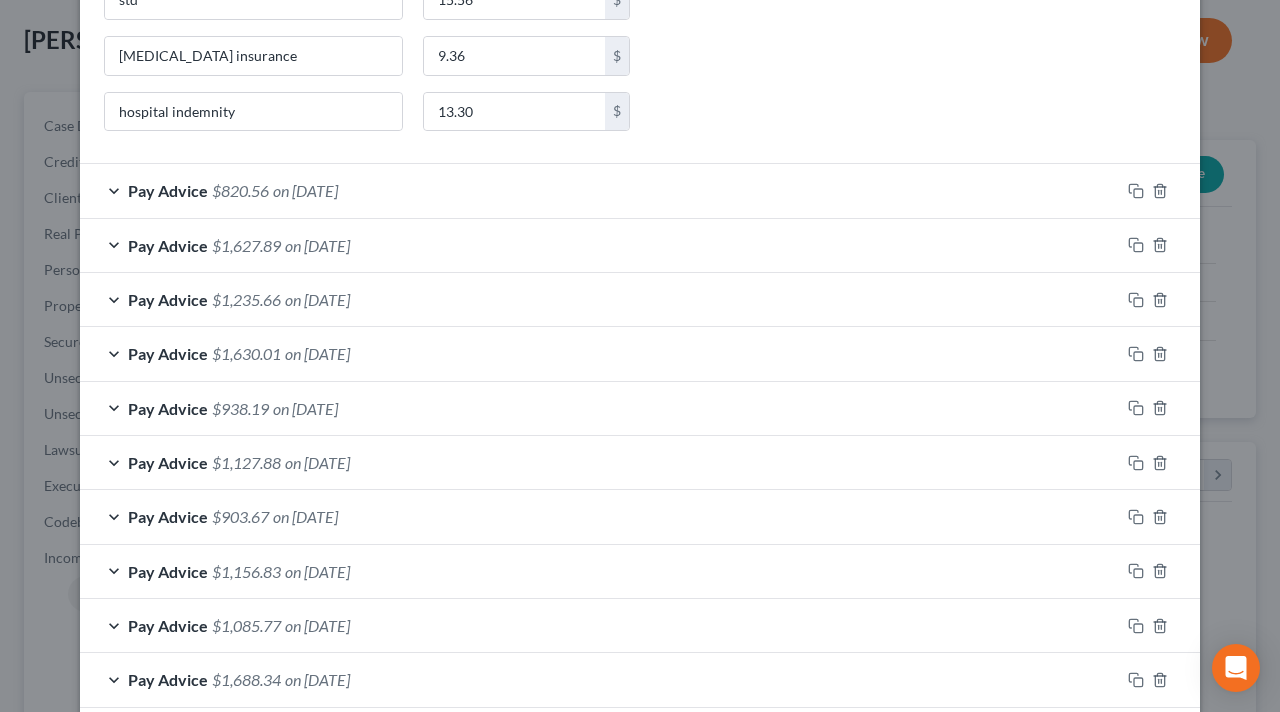 click on "Pay Advice $820.56 on [DATE]" at bounding box center (600, 190) 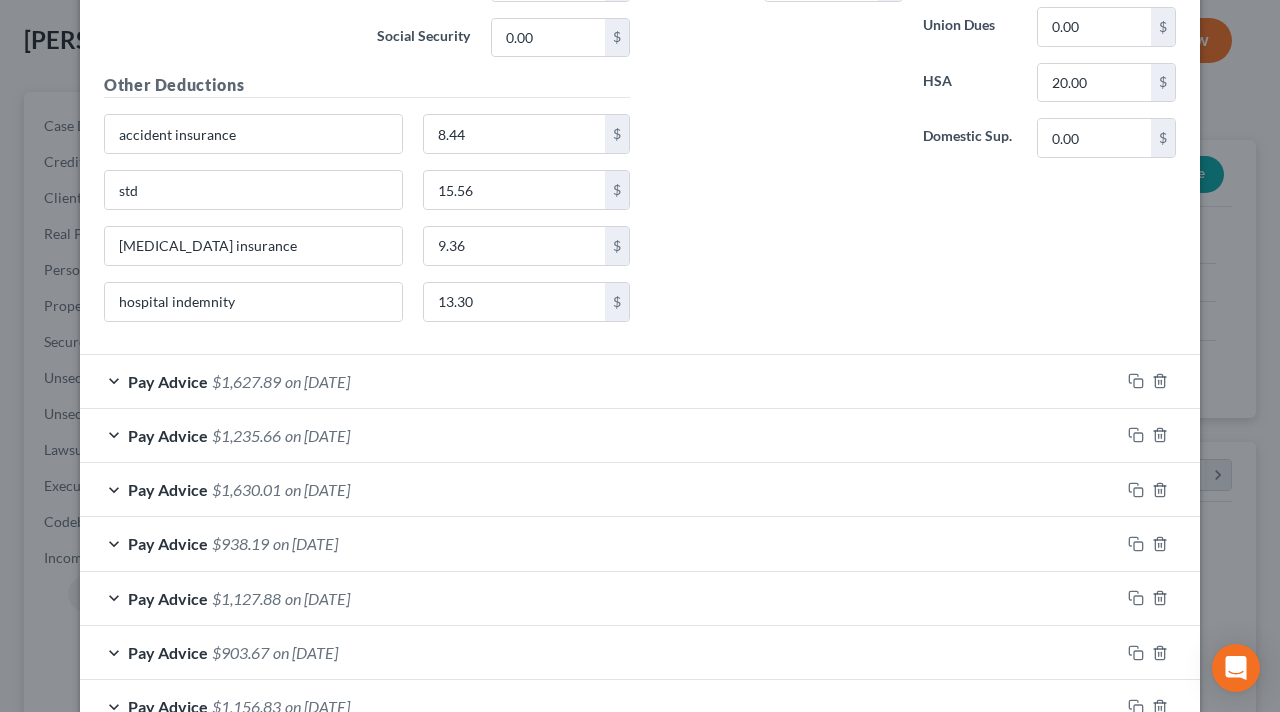 scroll, scrollTop: 1904, scrollLeft: 0, axis: vertical 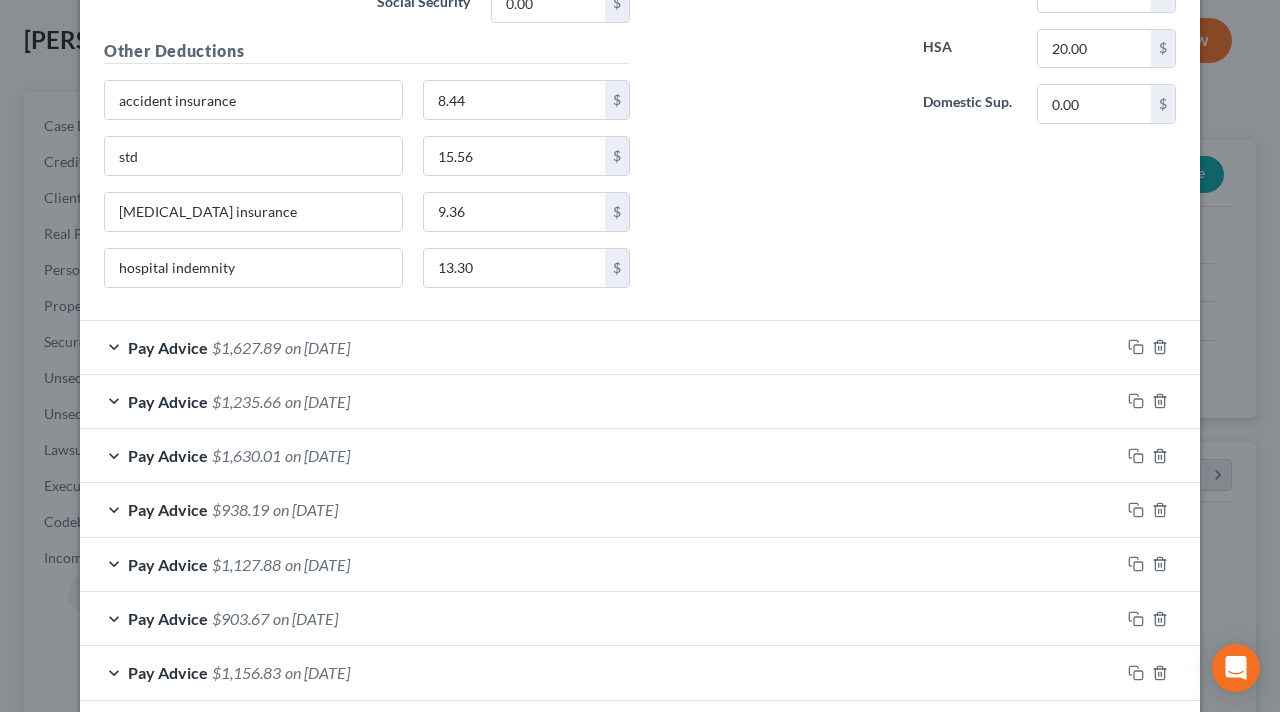 click on "Pay Advice $1,627.89 on [DATE]" at bounding box center (600, 347) 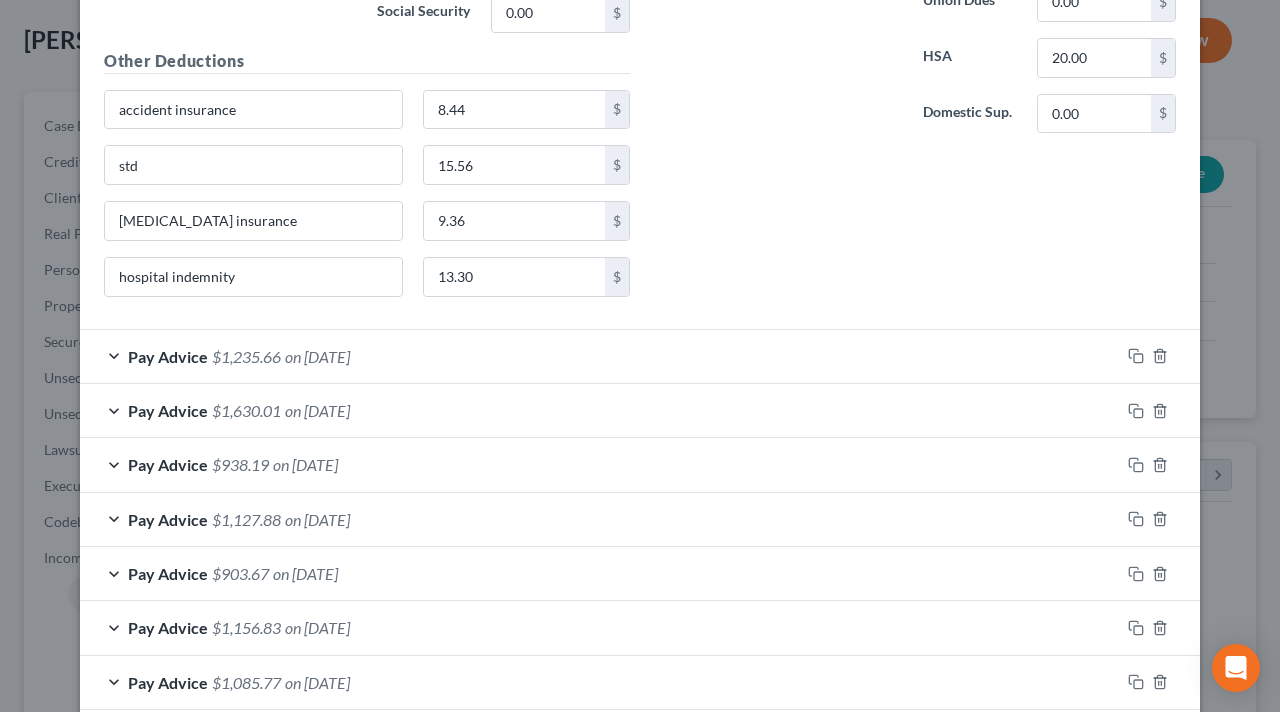 scroll, scrollTop: 2704, scrollLeft: 0, axis: vertical 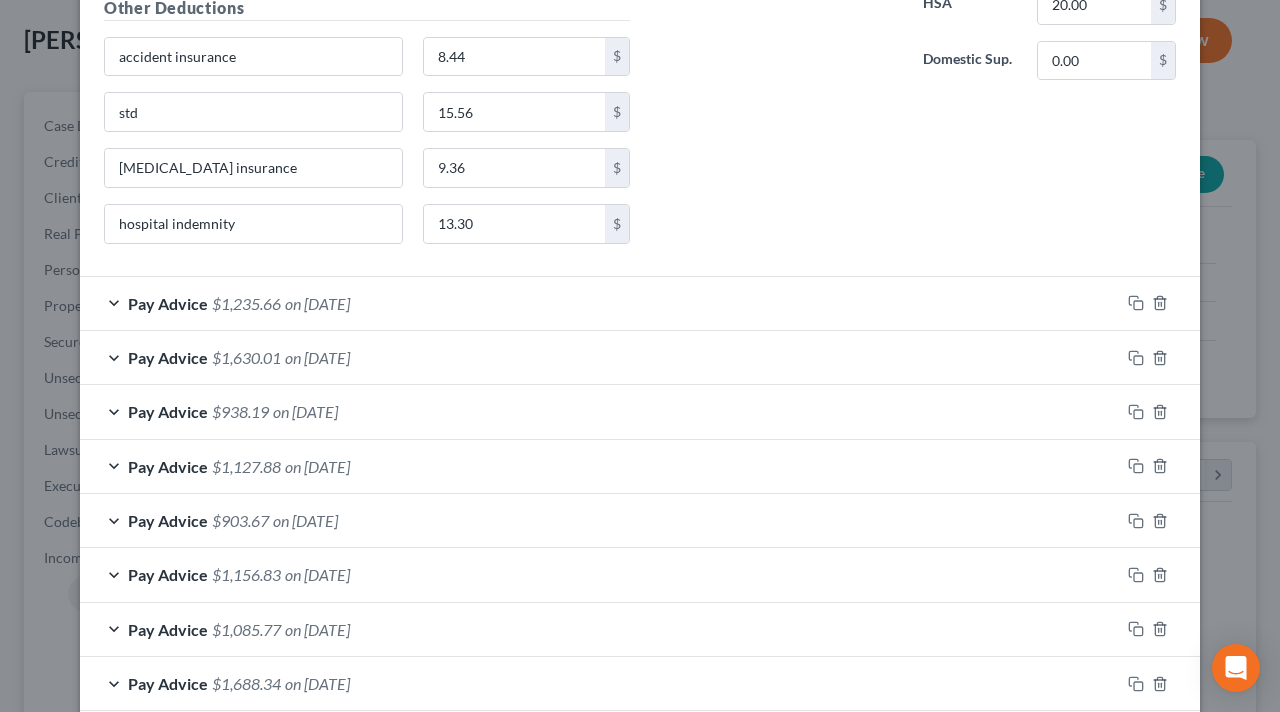 click on "Pay Advice $1,235.66 on [DATE]" at bounding box center (600, 303) 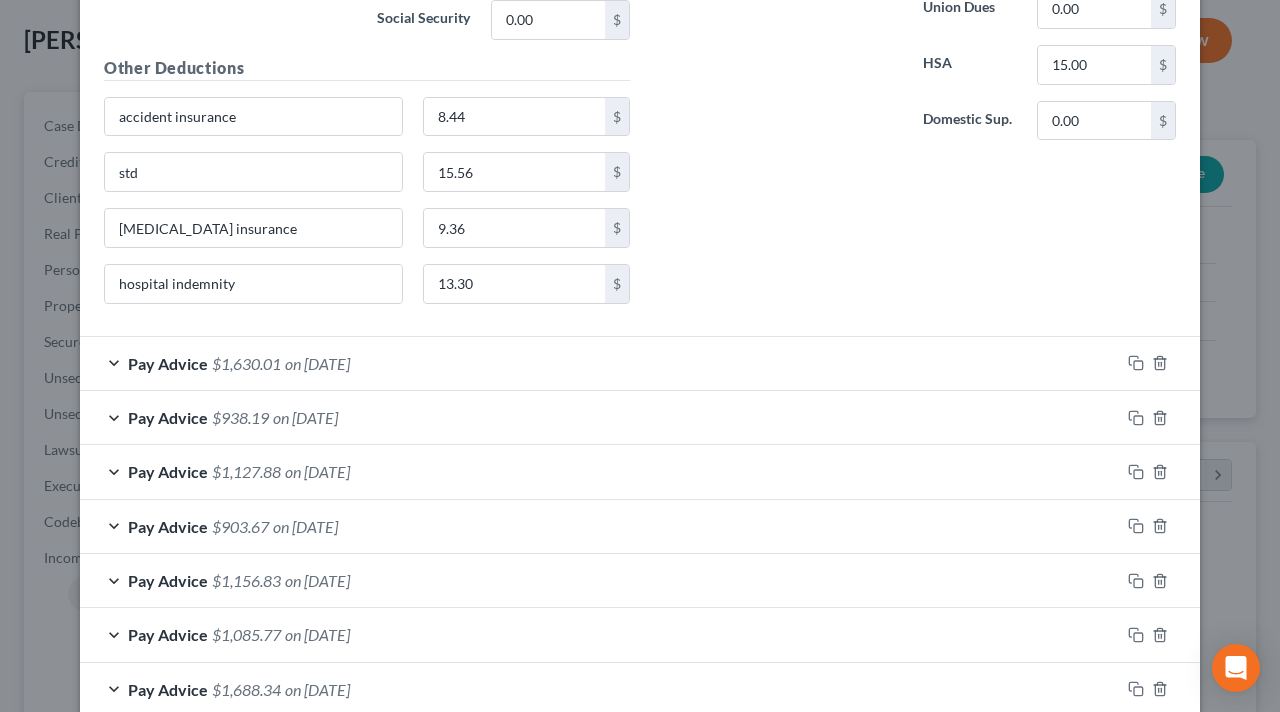 scroll, scrollTop: 3404, scrollLeft: 0, axis: vertical 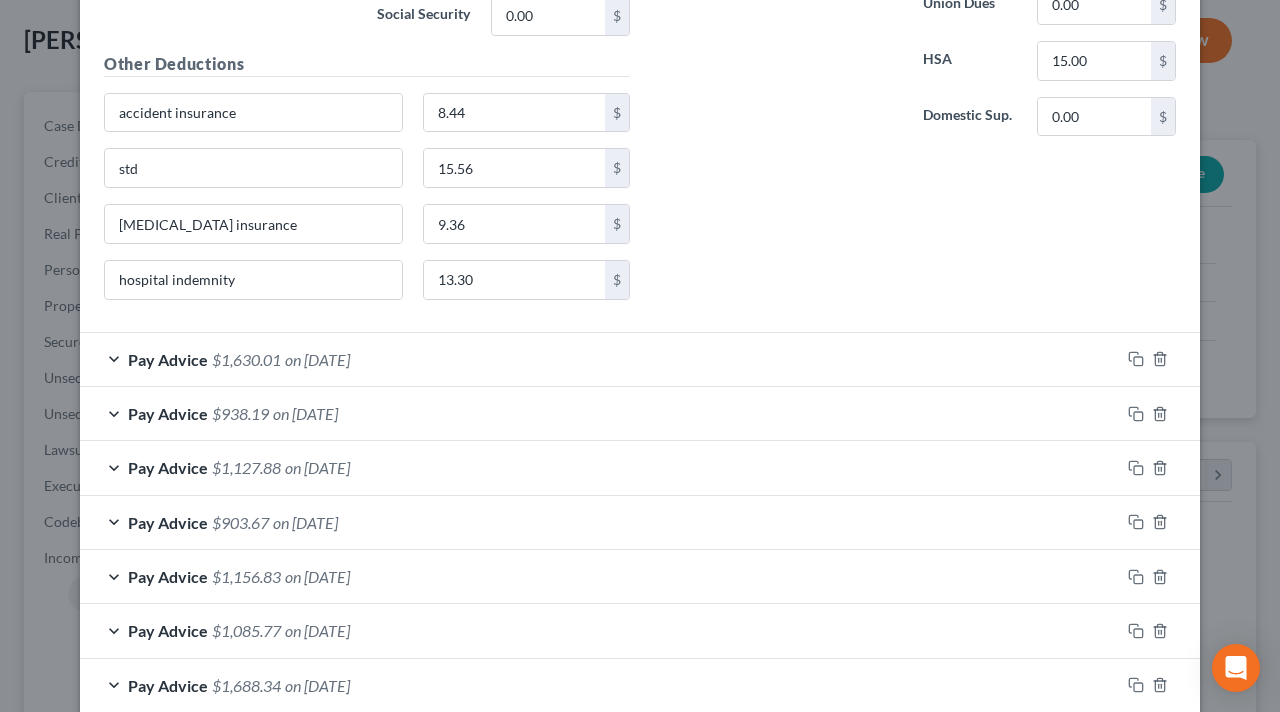 click on "Pay Advice $1,630.01 on [DATE]" at bounding box center (600, 359) 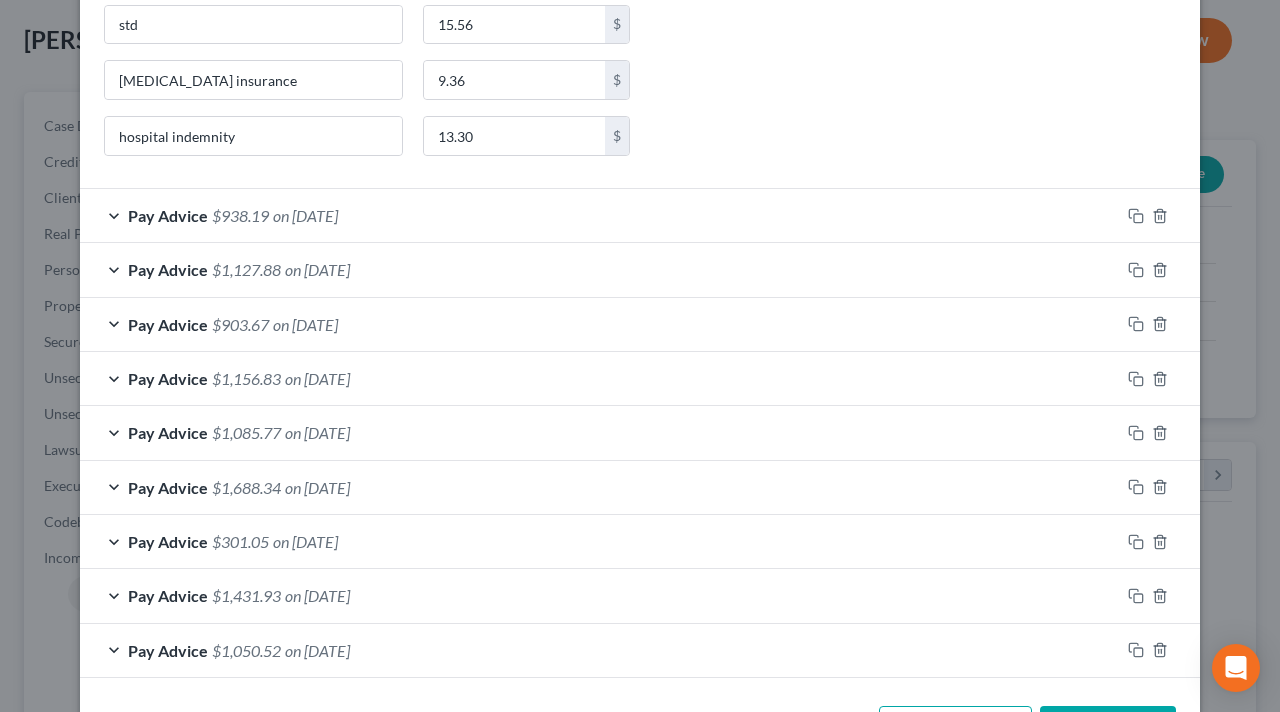 scroll, scrollTop: 4304, scrollLeft: 0, axis: vertical 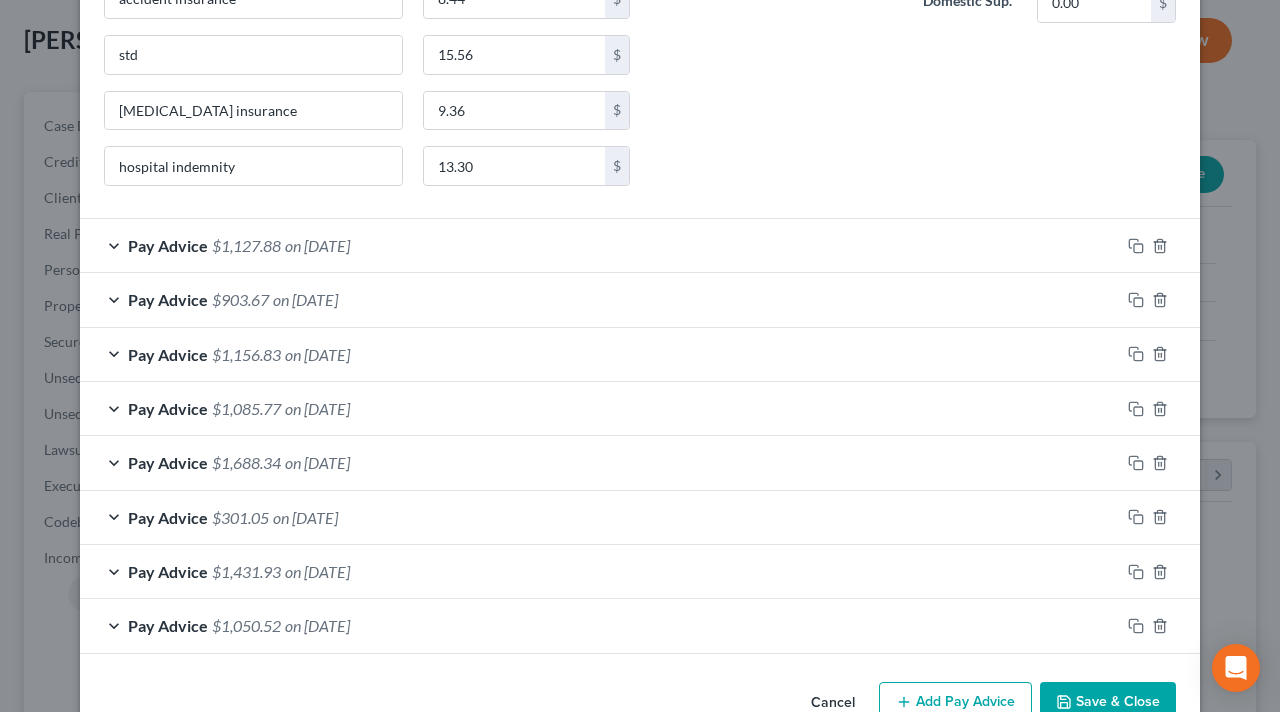 click on "Save & Close" at bounding box center [1108, 703] 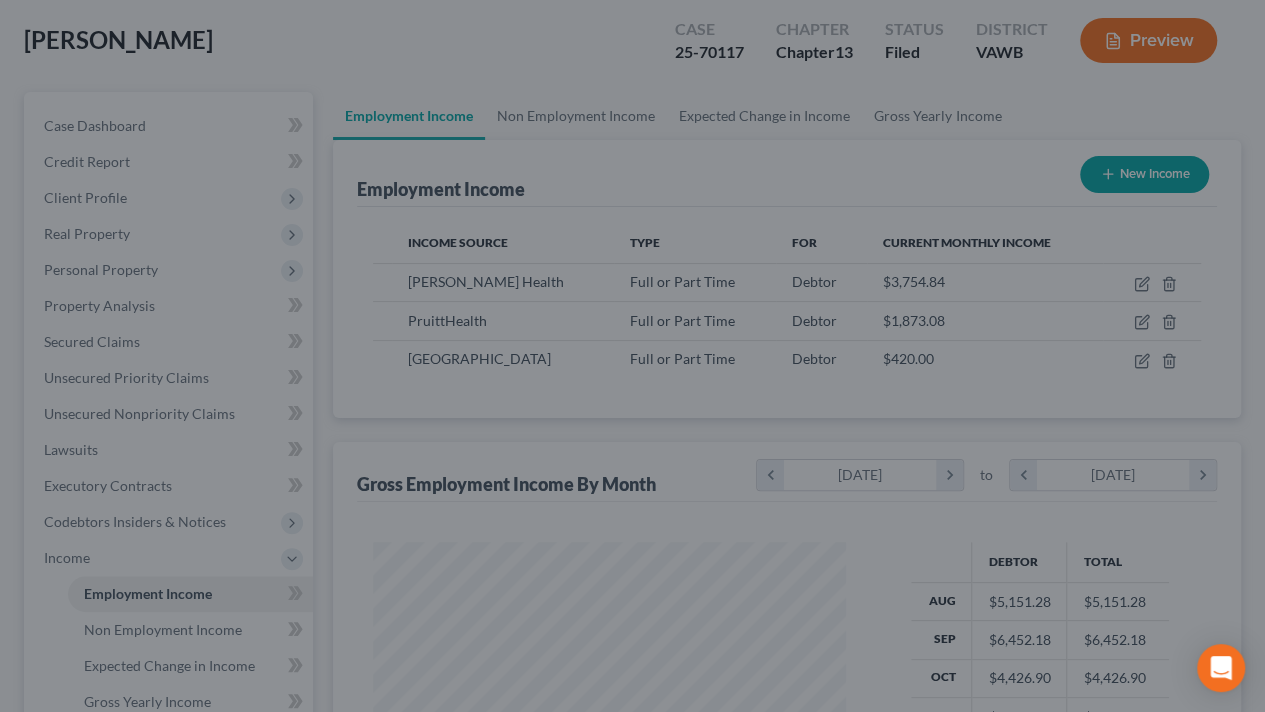 scroll, scrollTop: 356, scrollLeft: 506, axis: both 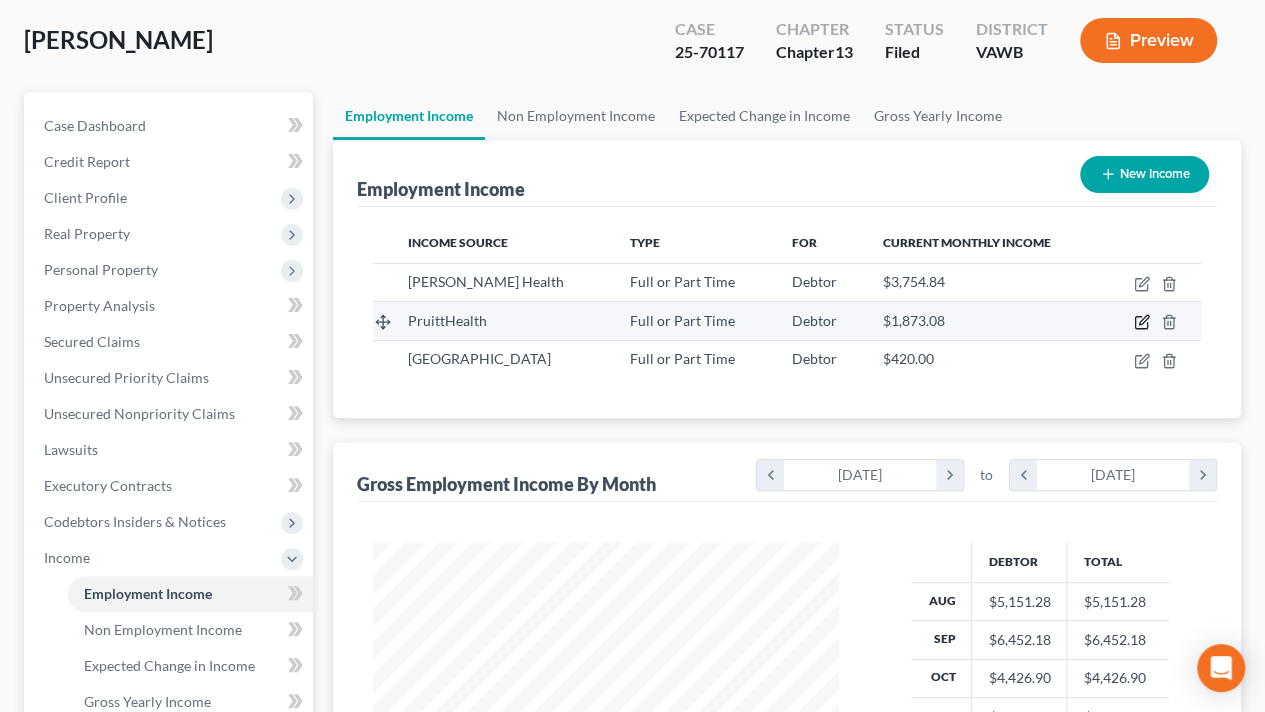 click 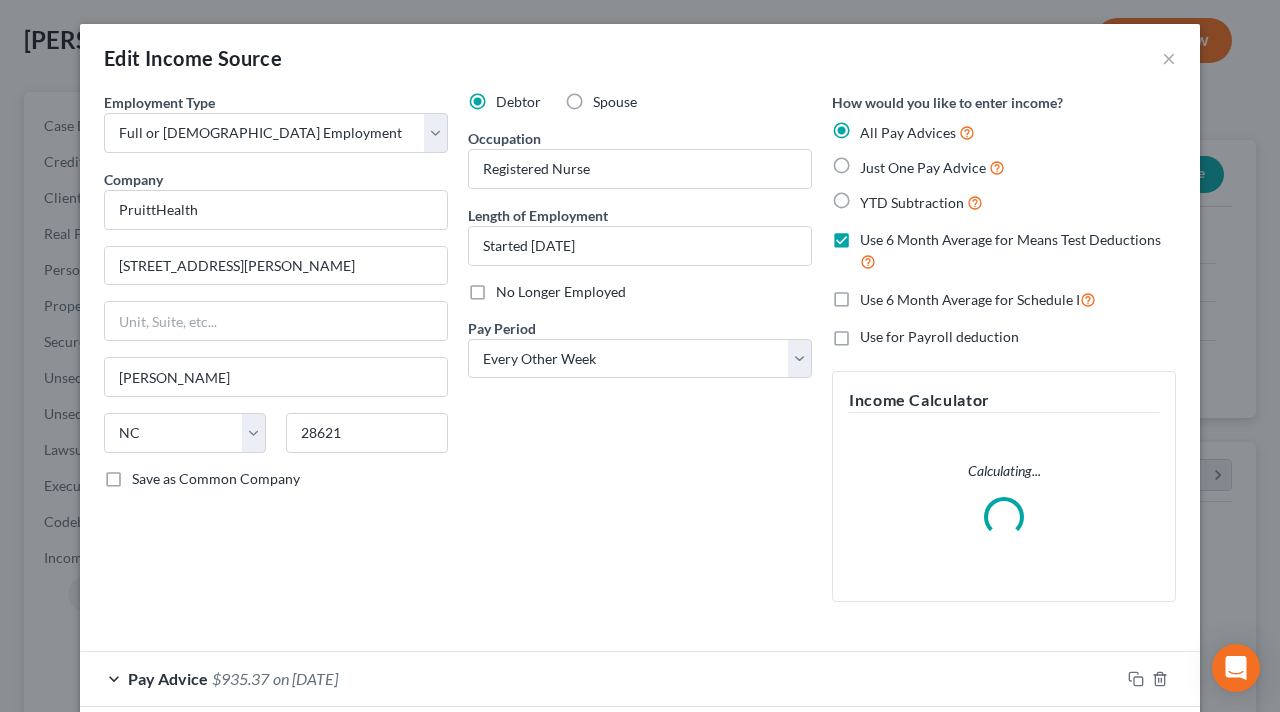 scroll, scrollTop: 999644, scrollLeft: 999487, axis: both 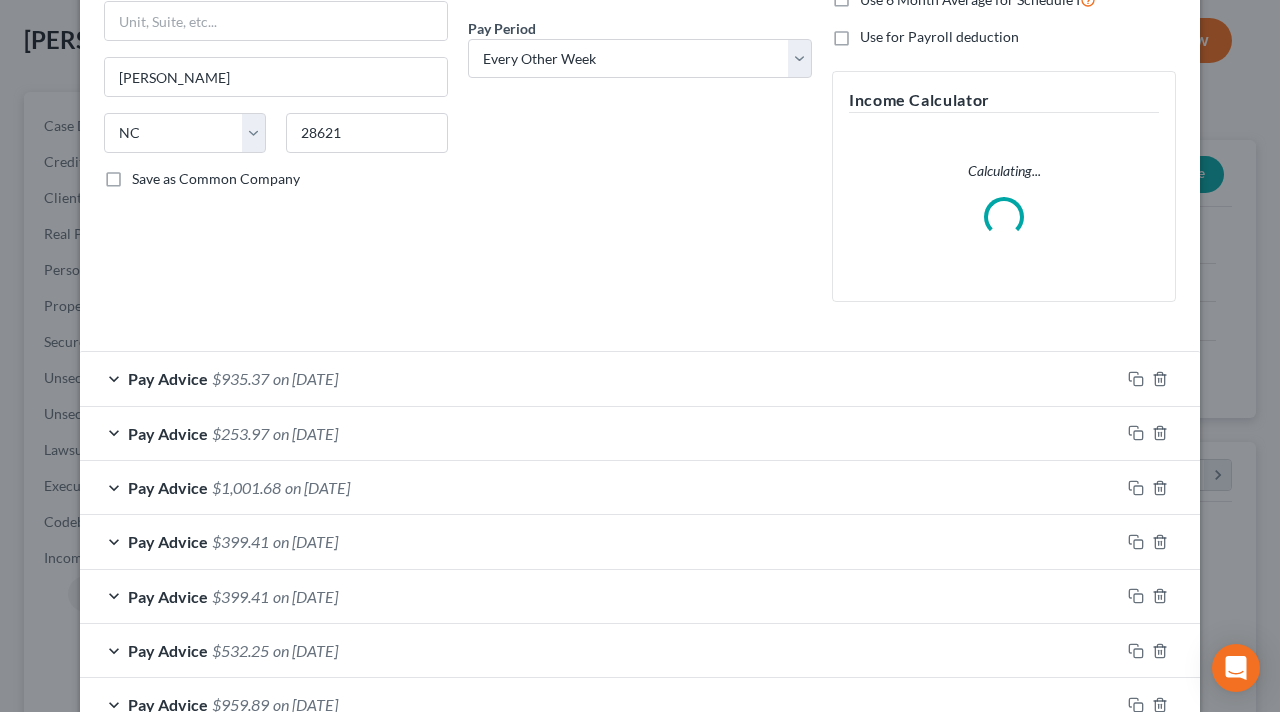 click on "Pay Advice $935.37 on [DATE]" at bounding box center [600, 378] 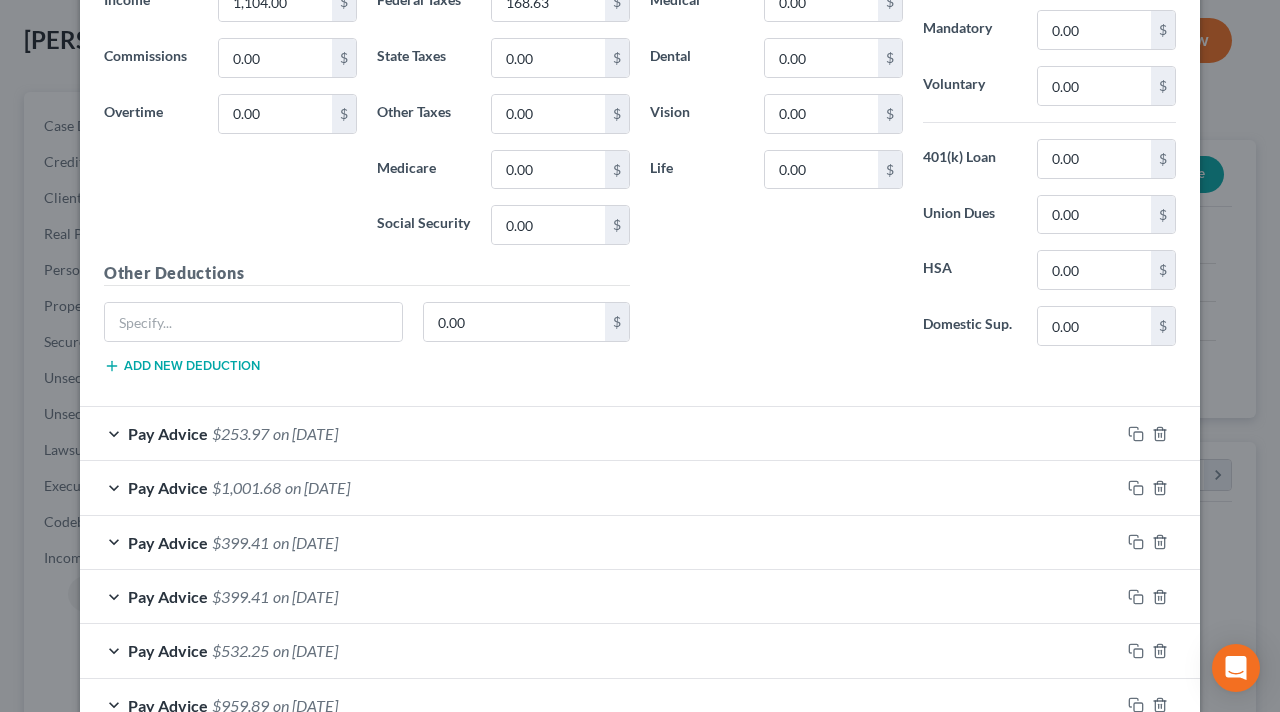 scroll, scrollTop: 1300, scrollLeft: 0, axis: vertical 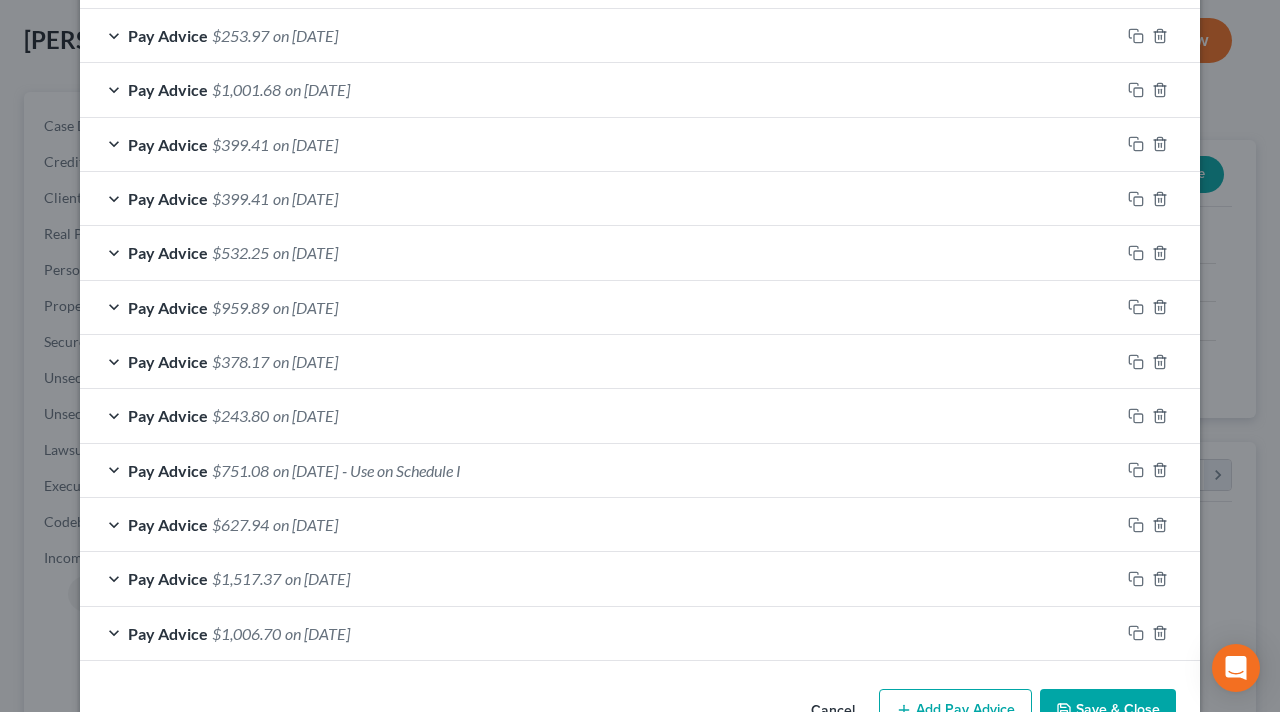 click on "Pay Advice $751.08 on [DATE] - Use on Schedule I" at bounding box center (600, 470) 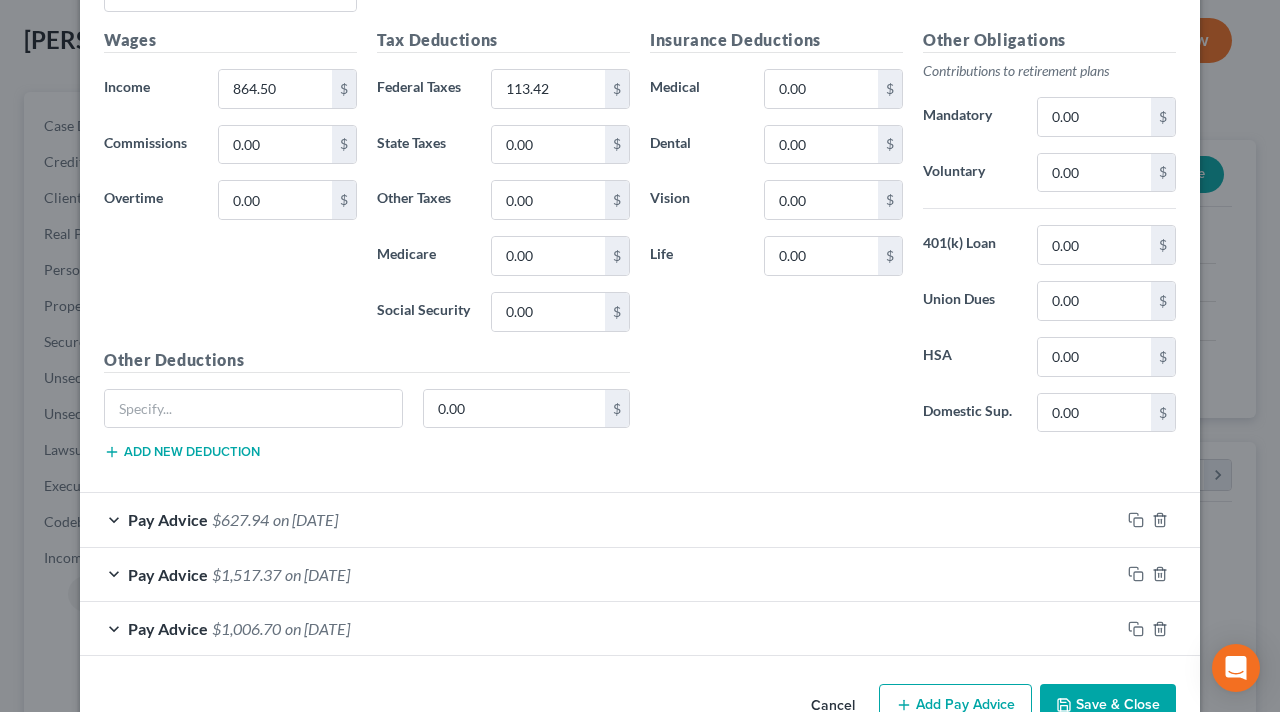scroll, scrollTop: 1944, scrollLeft: 0, axis: vertical 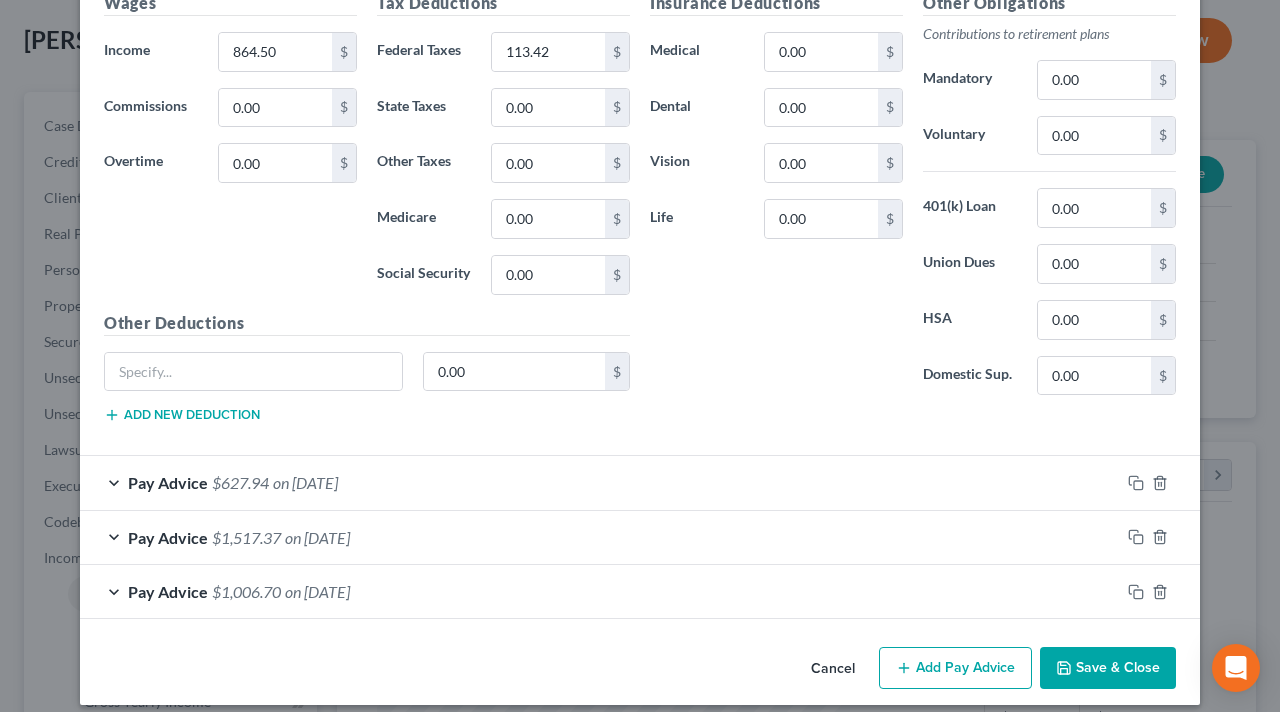 click on "Save & Close" at bounding box center (1108, 668) 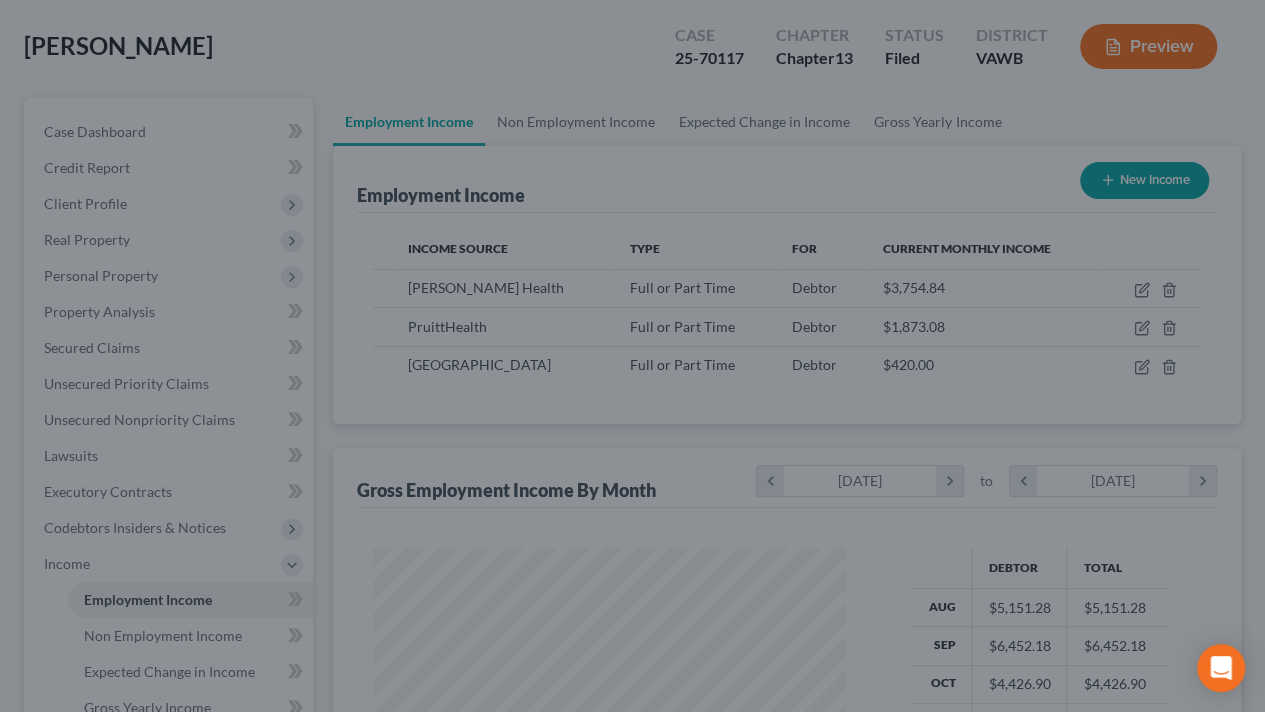 scroll, scrollTop: 0, scrollLeft: 0, axis: both 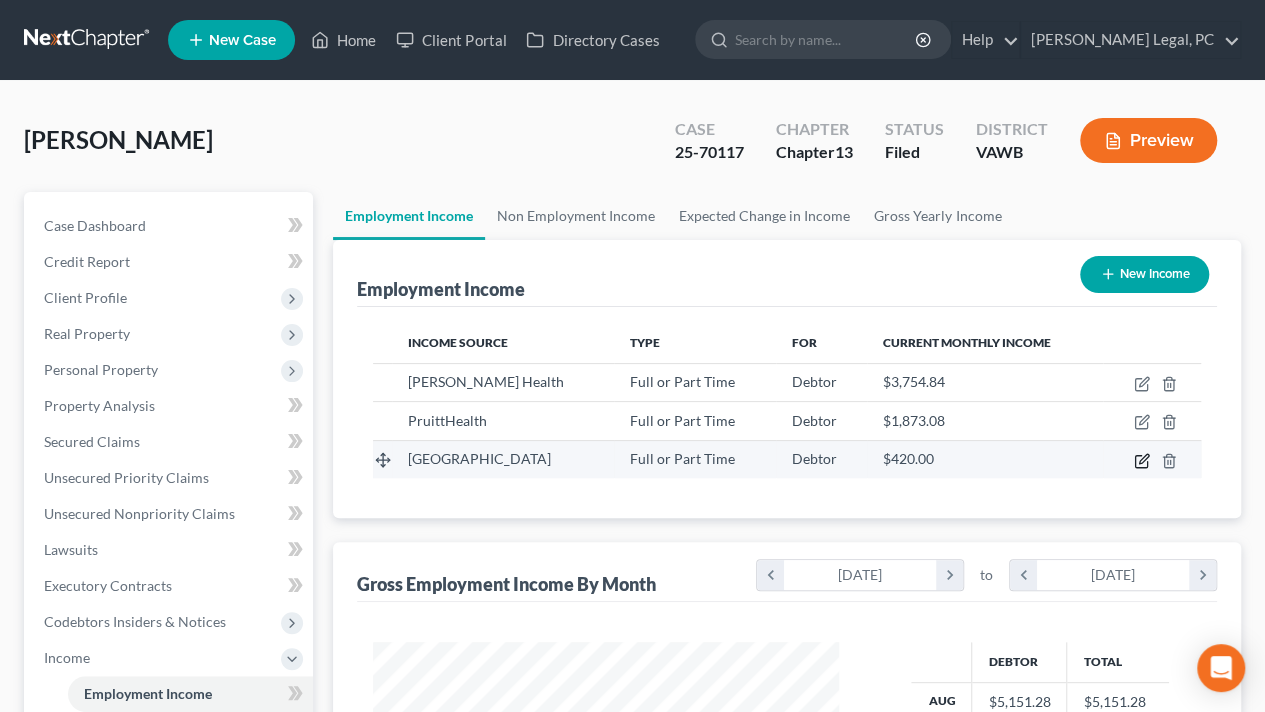 click 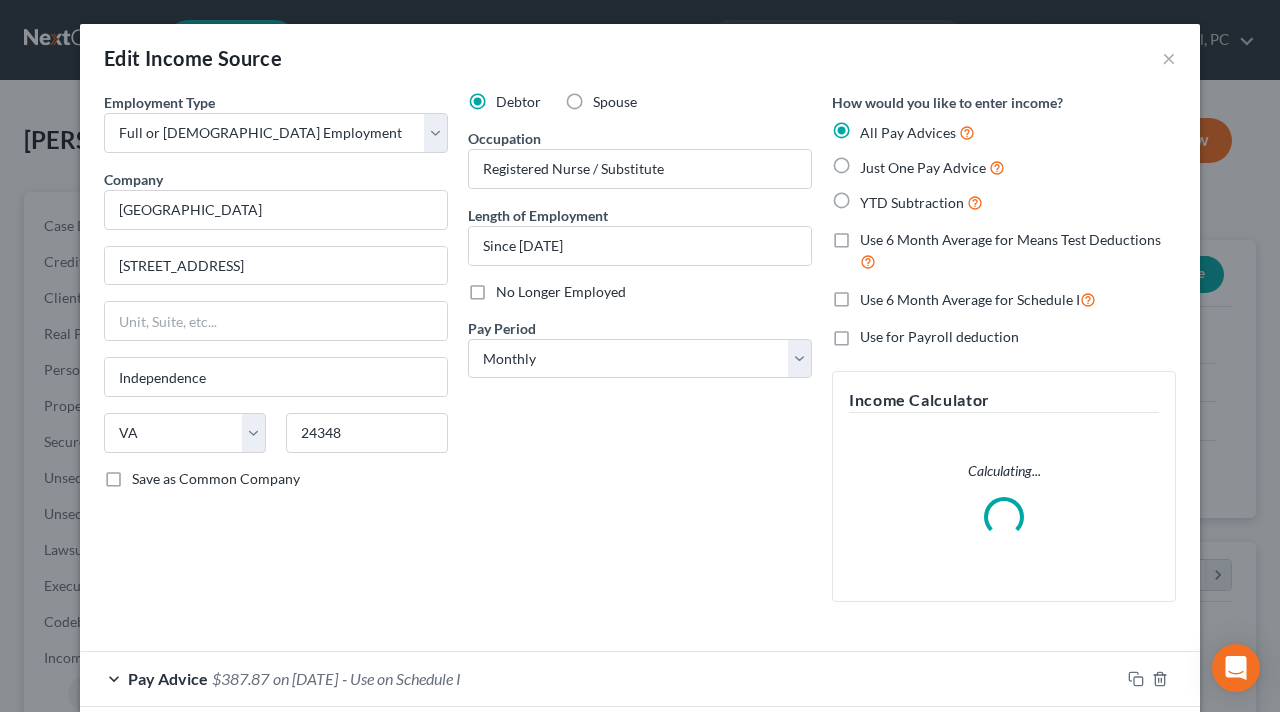 scroll, scrollTop: 999644, scrollLeft: 999487, axis: both 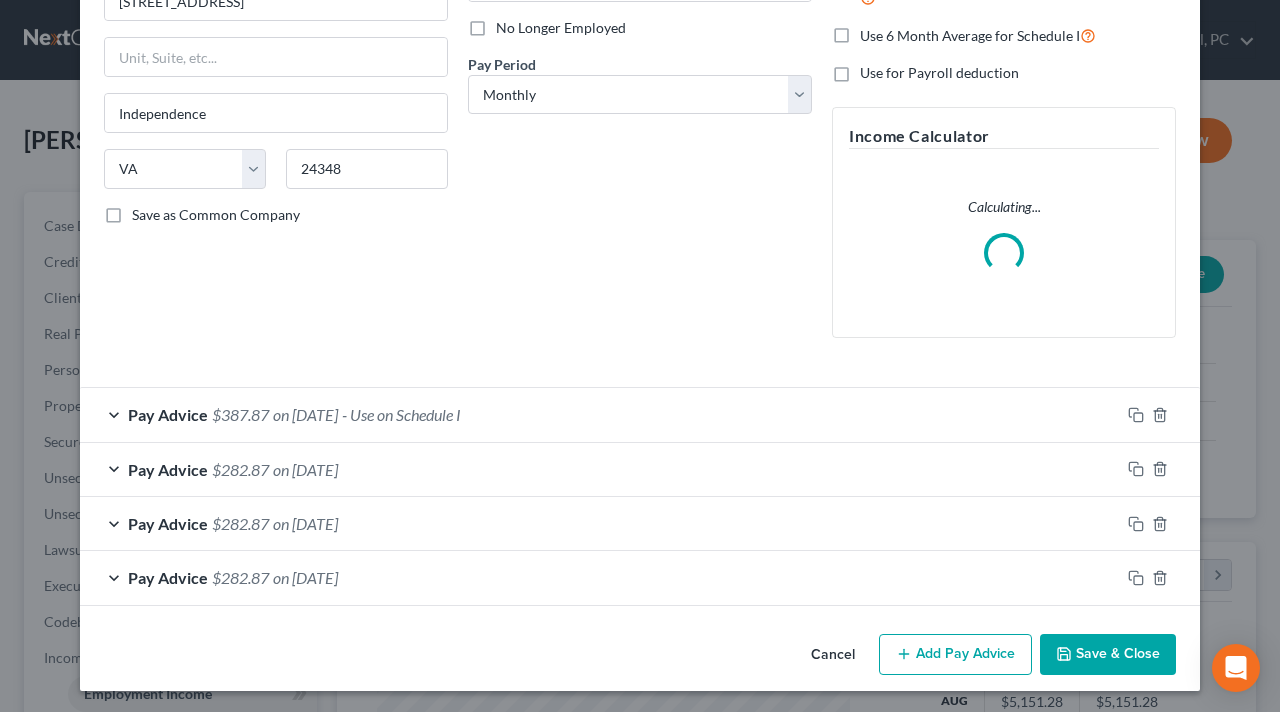 click on "Pay Advice $387.87 on [DATE] - Use on Schedule I" at bounding box center (600, 414) 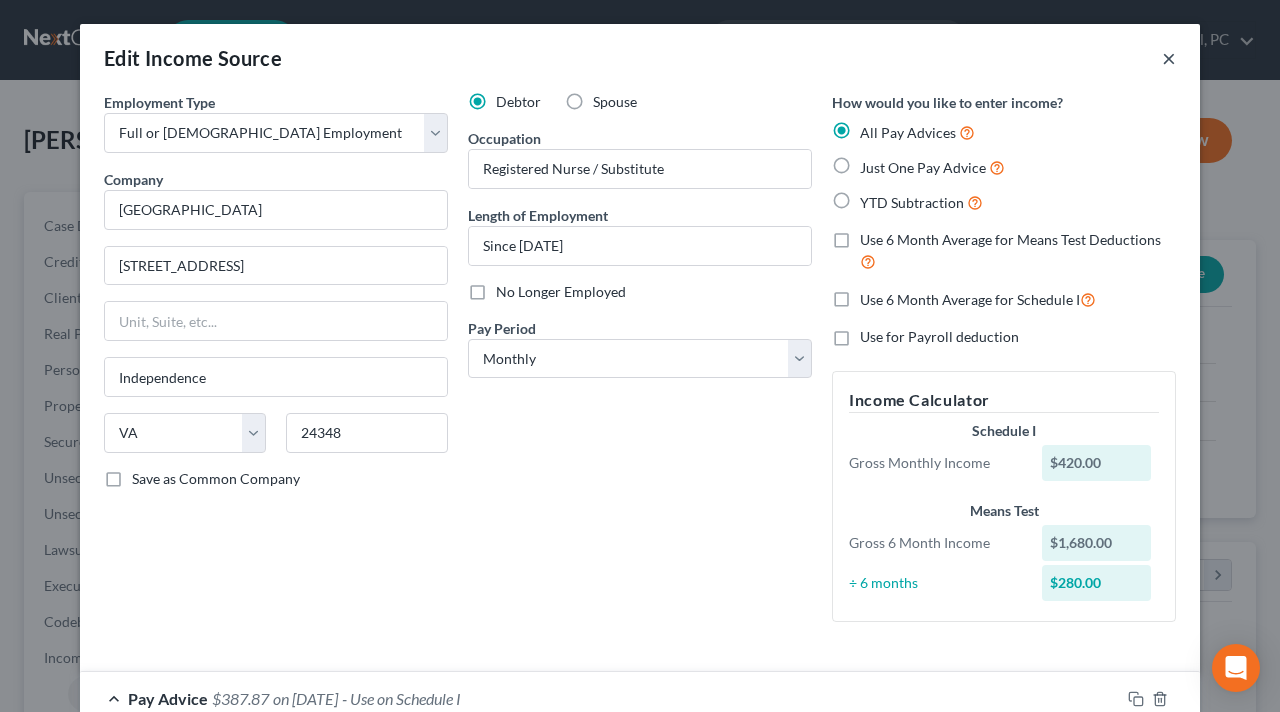 click on "×" at bounding box center [1169, 58] 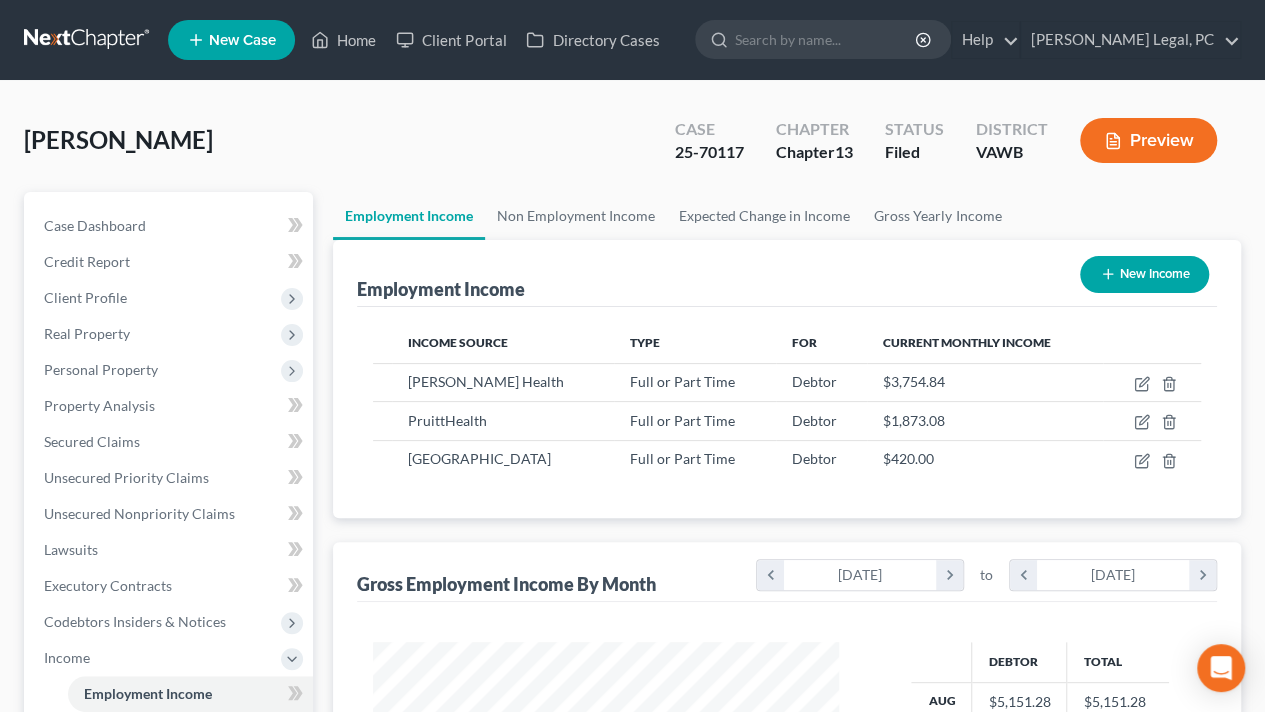click on "Preview" at bounding box center [1148, 140] 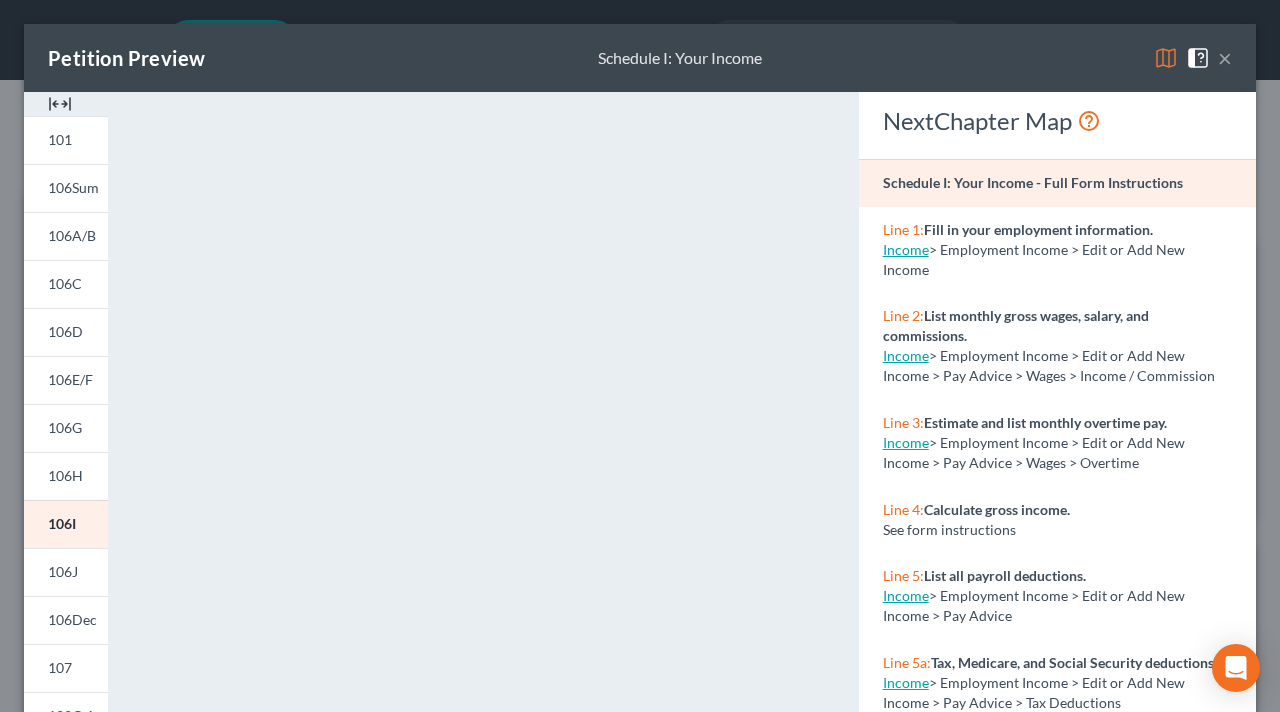 click on "×" at bounding box center (1225, 58) 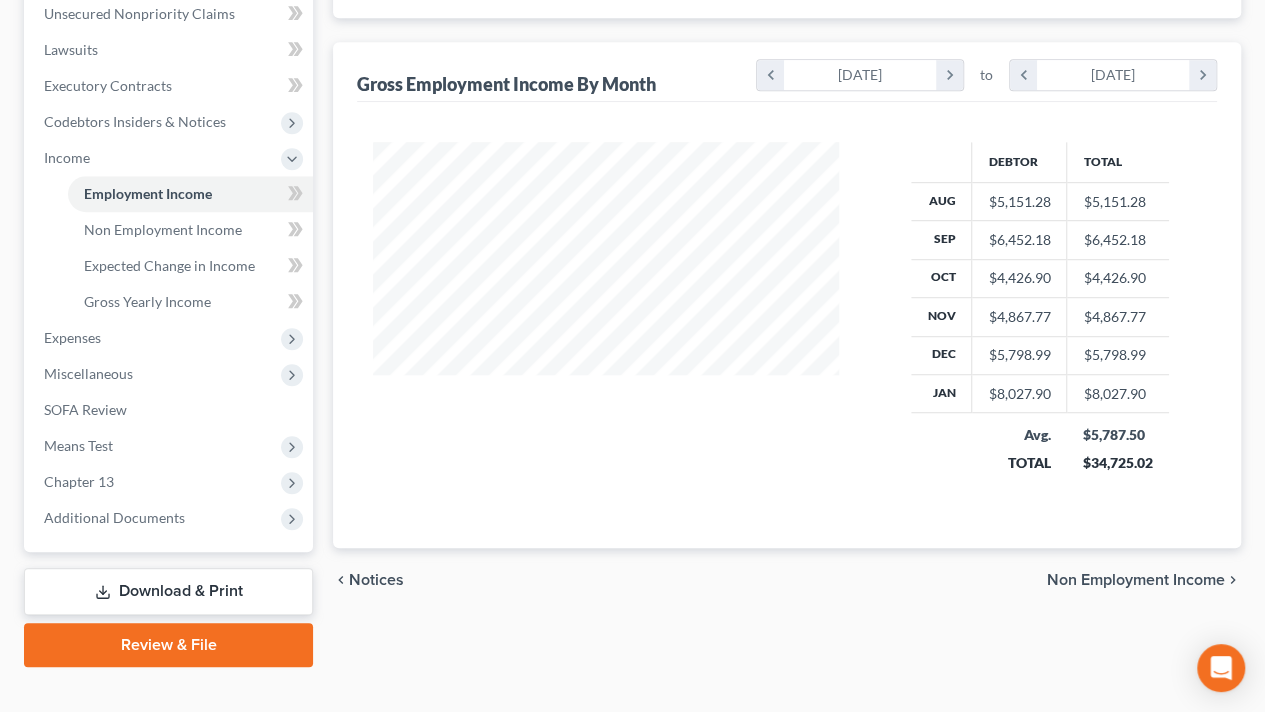 click on "Download & Print" at bounding box center [168, 591] 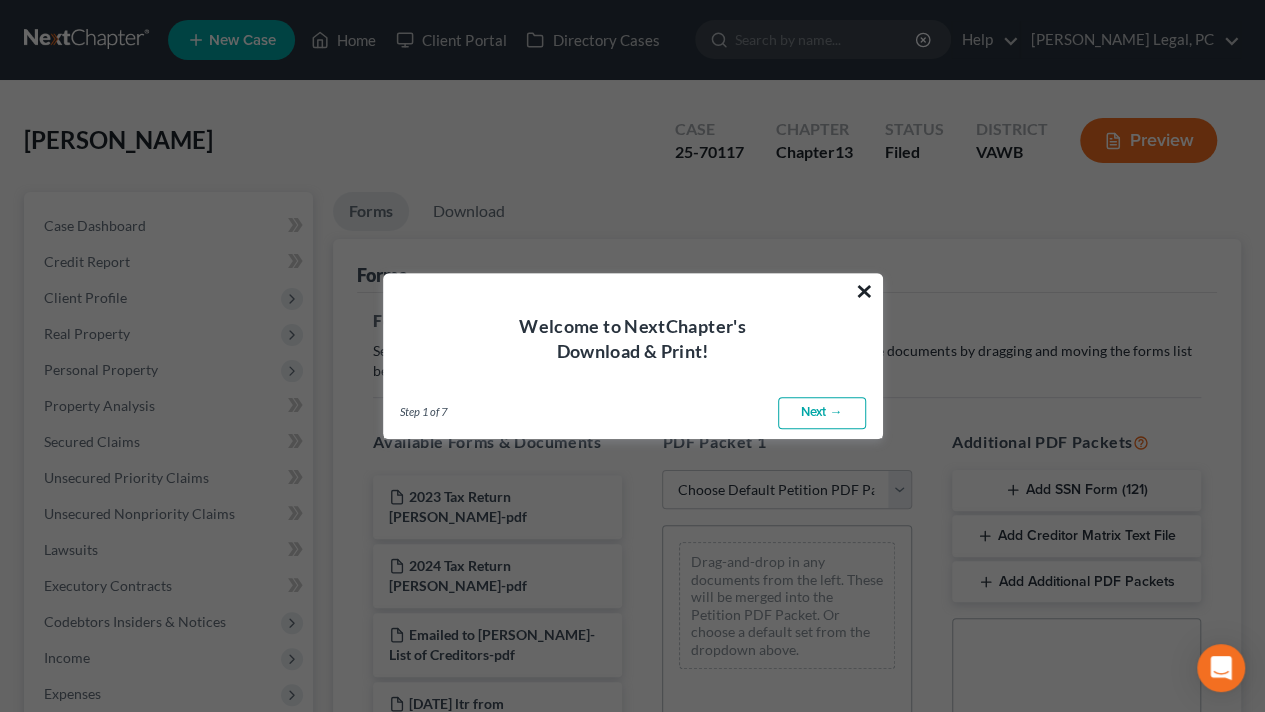 click on "×" at bounding box center [864, 291] 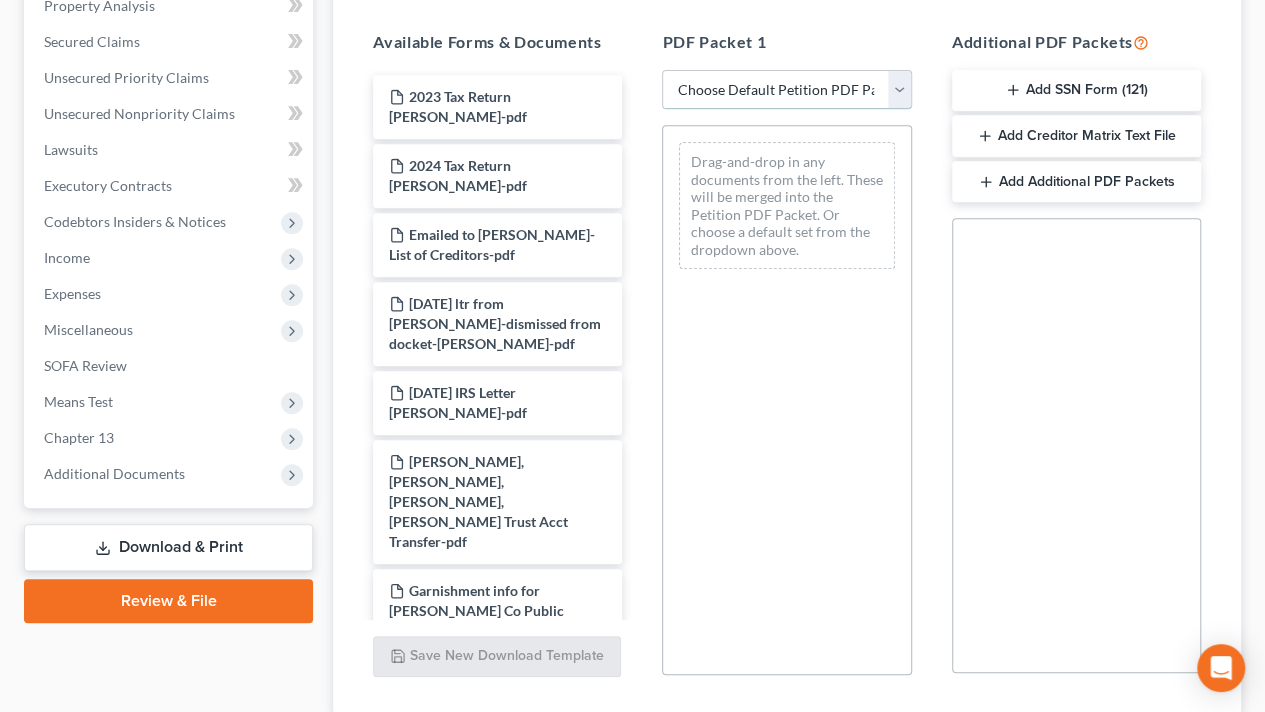 click on "Choose Default Petition PDF Packet Complete Bankruptcy Petition (all forms and schedules) Emergency Filing Forms (Petition and Creditor List Only) Amended Forms Signature Pages Only Supplemental Post Petition (Sch. I & J) Supplemental Post Petition (Sch. I) Supplemental Post Petition (Sch. J) Mailing For Plan ( I & J & Matrix)" at bounding box center (786, 90) 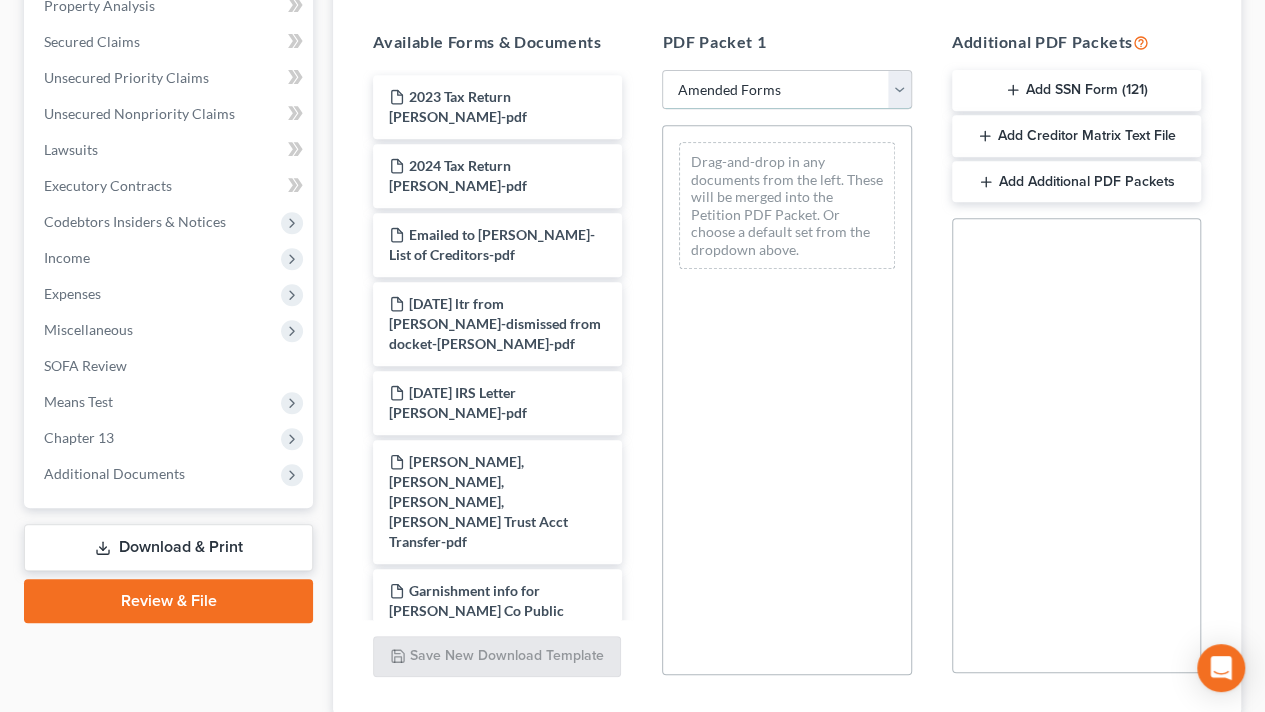 click on "Choose Default Petition PDF Packet Complete Bankruptcy Petition (all forms and schedules) Emergency Filing Forms (Petition and Creditor List Only) Amended Forms Signature Pages Only Supplemental Post Petition (Sch. I & J) Supplemental Post Petition (Sch. I) Supplemental Post Petition (Sch. J) Mailing For Plan ( I & J & Matrix)" at bounding box center [786, 90] 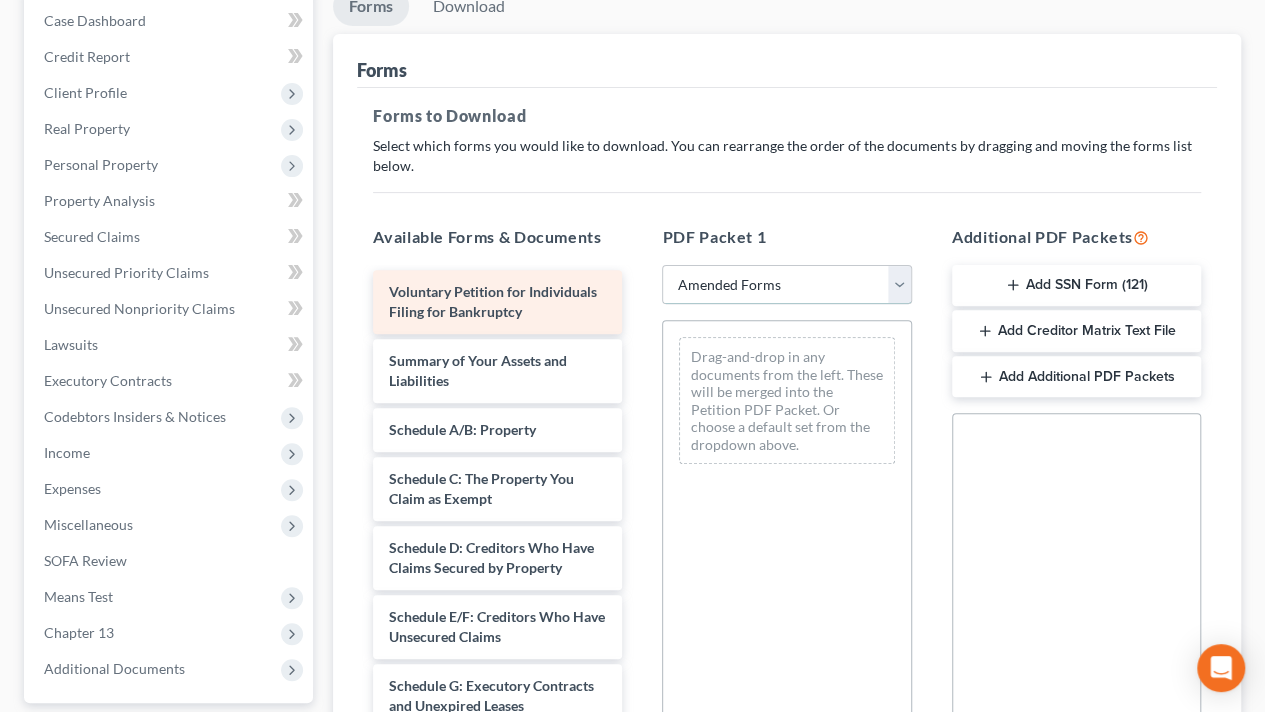 scroll, scrollTop: 200, scrollLeft: 0, axis: vertical 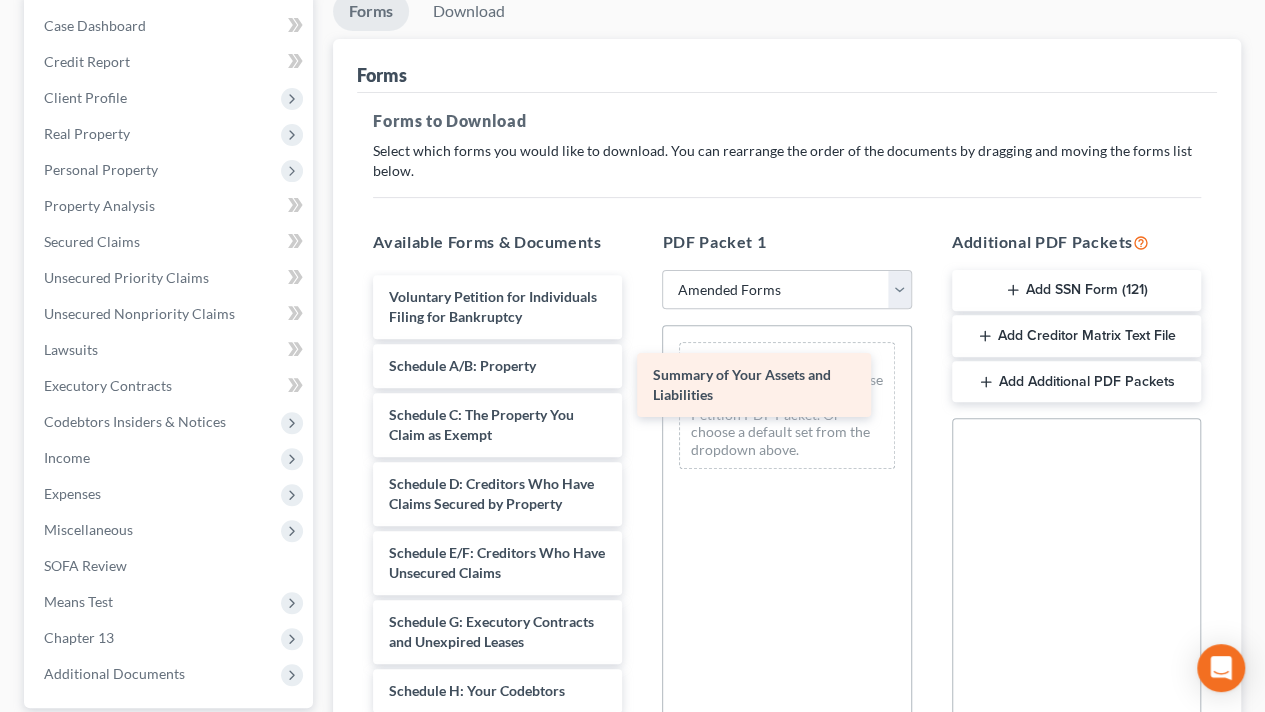 drag, startPoint x: 484, startPoint y: 389, endPoint x: 749, endPoint y: 376, distance: 265.31866 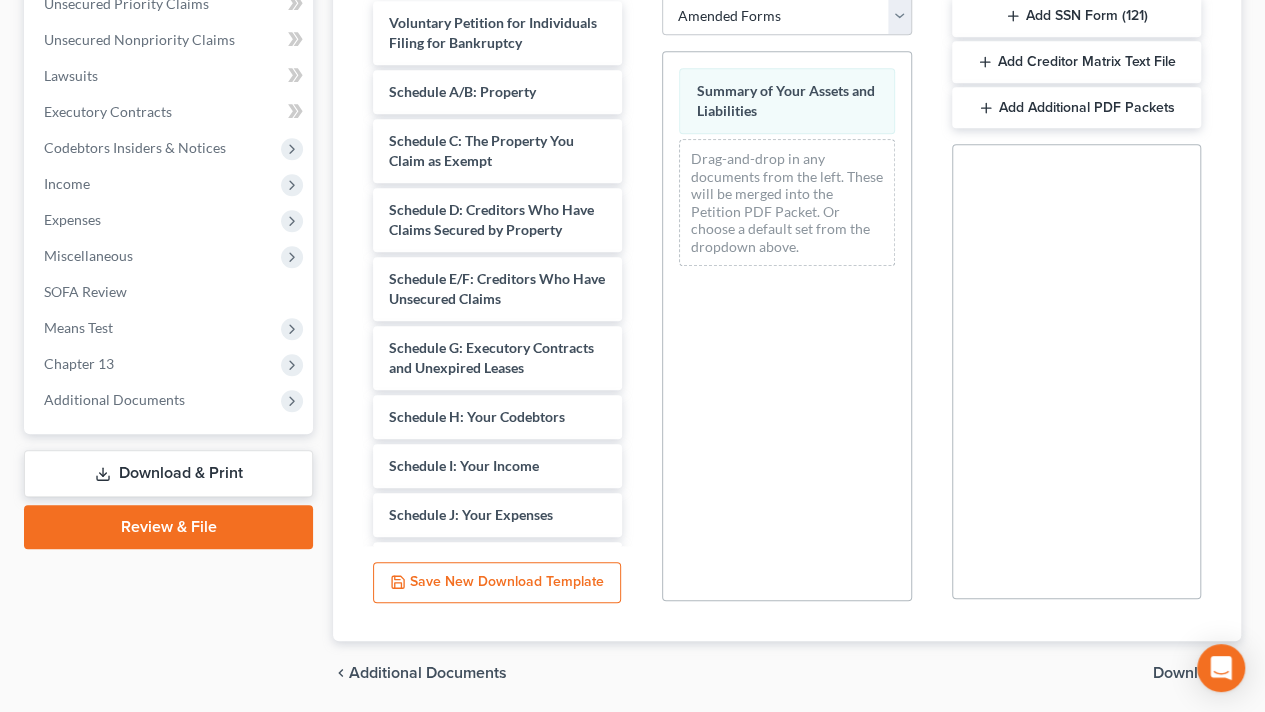 scroll, scrollTop: 500, scrollLeft: 0, axis: vertical 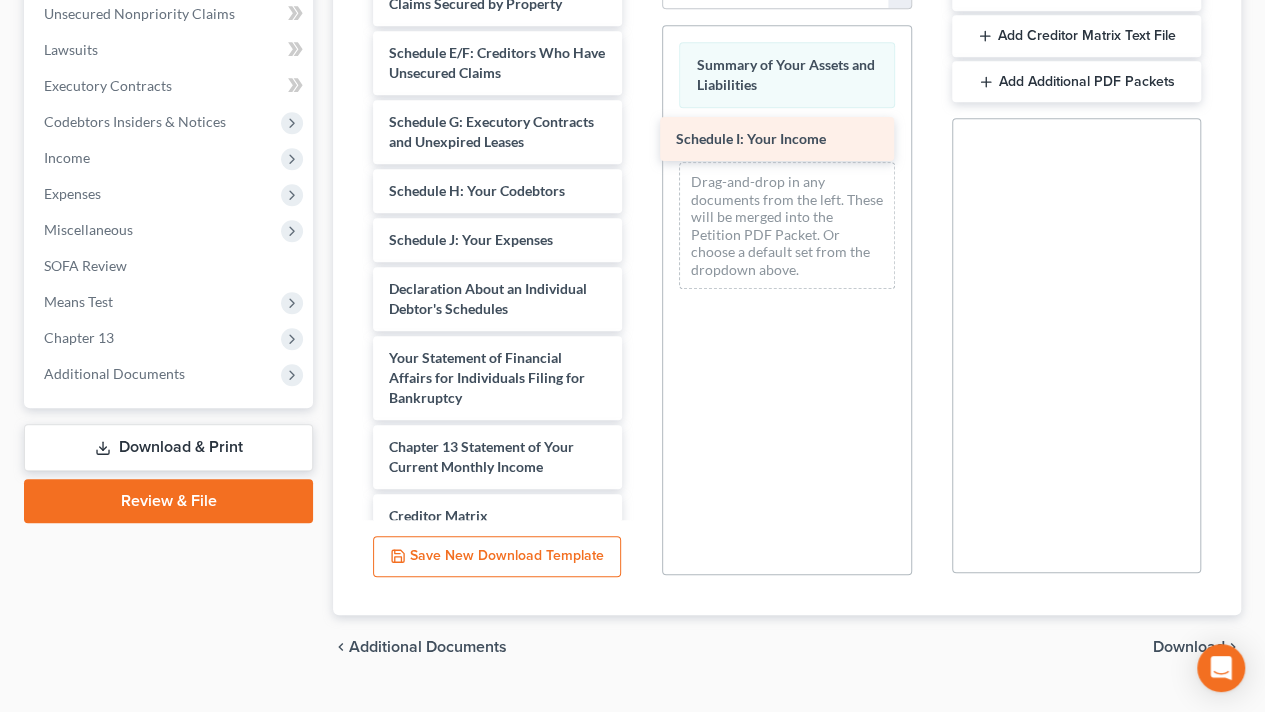 drag, startPoint x: 454, startPoint y: 286, endPoint x: 744, endPoint y: 145, distance: 322.46085 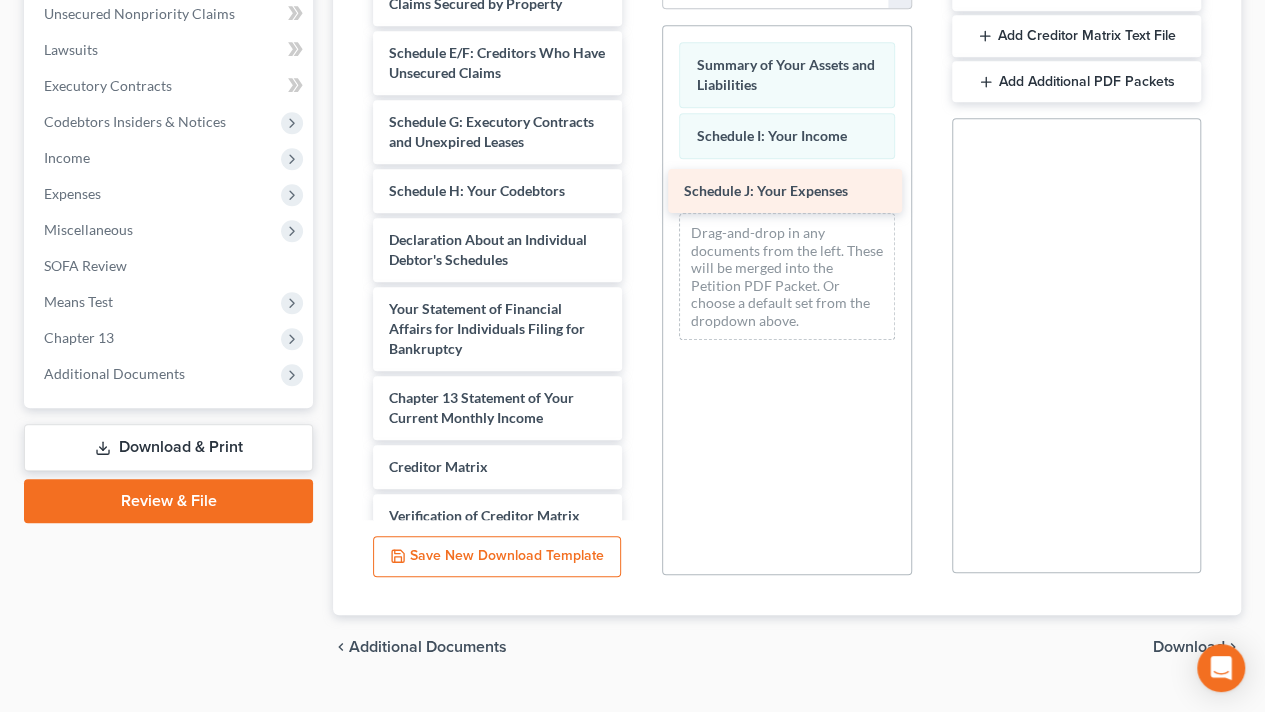 drag, startPoint x: 474, startPoint y: 285, endPoint x: 773, endPoint y: 193, distance: 312.83383 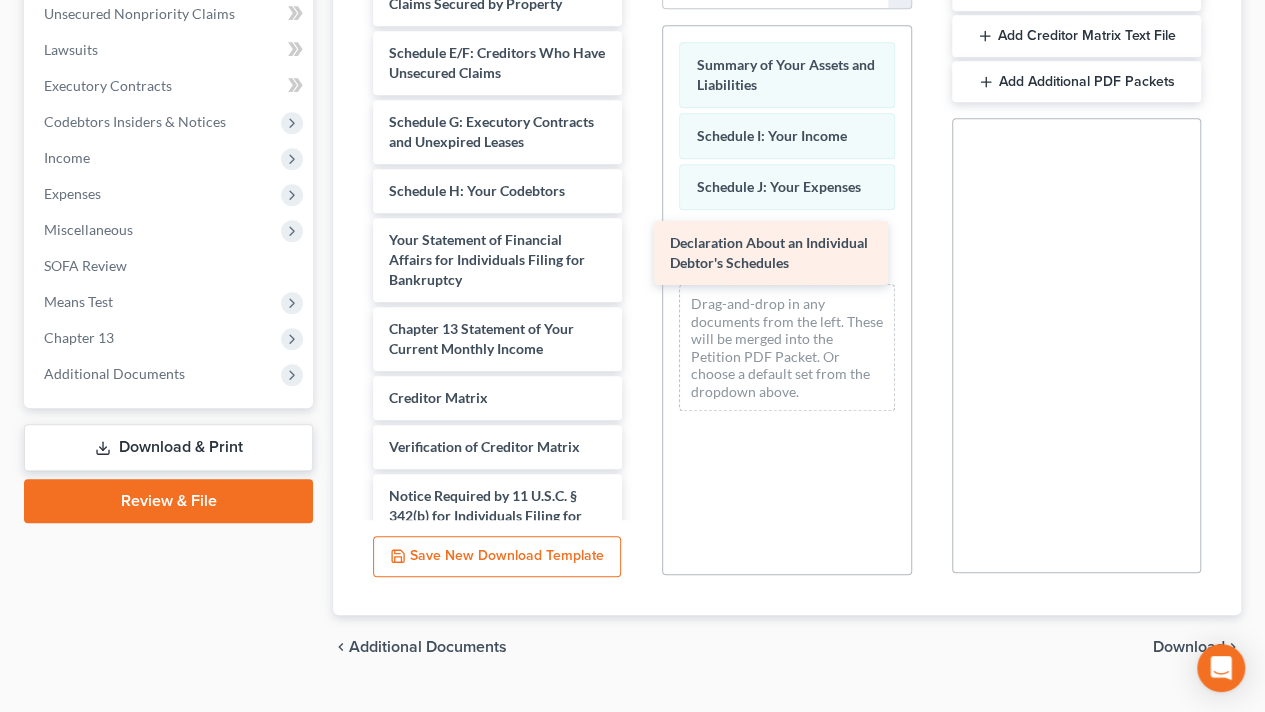 drag, startPoint x: 461, startPoint y: 281, endPoint x: 758, endPoint y: 237, distance: 300.24158 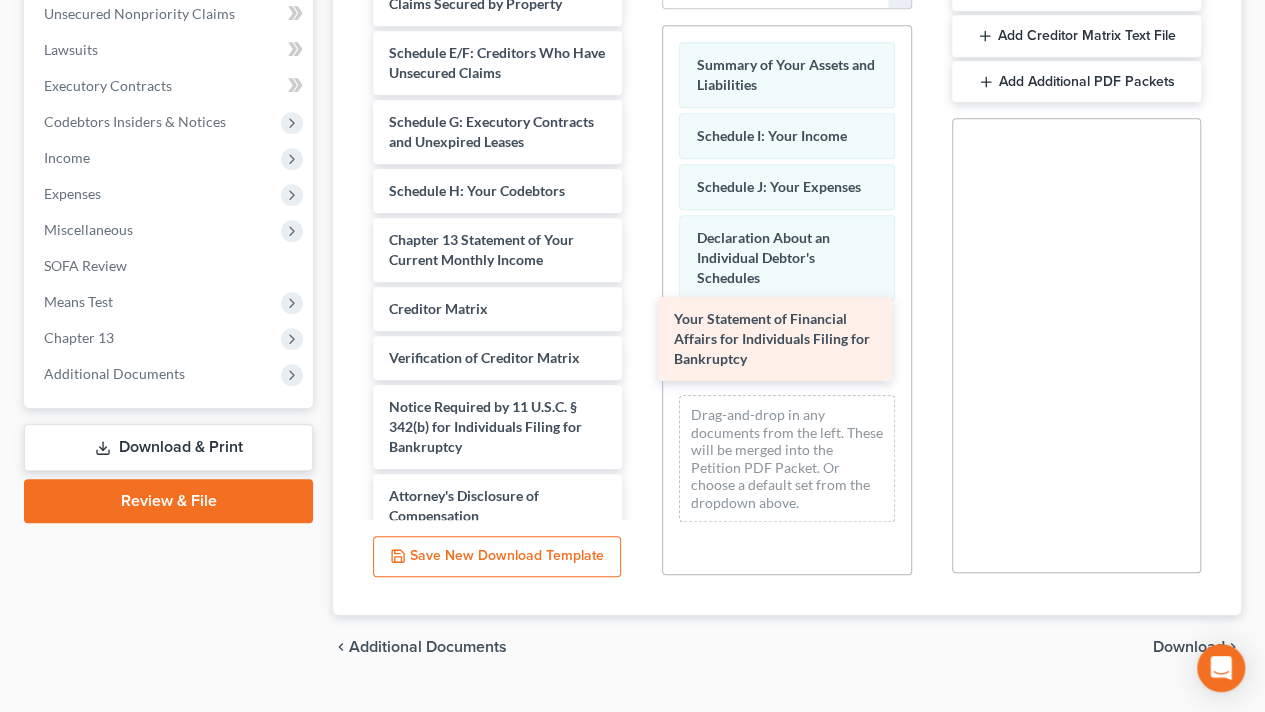 drag, startPoint x: 499, startPoint y: 303, endPoint x: 790, endPoint y: 347, distance: 294.30765 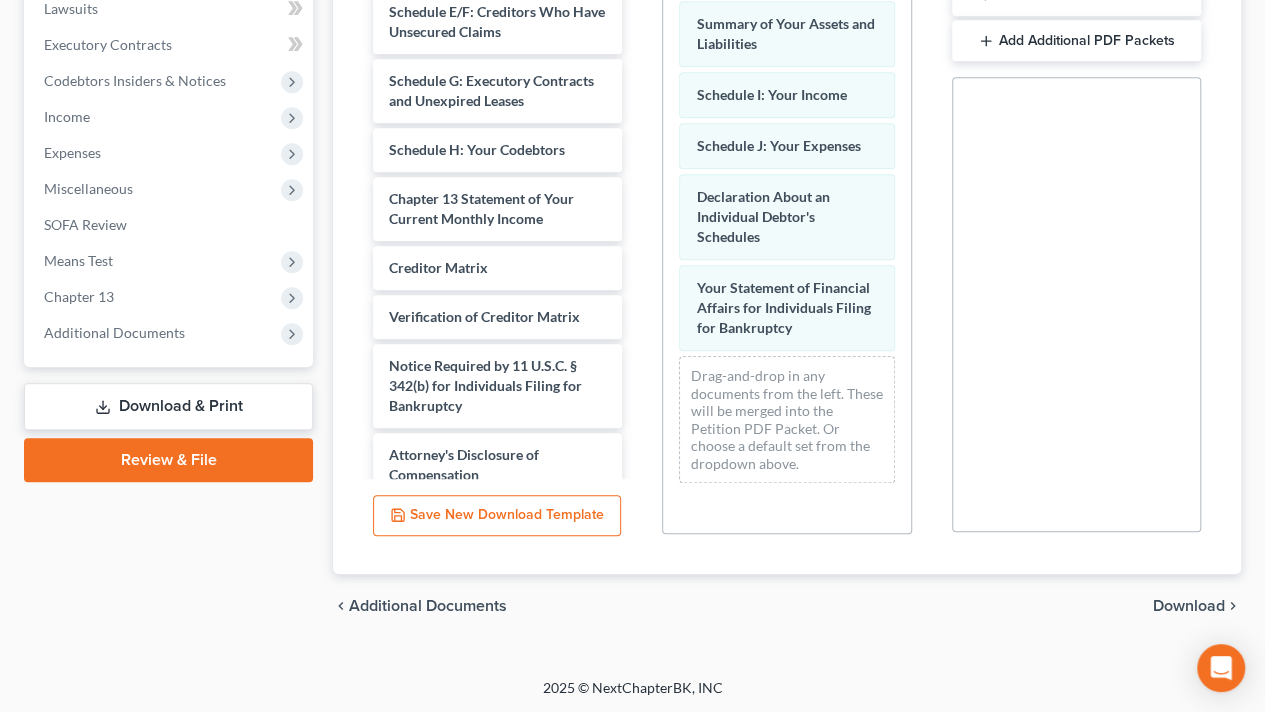 click on "Download" at bounding box center (1189, 606) 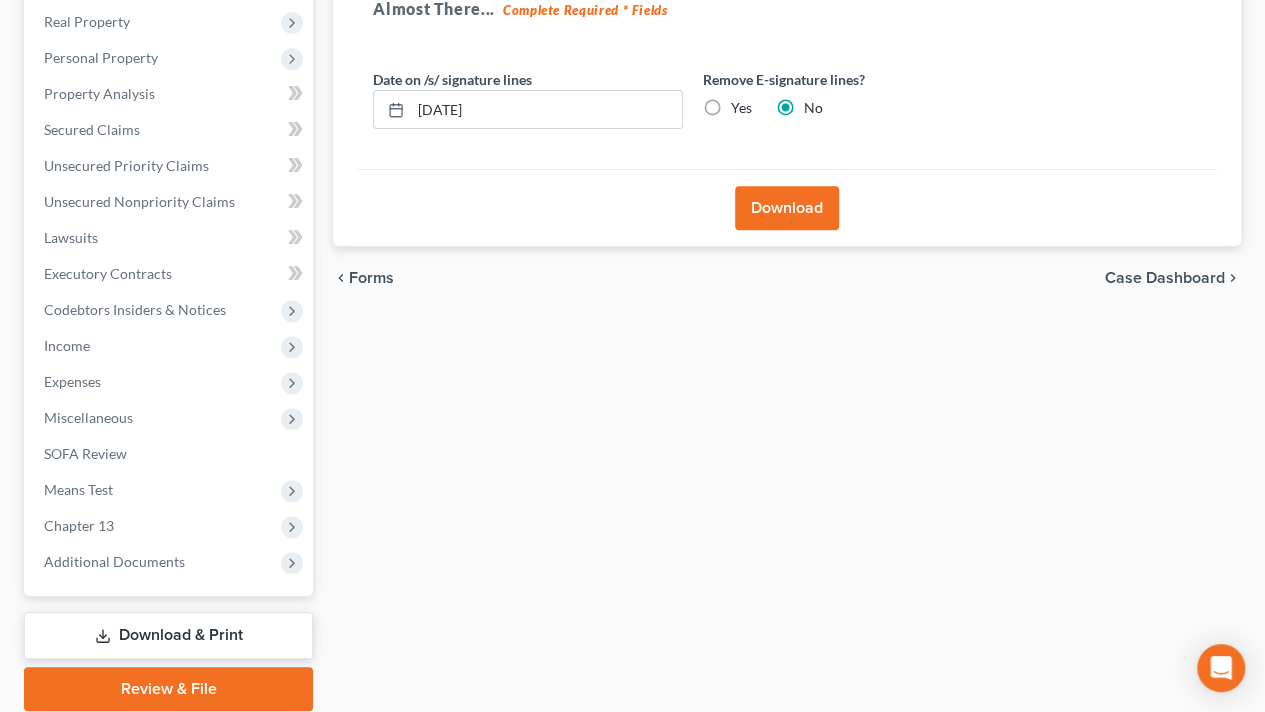 scroll, scrollTop: 184, scrollLeft: 0, axis: vertical 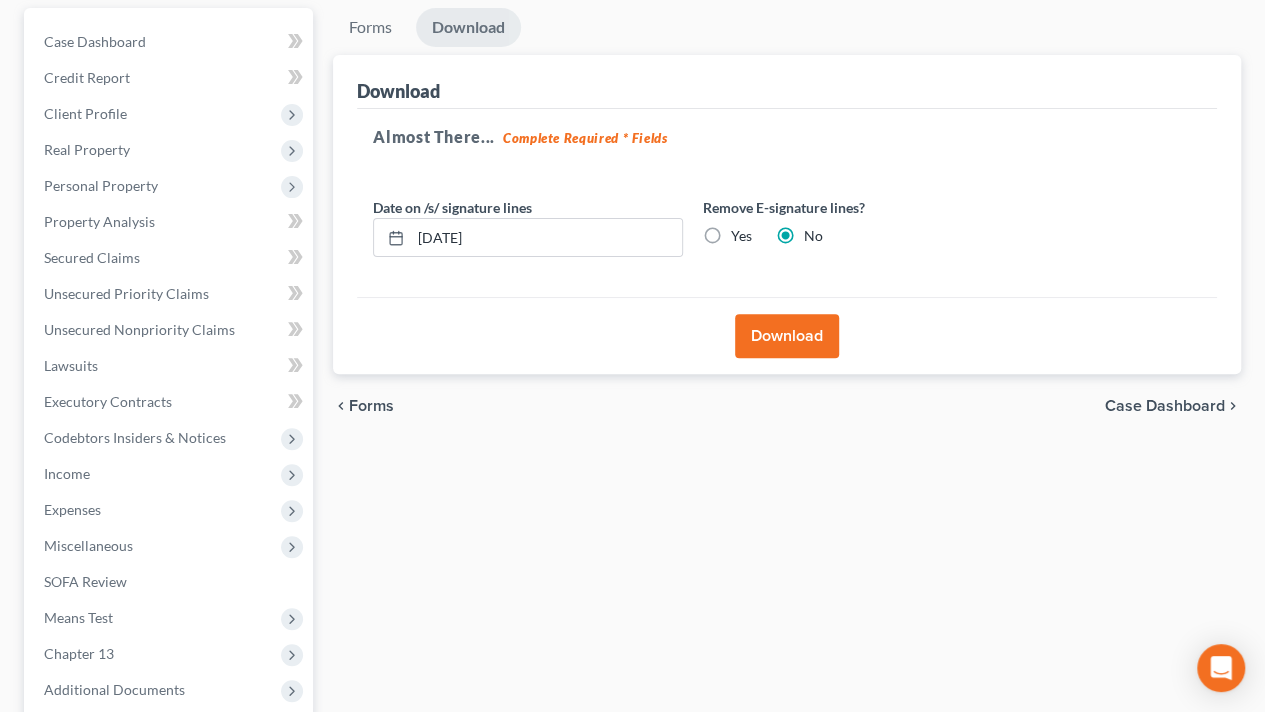 click on "Download" at bounding box center [787, 336] 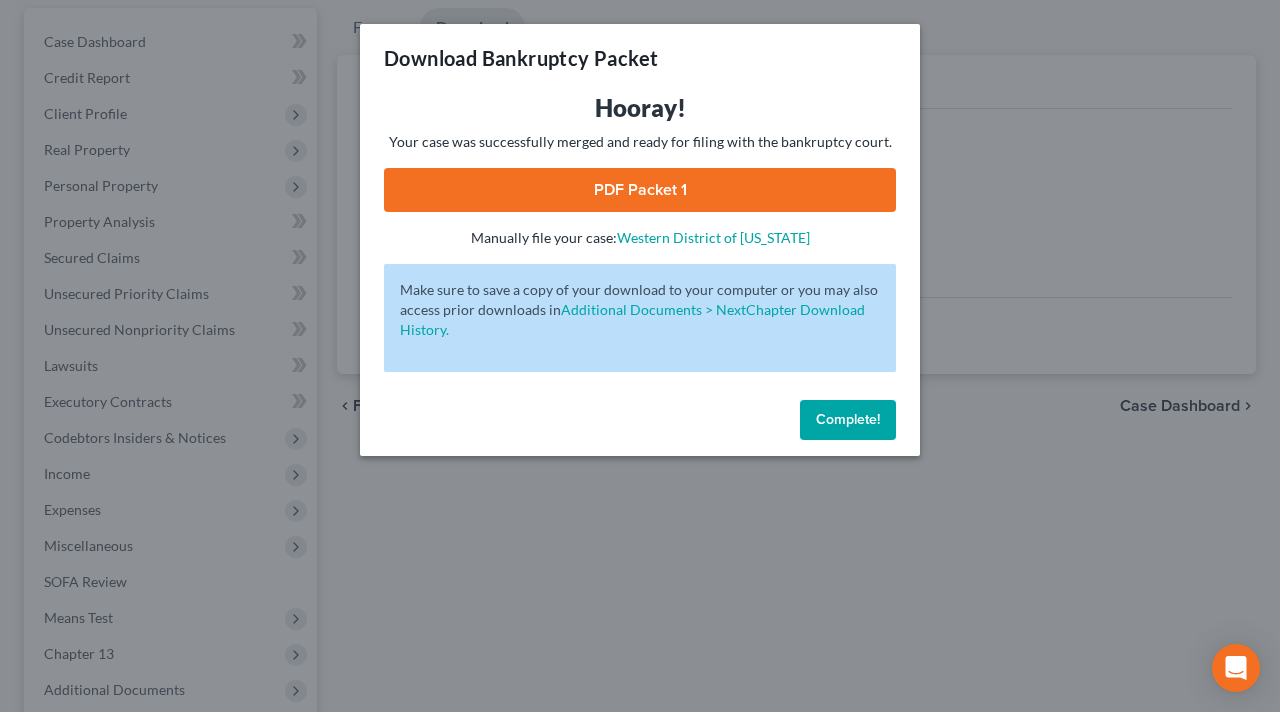 click on "PDF Packet 1" at bounding box center (640, 190) 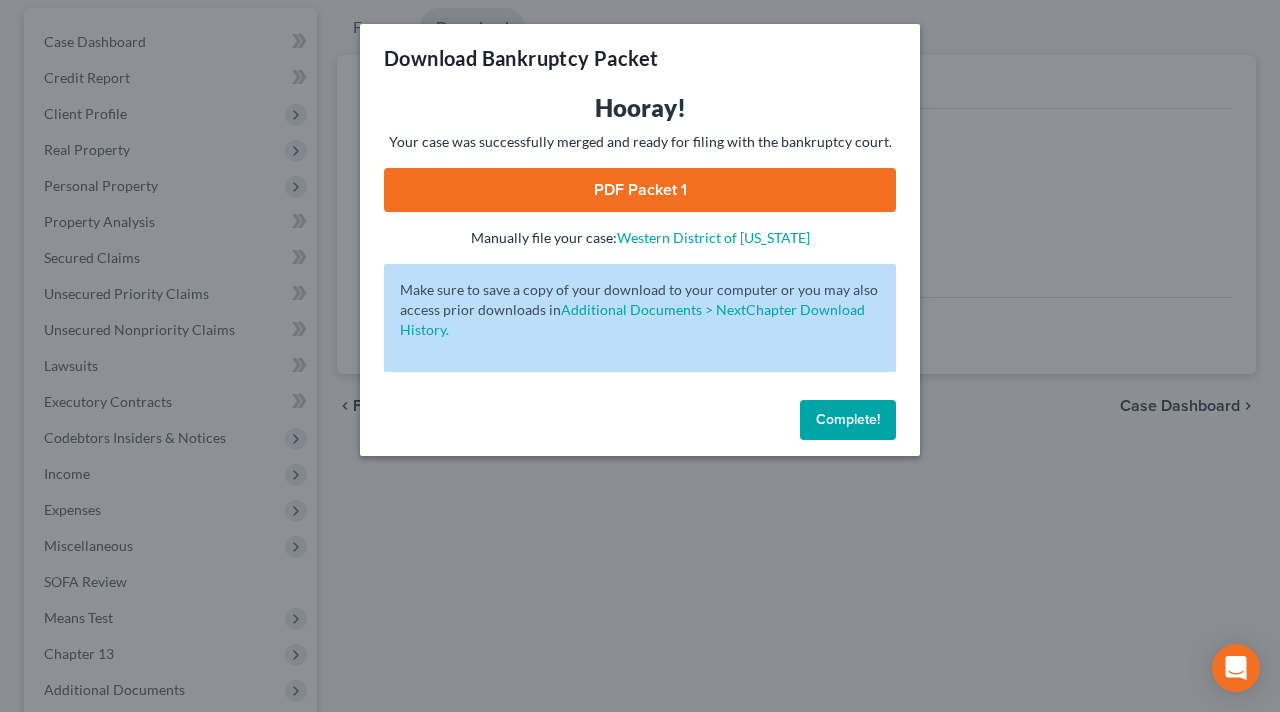 click on "Download Bankruptcy Packet
Hooray! Your case was successfully merged and ready for filing with the bankruptcy court. PDF Packet 1 -  Manually file your case:  Western District of [US_STATE] Oops! There was an error with generating the download packet. -
Make sure to save a copy of your download to your computer or you may also access prior downloads in  Additional Documents > NextChapter Download History.
Complete!" at bounding box center [640, 356] 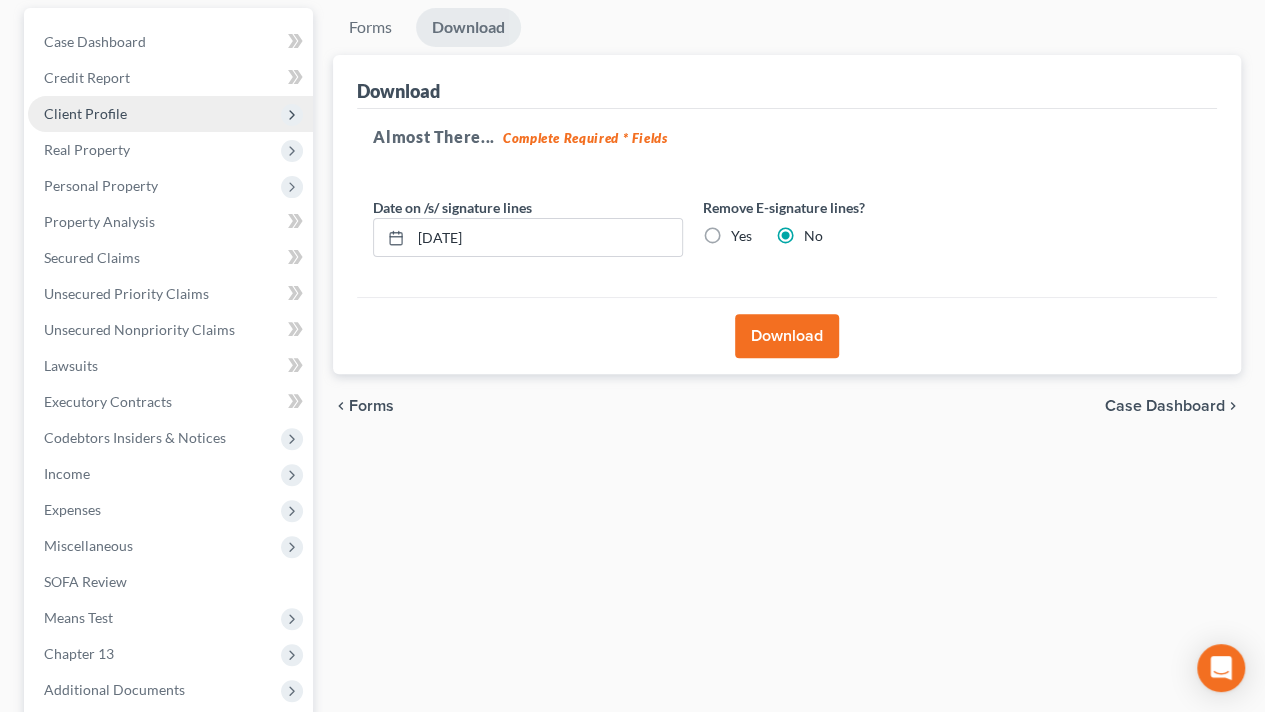 scroll, scrollTop: 0, scrollLeft: 0, axis: both 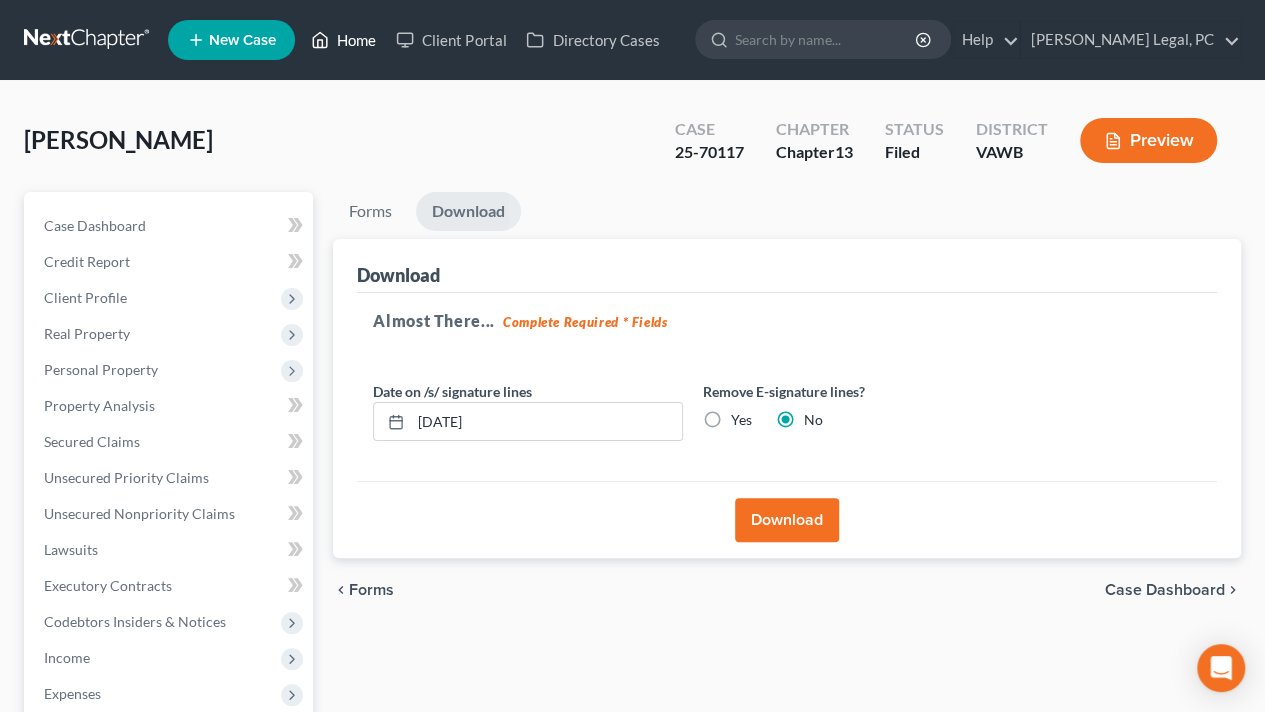 click on "Home" at bounding box center (343, 40) 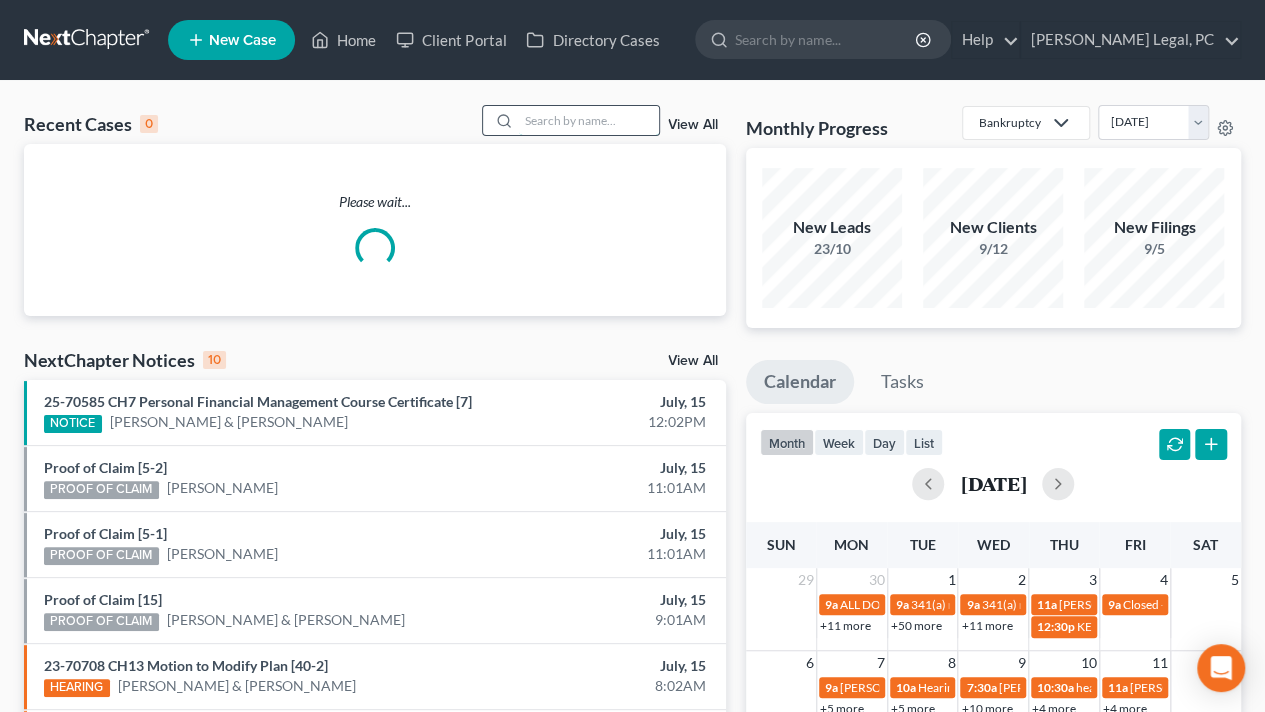 click at bounding box center [589, 120] 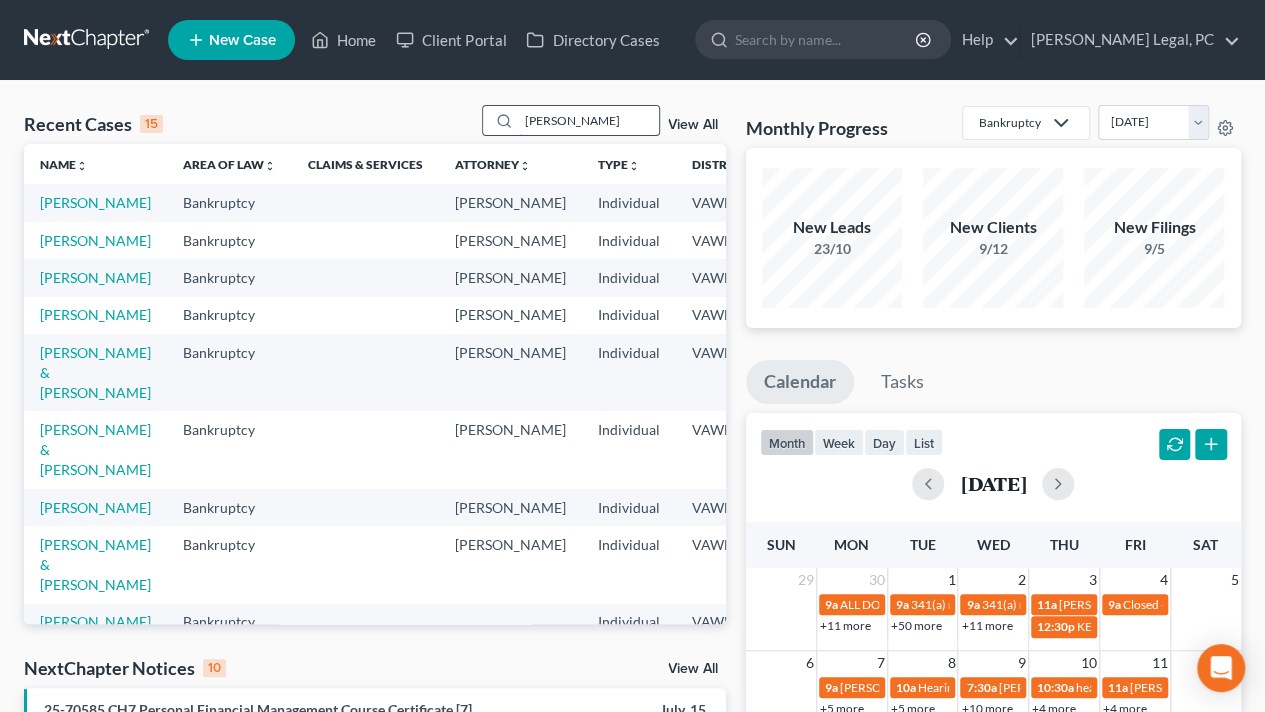 type on "[PERSON_NAME]" 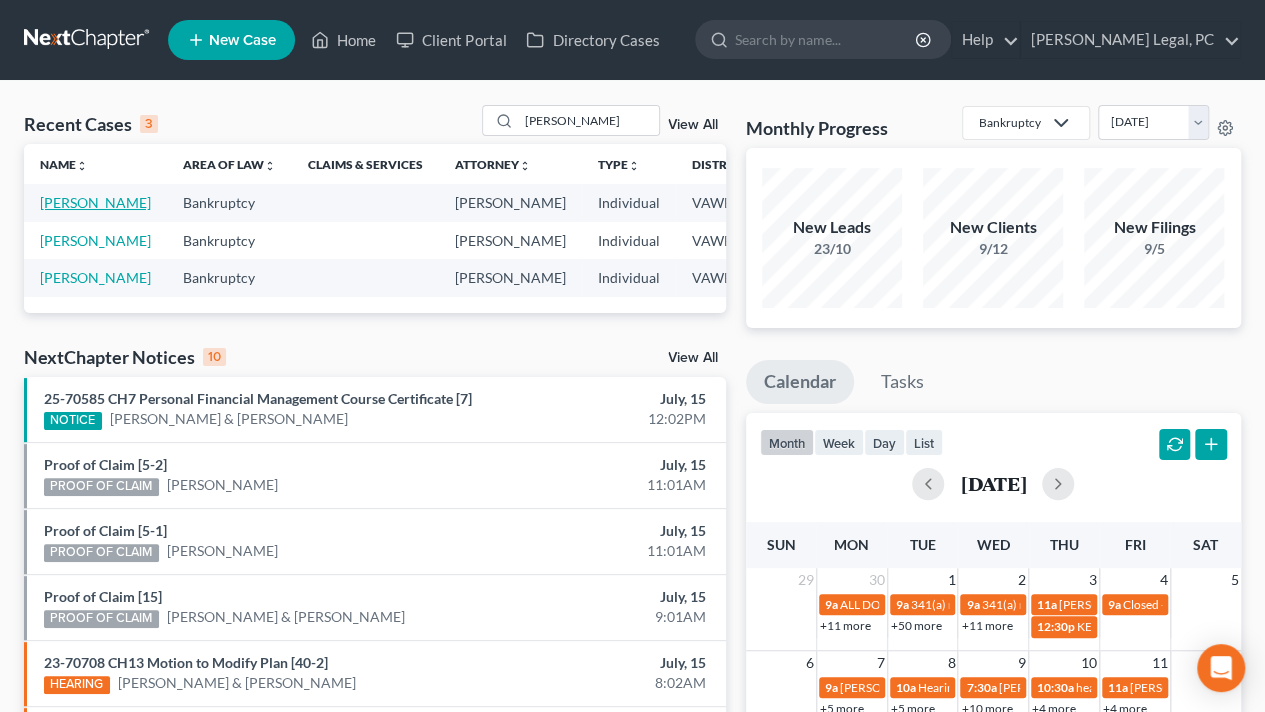 click on "[PERSON_NAME]" at bounding box center [95, 202] 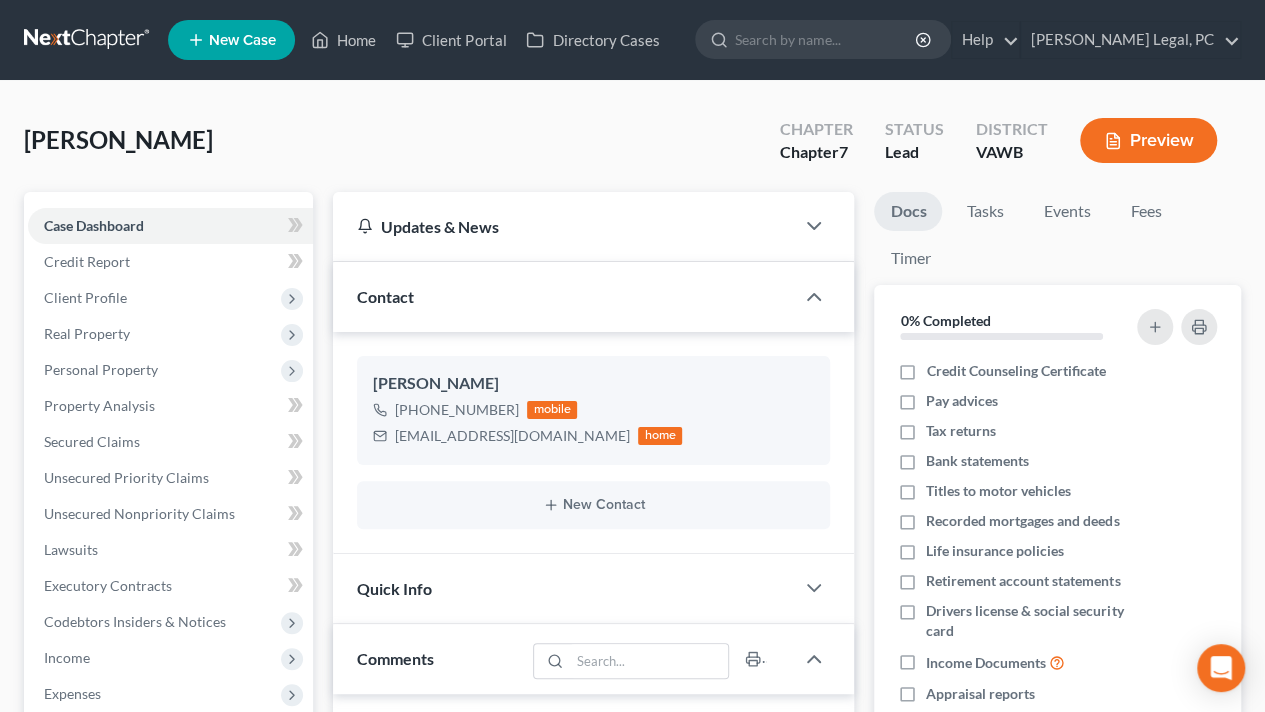 scroll, scrollTop: 148, scrollLeft: 0, axis: vertical 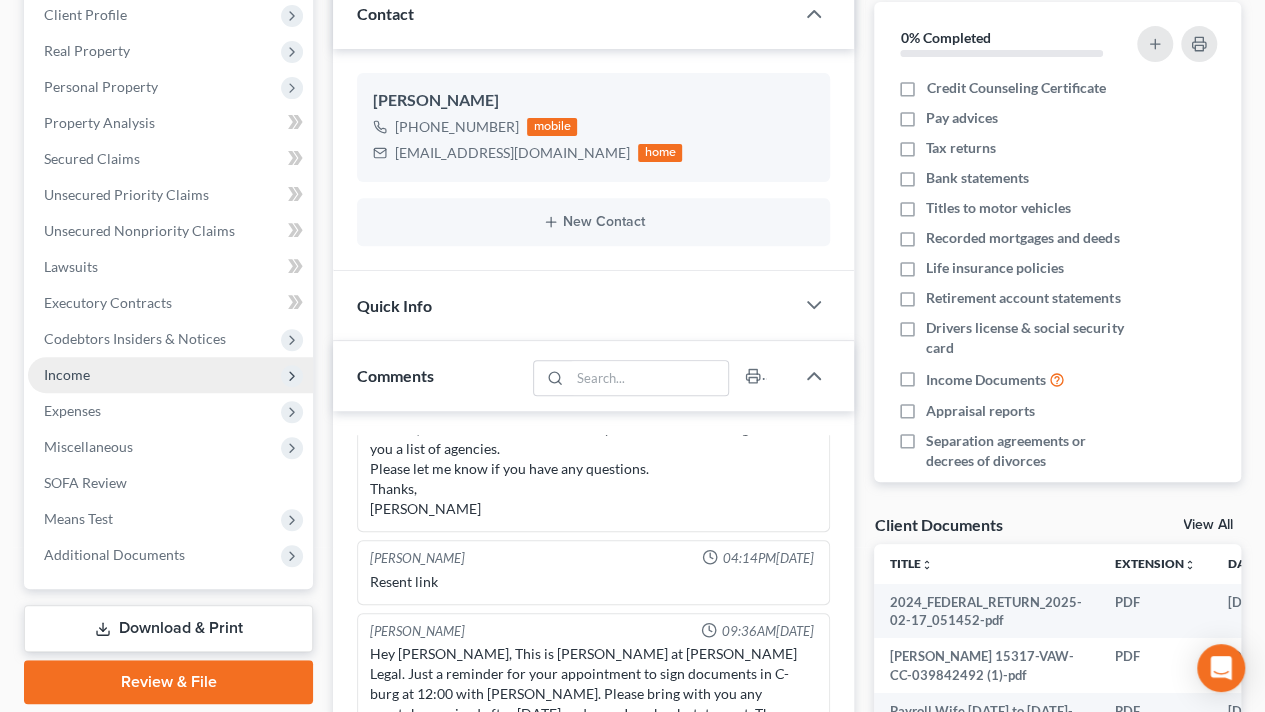 click on "Income" at bounding box center [67, 374] 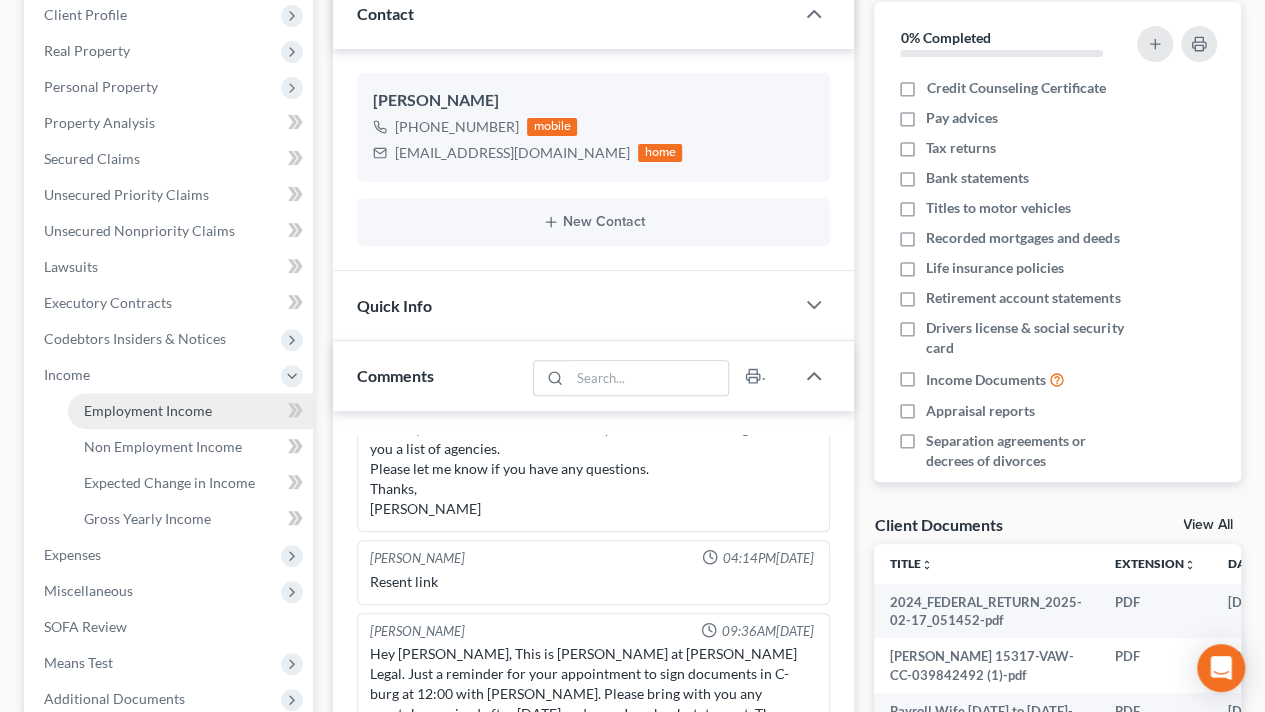 click on "Employment Income" at bounding box center (148, 410) 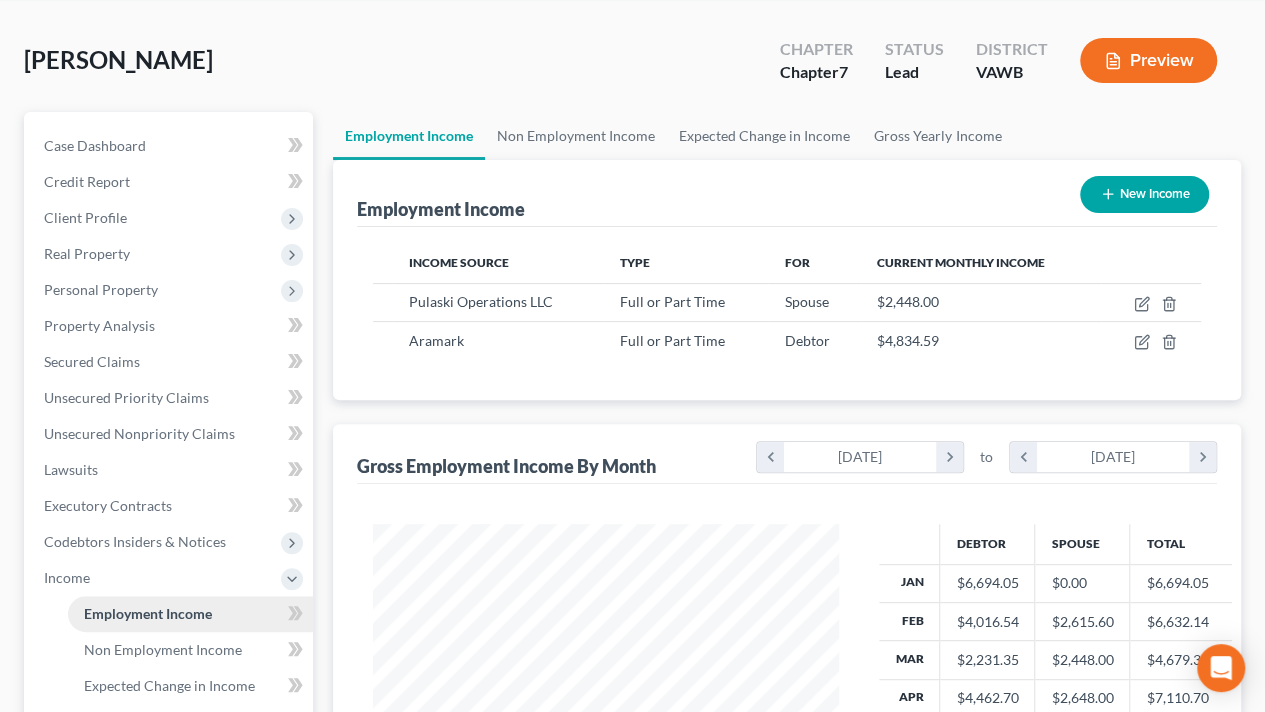scroll, scrollTop: 0, scrollLeft: 0, axis: both 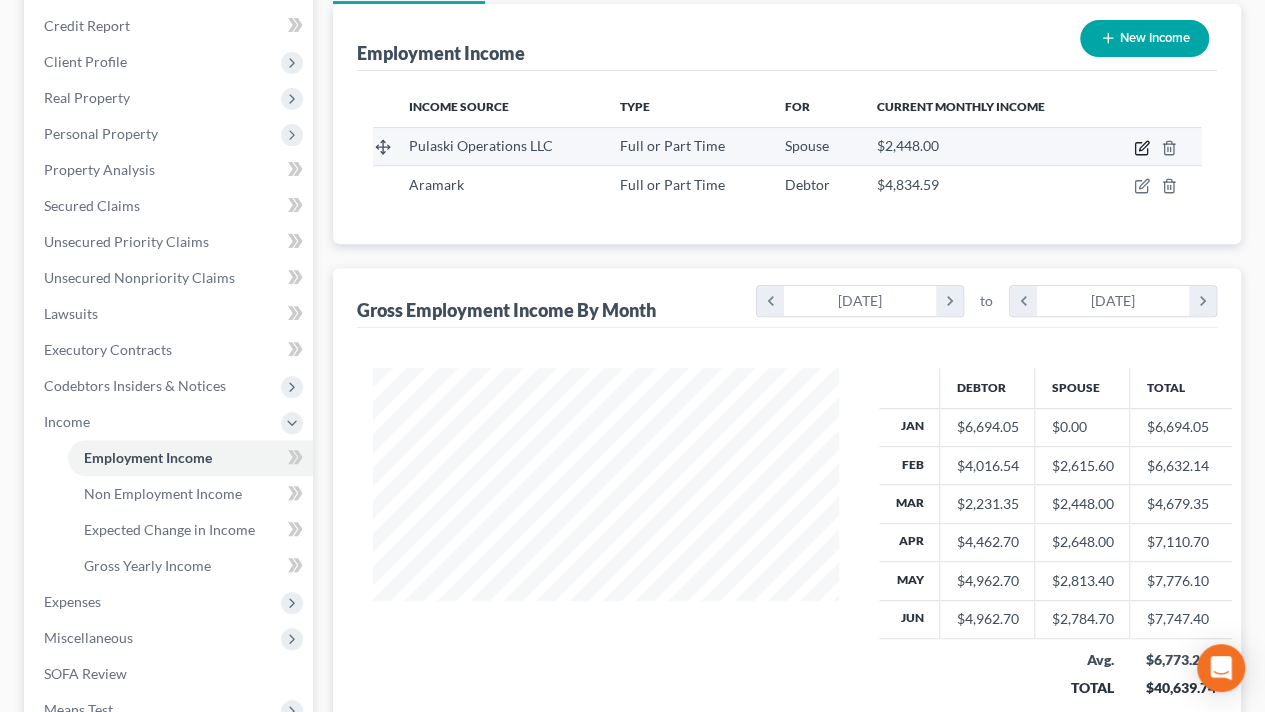 click 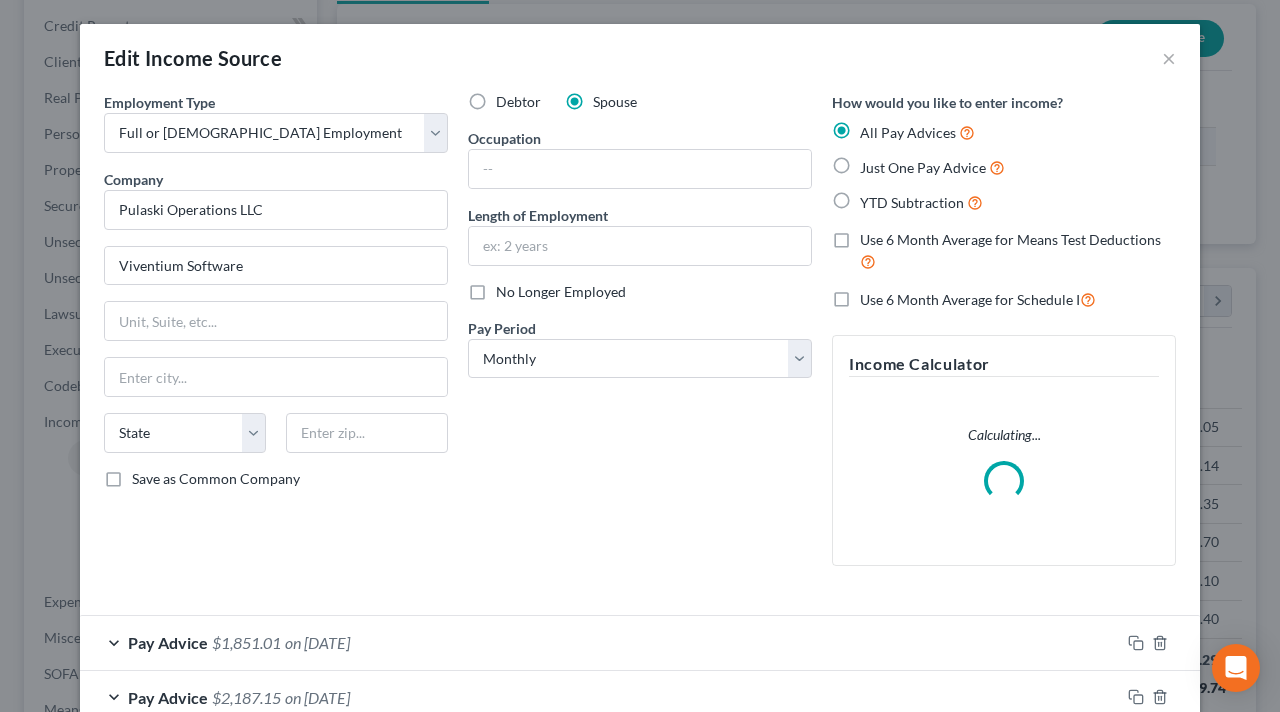 scroll, scrollTop: 999644, scrollLeft: 999487, axis: both 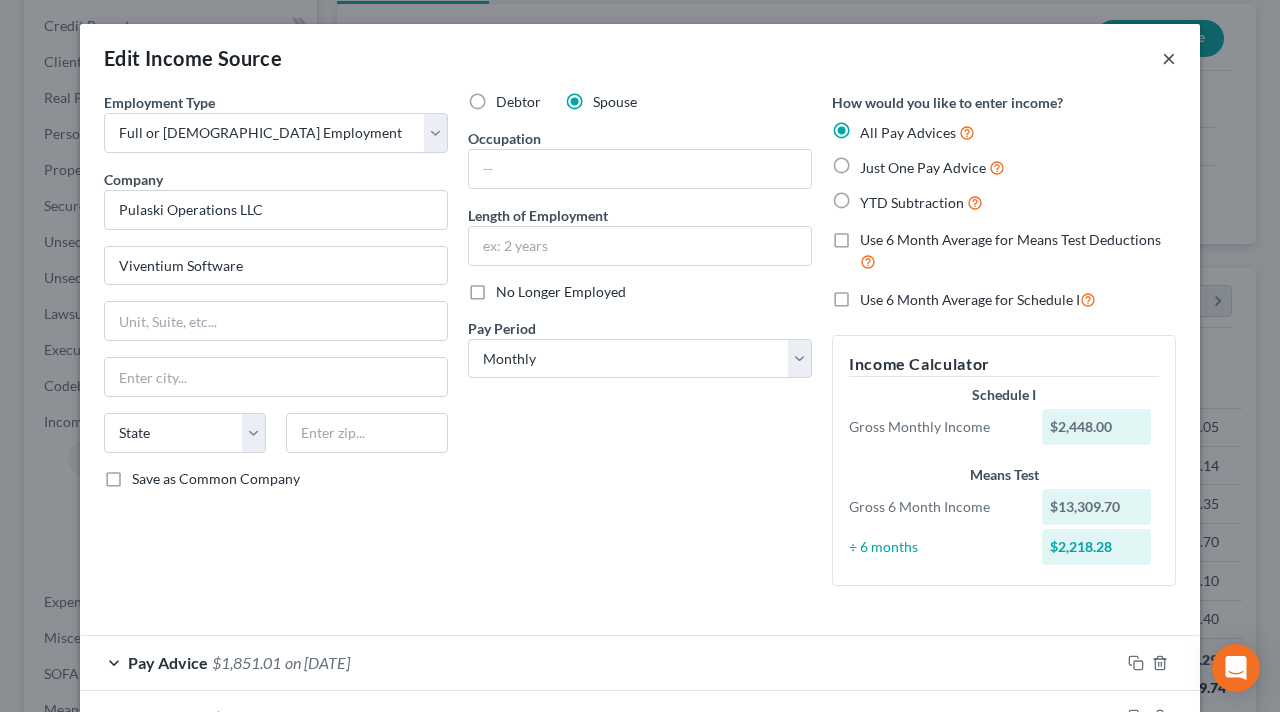 click on "×" at bounding box center (1169, 58) 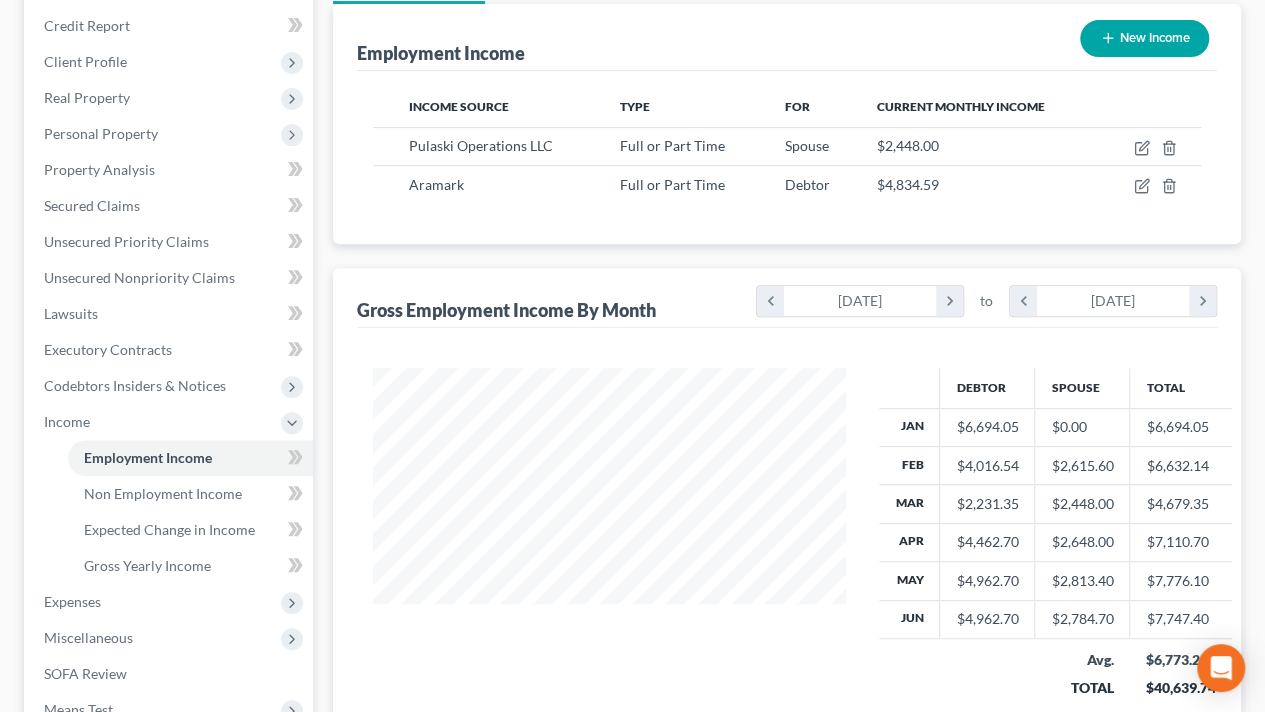 scroll, scrollTop: 356, scrollLeft: 506, axis: both 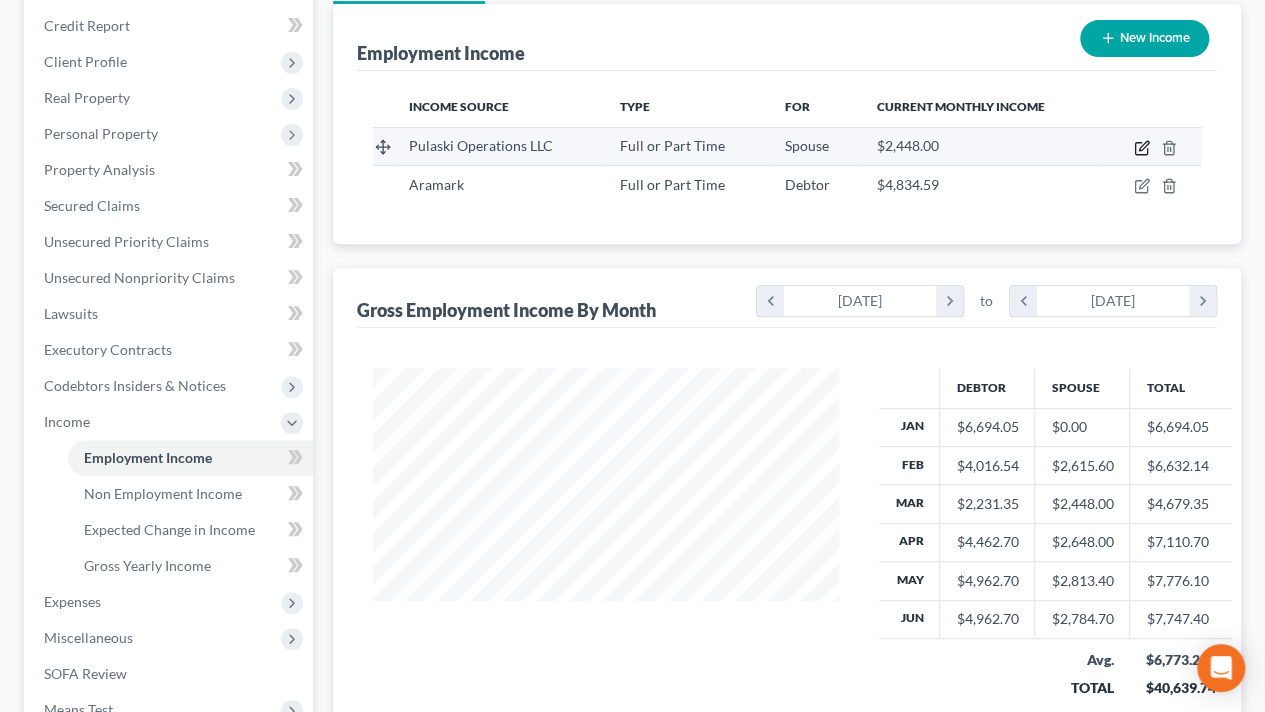 click 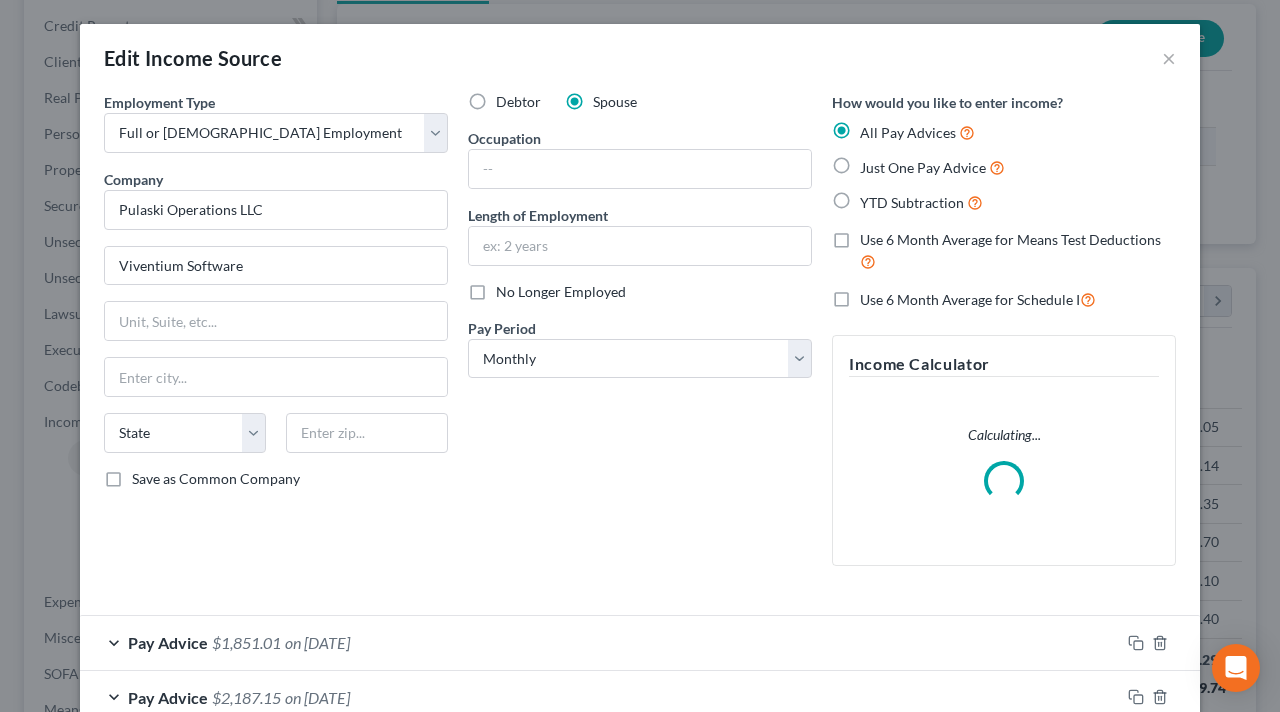 scroll, scrollTop: 999644, scrollLeft: 999487, axis: both 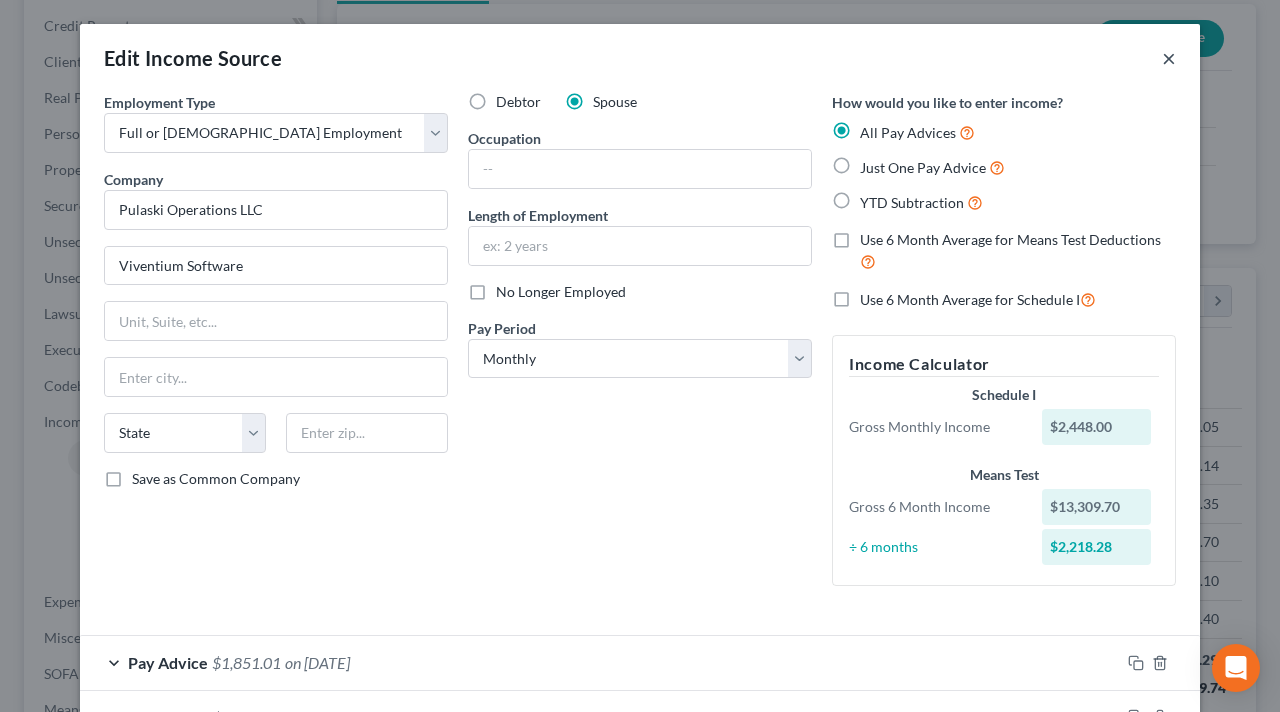click on "×" at bounding box center [1169, 58] 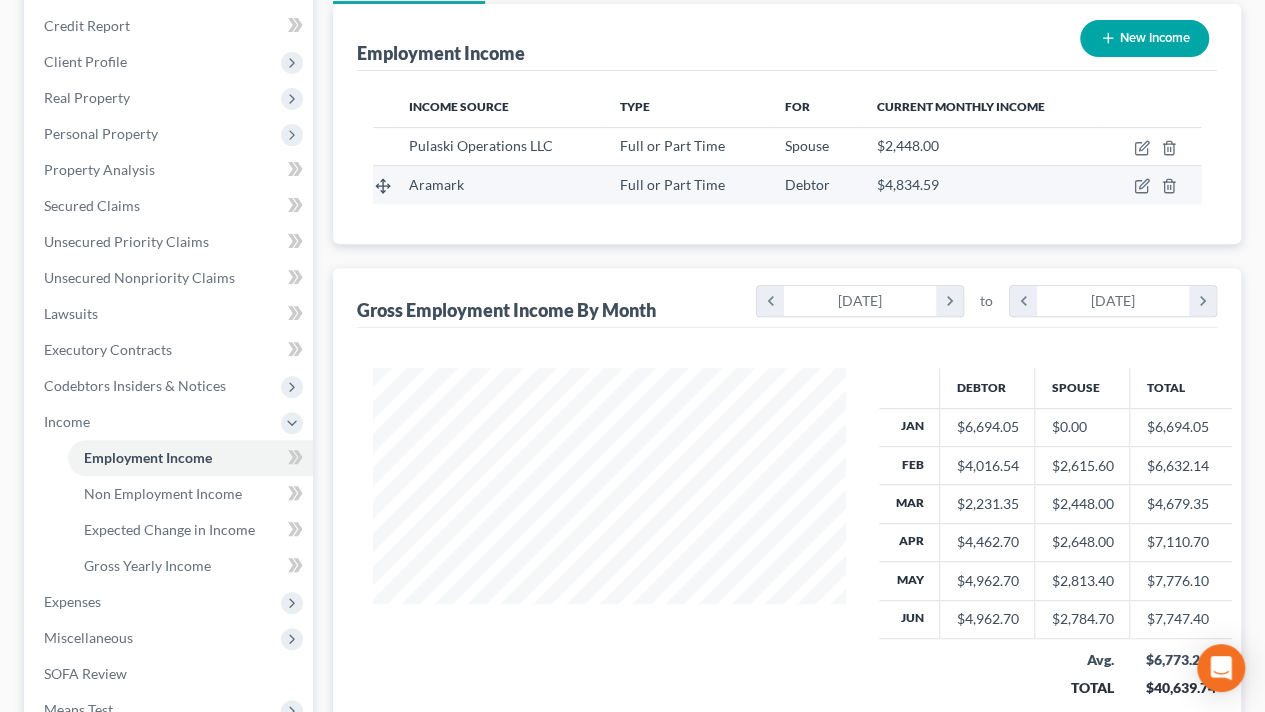 scroll, scrollTop: 356, scrollLeft: 506, axis: both 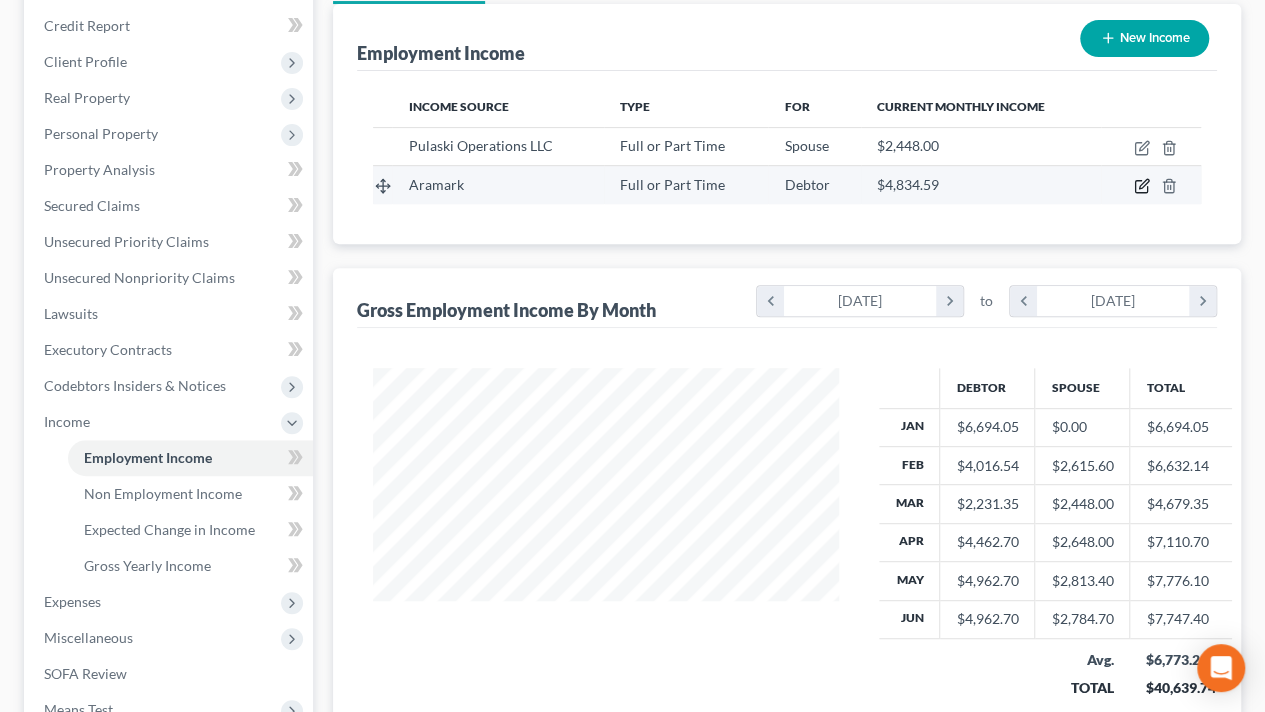 click 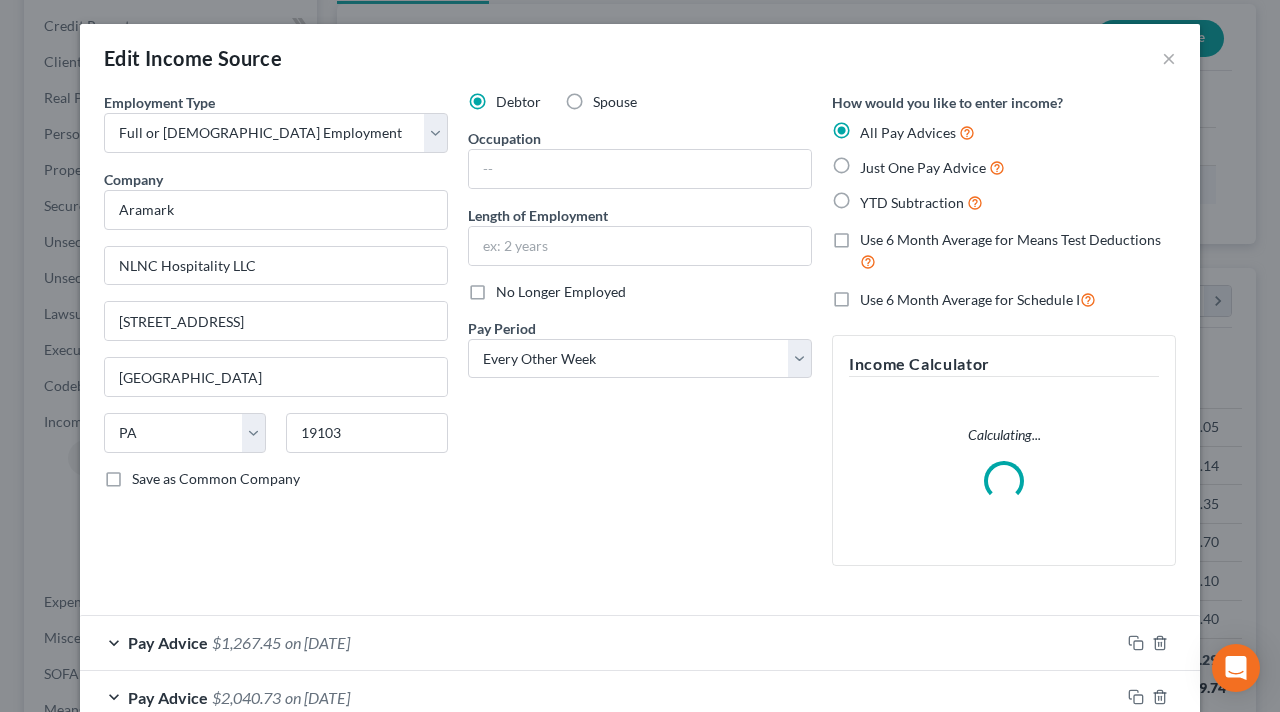 scroll, scrollTop: 999644, scrollLeft: 999487, axis: both 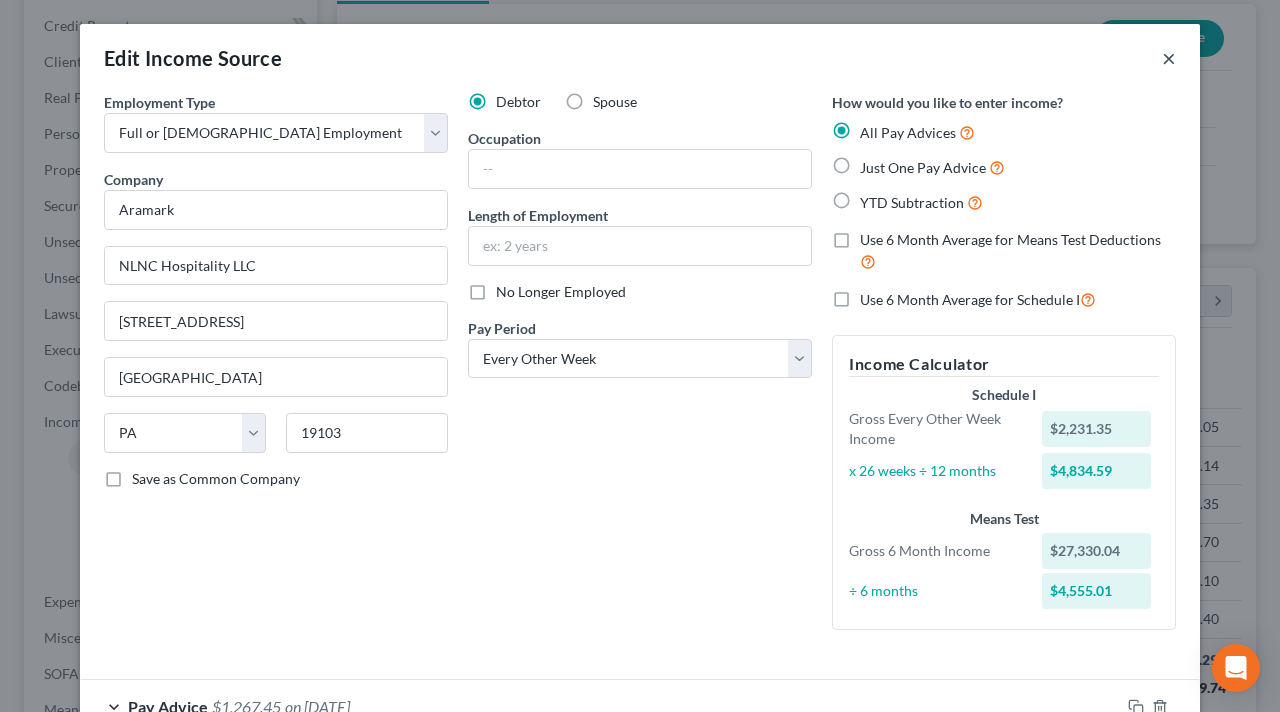 click on "×" at bounding box center (1169, 58) 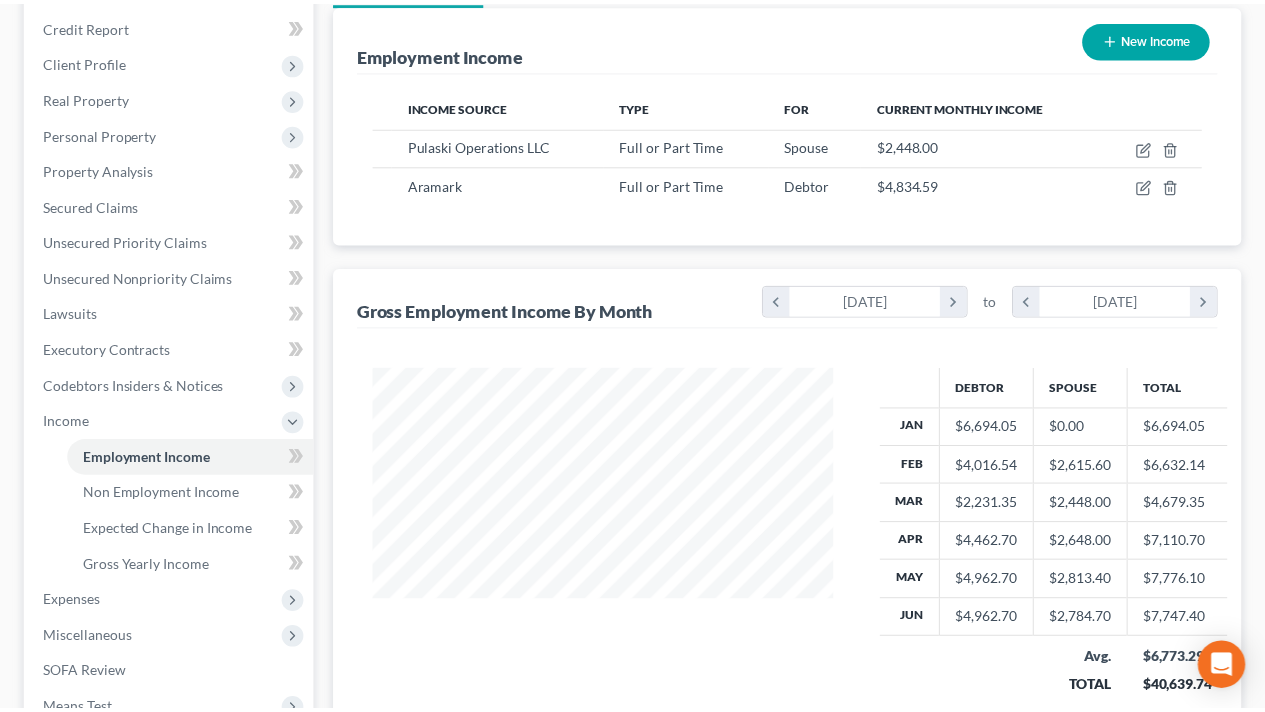 scroll, scrollTop: 356, scrollLeft: 506, axis: both 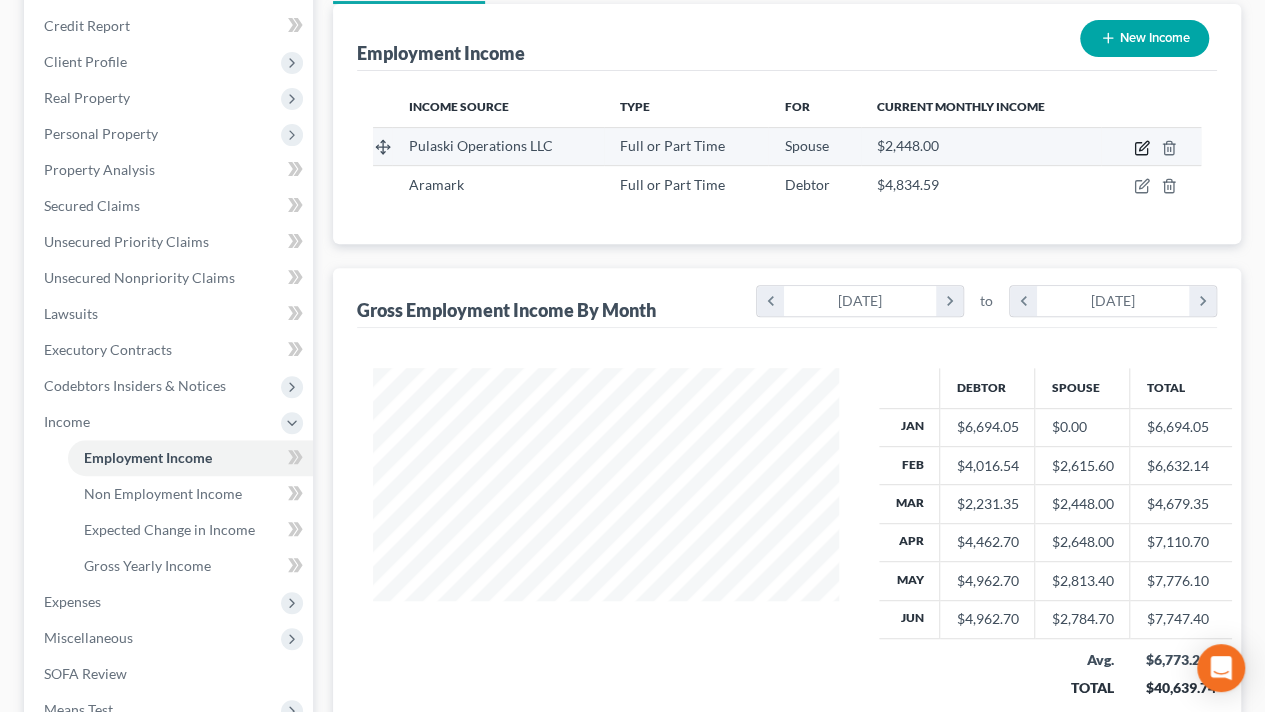 click 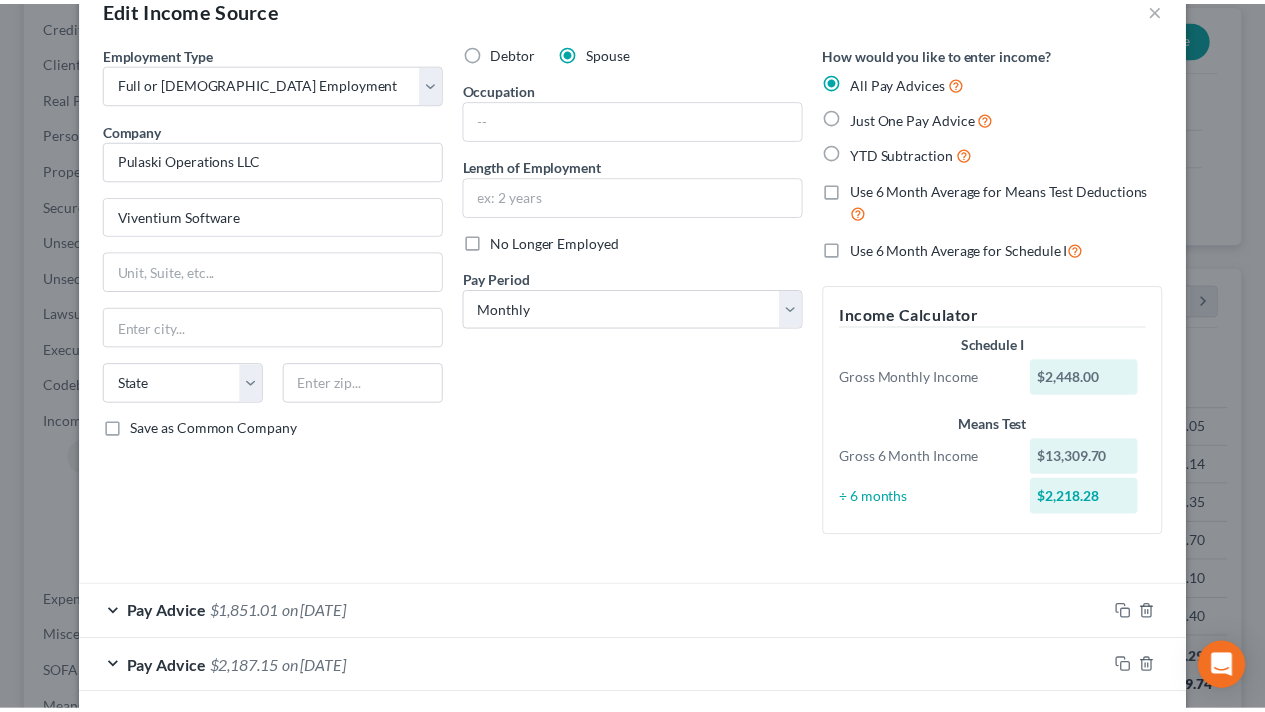 scroll, scrollTop: 0, scrollLeft: 0, axis: both 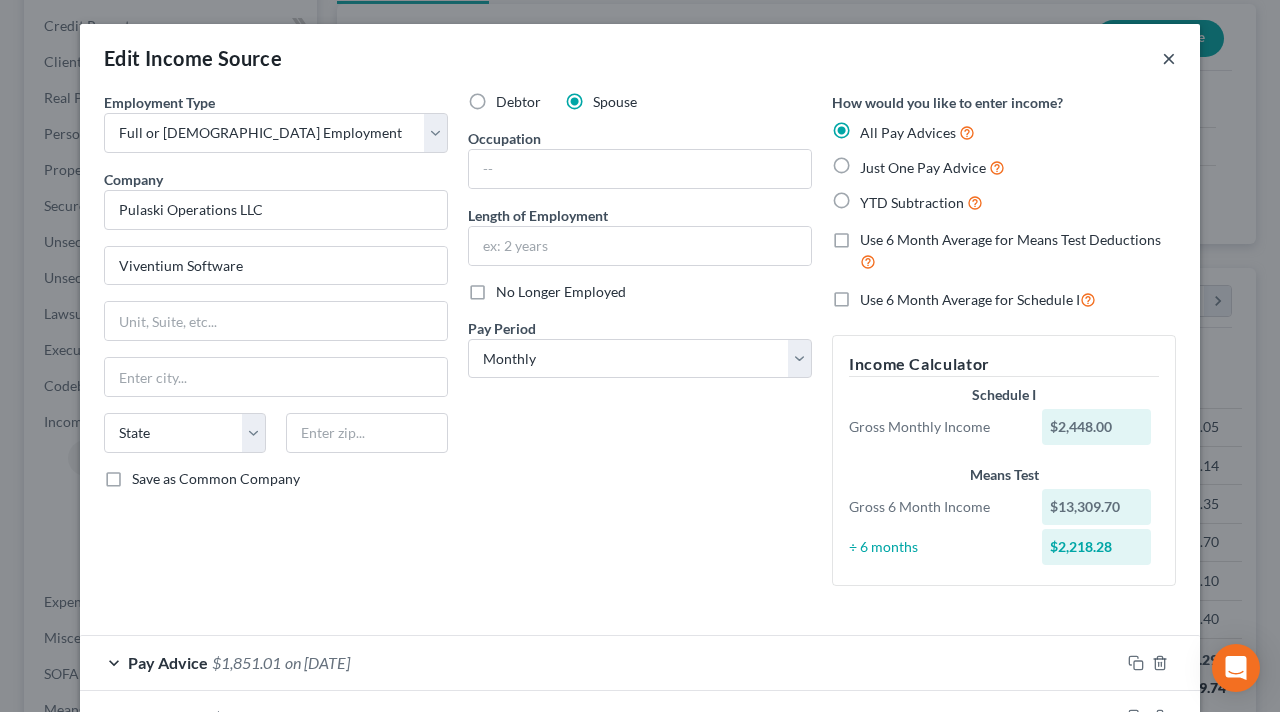 click on "×" at bounding box center [1169, 58] 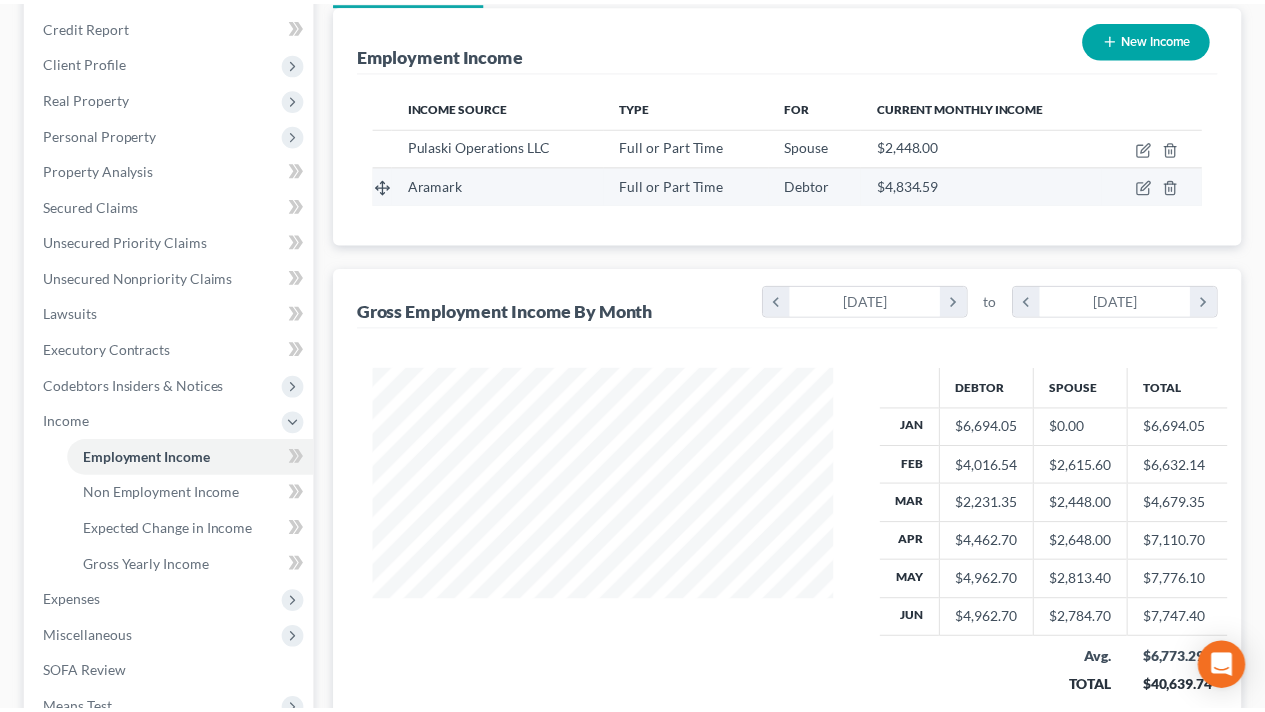 scroll, scrollTop: 356, scrollLeft: 506, axis: both 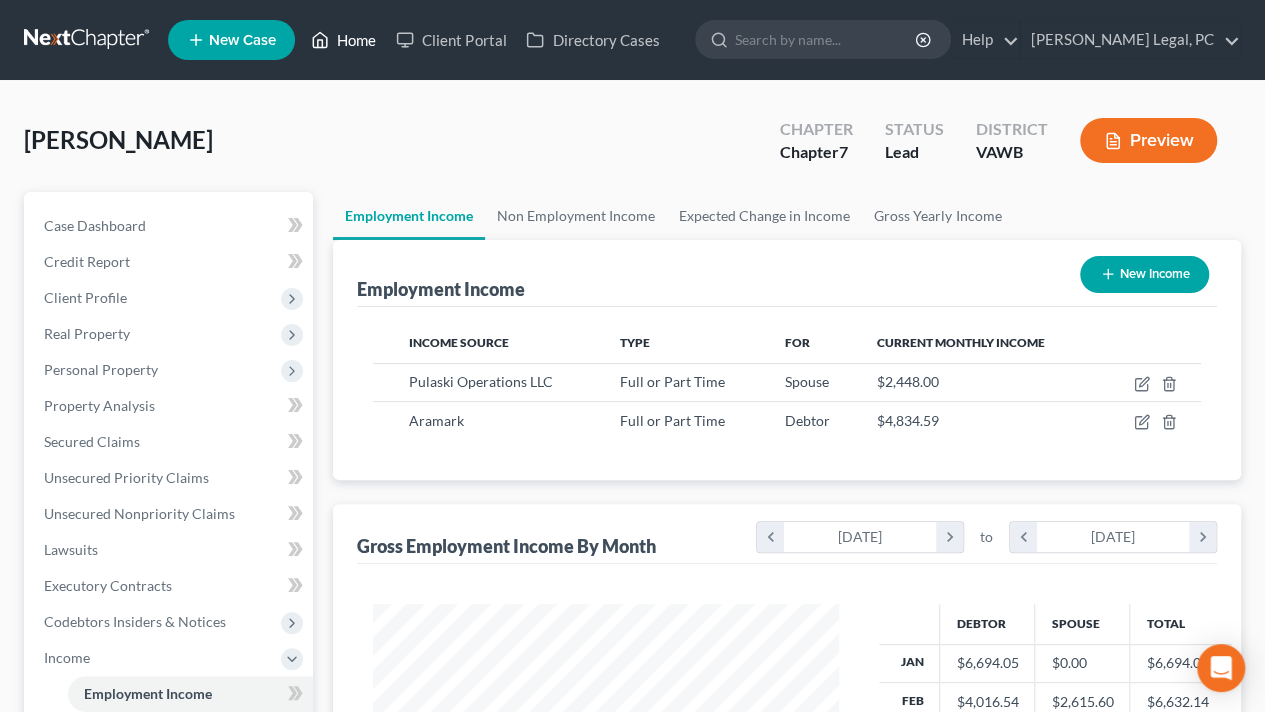click on "Home" at bounding box center (343, 40) 